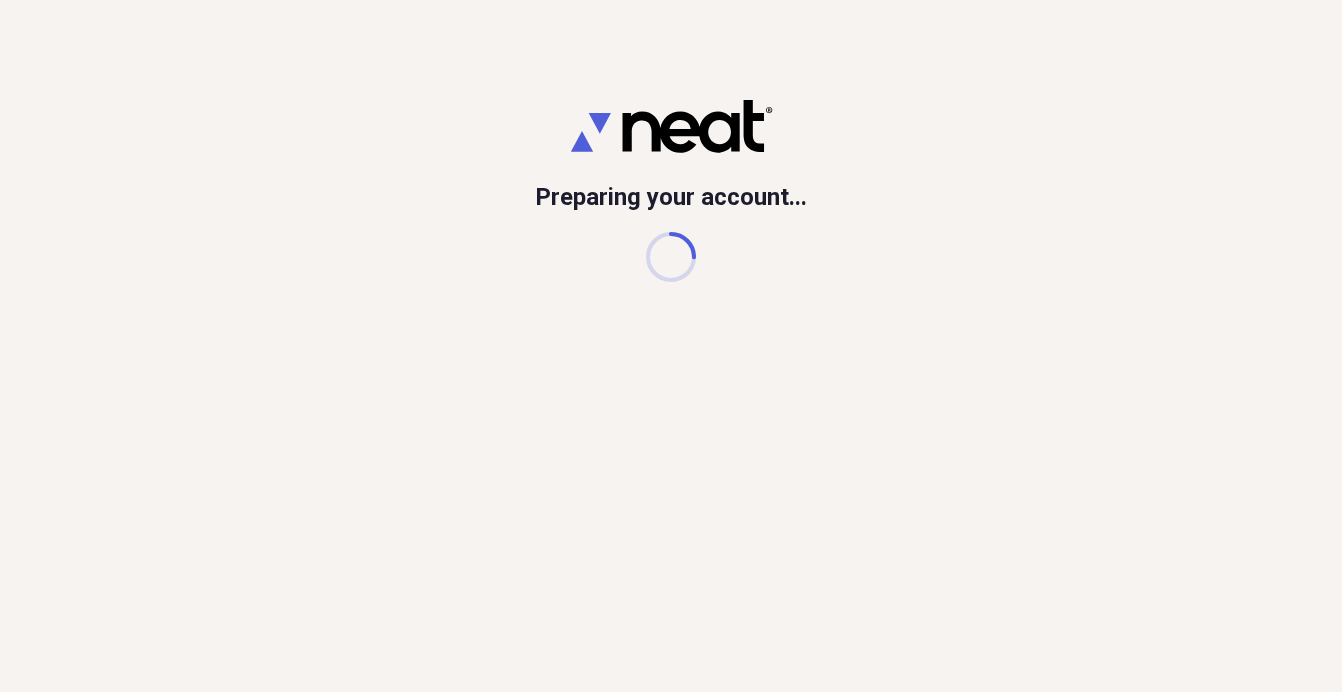 scroll, scrollTop: 0, scrollLeft: 0, axis: both 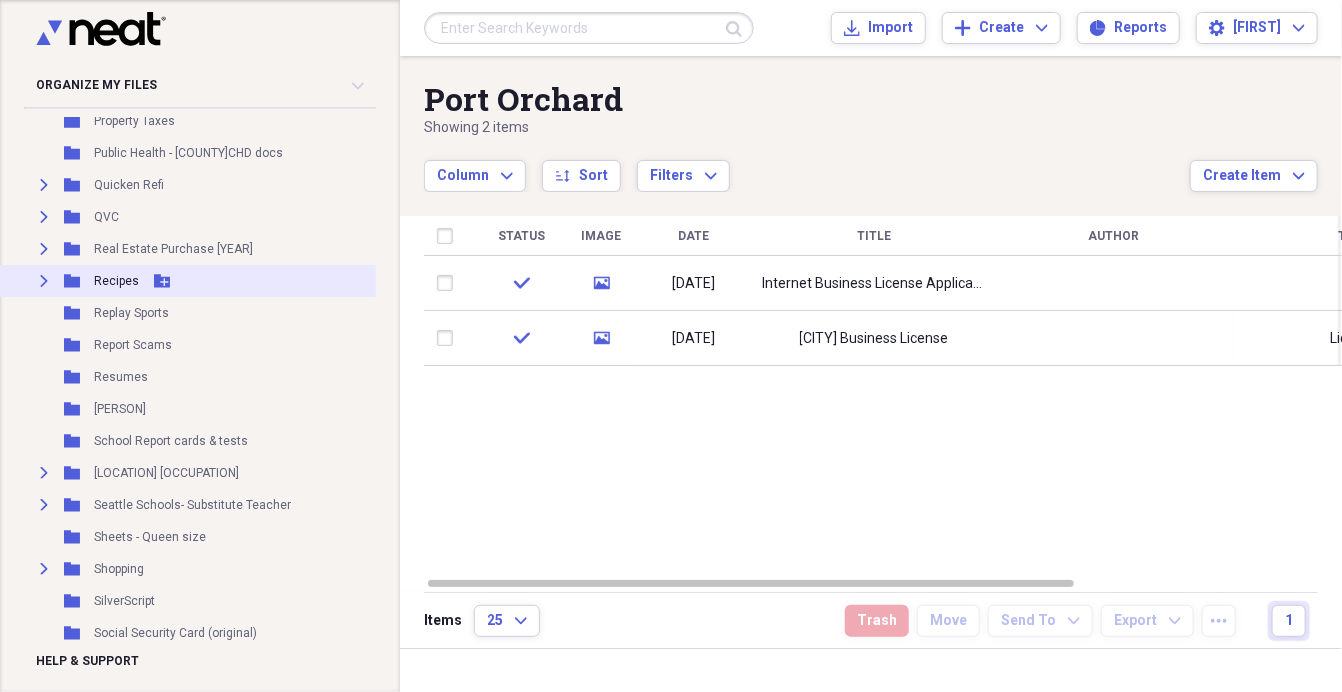 click on "Expand Folder Recipes Add Folder" at bounding box center (206, 281) 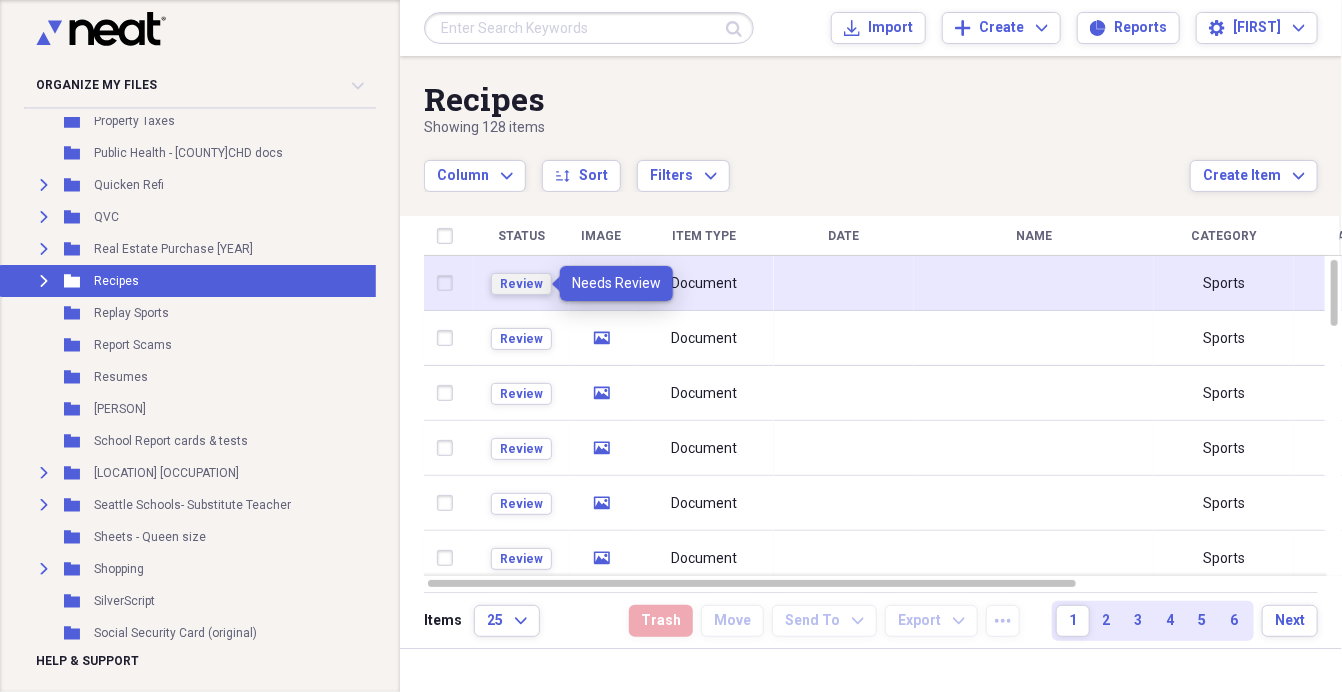 click on "Review" at bounding box center [521, 284] 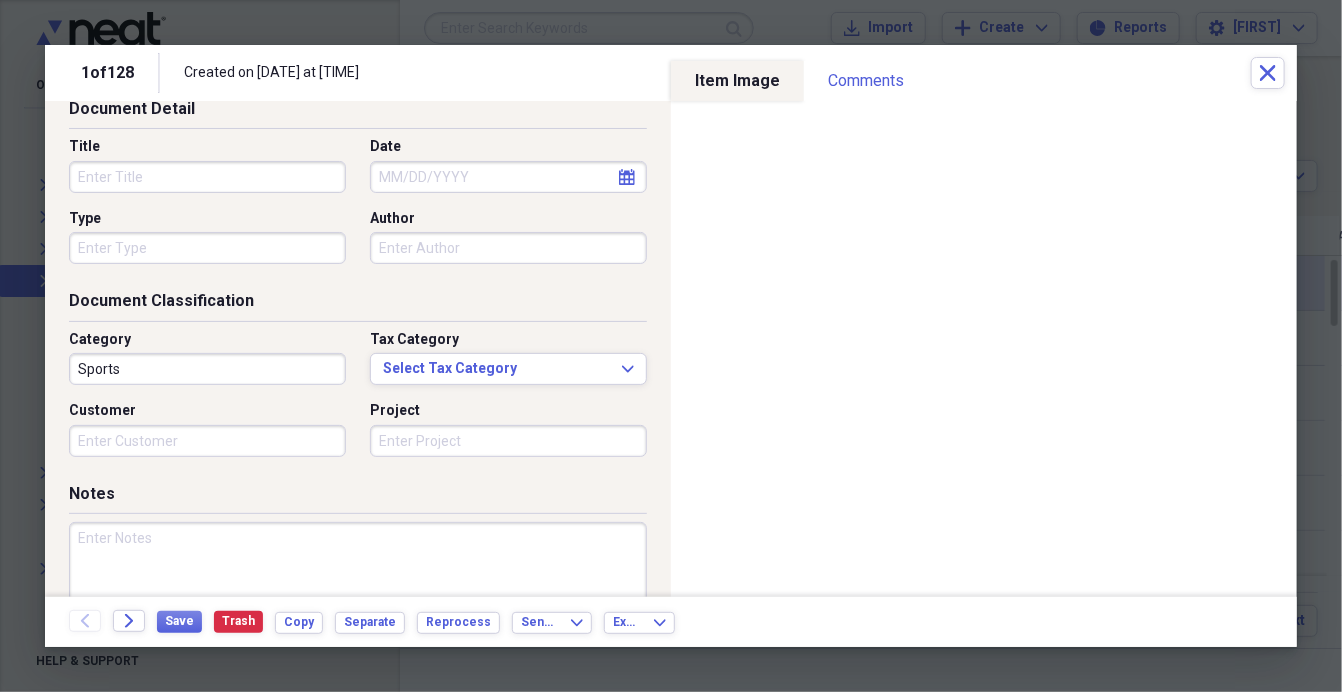 scroll, scrollTop: 171, scrollLeft: 0, axis: vertical 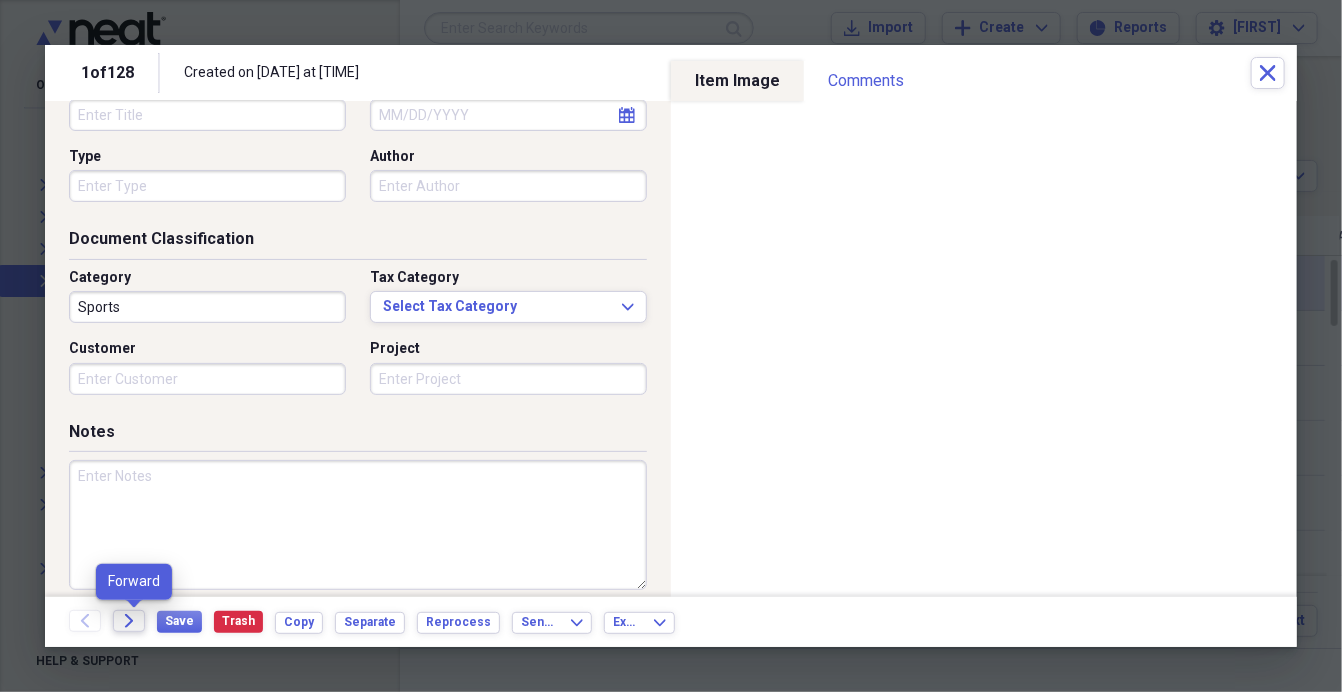 click on "Forward" 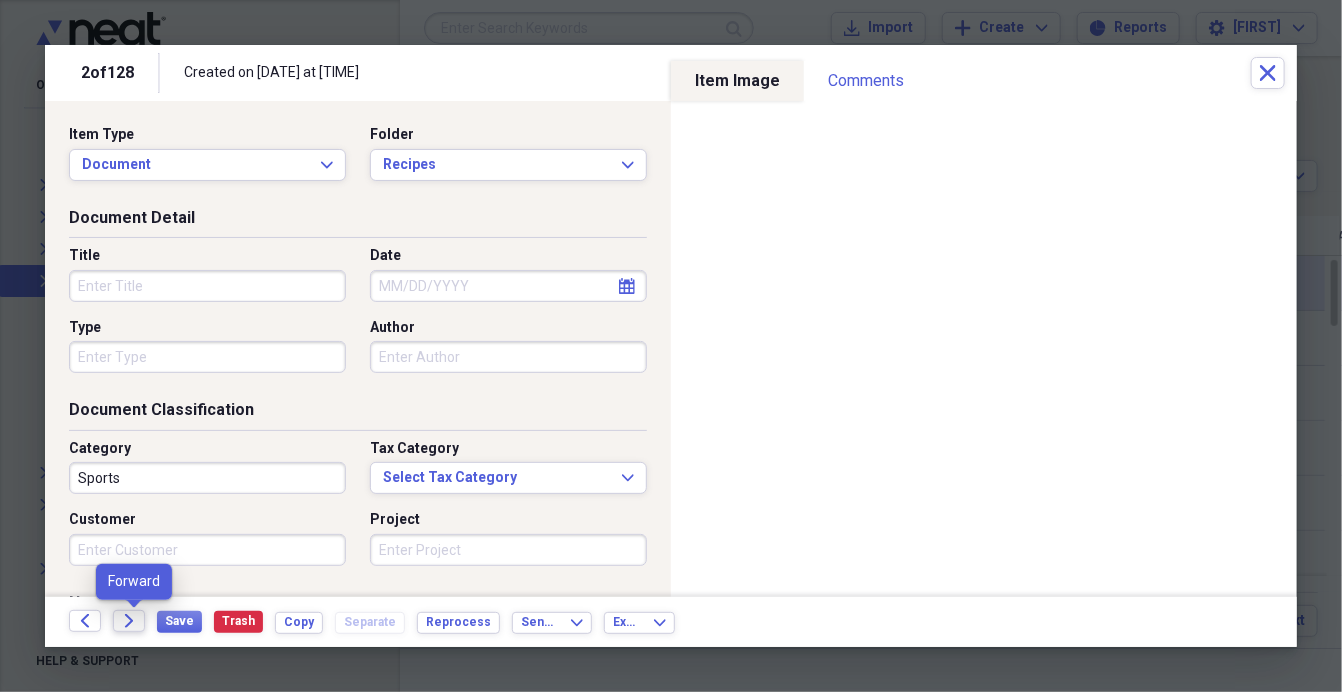 click on "Forward" at bounding box center [129, 621] 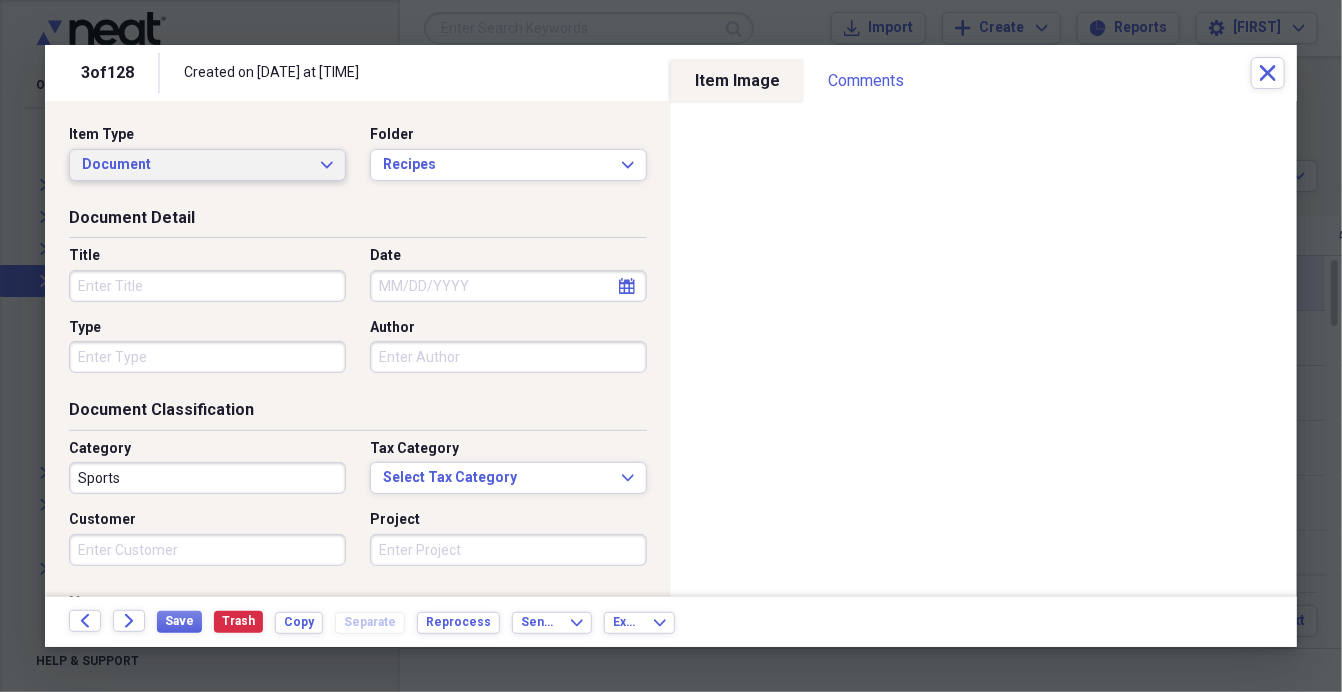 click on "Document Expand" at bounding box center [207, 165] 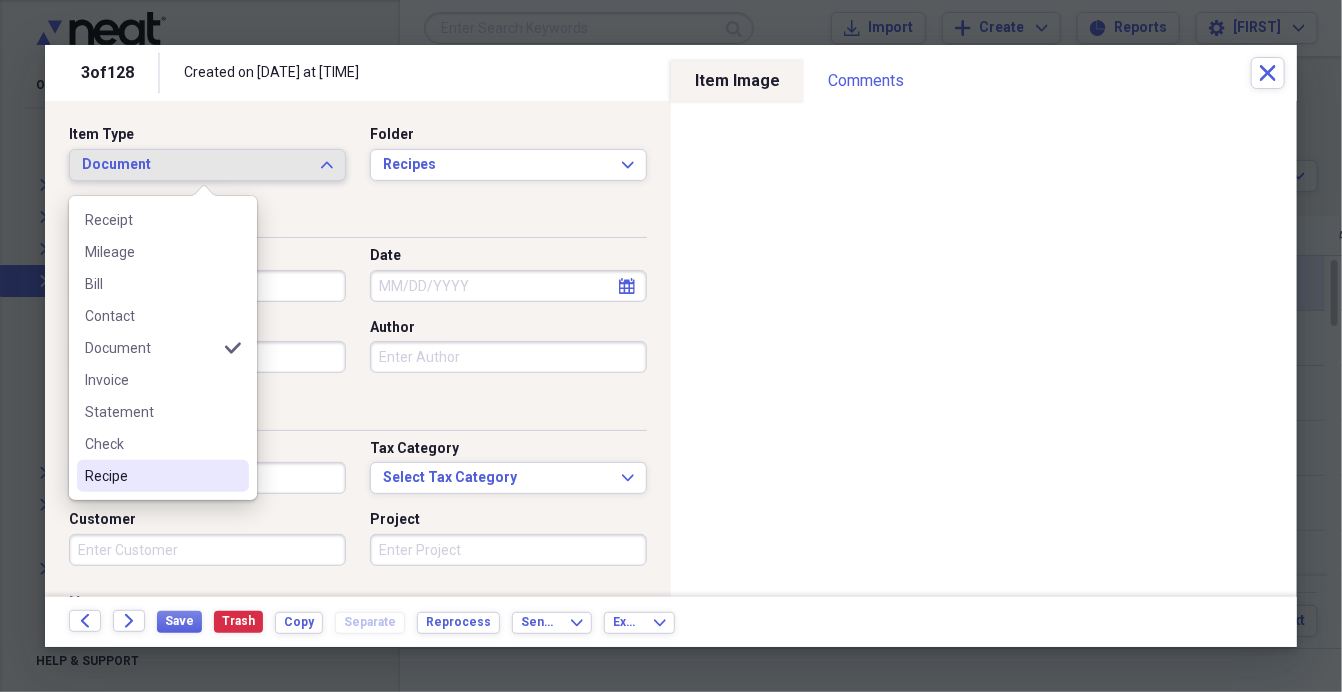 click on "Recipe" at bounding box center [151, 476] 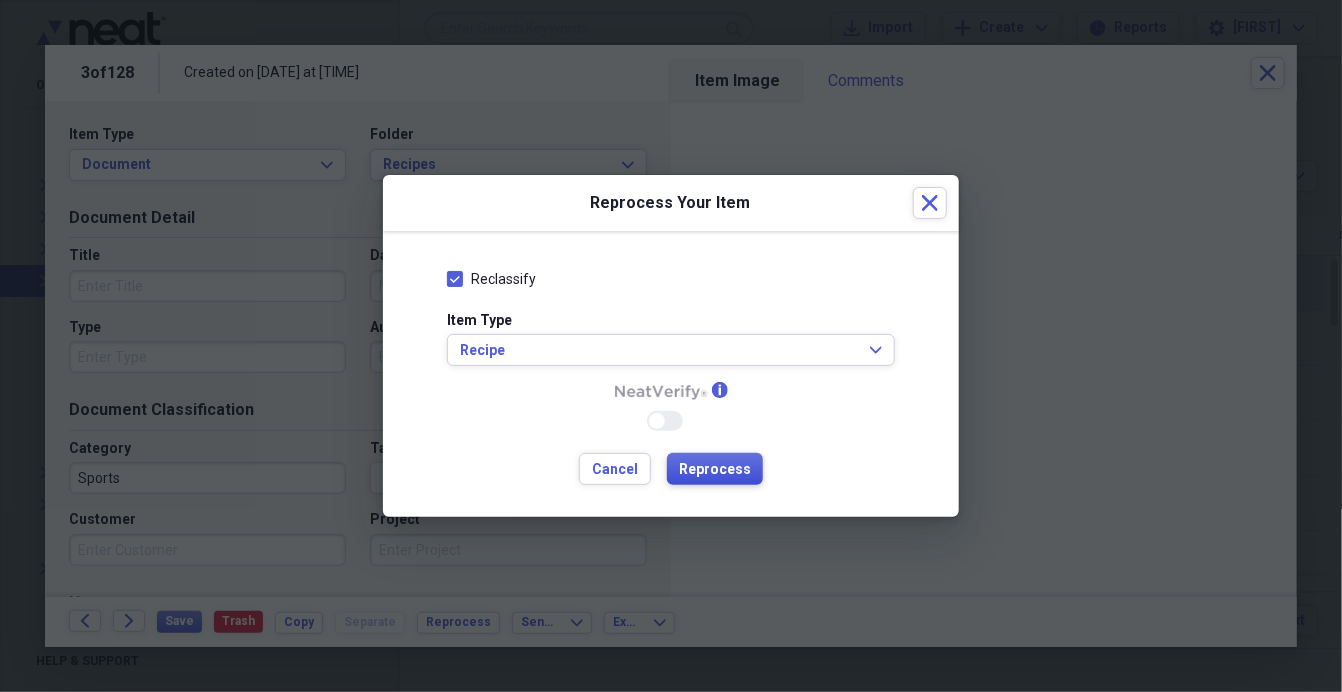 click on "Reprocess" at bounding box center [715, 470] 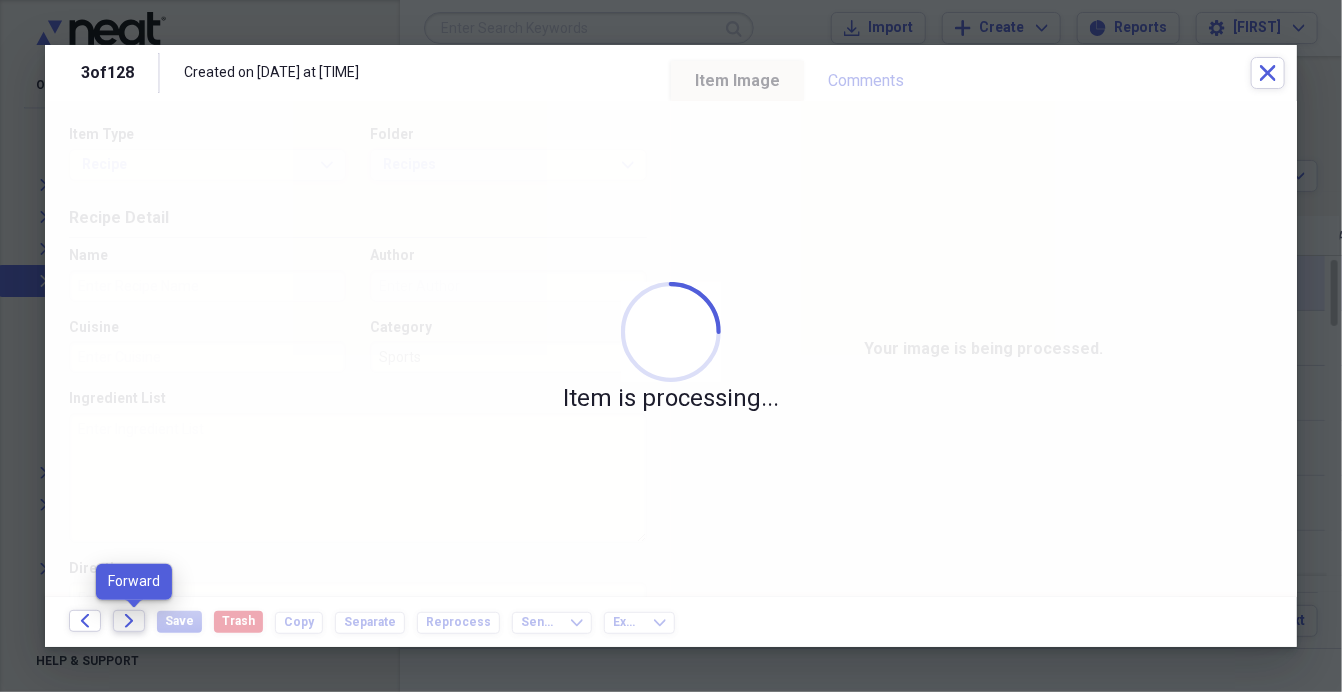 click on "Forward" 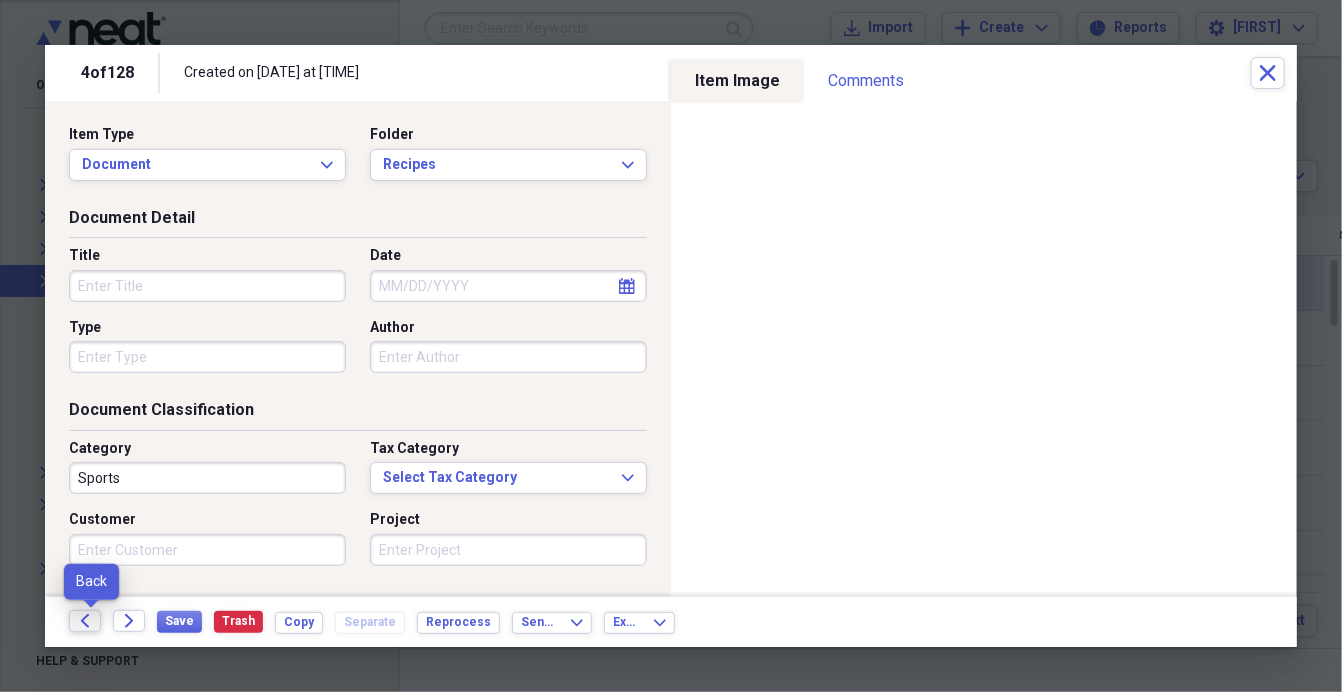 click 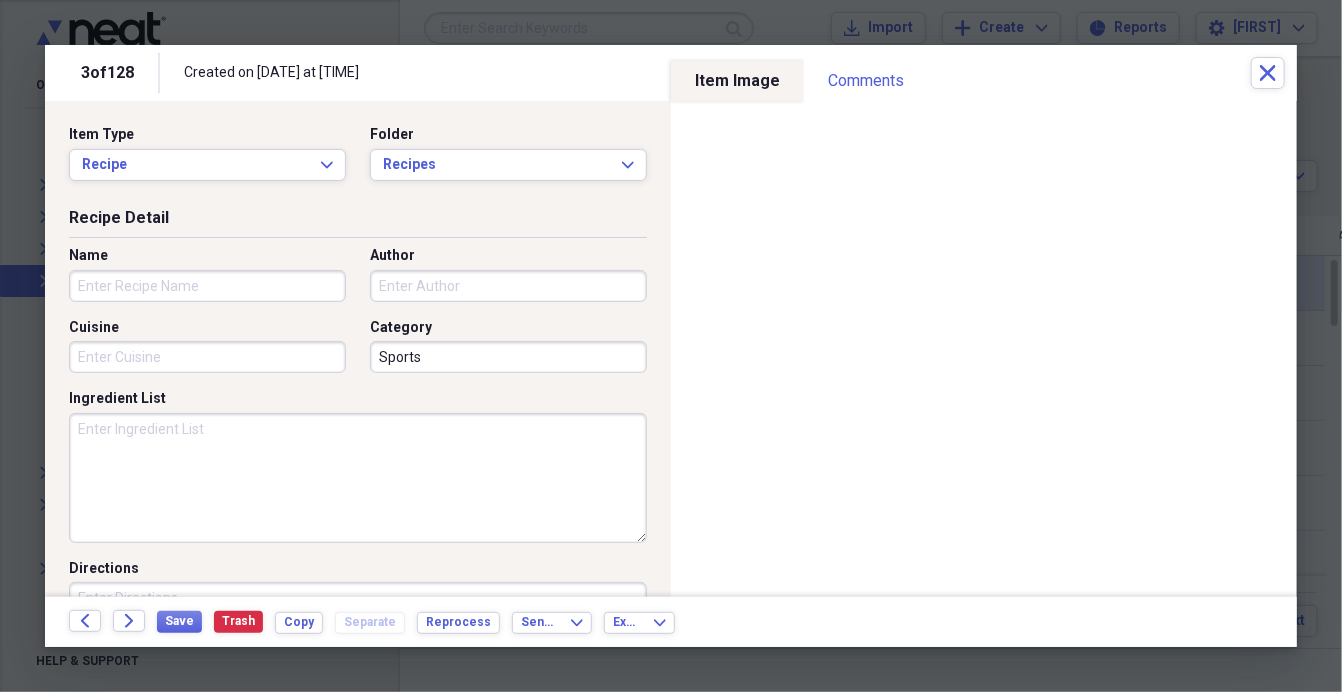 click on "Name" at bounding box center (207, 286) 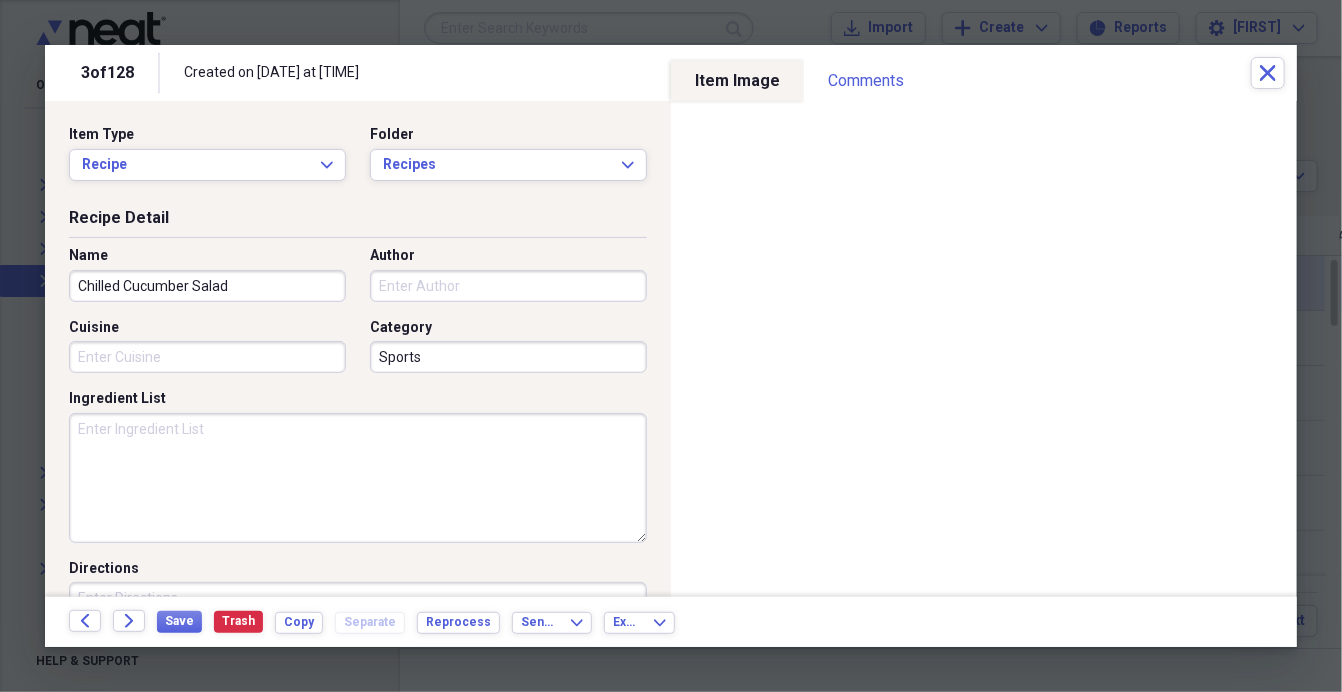 type on "Chilled Cucumber Salad" 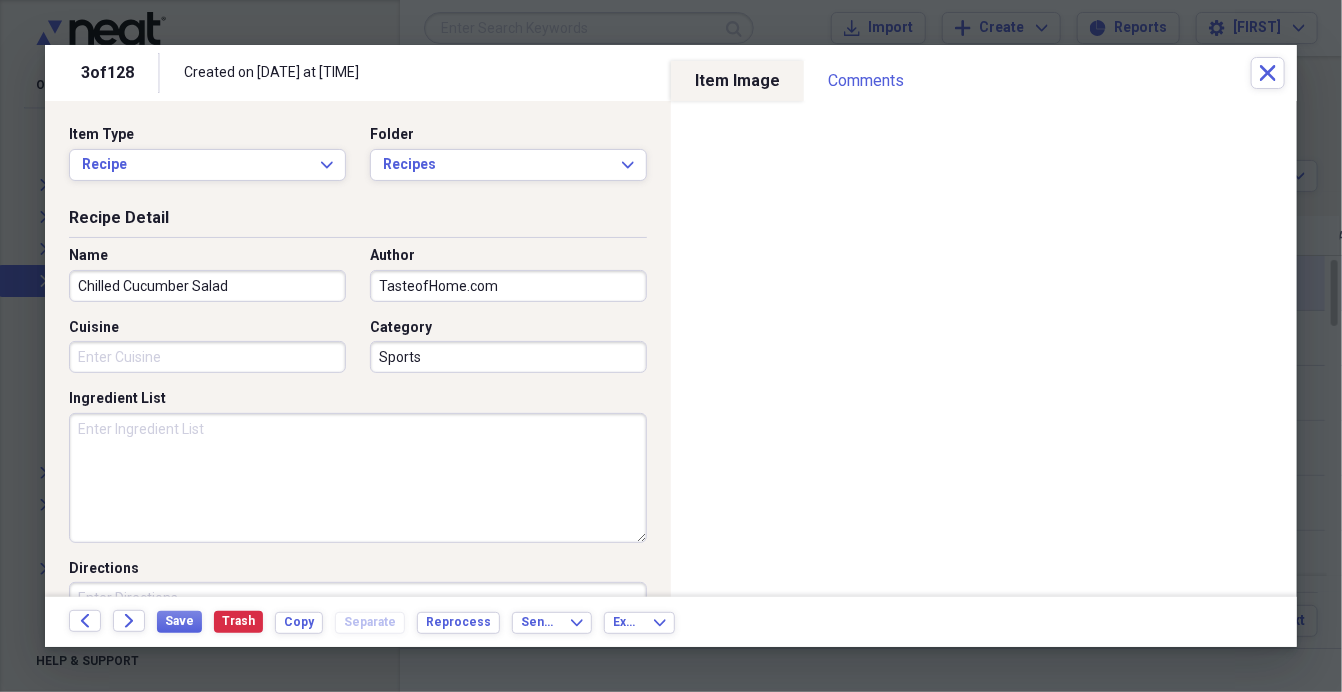 type on "TasteofHome.com" 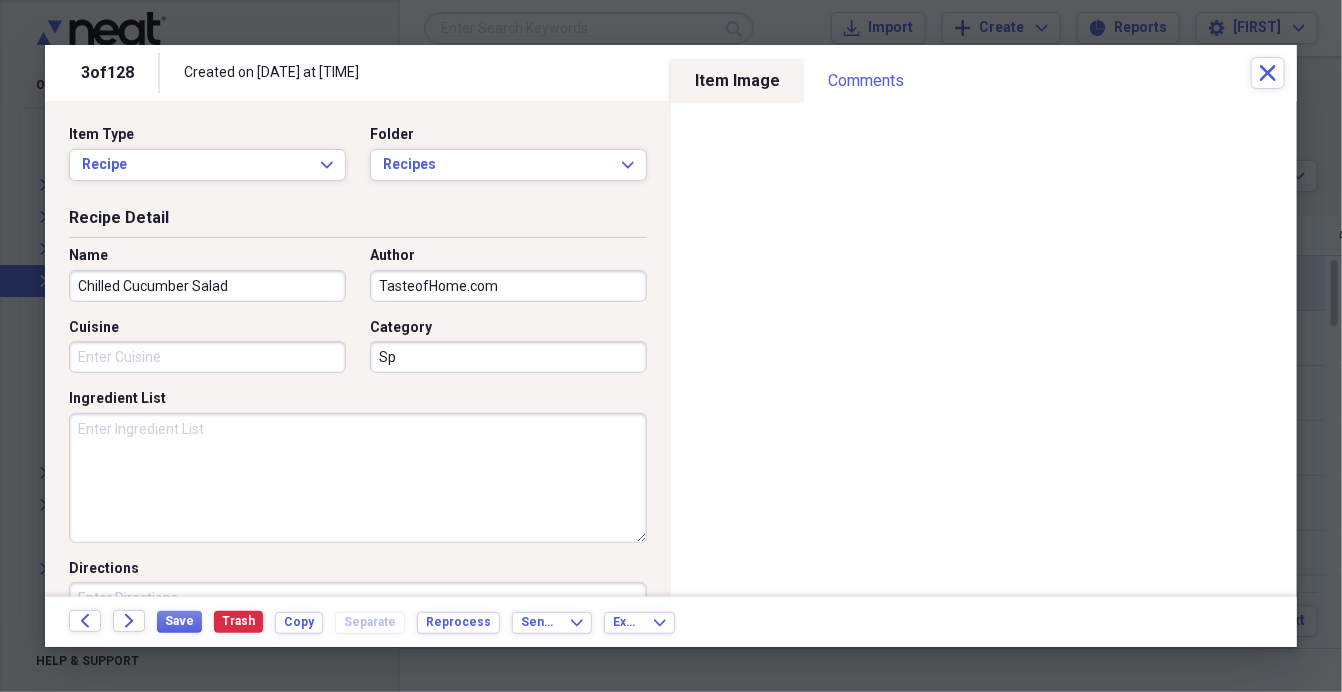 type on "S" 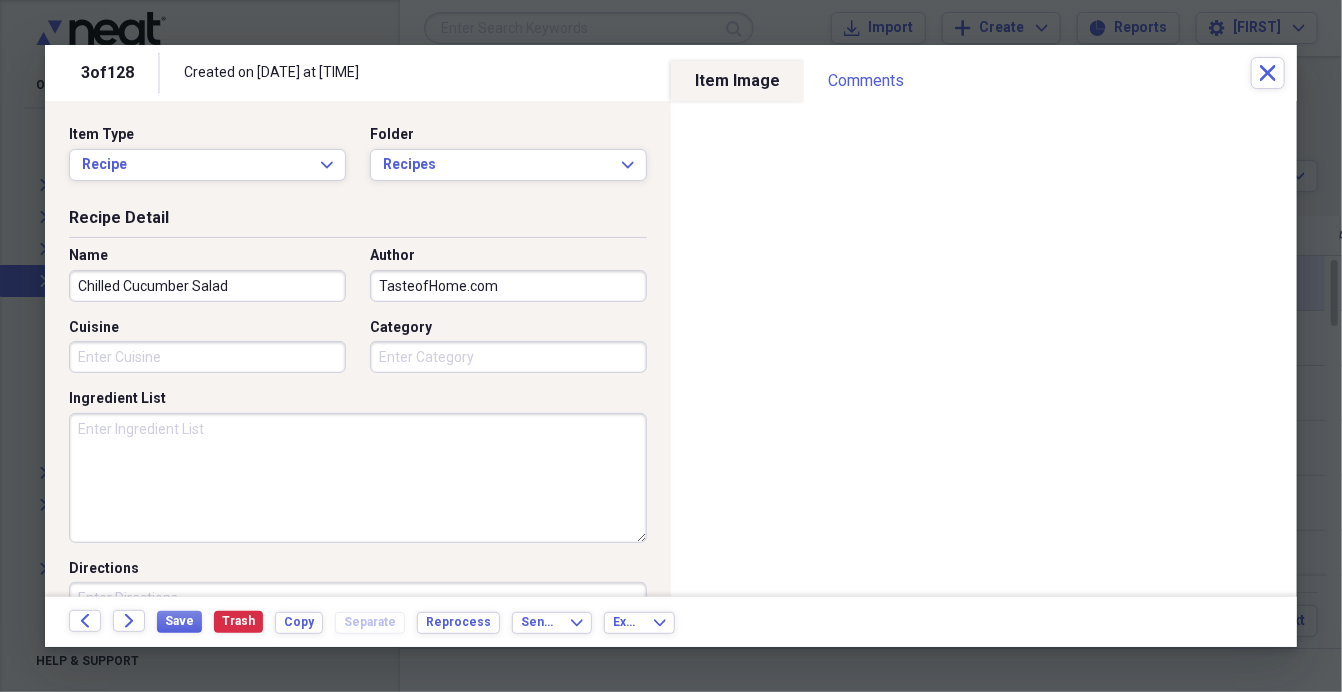 type 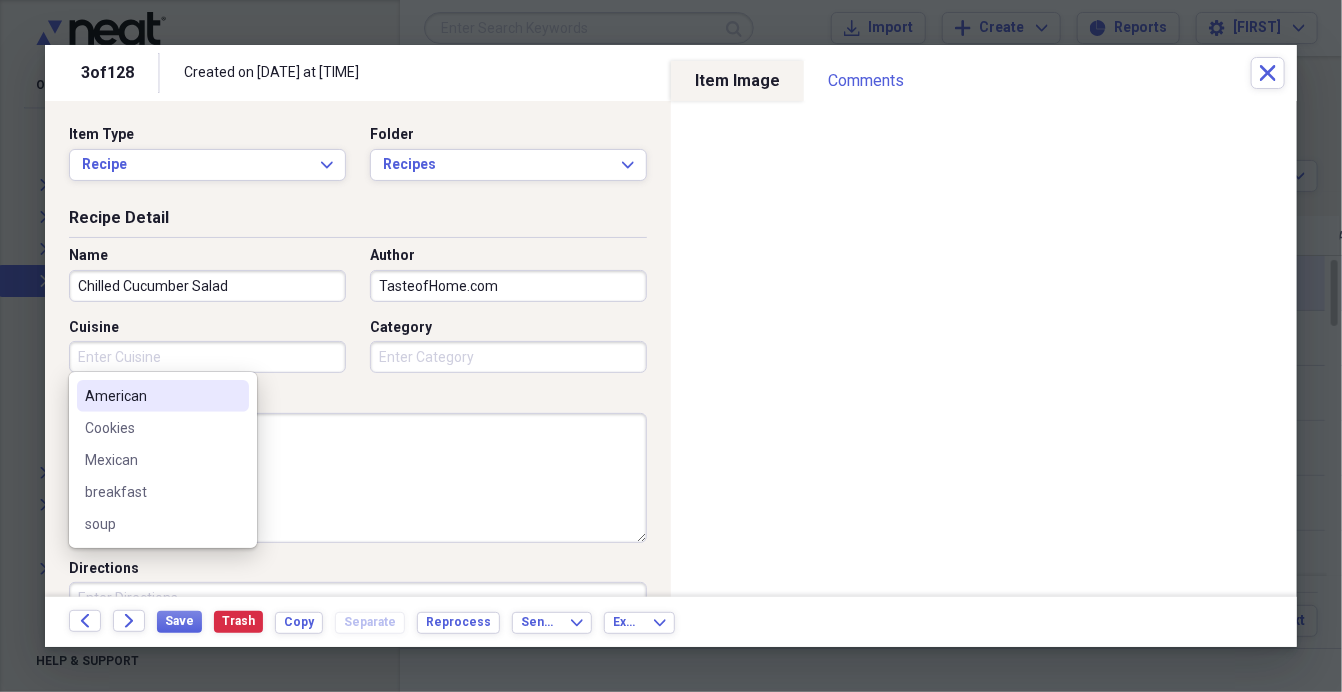 click on "Cuisine" at bounding box center [207, 357] 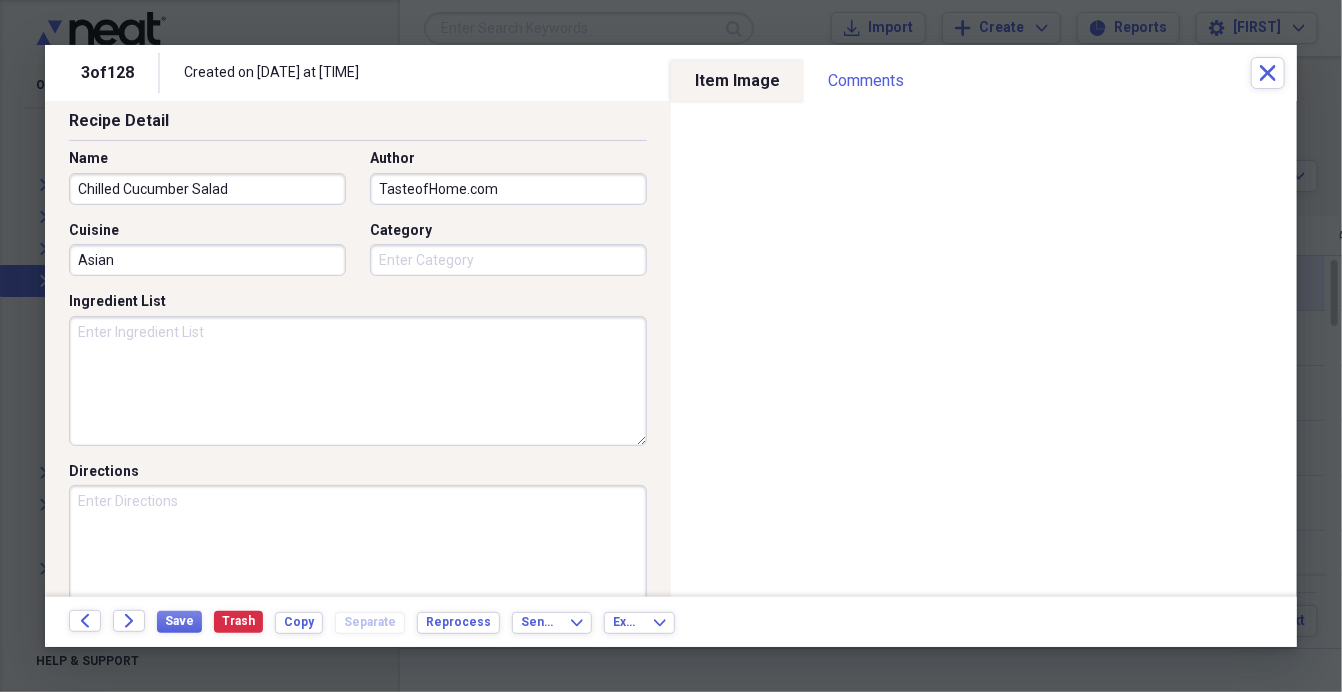 scroll, scrollTop: 96, scrollLeft: 0, axis: vertical 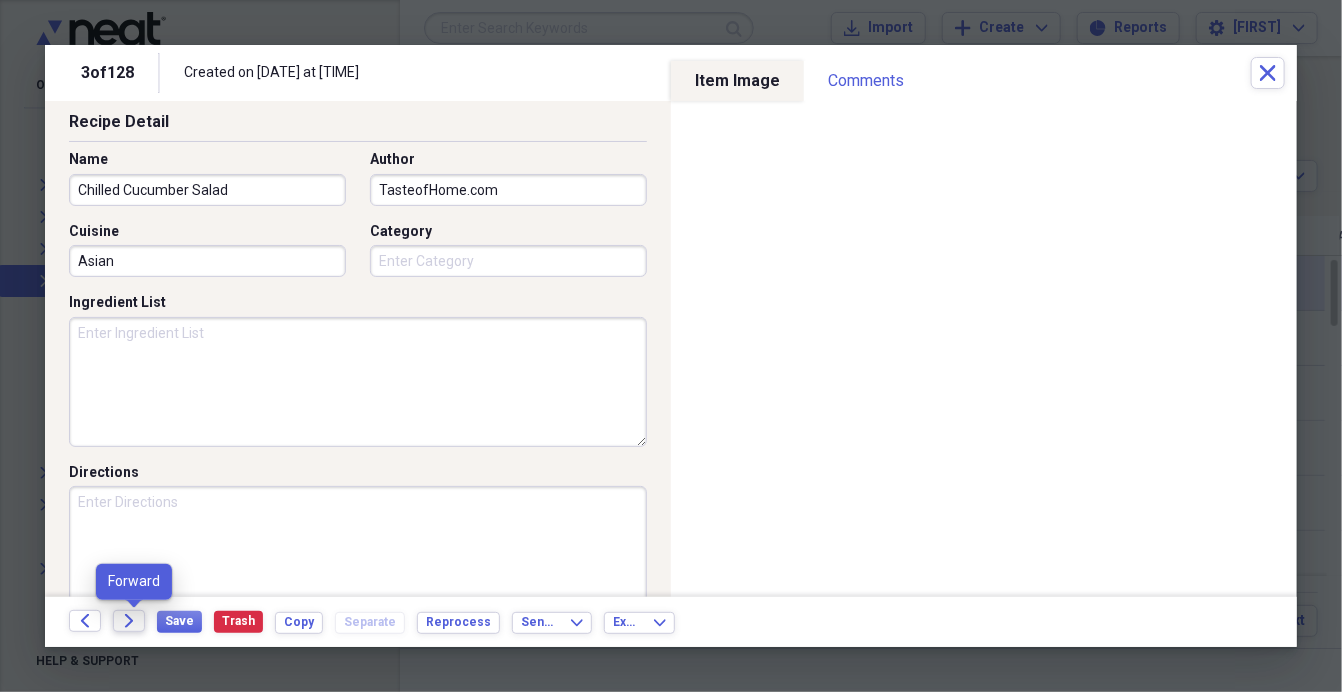 type on "Asian" 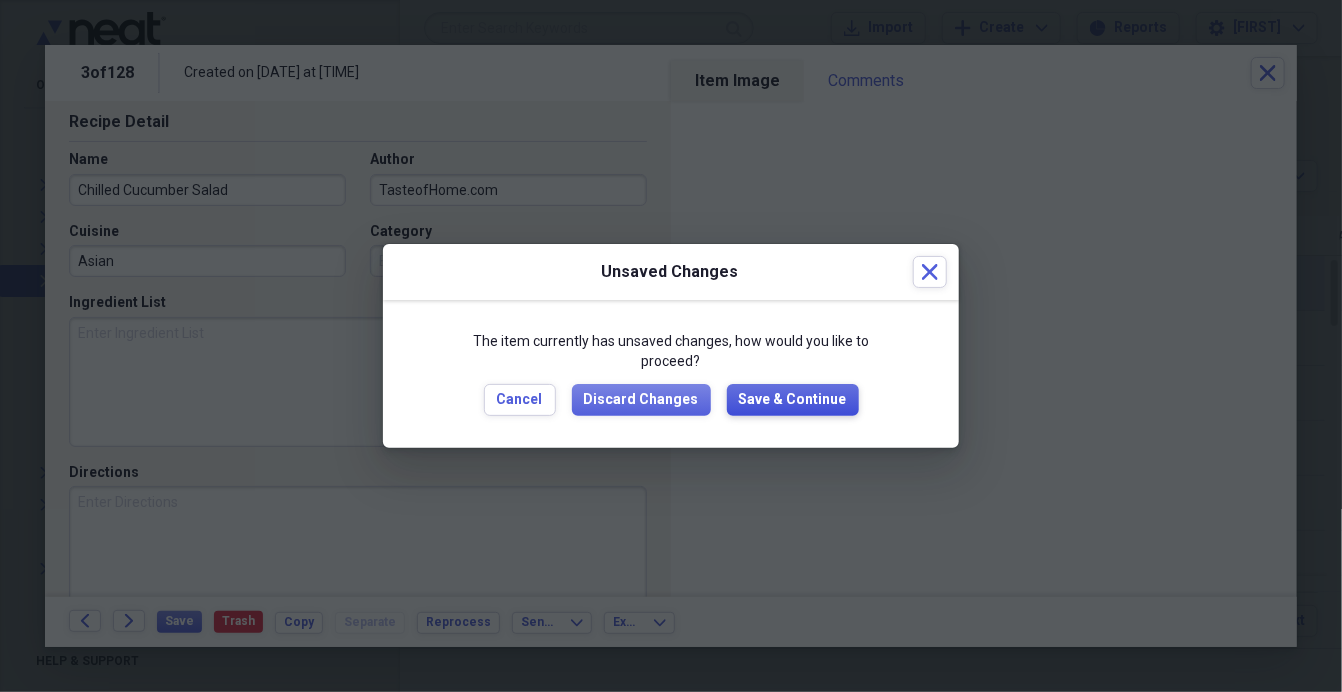 click on "Save & Continue" at bounding box center (793, 400) 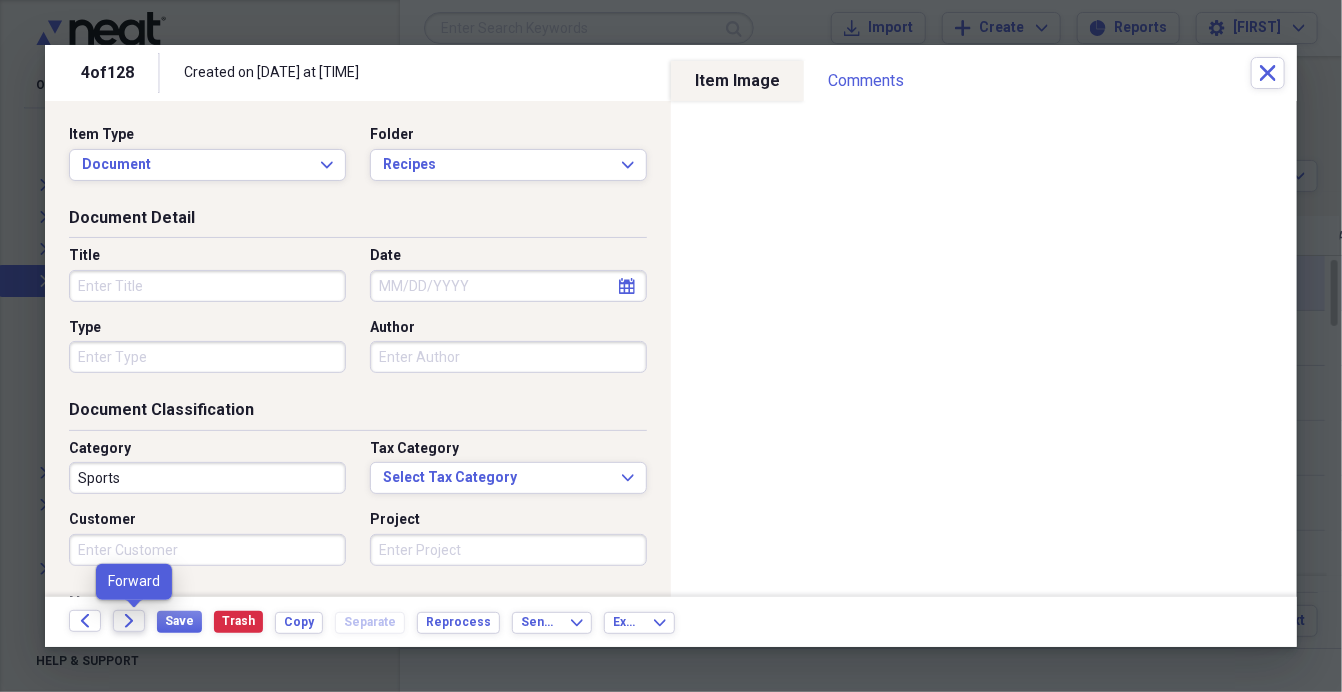 click on "Forward" 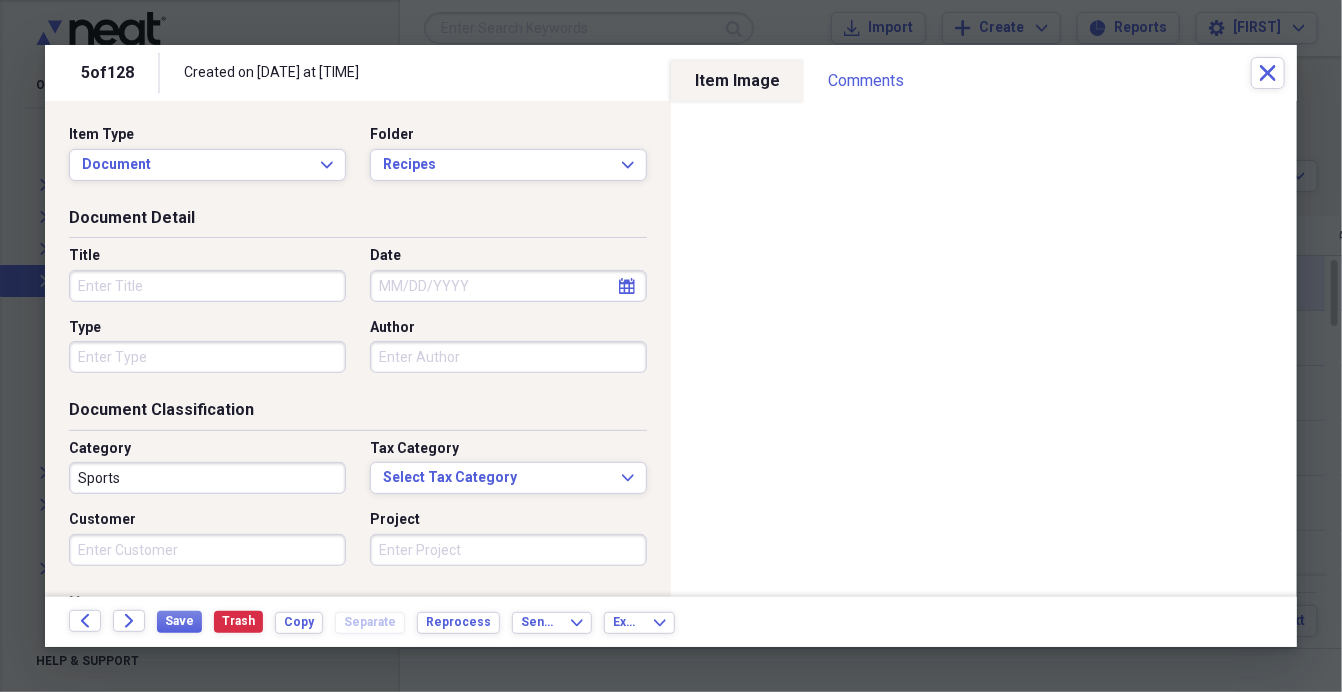 click on "Title" at bounding box center (207, 286) 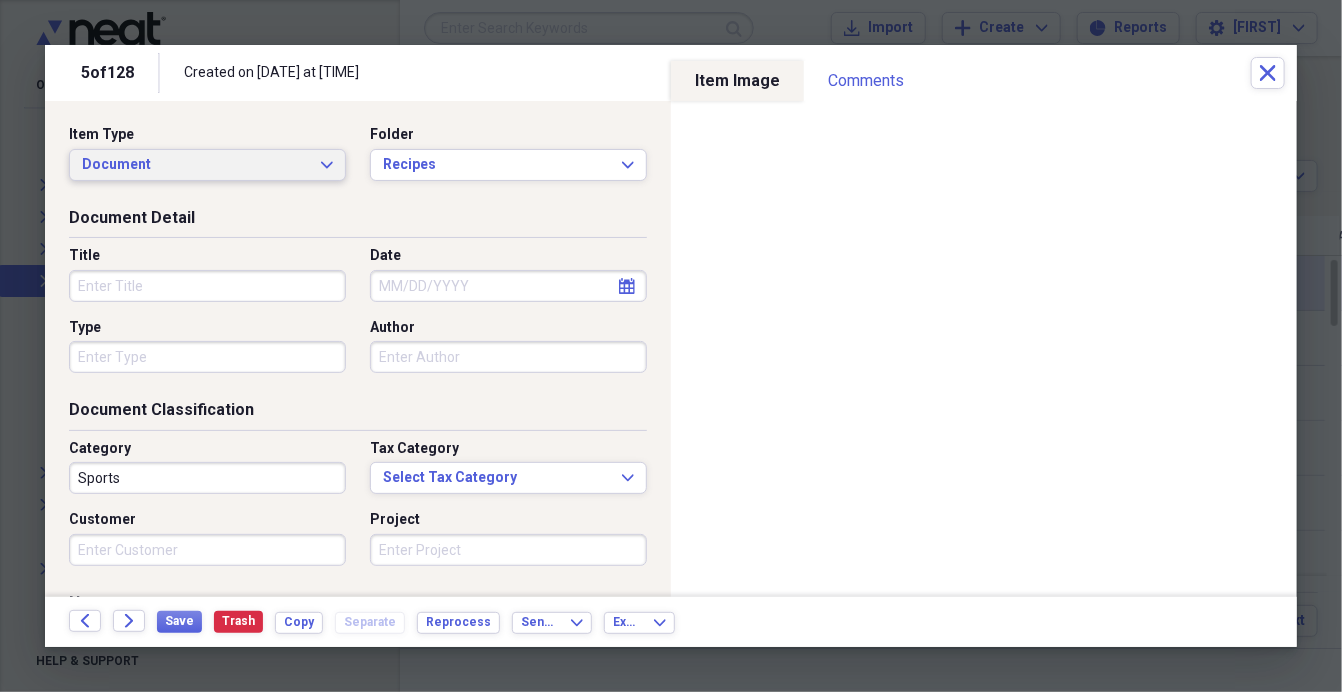 click on "Expand" 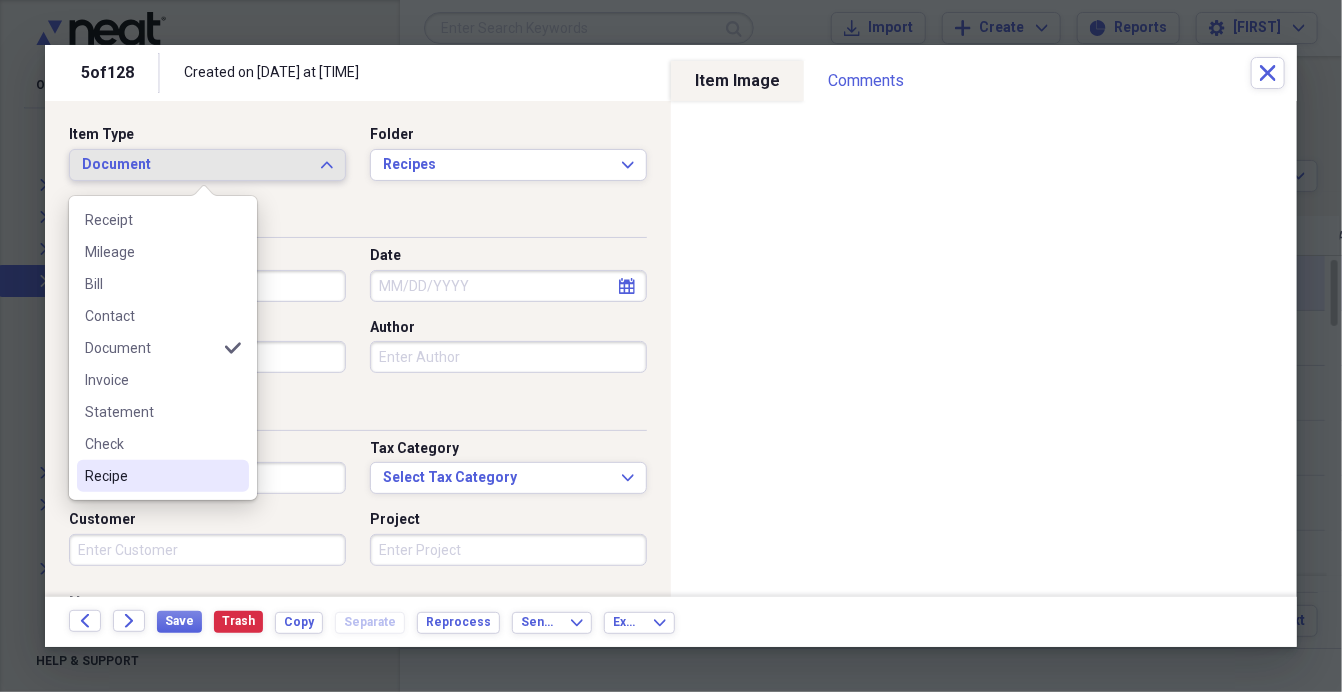 click on "Recipe" at bounding box center [163, 476] 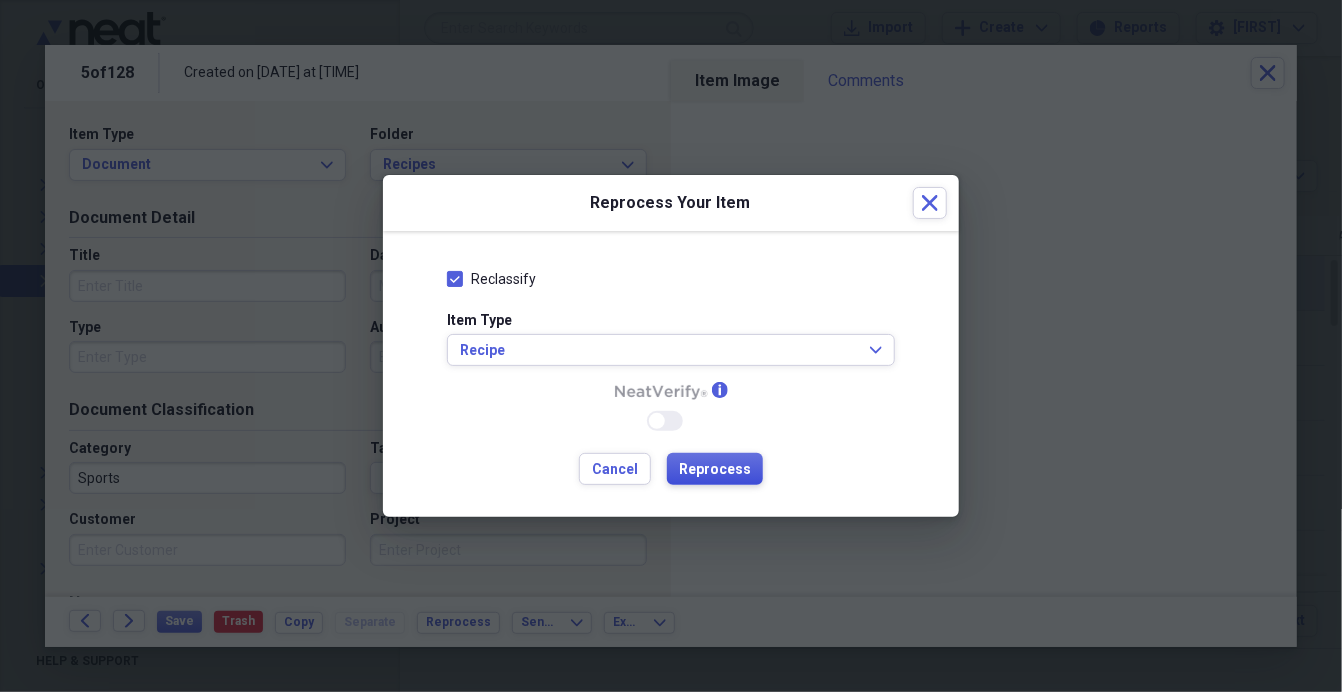 click on "Reprocess" at bounding box center (715, 470) 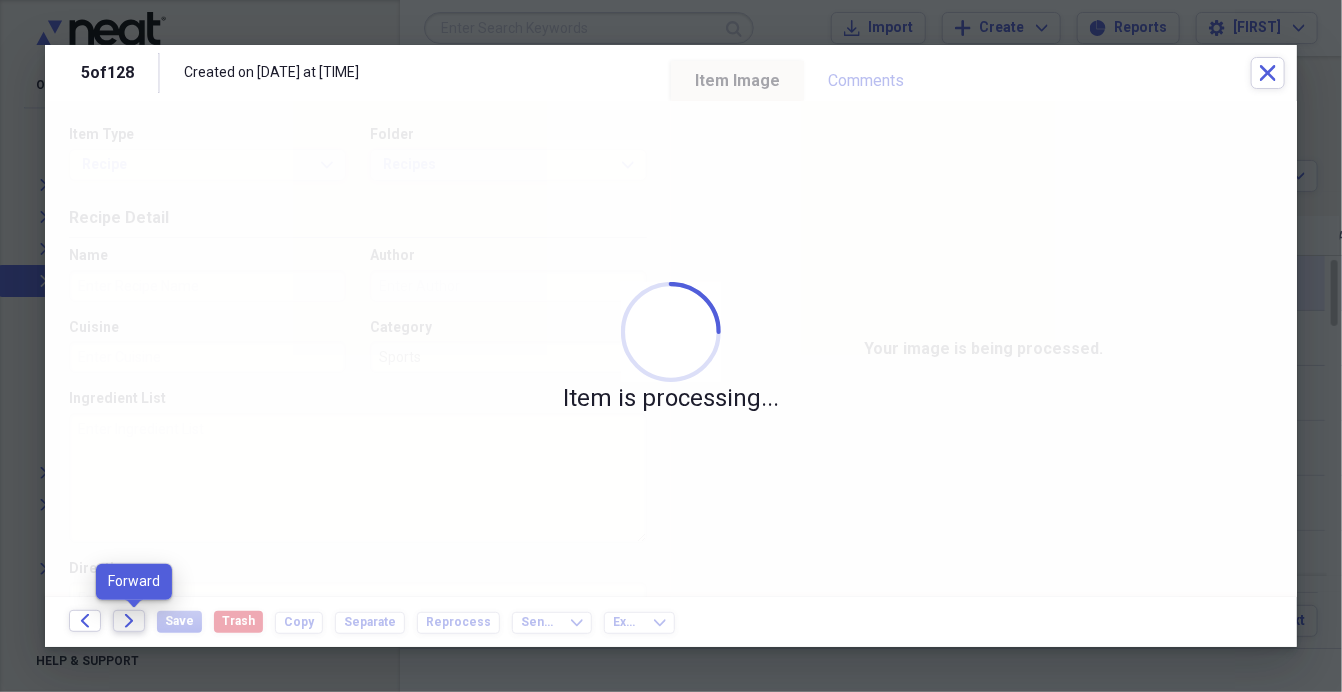 click on "Forward" 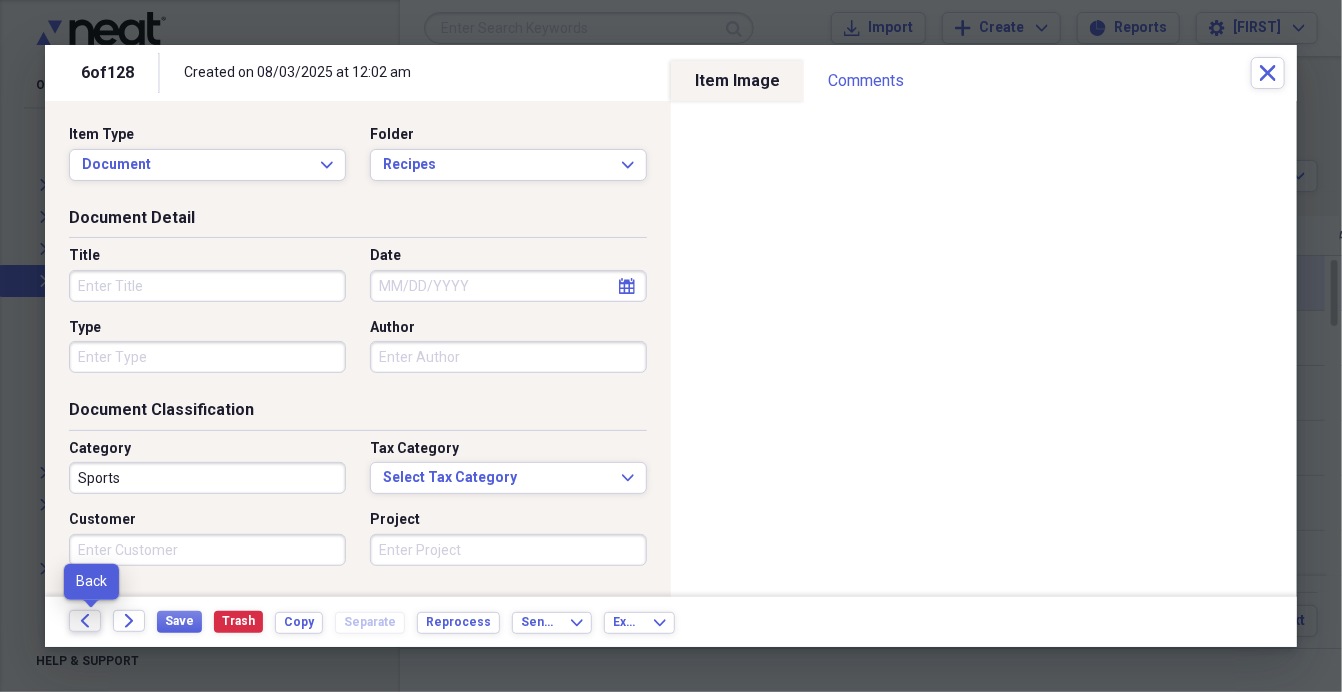 click on "Back" 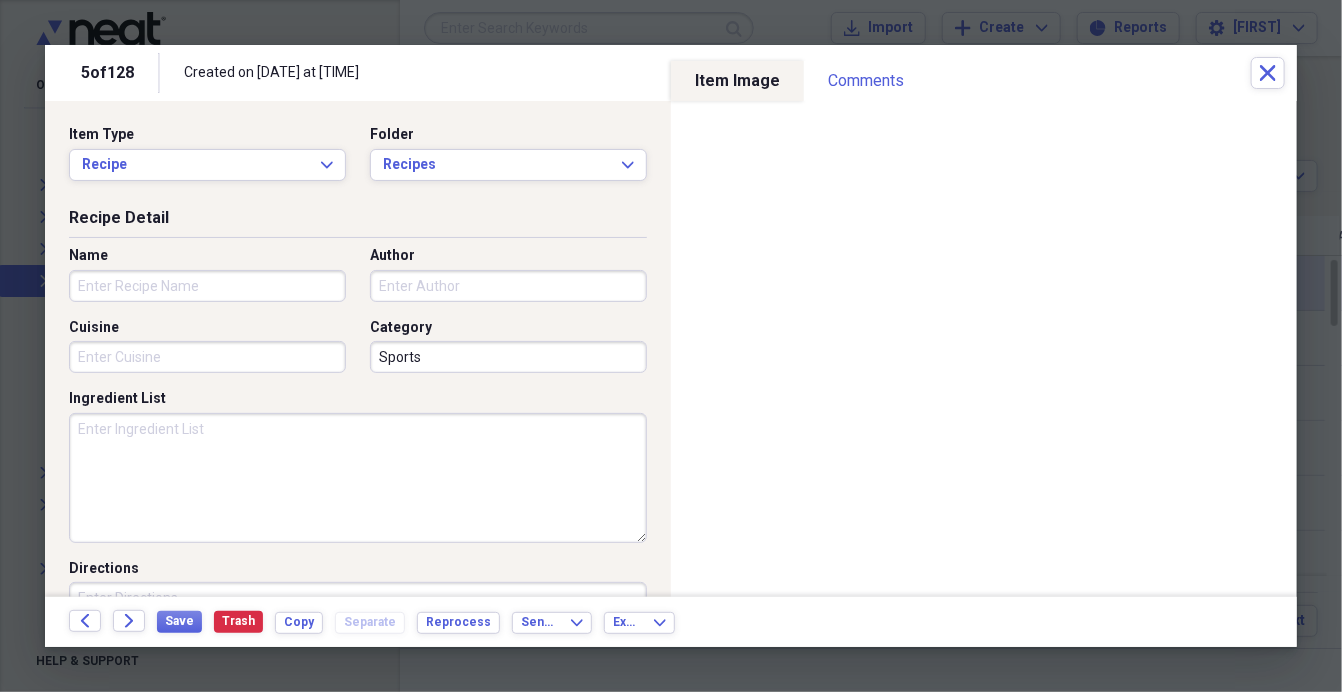 click on "Name" at bounding box center (207, 286) 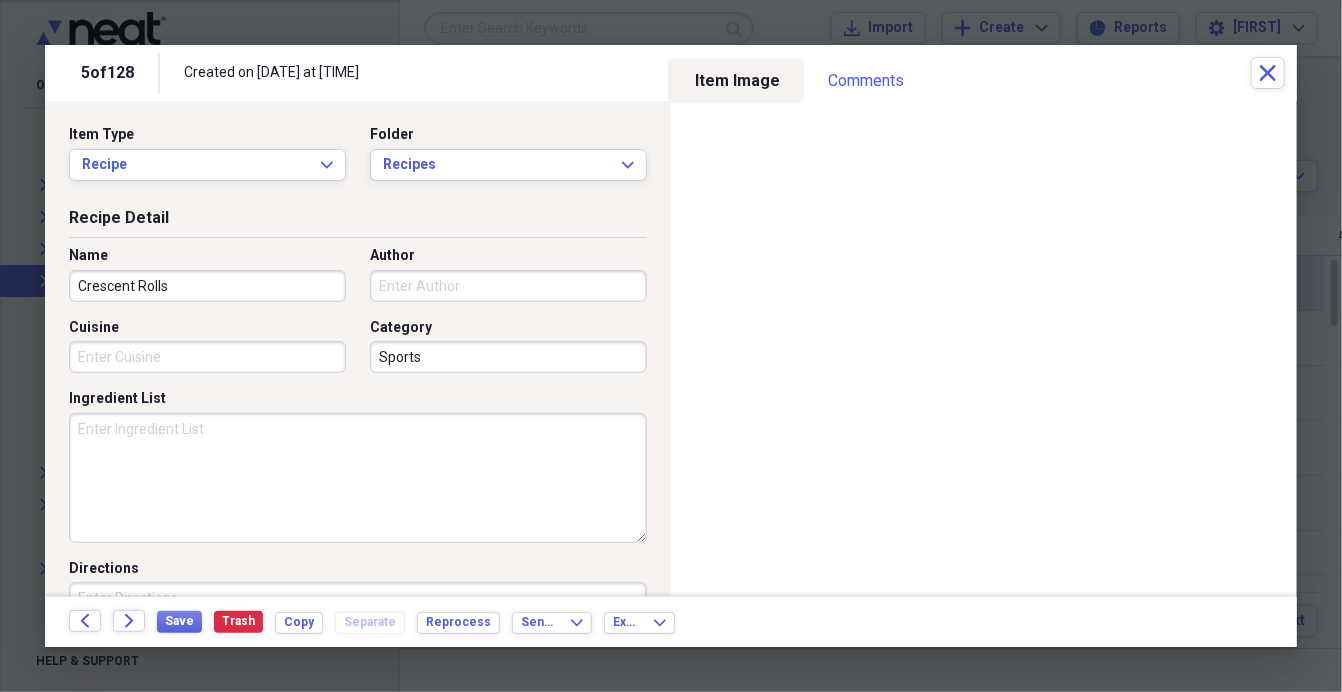 type on "Crescent Rolls" 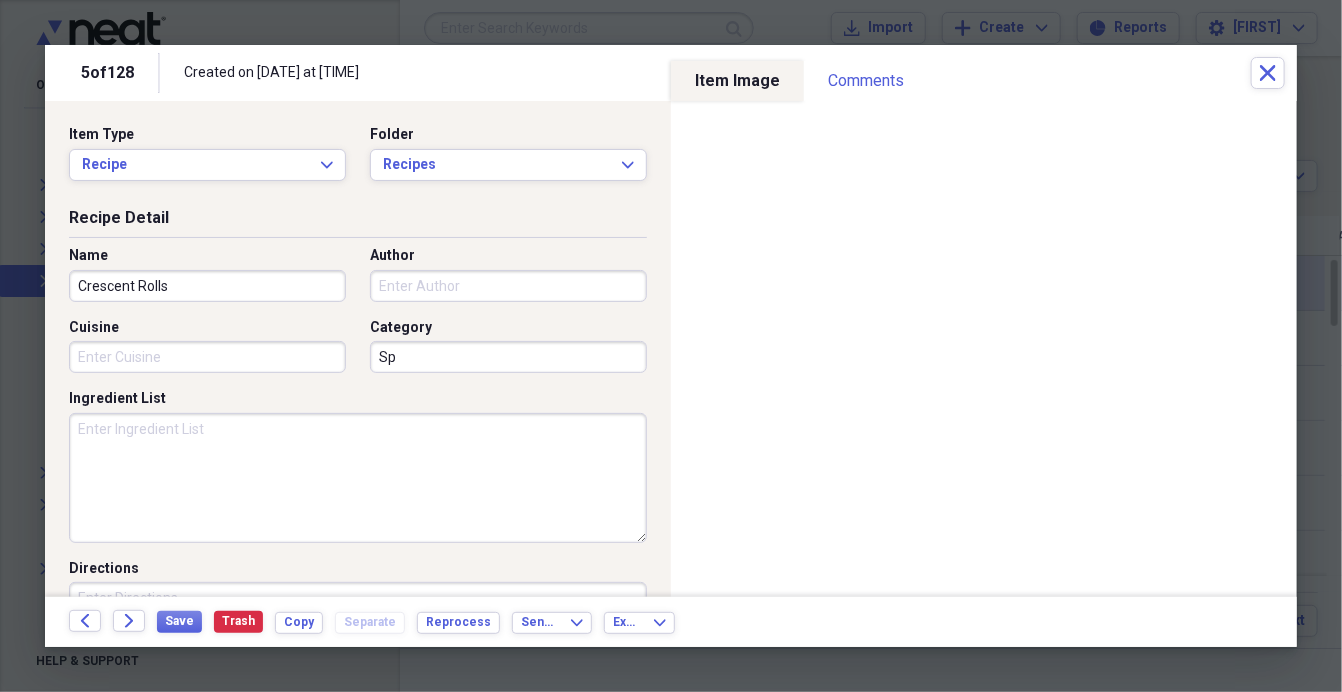type on "S" 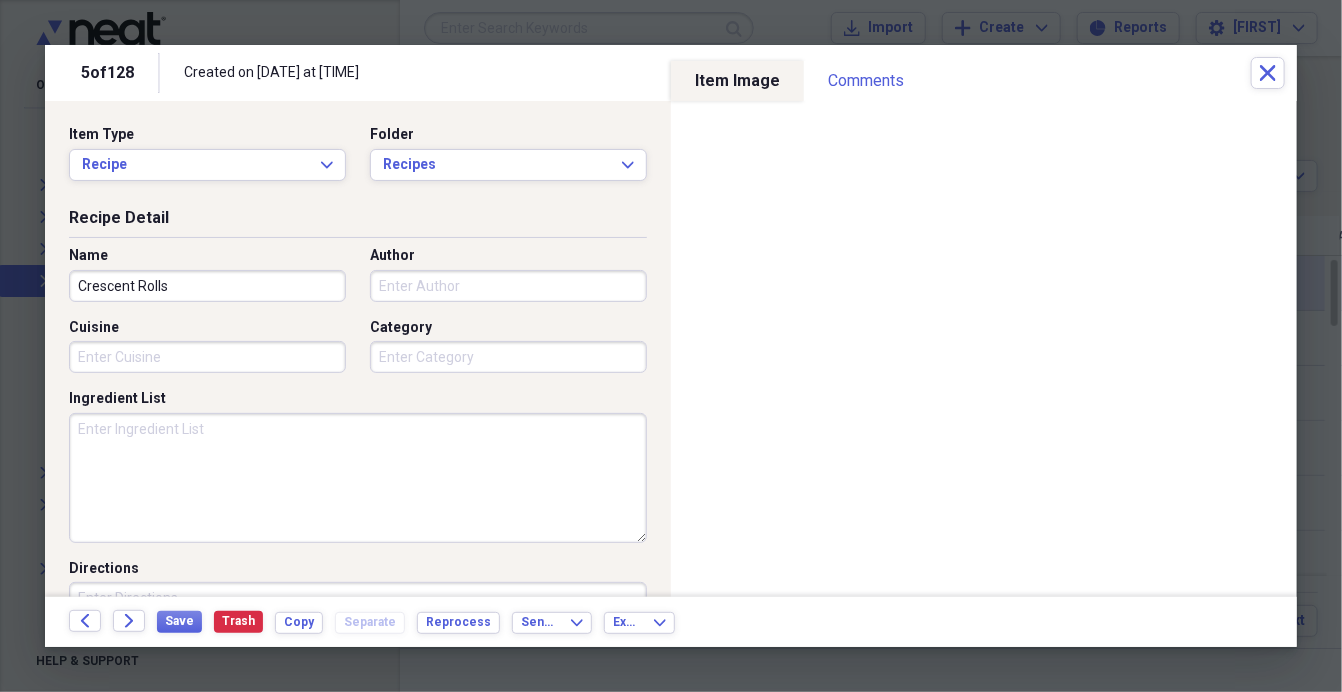 click on "Category" at bounding box center (508, 357) 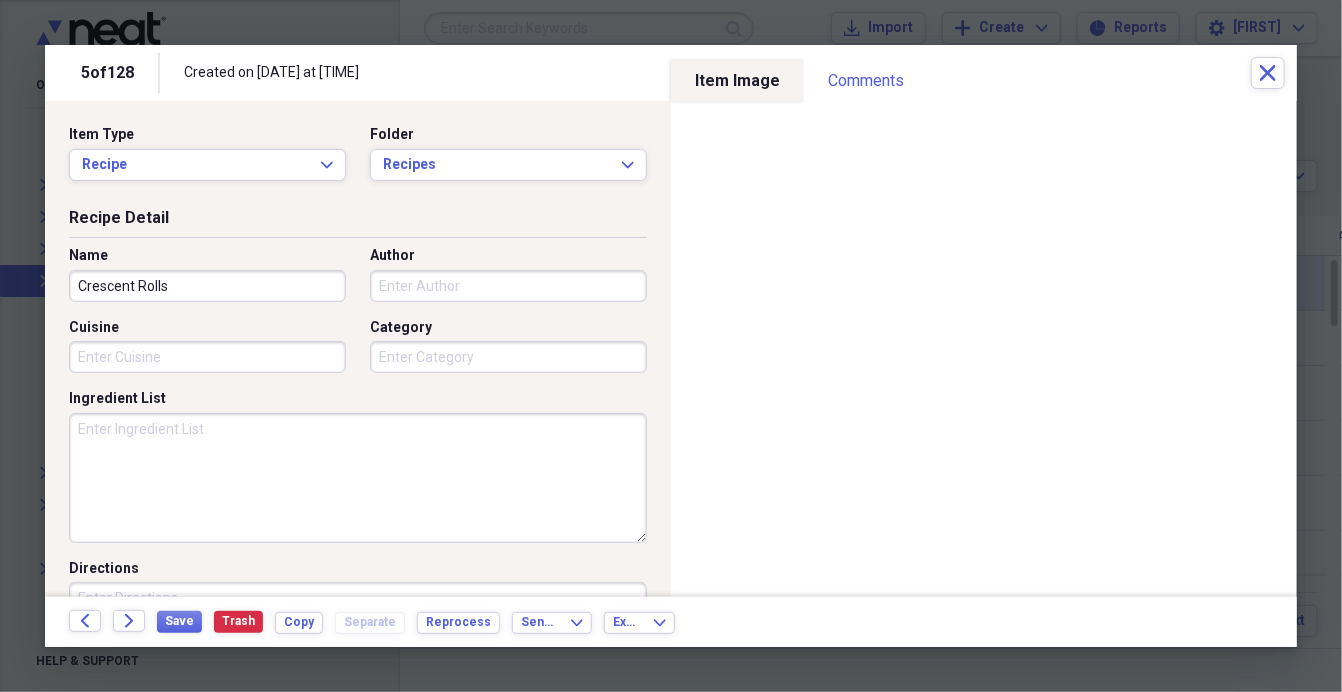 type 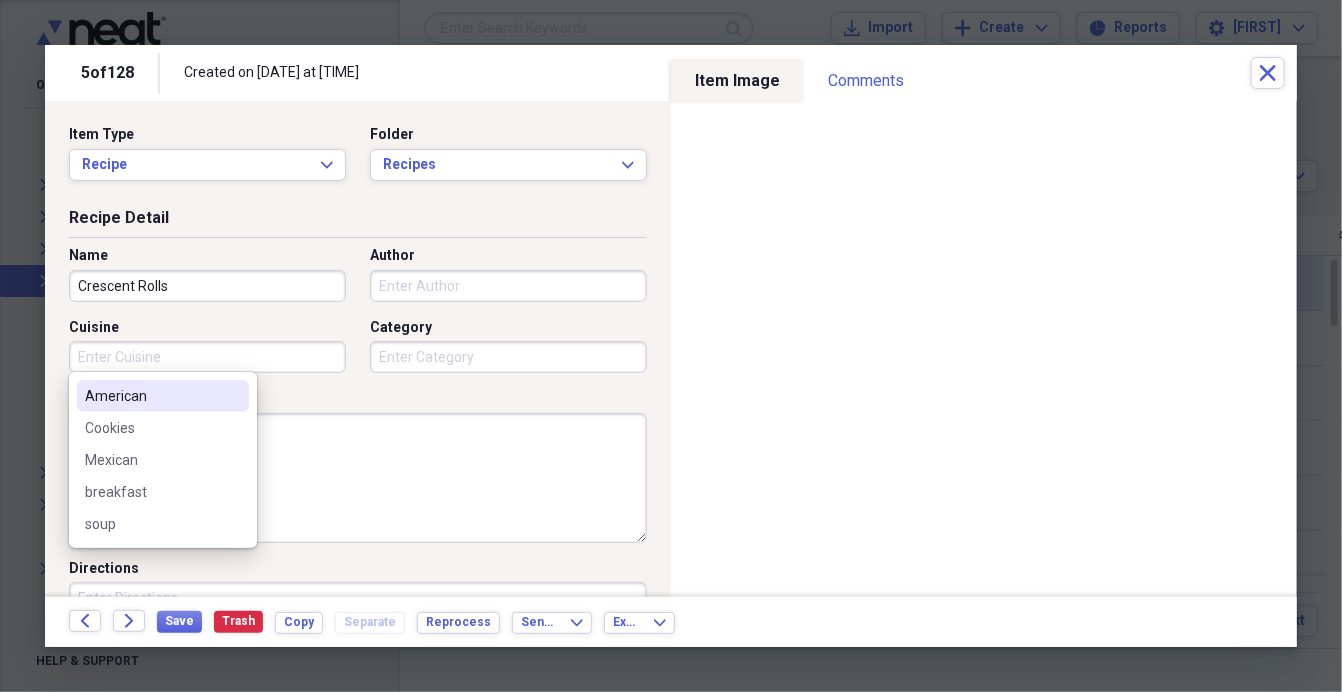 click on "Cuisine" at bounding box center (207, 357) 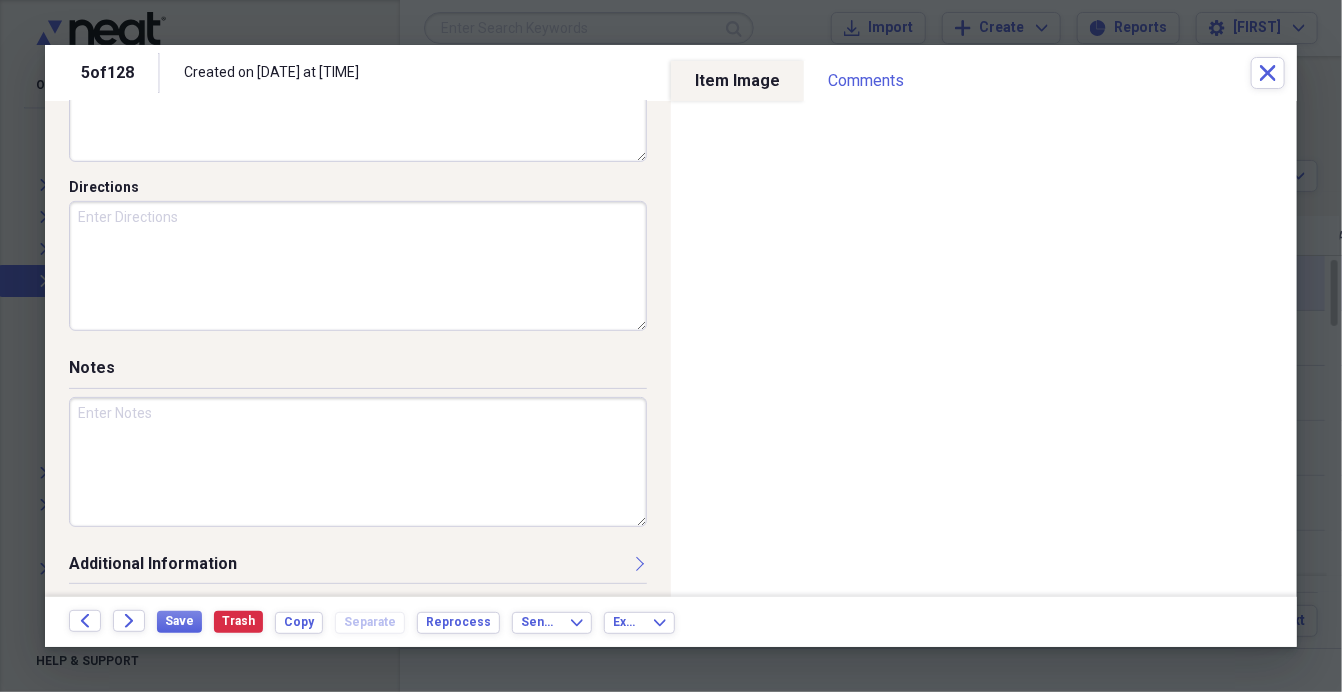 scroll, scrollTop: 0, scrollLeft: 0, axis: both 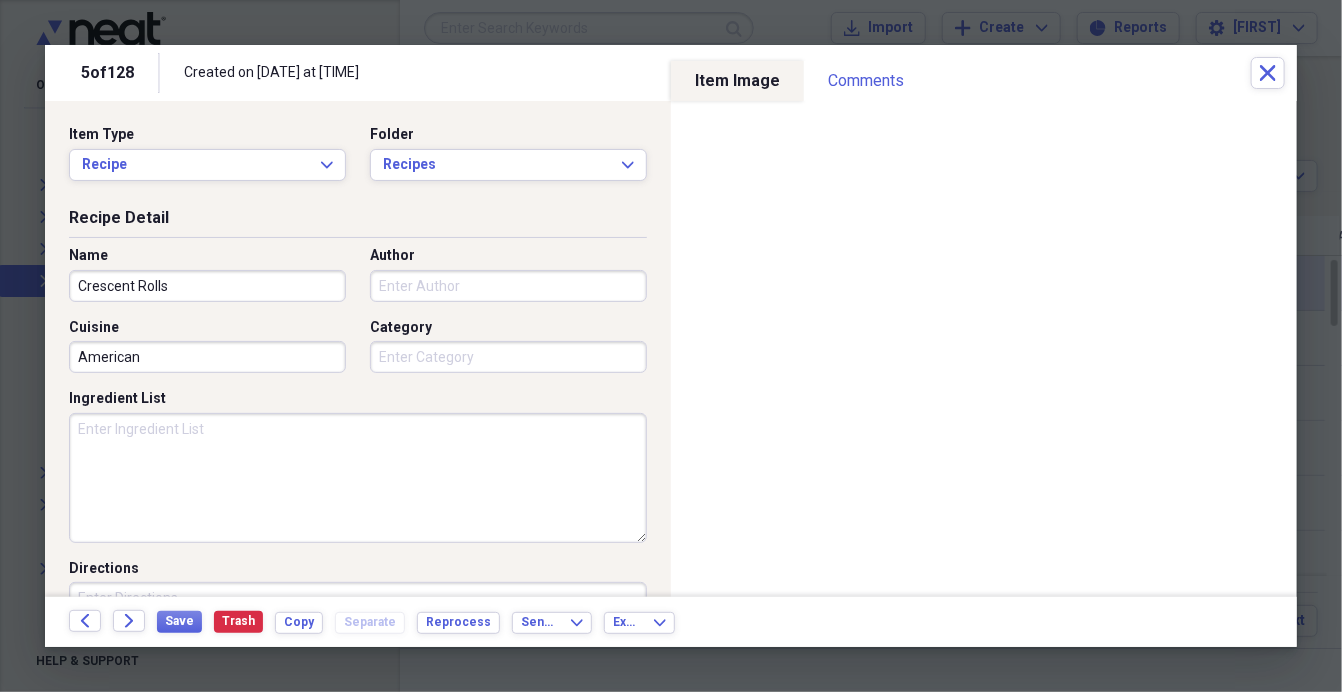 type on "American" 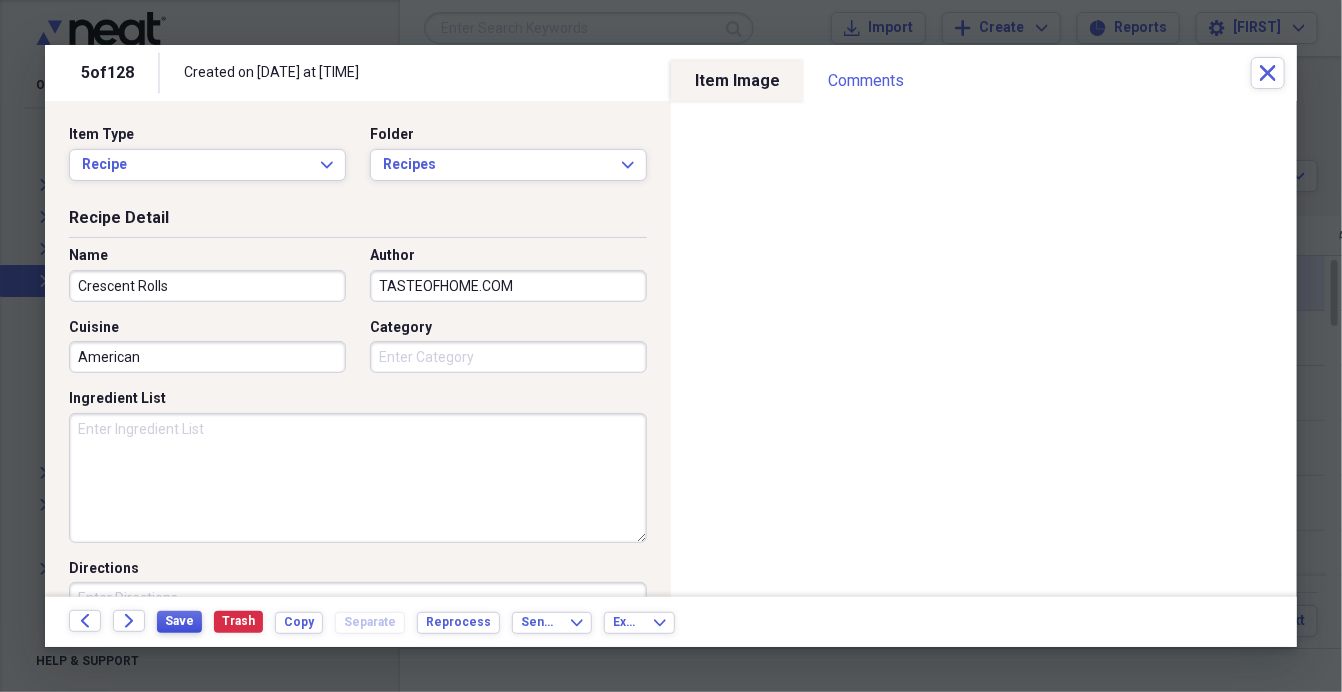 type on "TASTEOFHOME.COM" 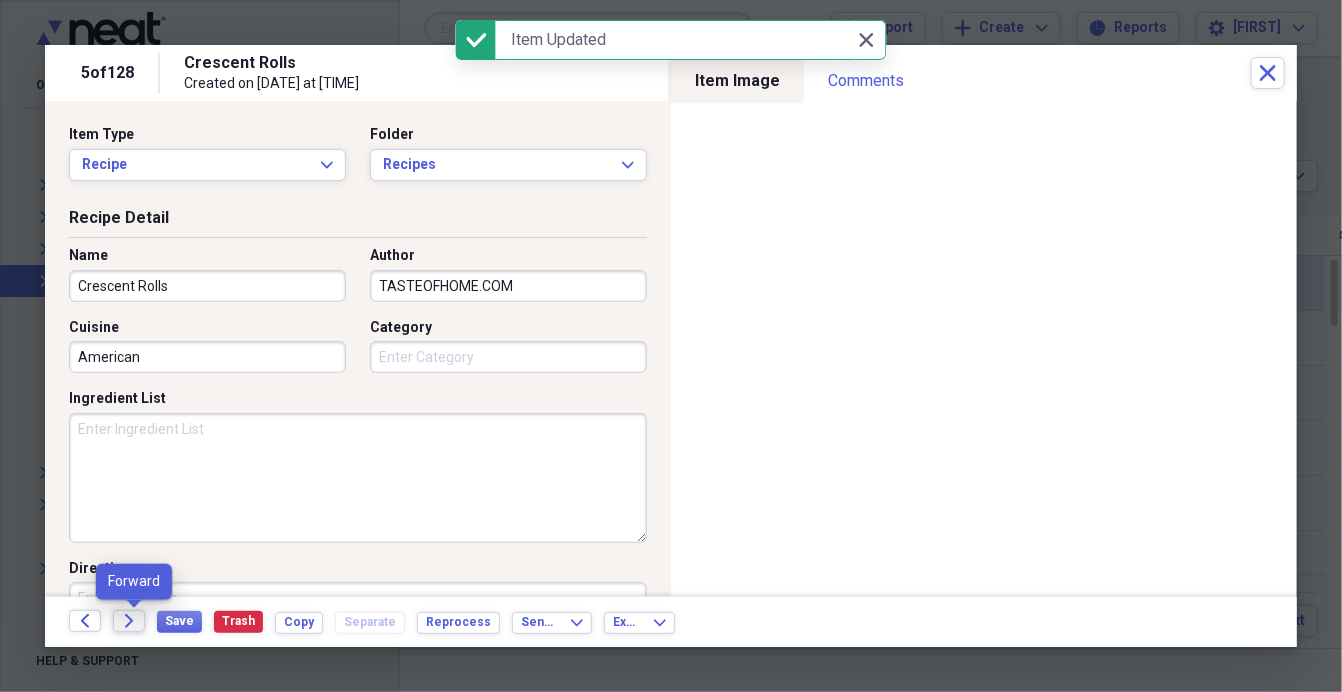 click on "Forward" at bounding box center (129, 621) 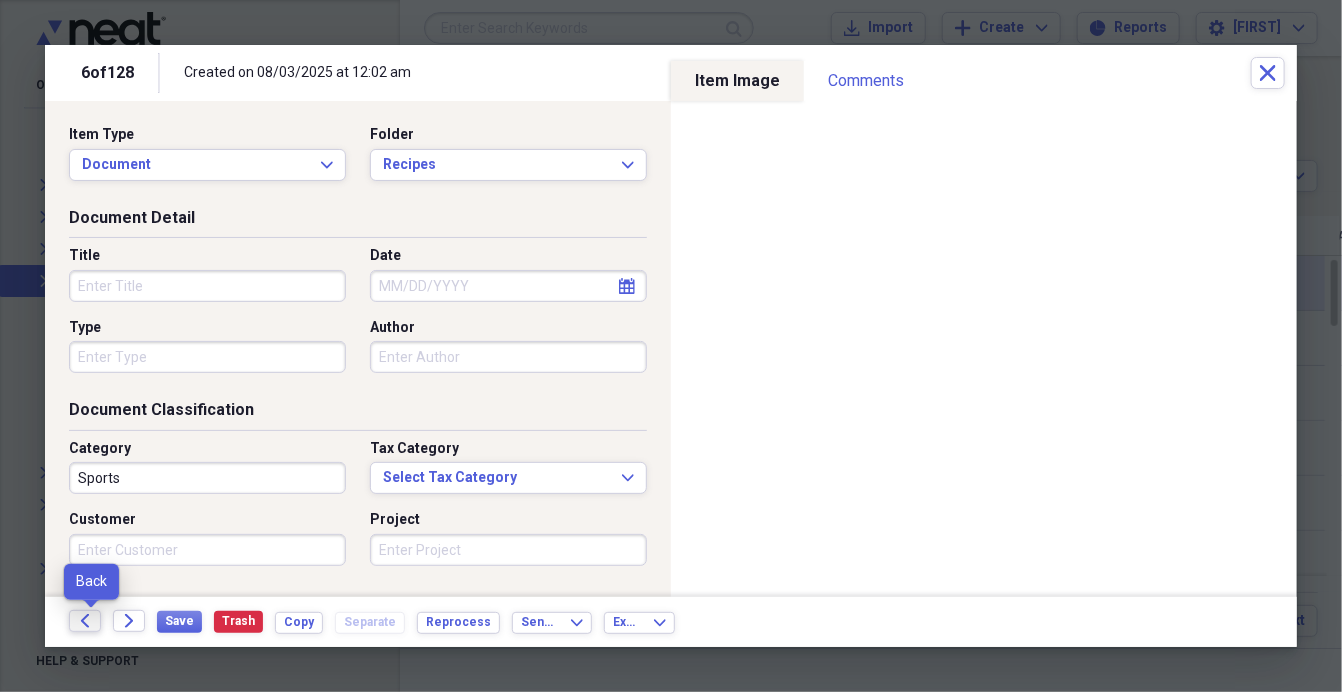 click on "Back" 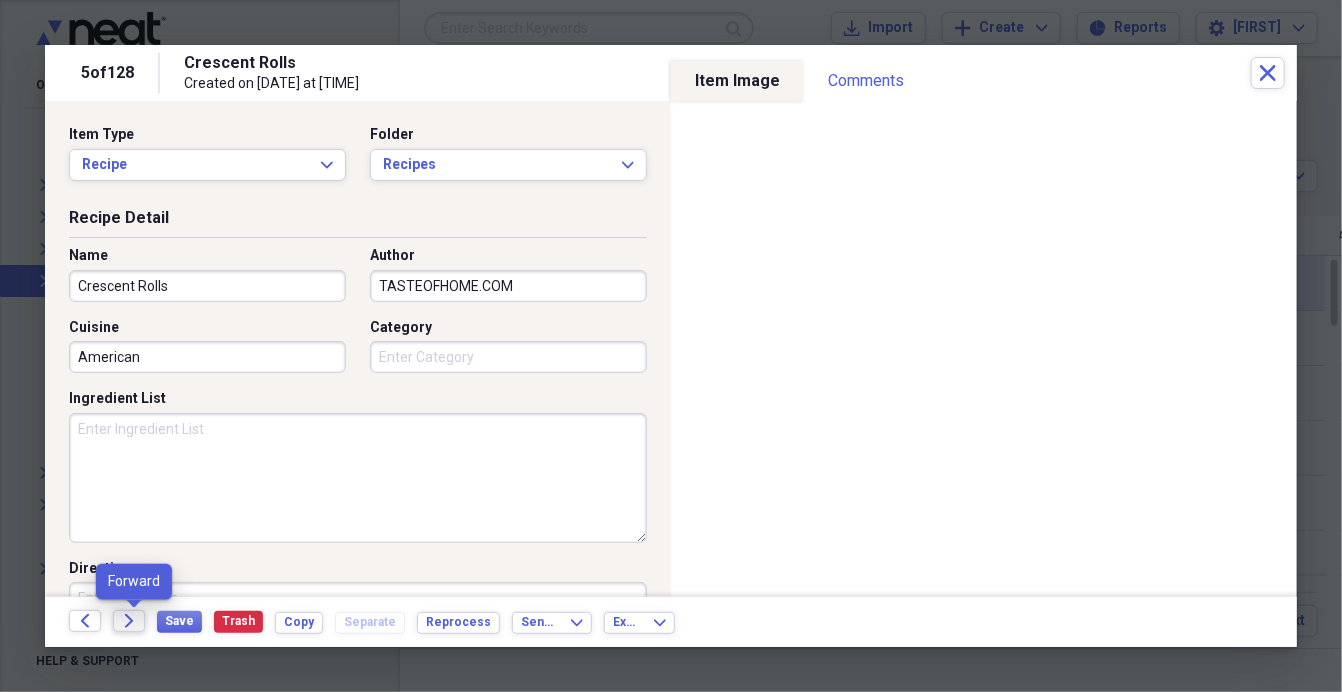 click on "Forward" 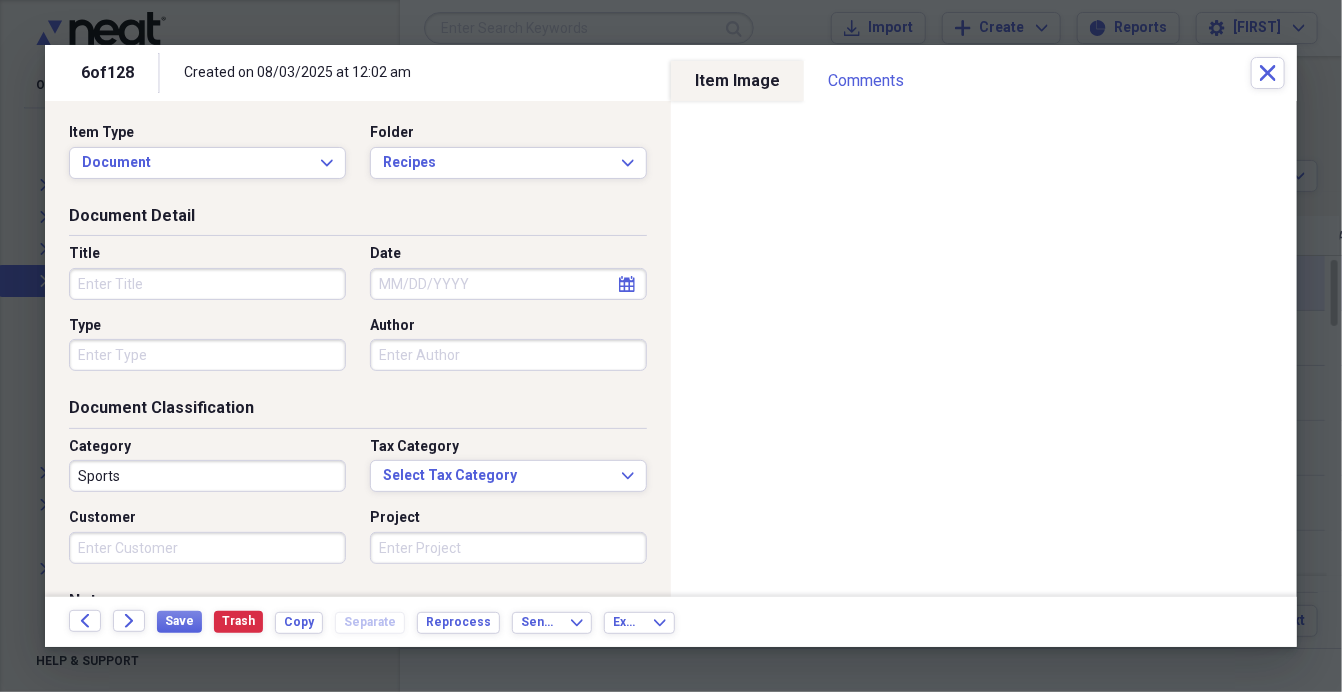 scroll, scrollTop: 0, scrollLeft: 0, axis: both 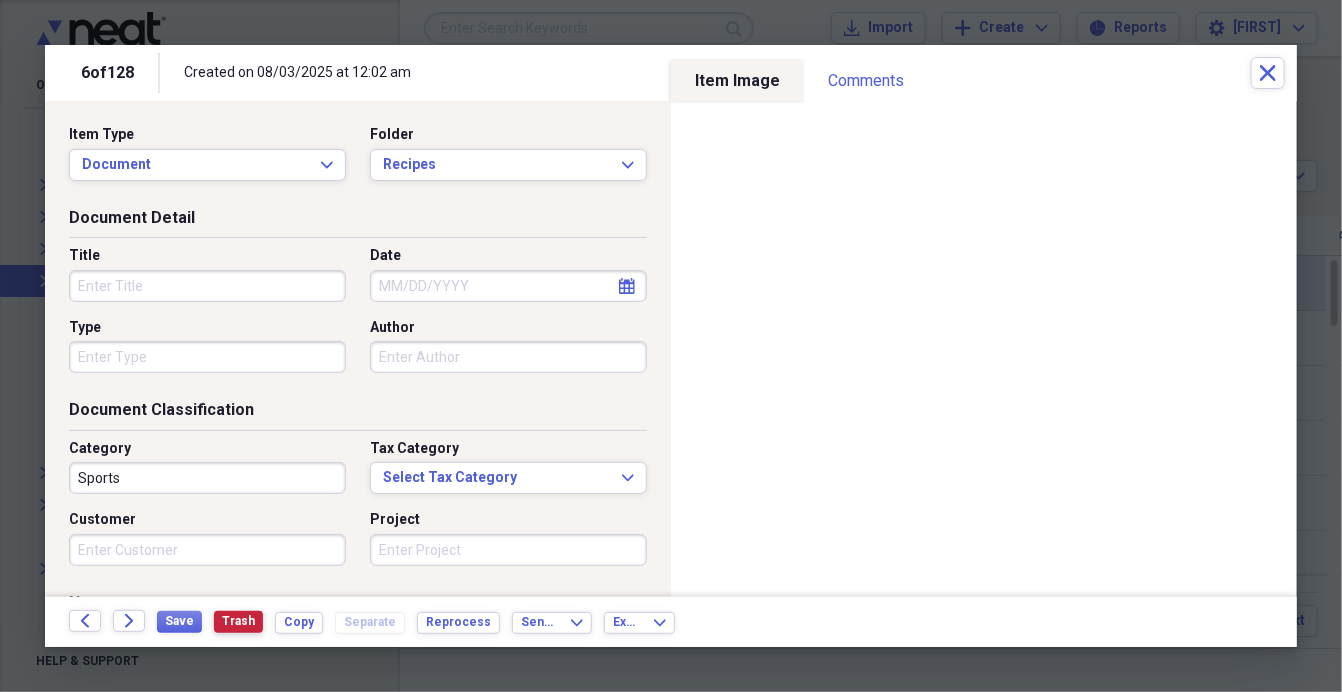 click on "Trash" at bounding box center [238, 621] 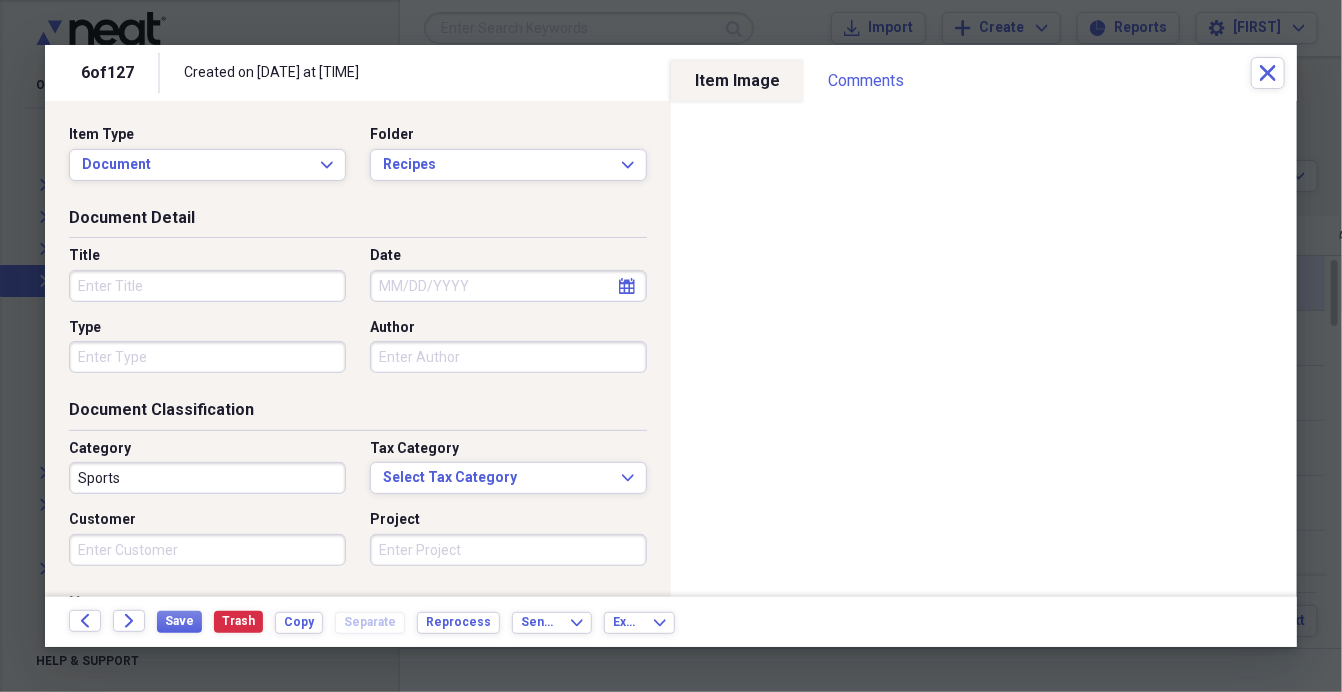 click on "Title" at bounding box center [207, 286] 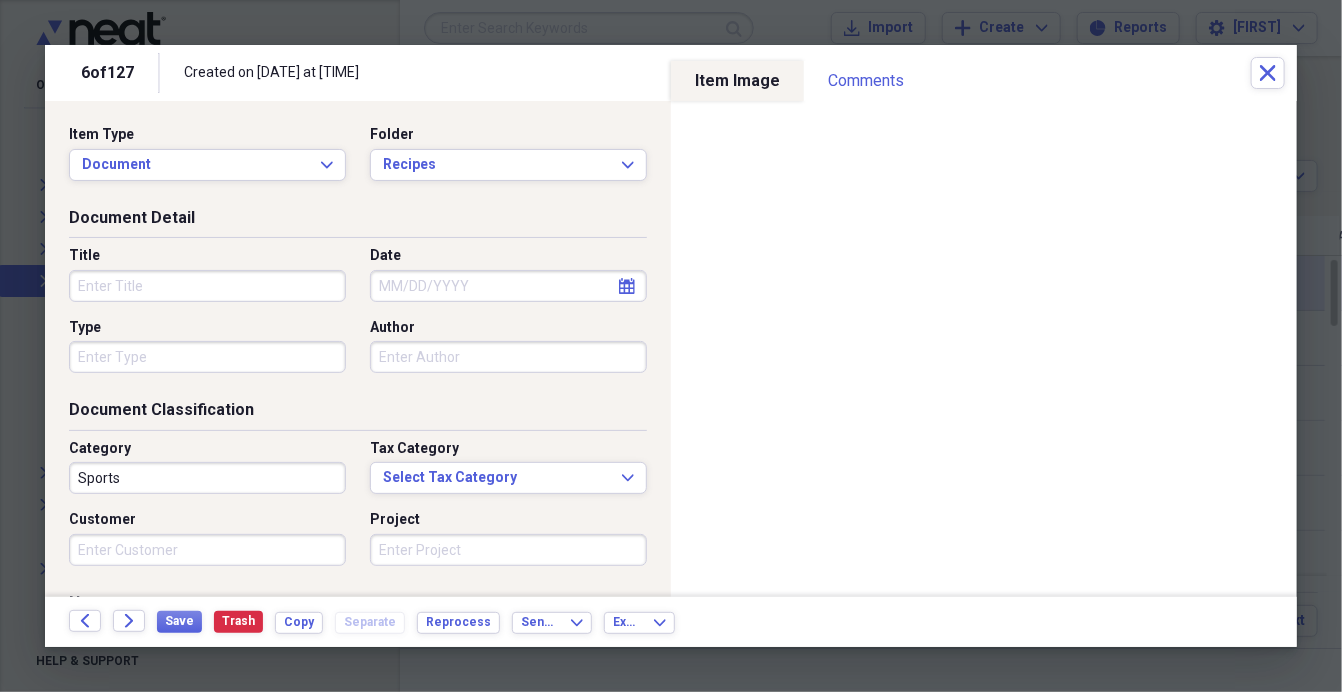 click on "Title" at bounding box center (207, 286) 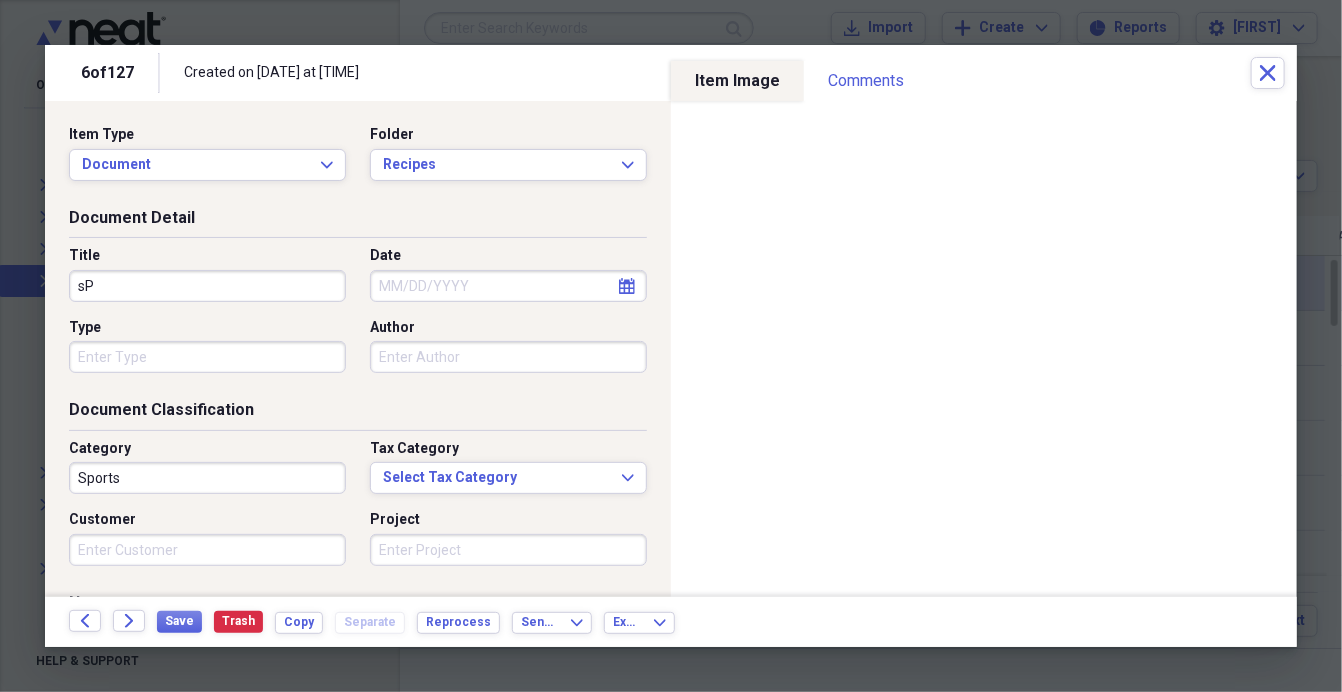 type on "s" 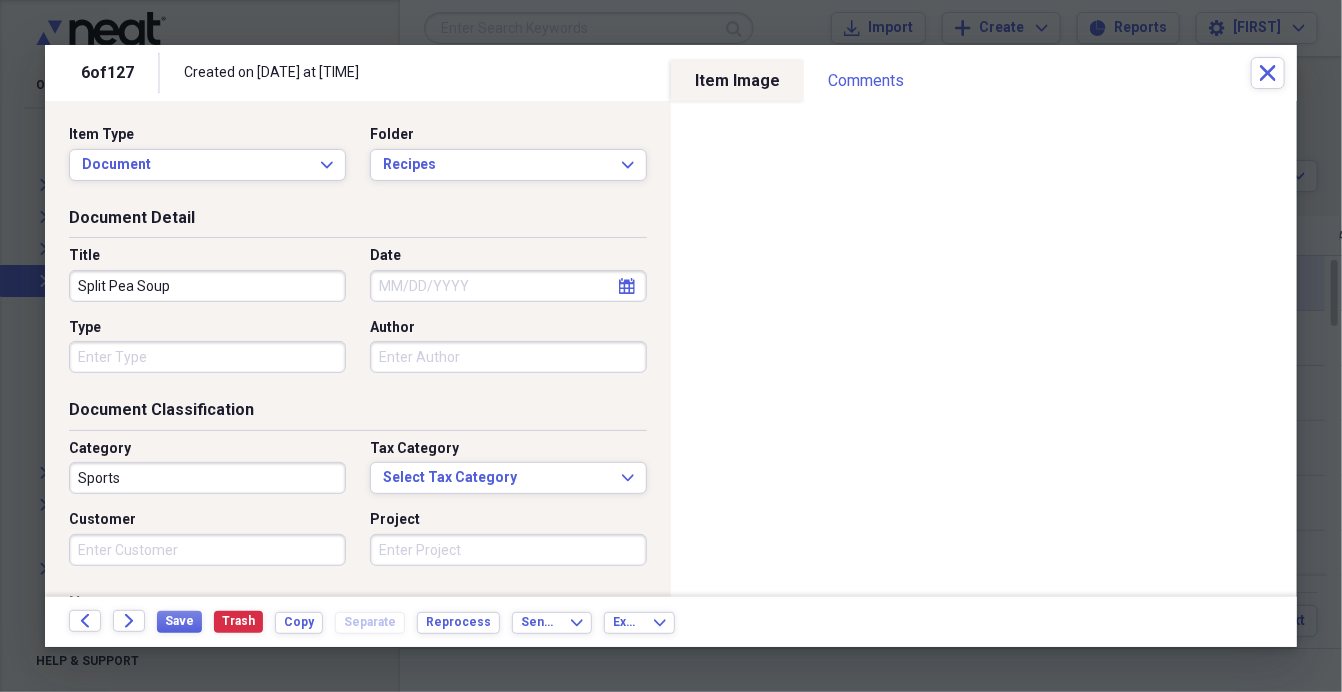 click on "Split Pea Soup" at bounding box center (207, 286) 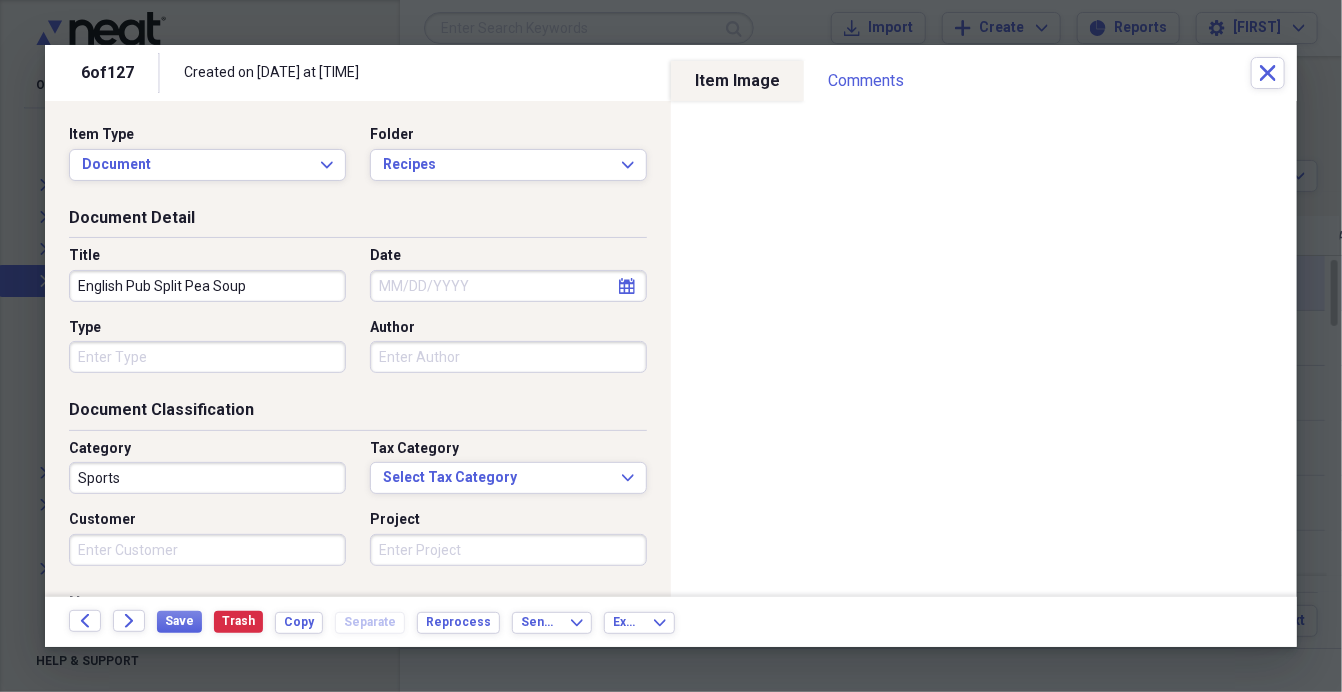 type on "English Pub Split Pea Soup" 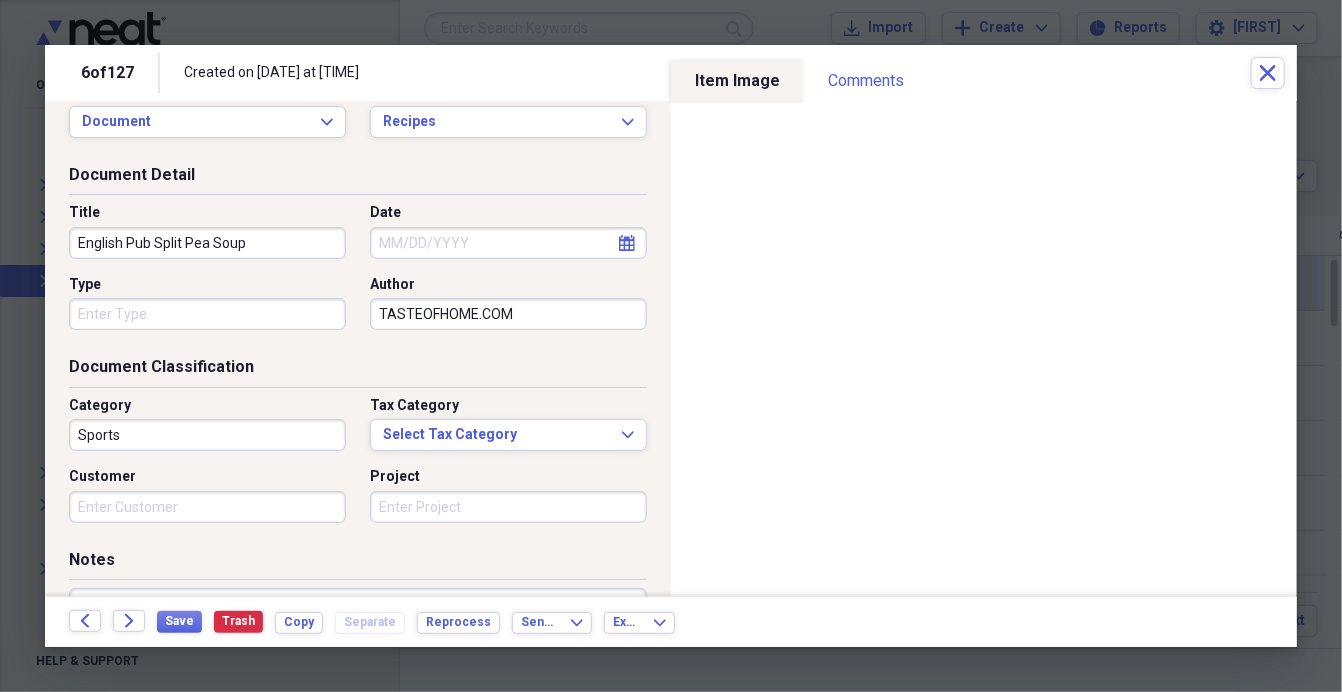 scroll, scrollTop: 0, scrollLeft: 0, axis: both 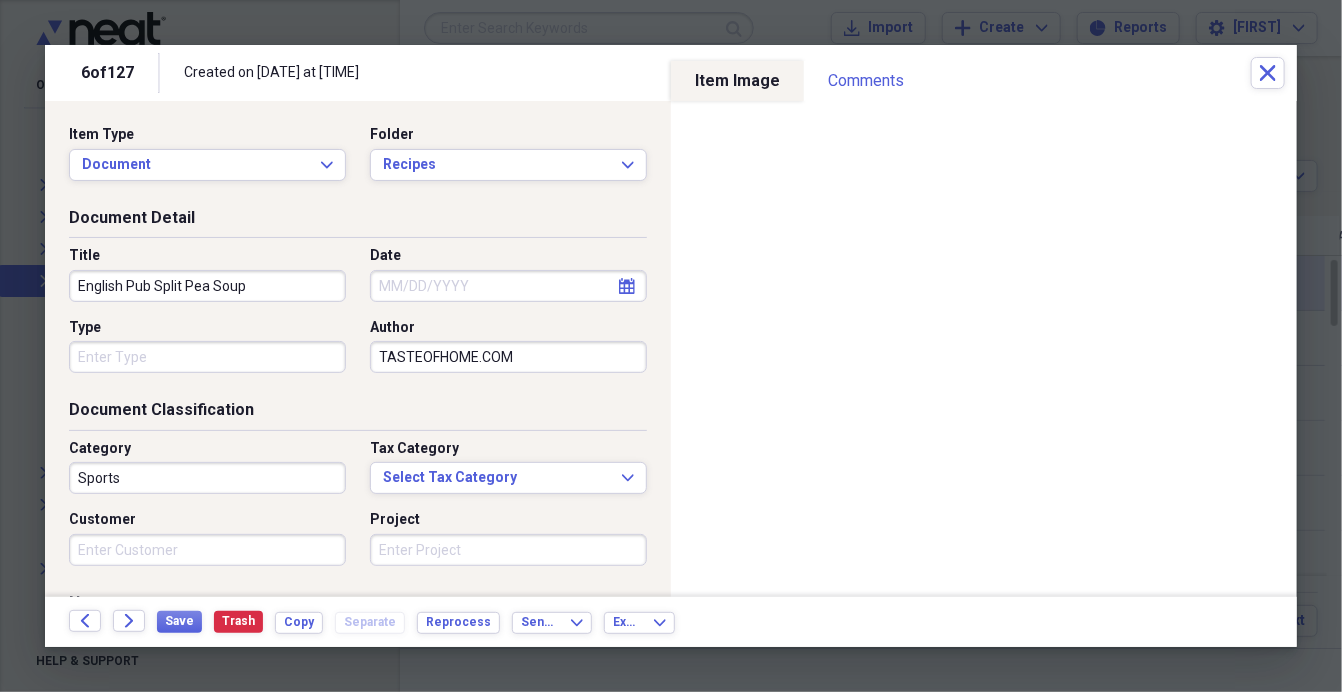 type on "TASTEOFHOME.COM" 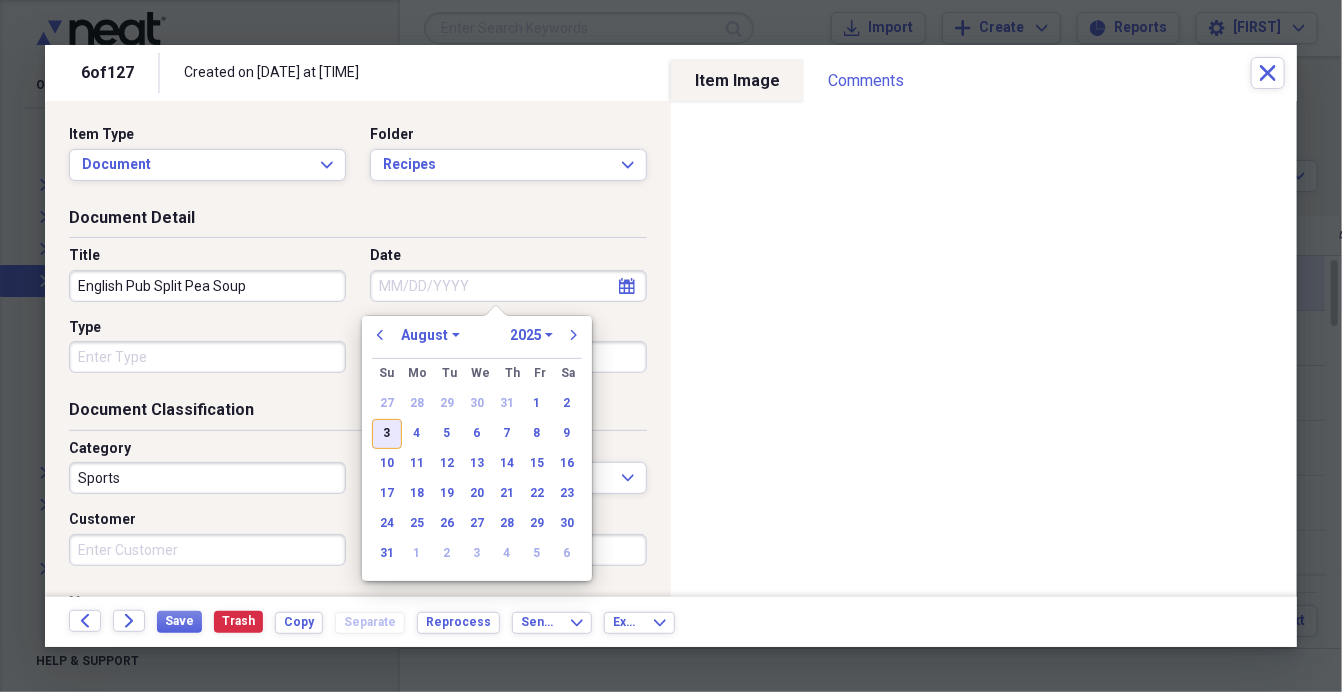 click on "3" at bounding box center (387, 434) 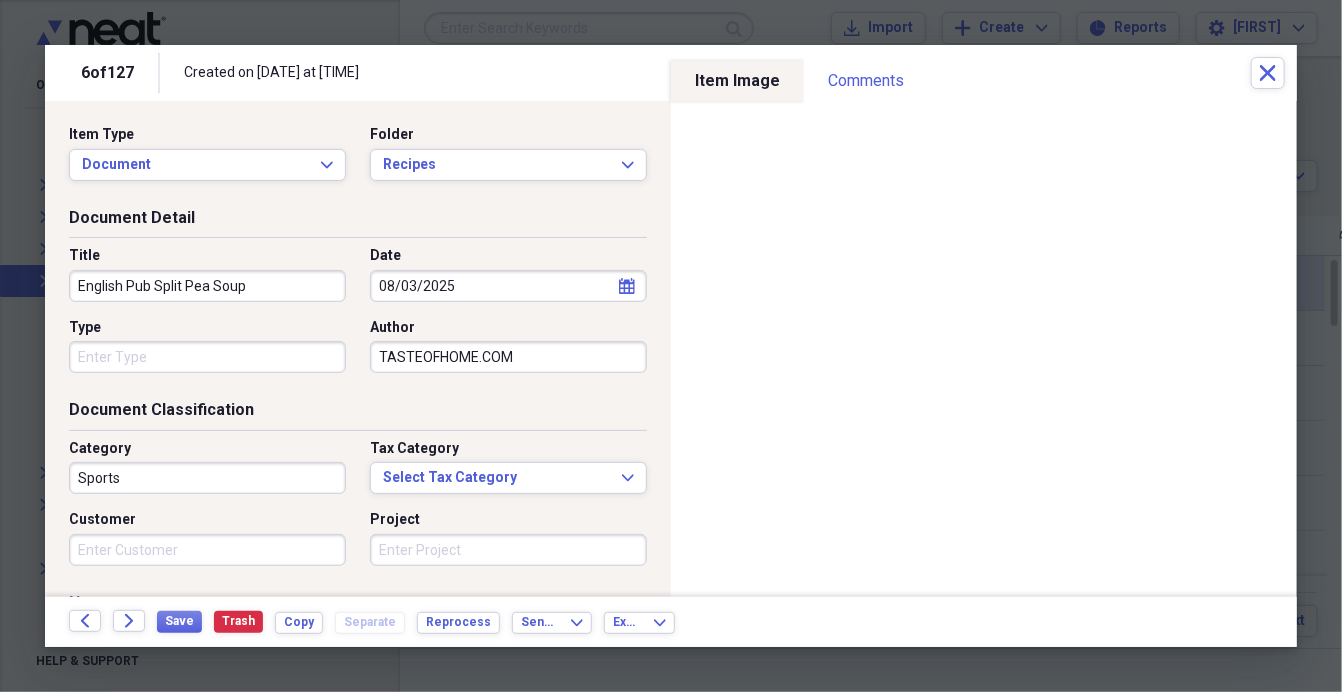 scroll, scrollTop: 236, scrollLeft: 0, axis: vertical 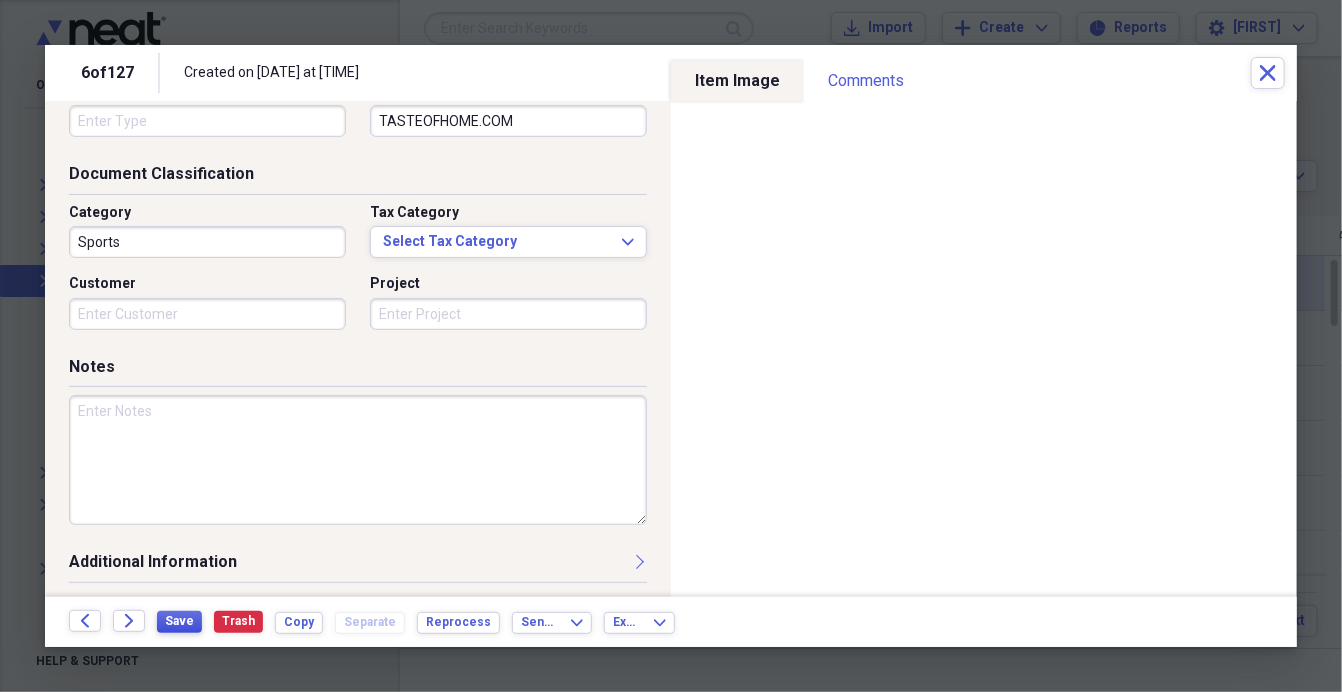 click on "Save" at bounding box center [179, 621] 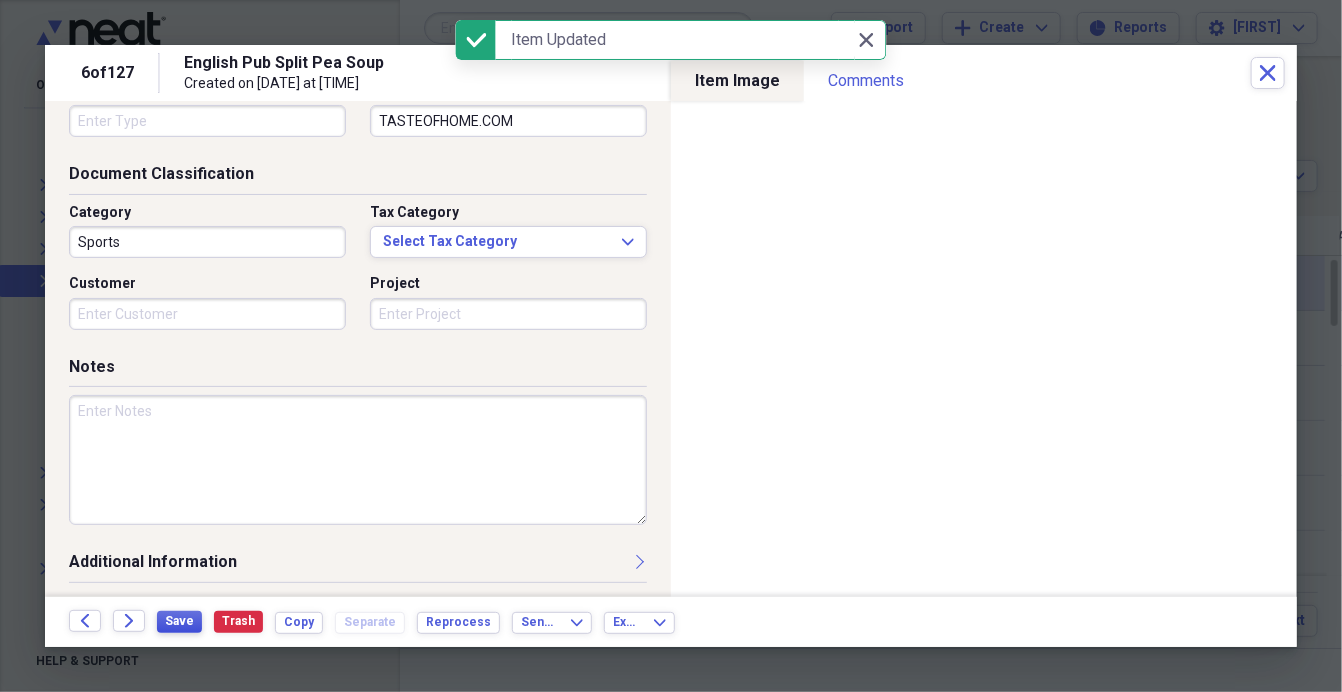 type on "English Pub Split Pea Soup" 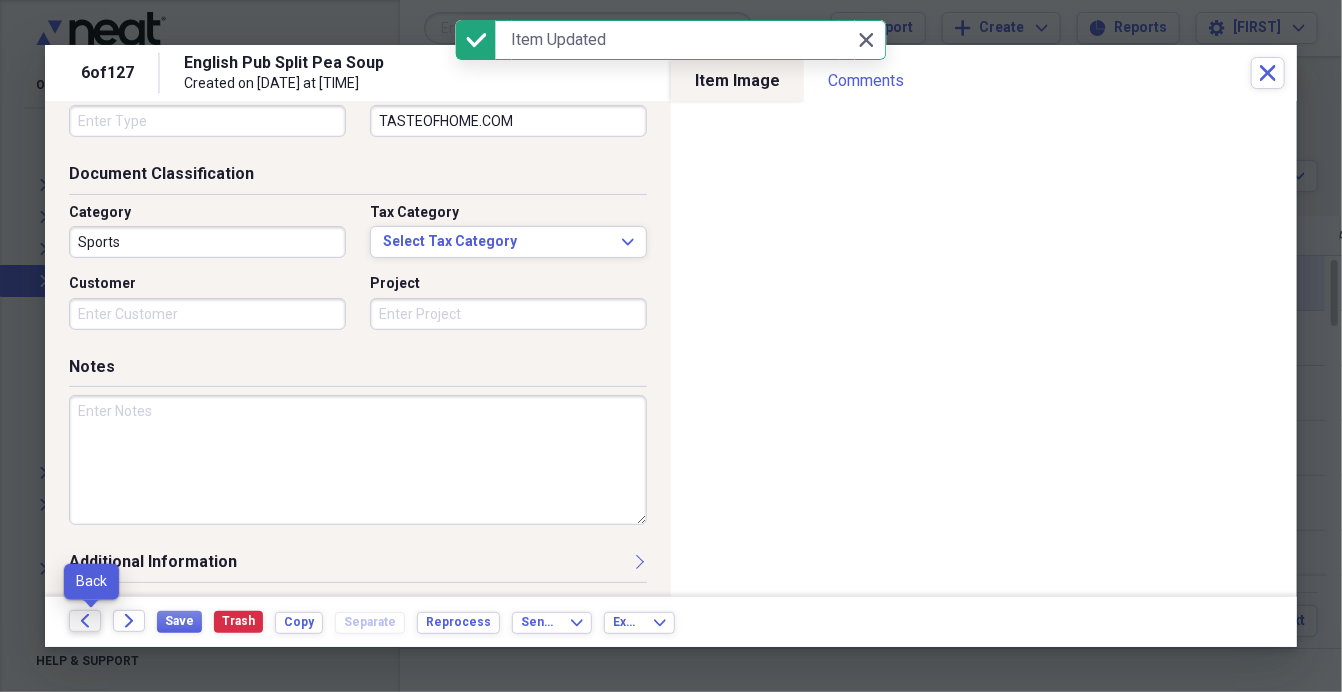 click on "Back" at bounding box center [85, 621] 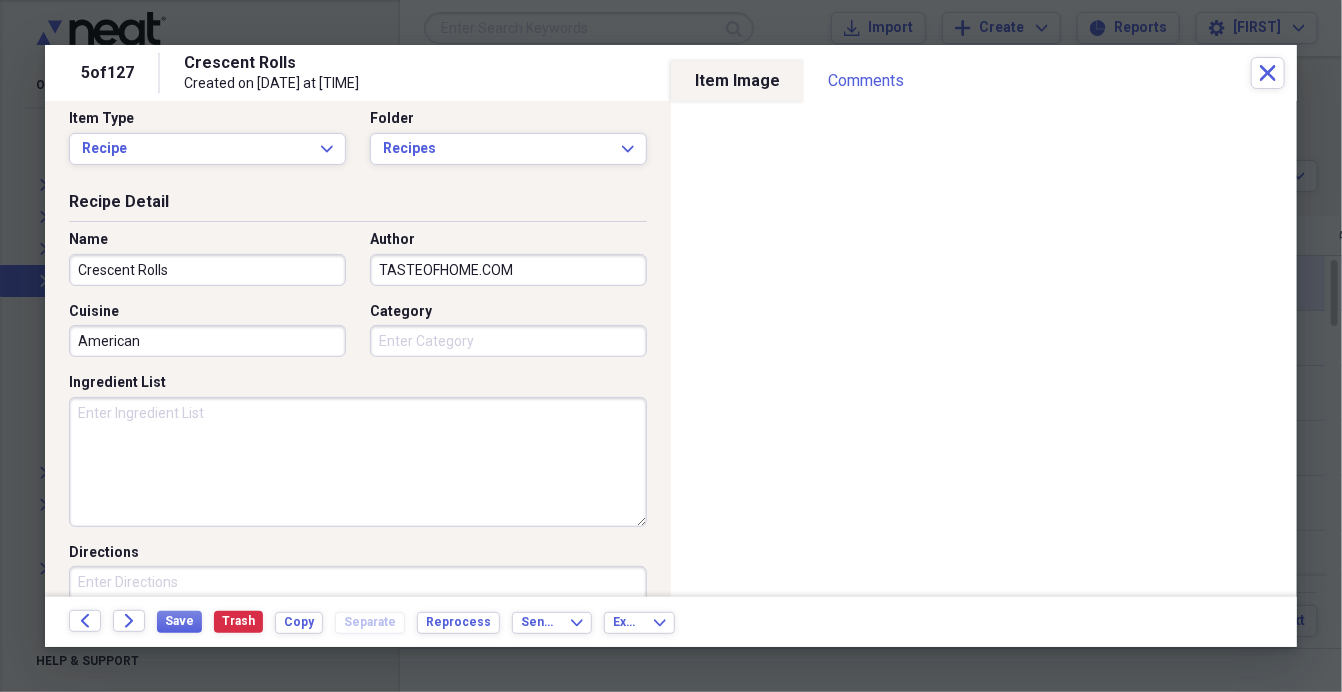 scroll, scrollTop: 0, scrollLeft: 0, axis: both 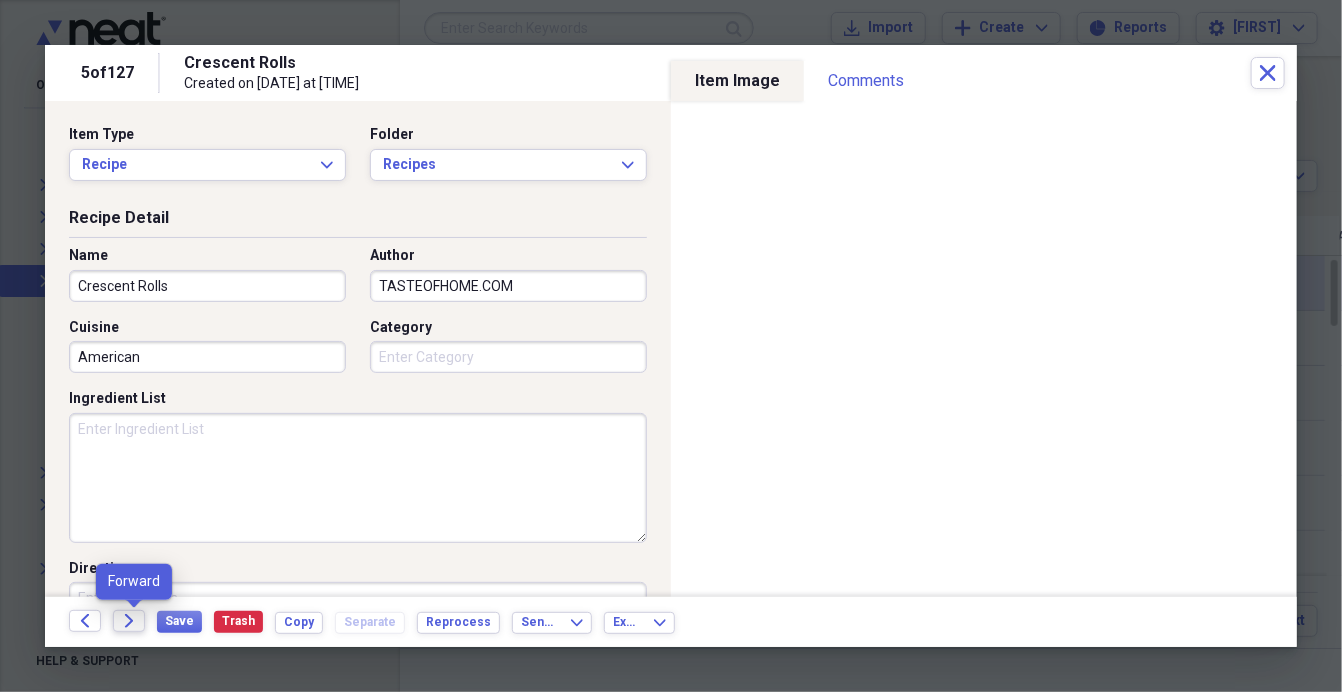 click on "Forward" 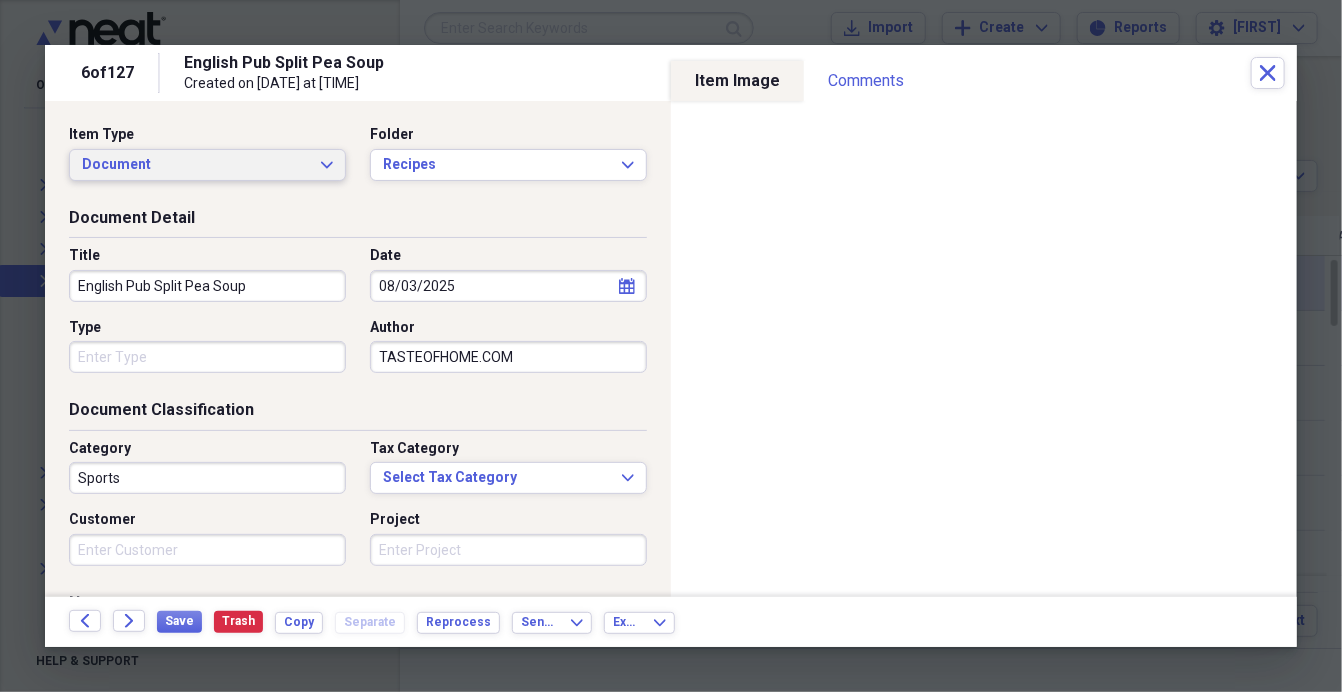 click on "Expand" 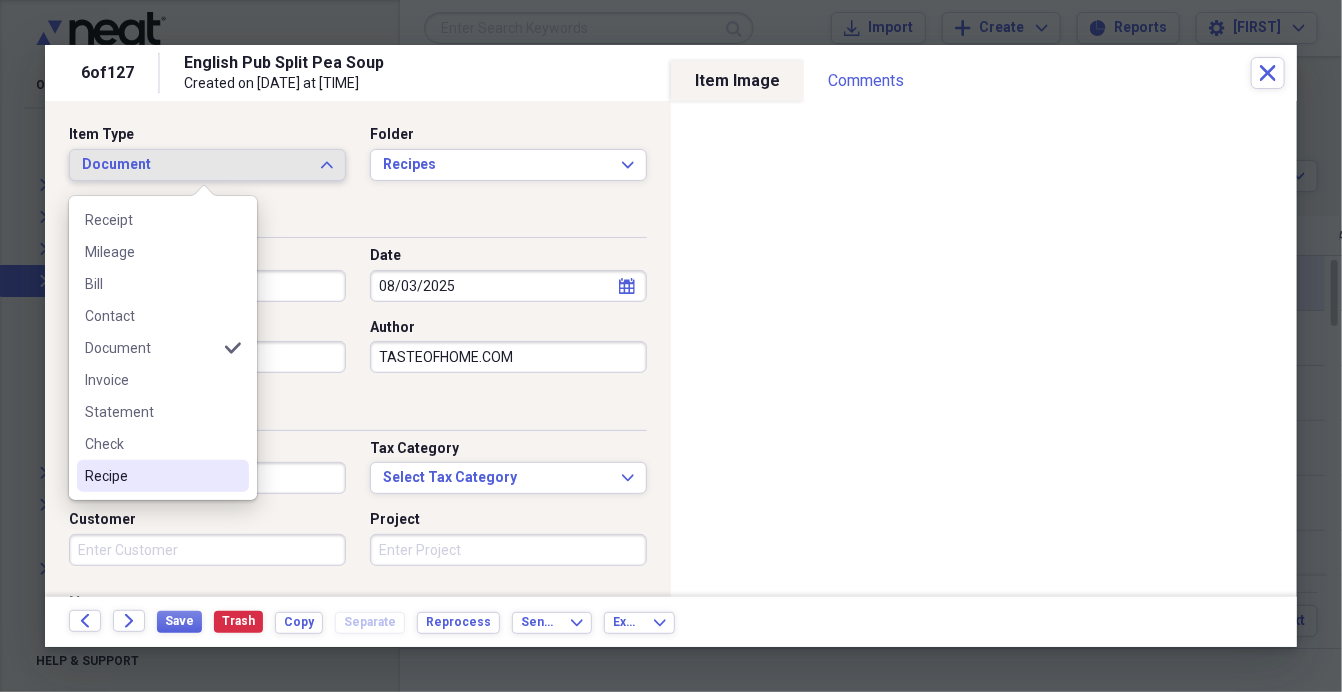 click on "Recipe" at bounding box center [151, 476] 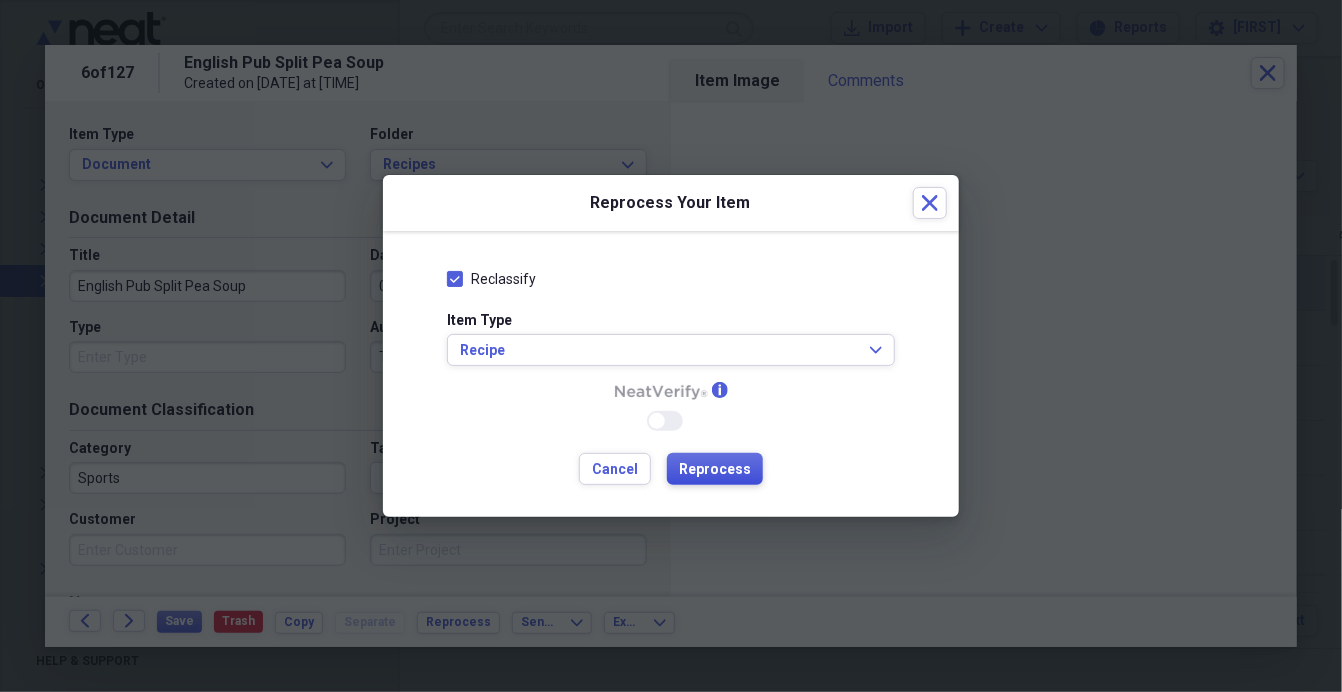 click on "Reprocess" at bounding box center [715, 470] 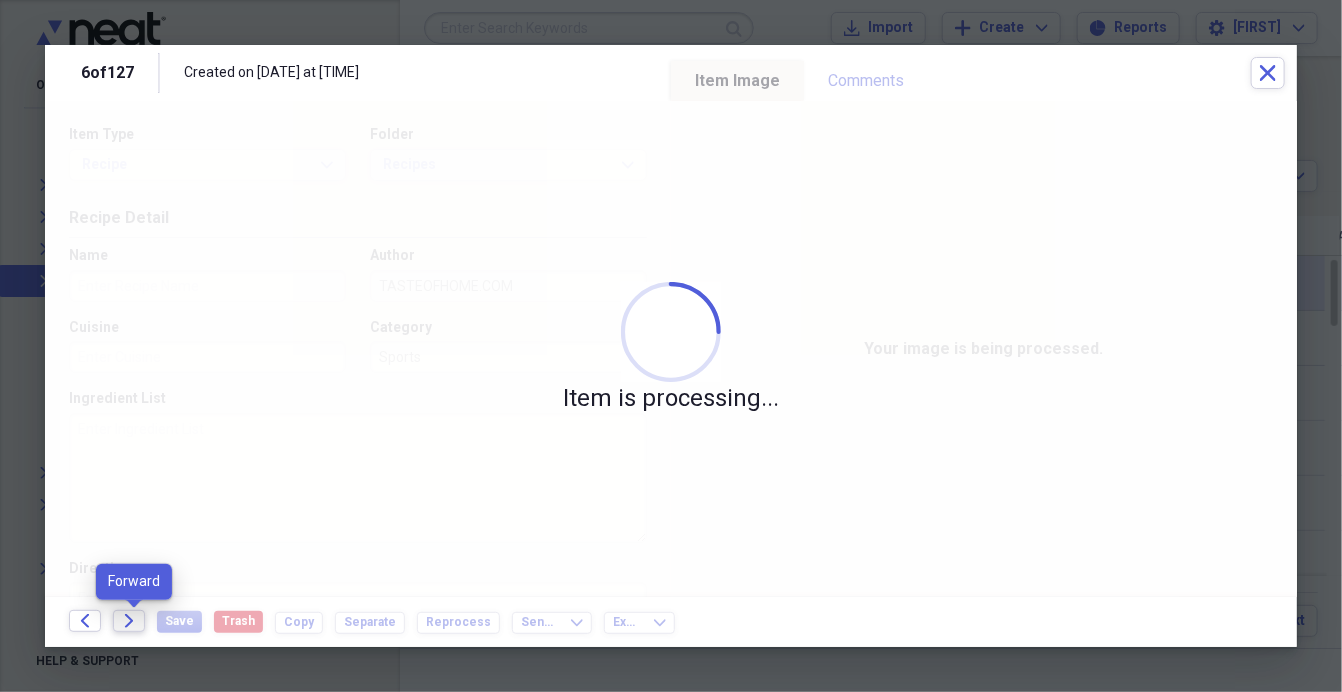 click on "Forward" 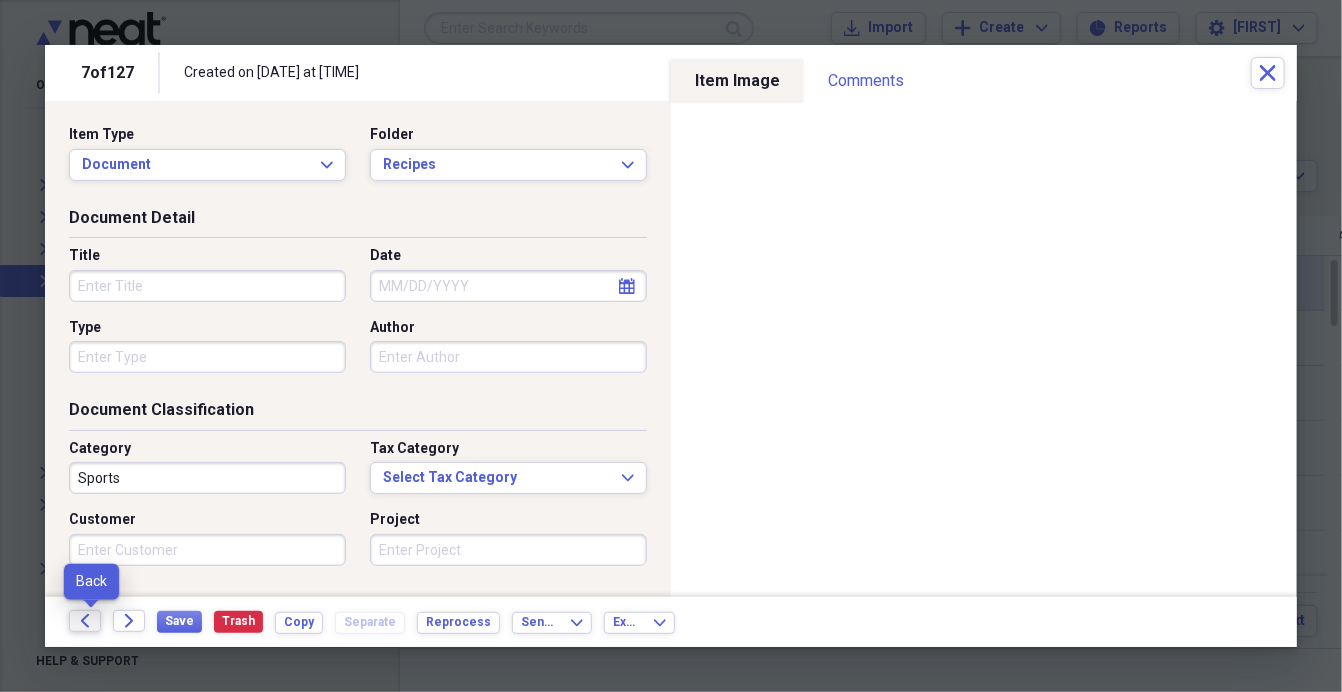click on "Back" 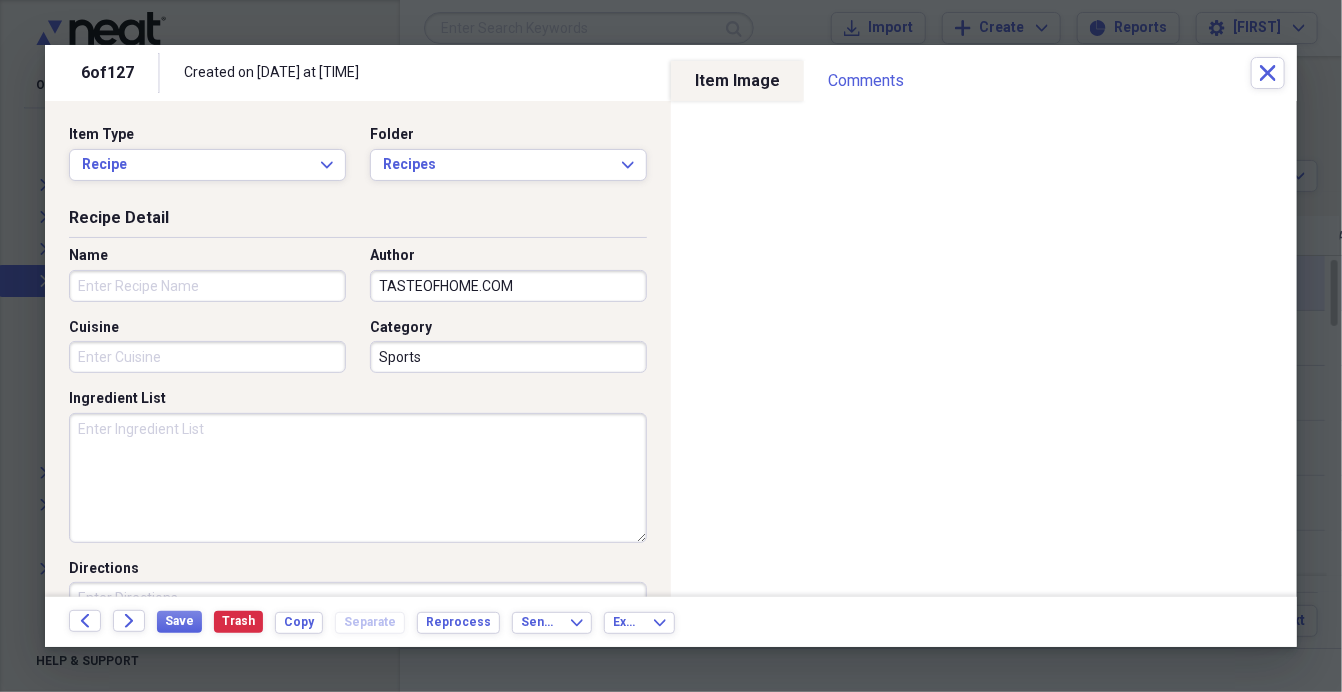 click on "Sports" at bounding box center (508, 357) 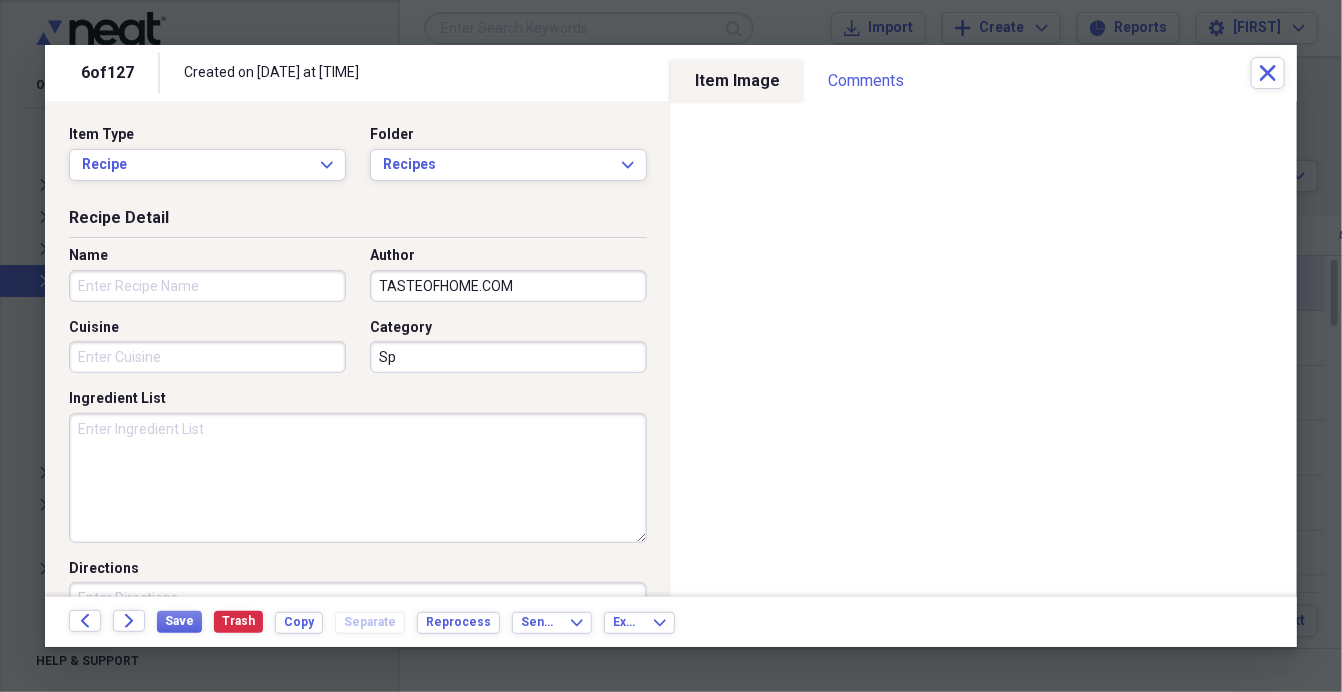 type on "S" 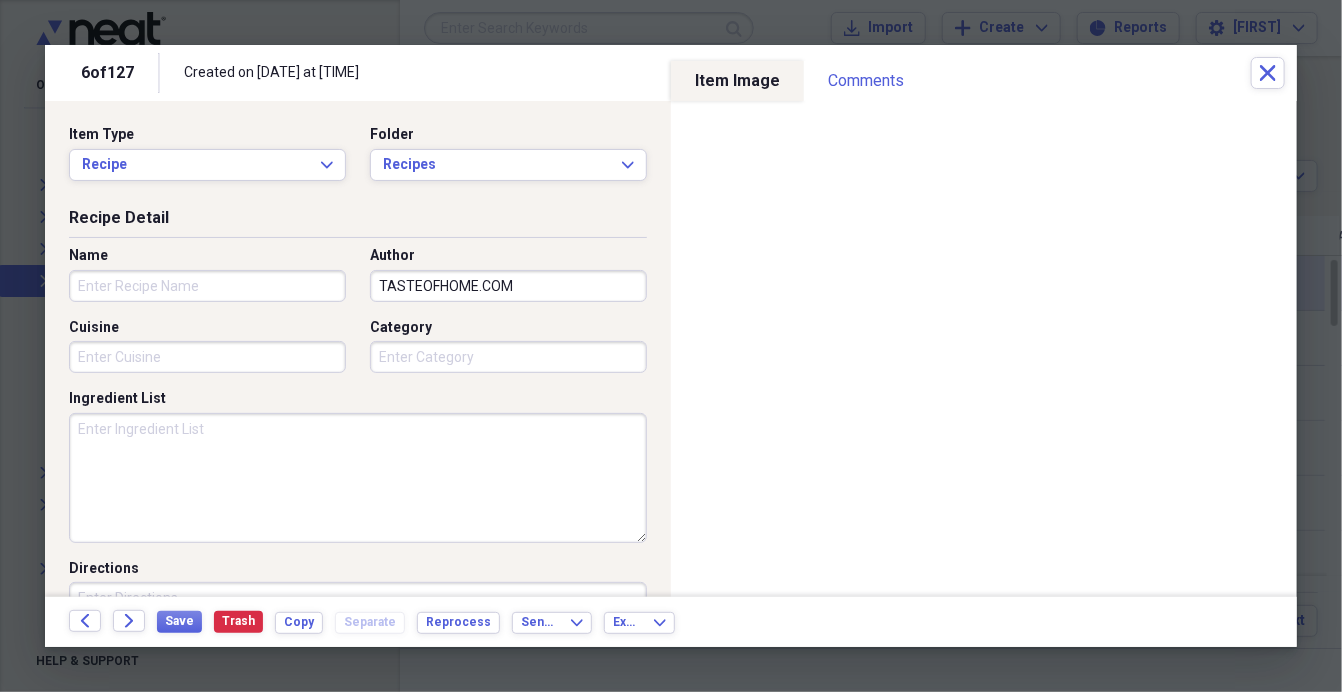 type 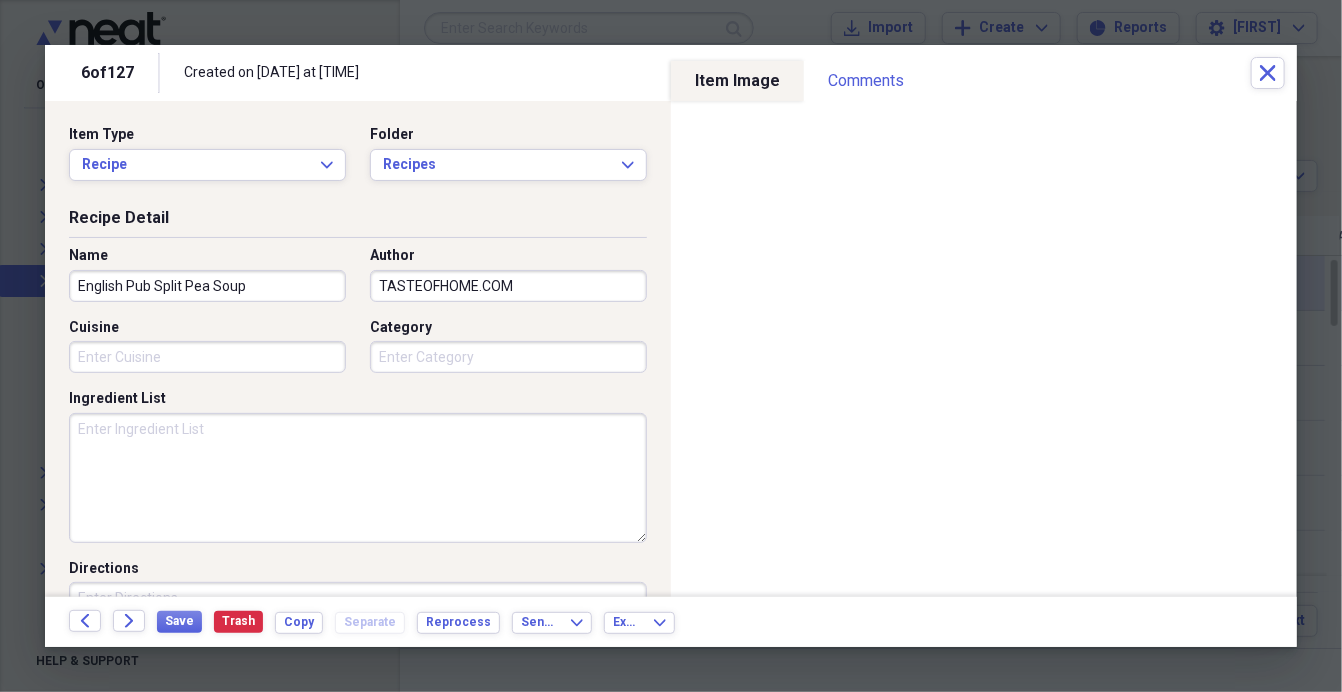 type on "English Pub Split Pea Soup" 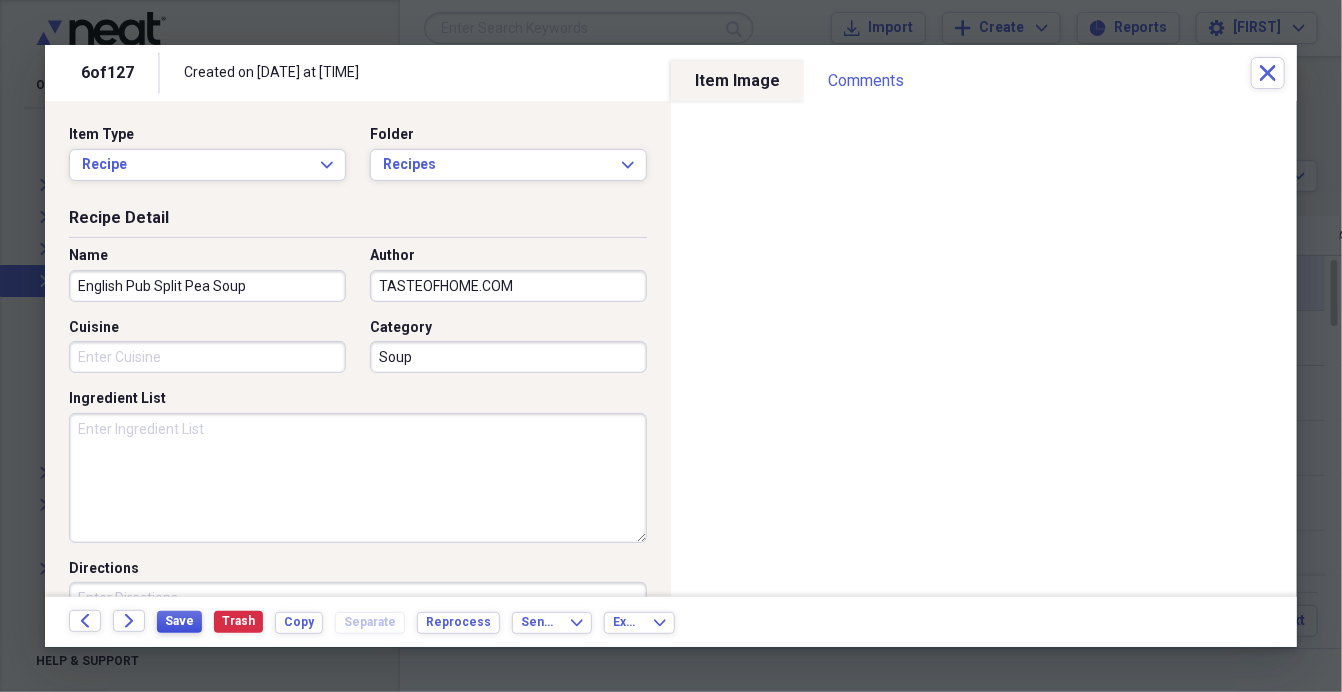type on "Soup" 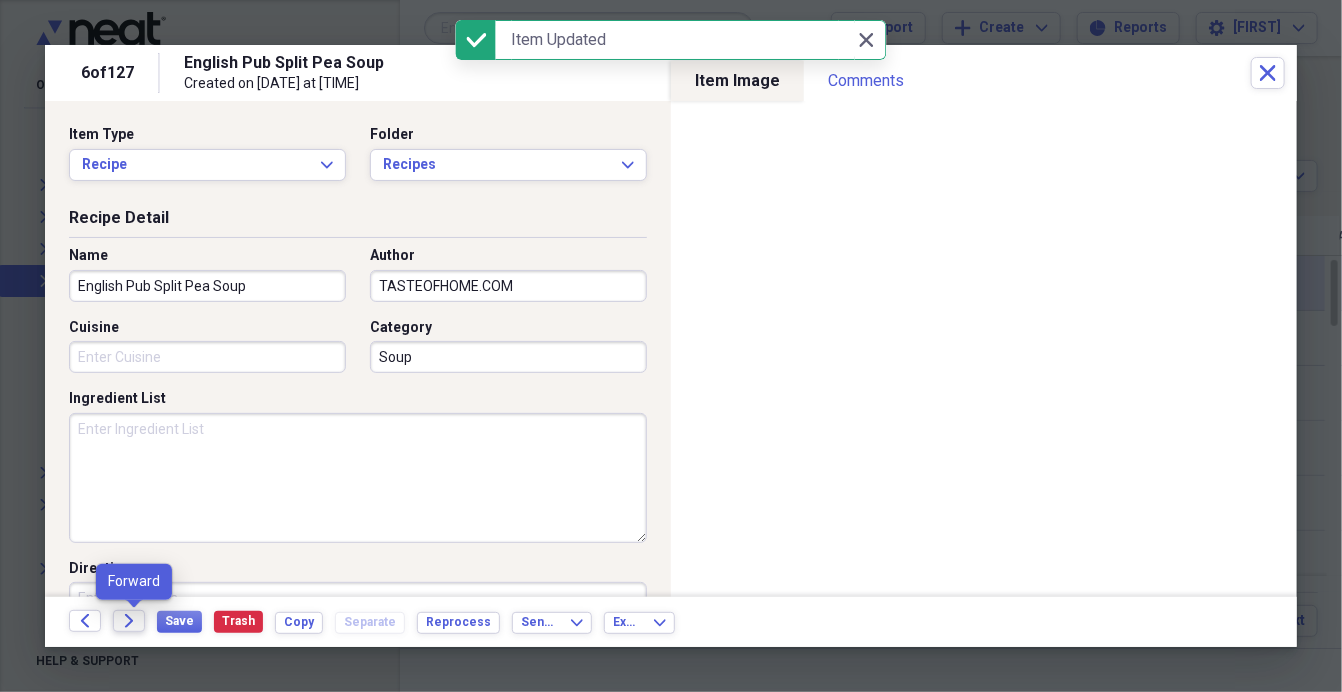 click on "Forward" at bounding box center [129, 621] 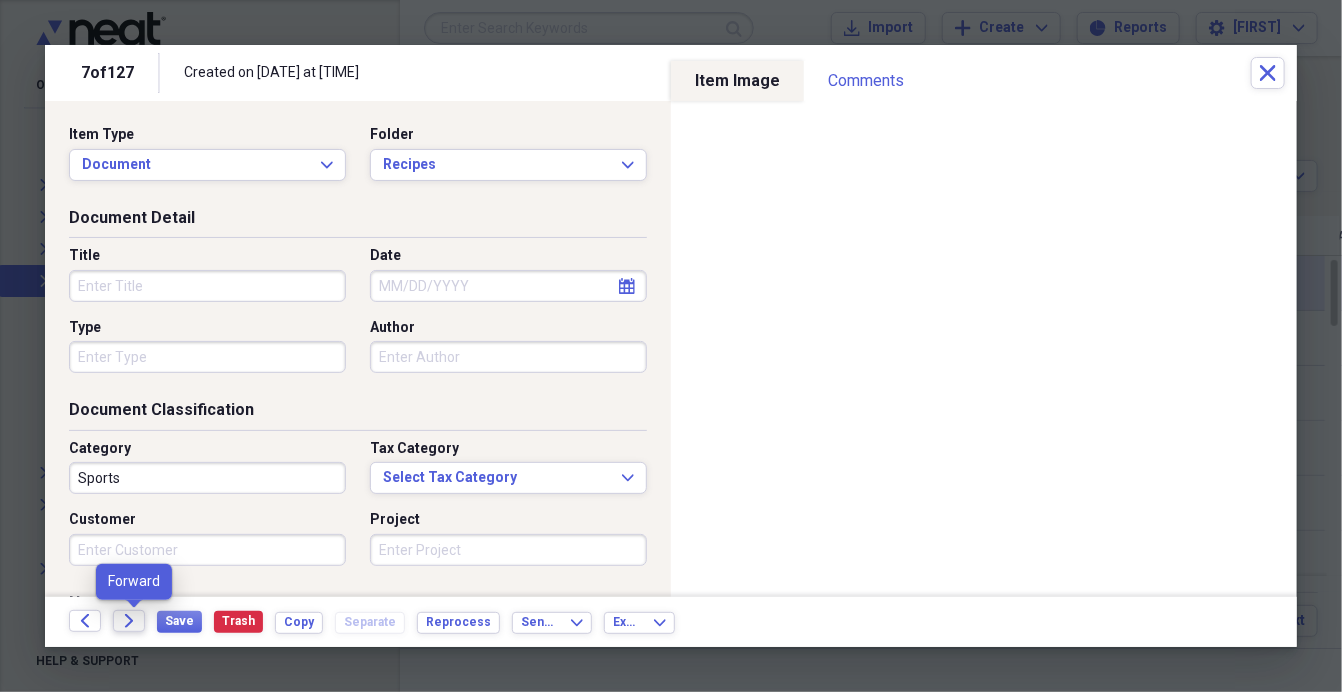 click on "Forward" 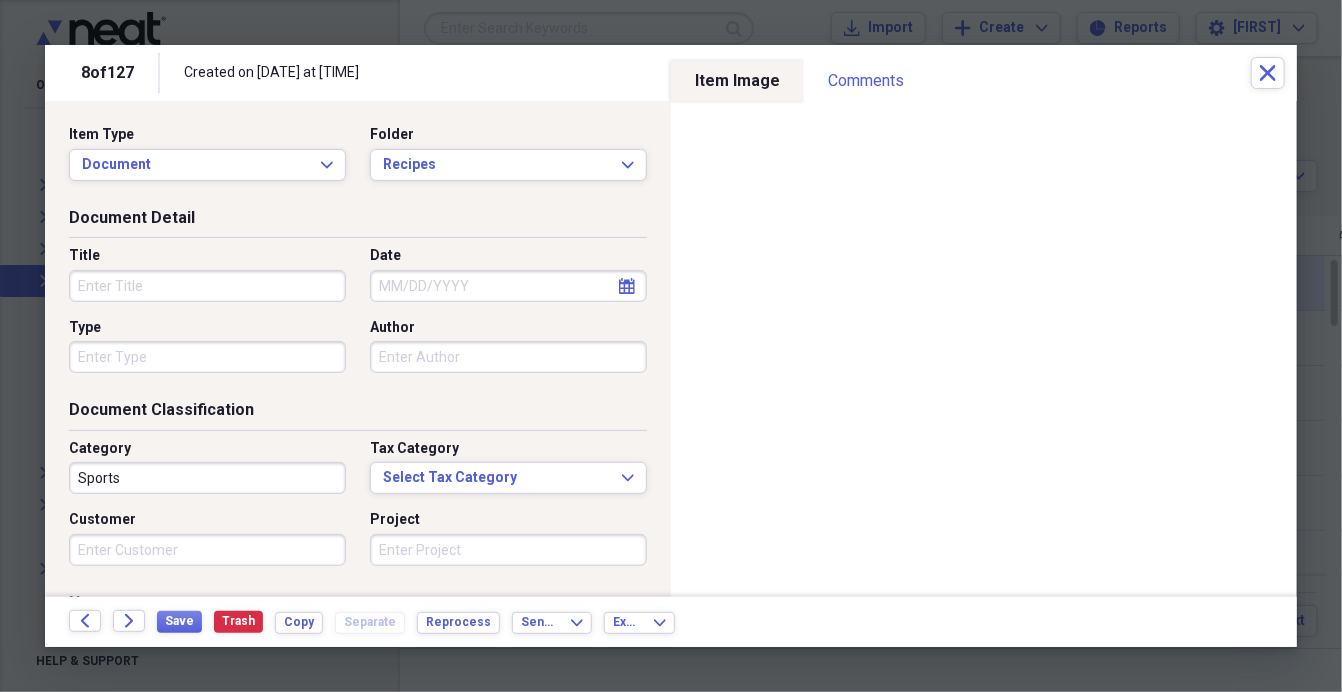 click on "Title" at bounding box center [207, 286] 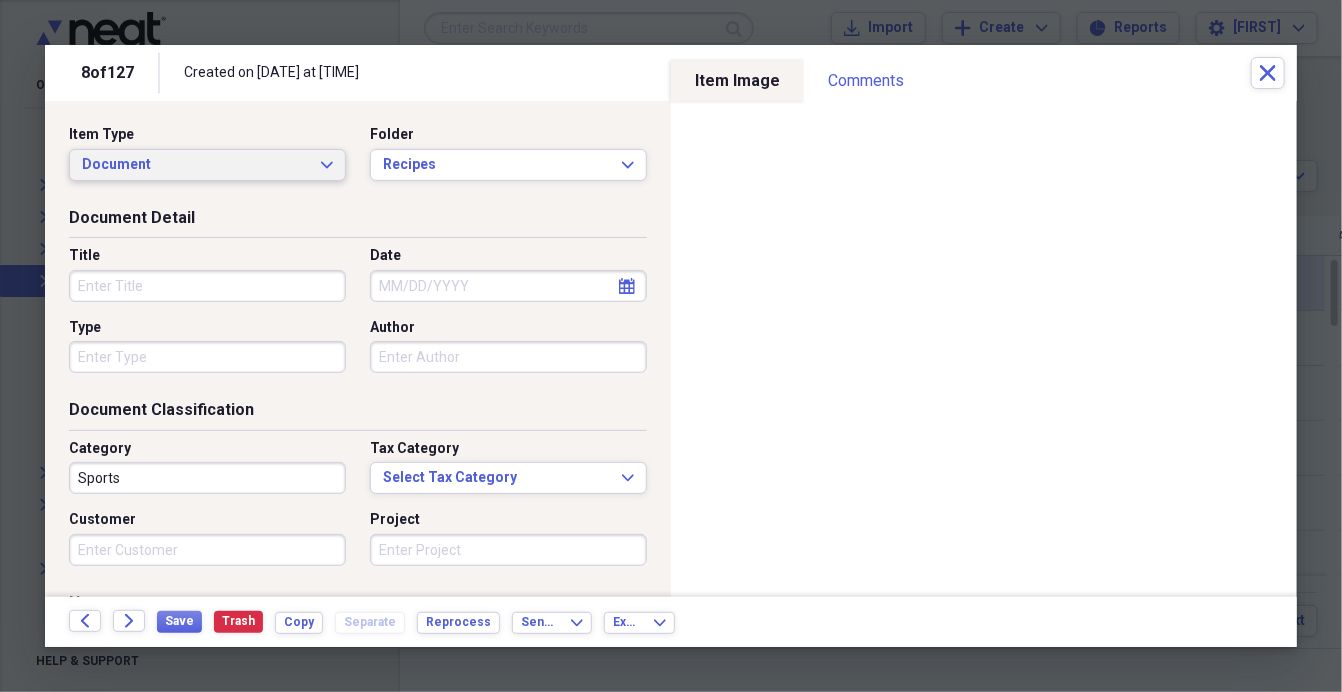 click on "Expand" 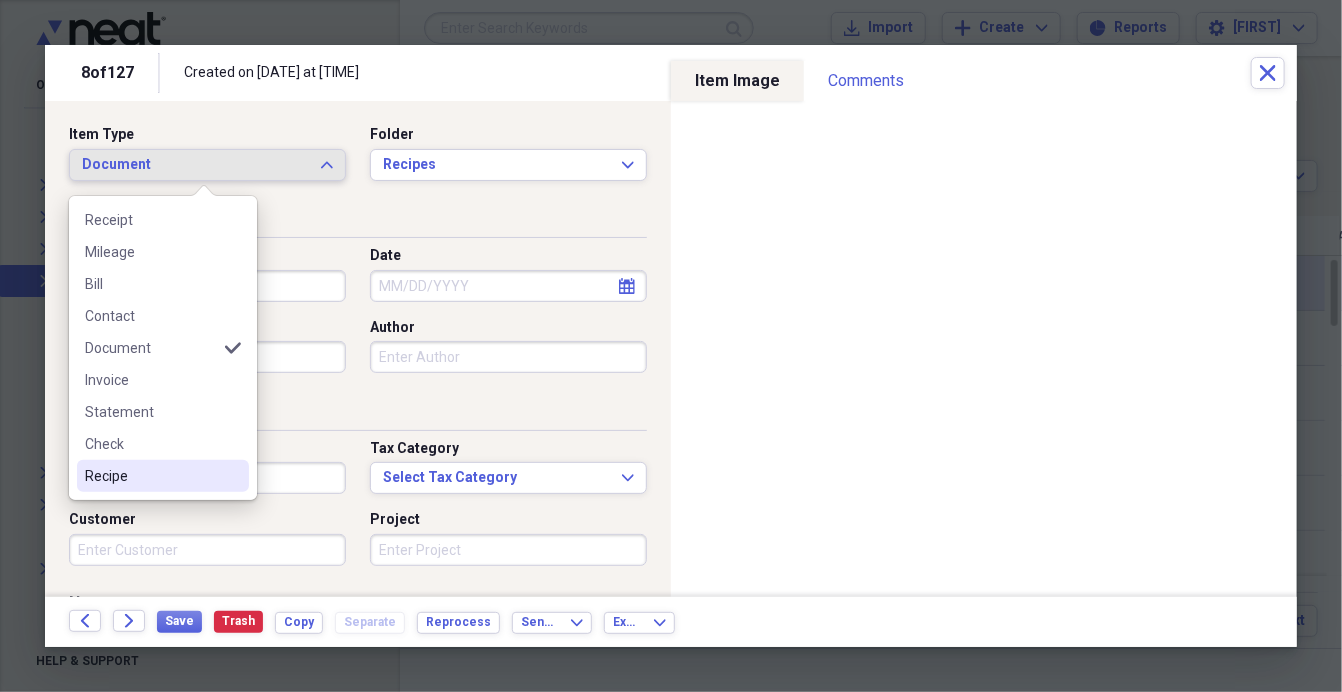 click on "Recipe" at bounding box center [151, 476] 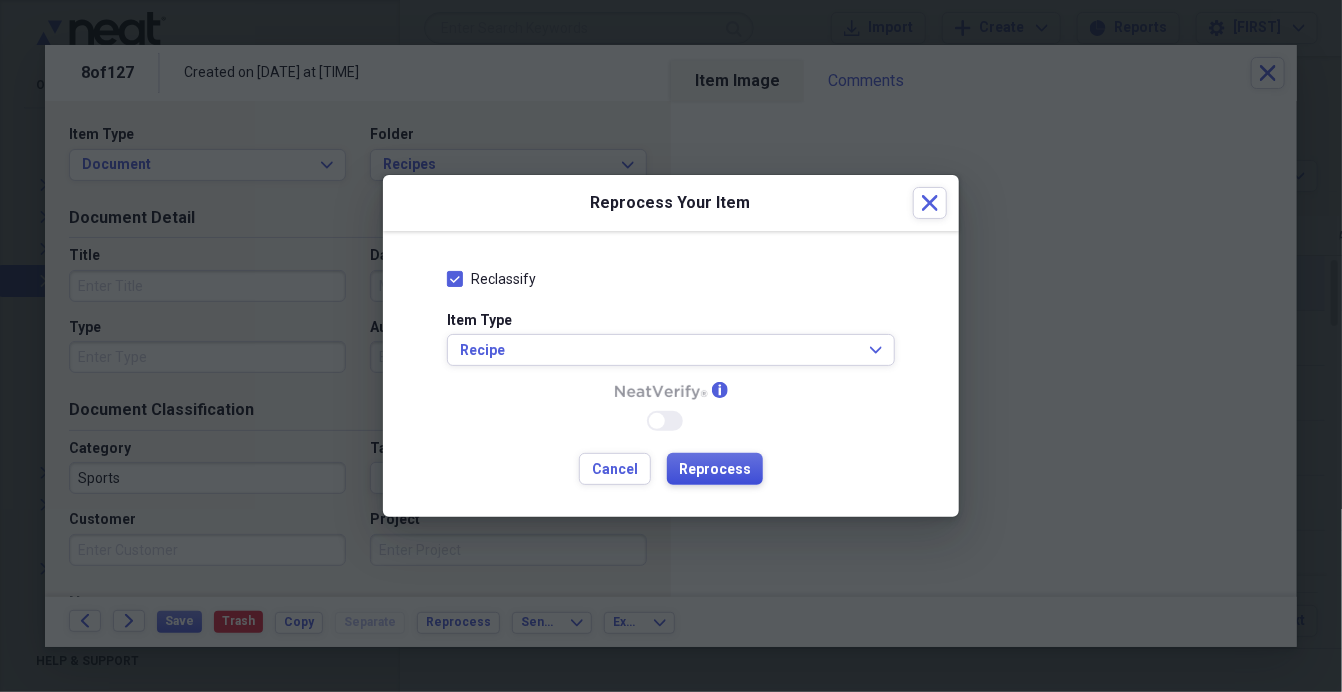 click on "Reprocess" at bounding box center (715, 470) 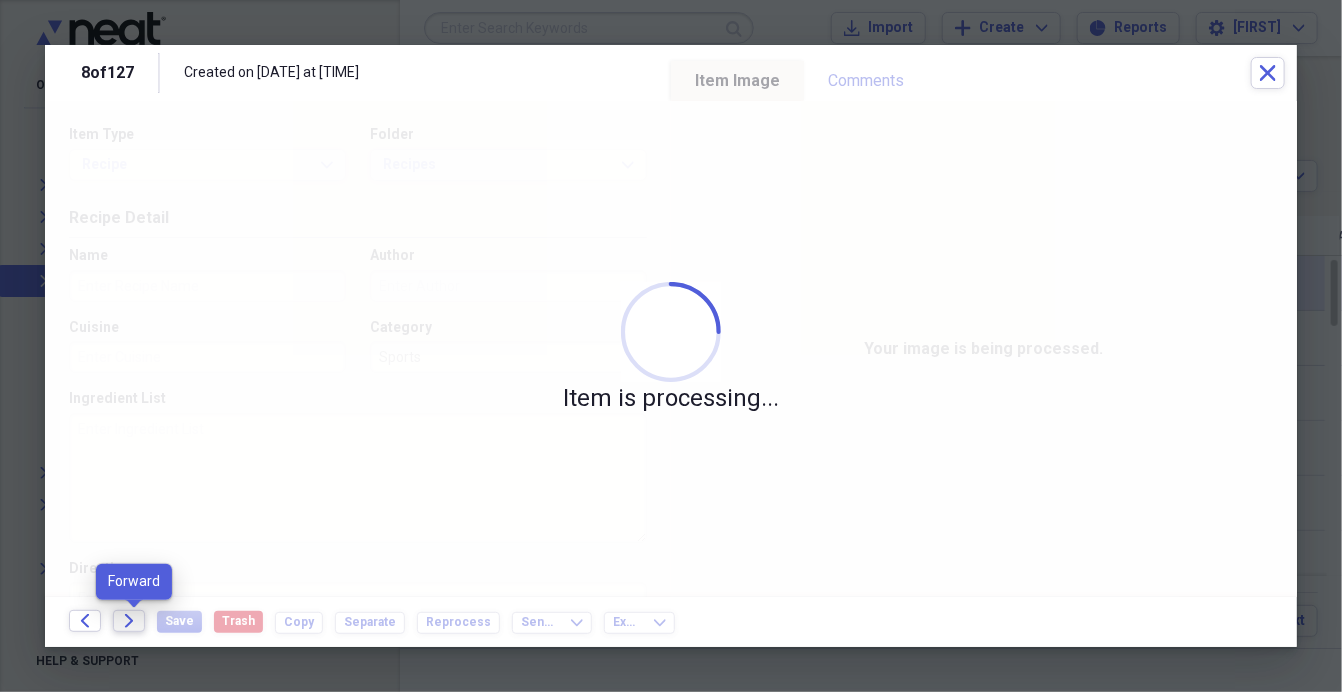 click 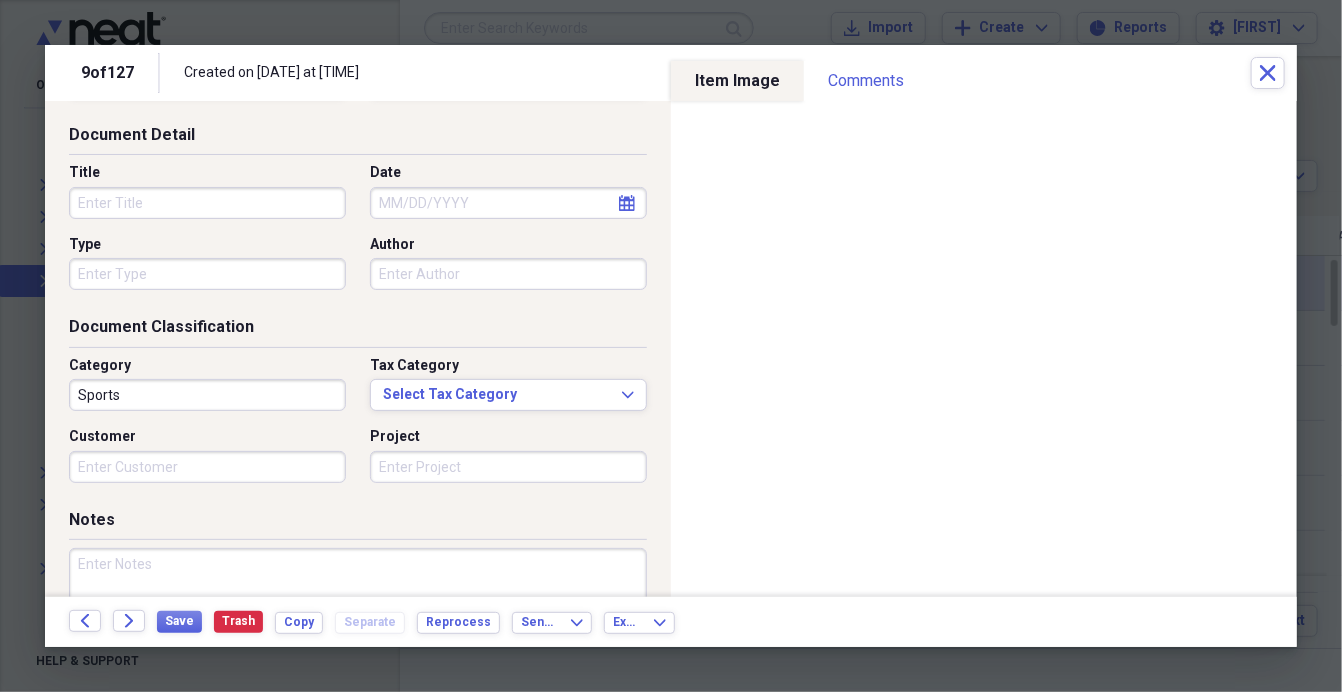 scroll, scrollTop: 0, scrollLeft: 0, axis: both 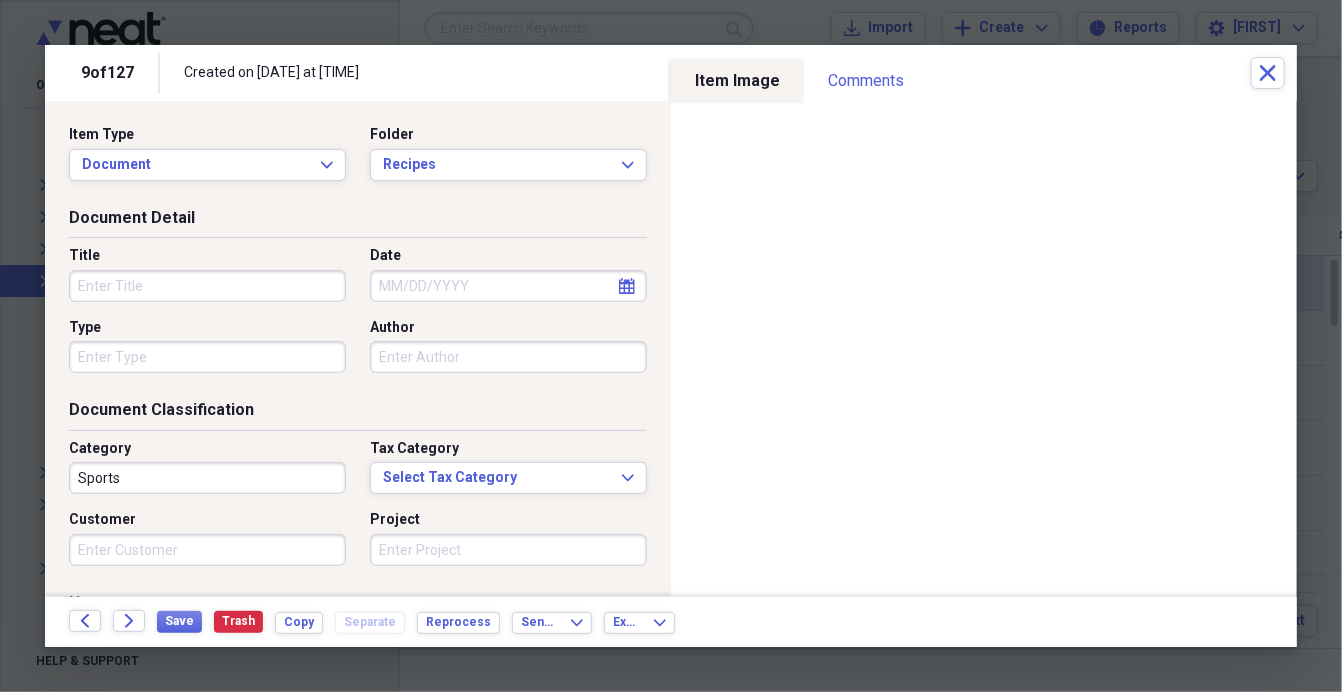 click on "Title" at bounding box center [207, 286] 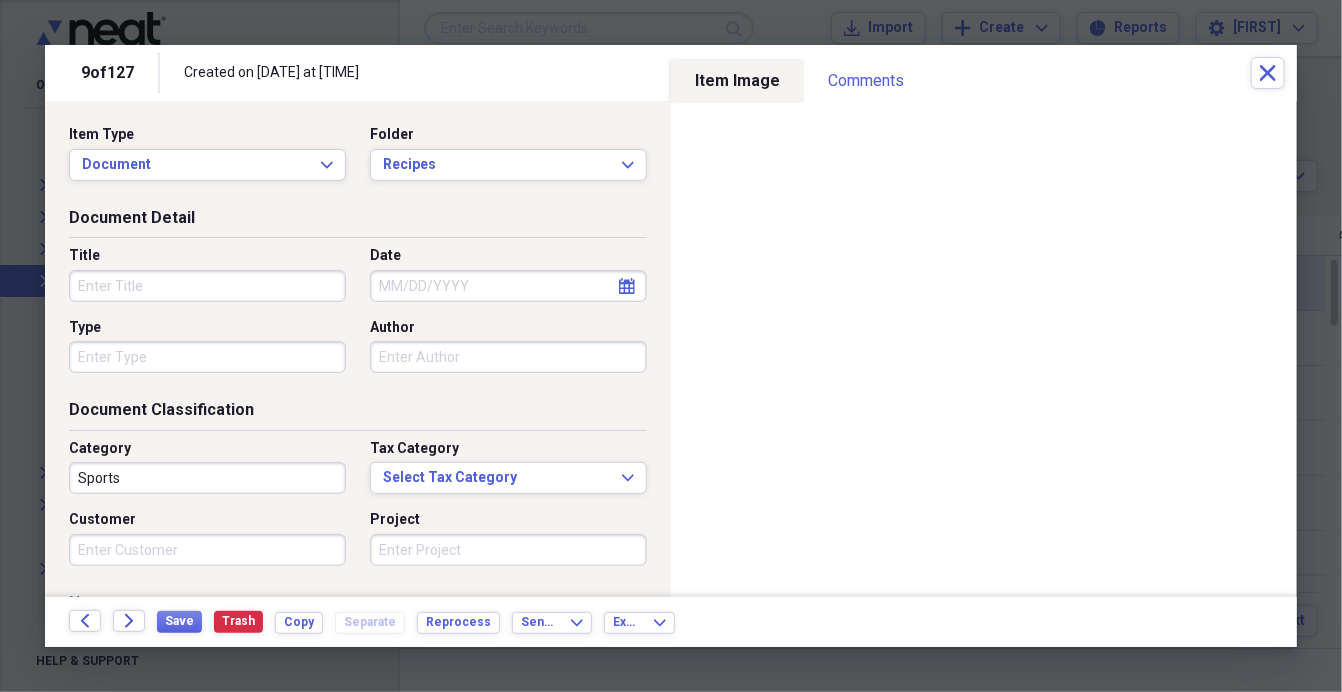 click on "Title" at bounding box center (207, 286) 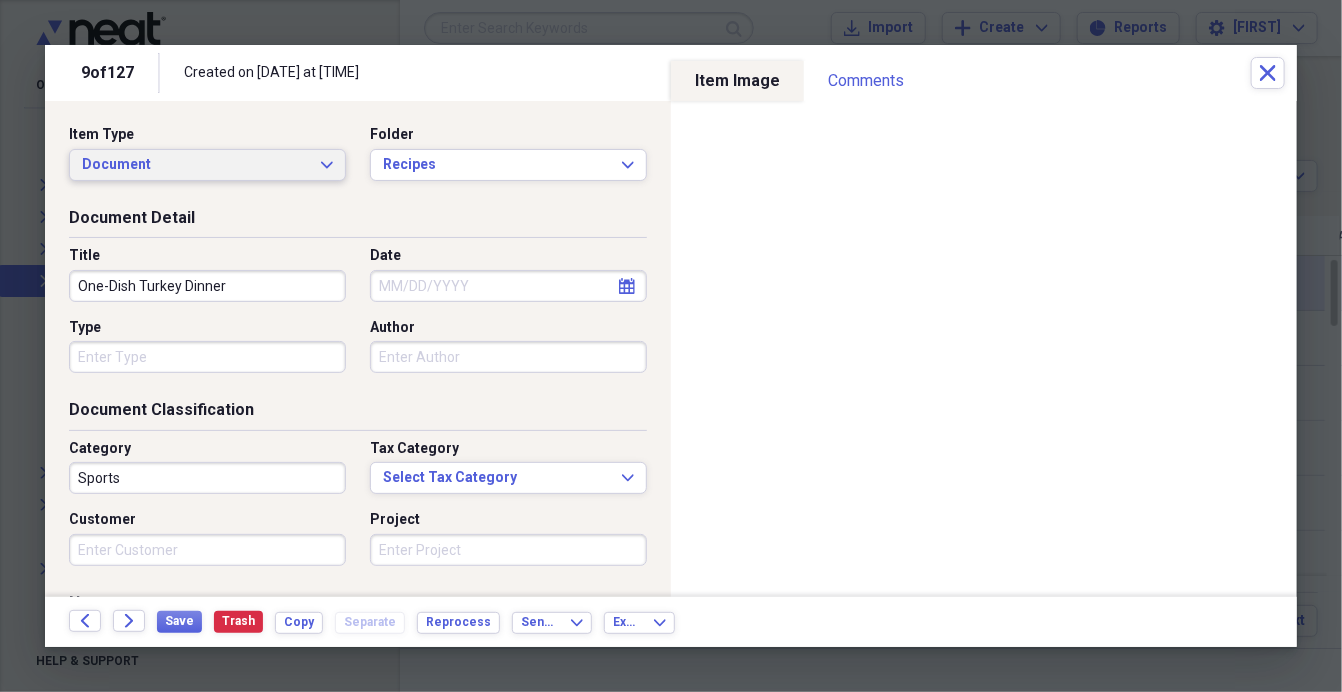 type on "One-Dish Turkey Dinner" 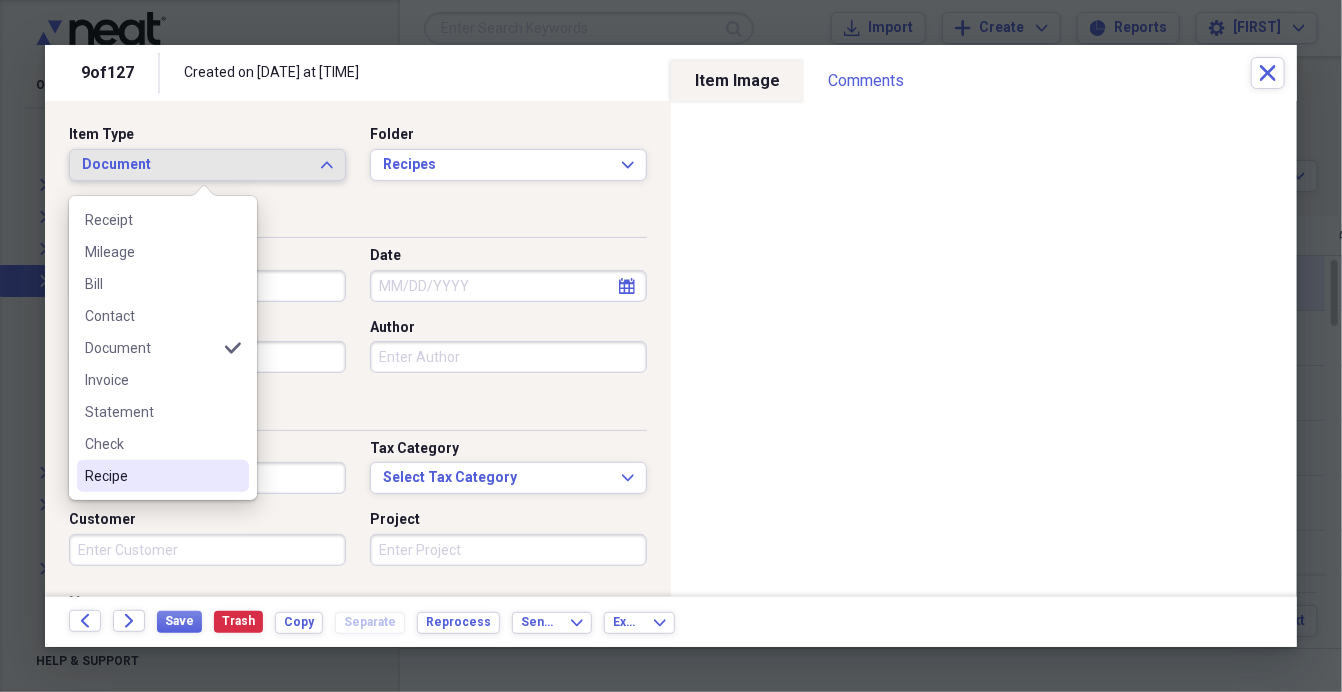 click on "Recipe" at bounding box center [151, 476] 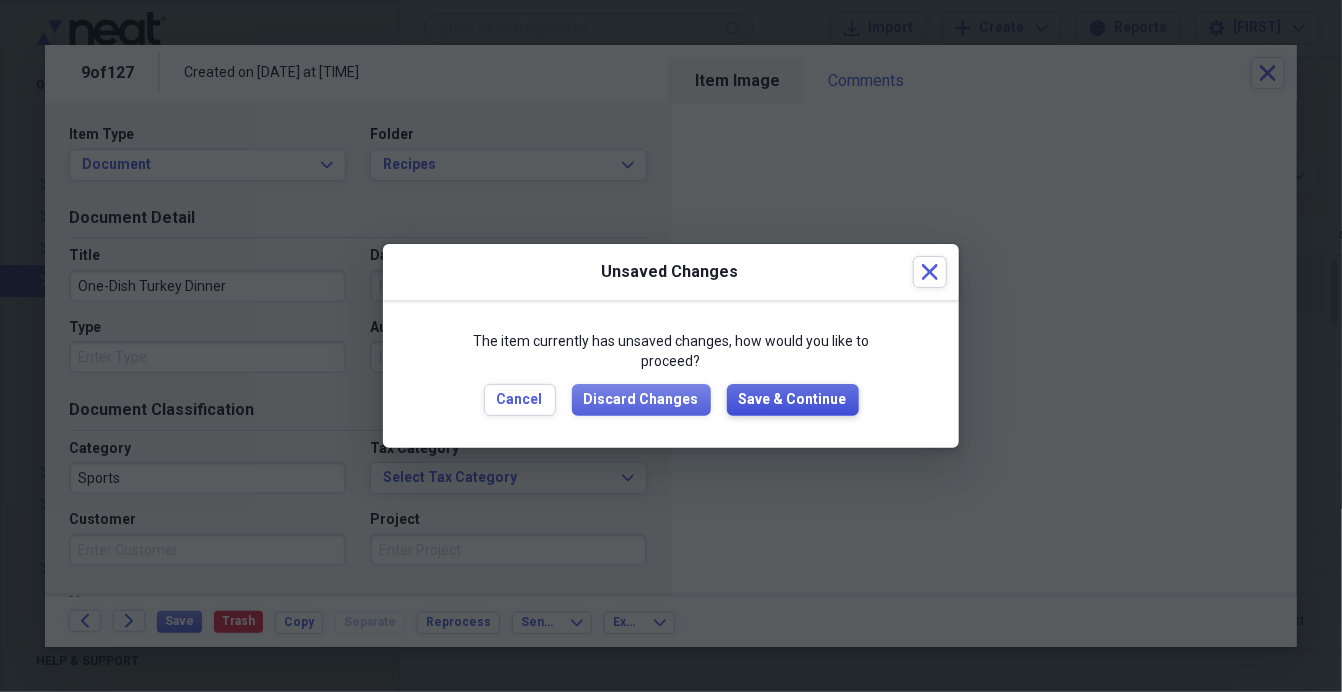 click on "Save & Continue" at bounding box center [793, 400] 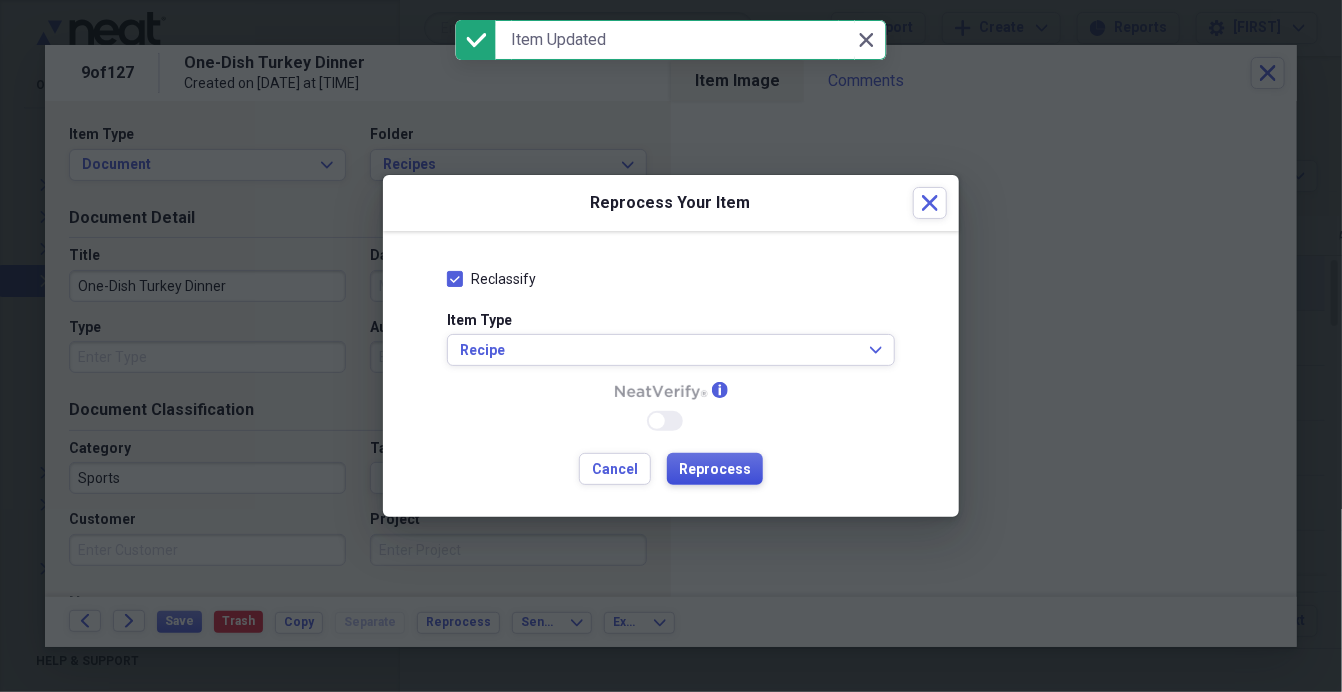 click on "Reprocess" at bounding box center [715, 470] 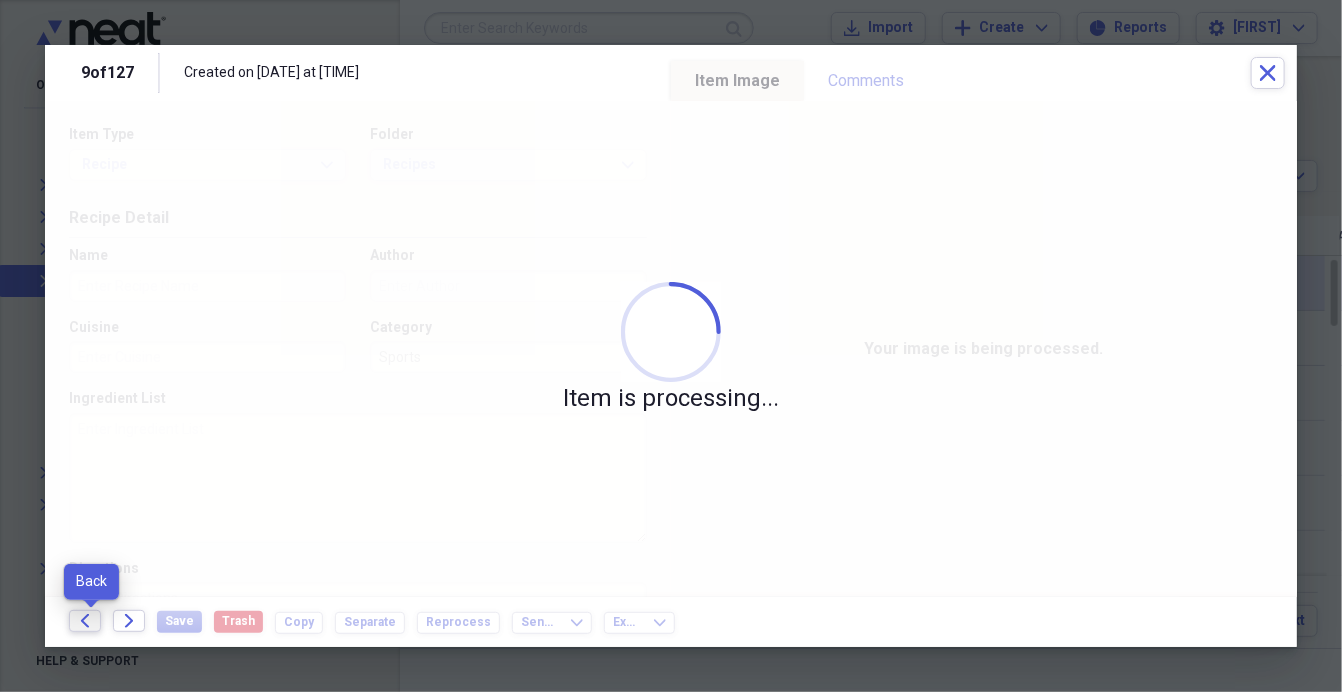 click 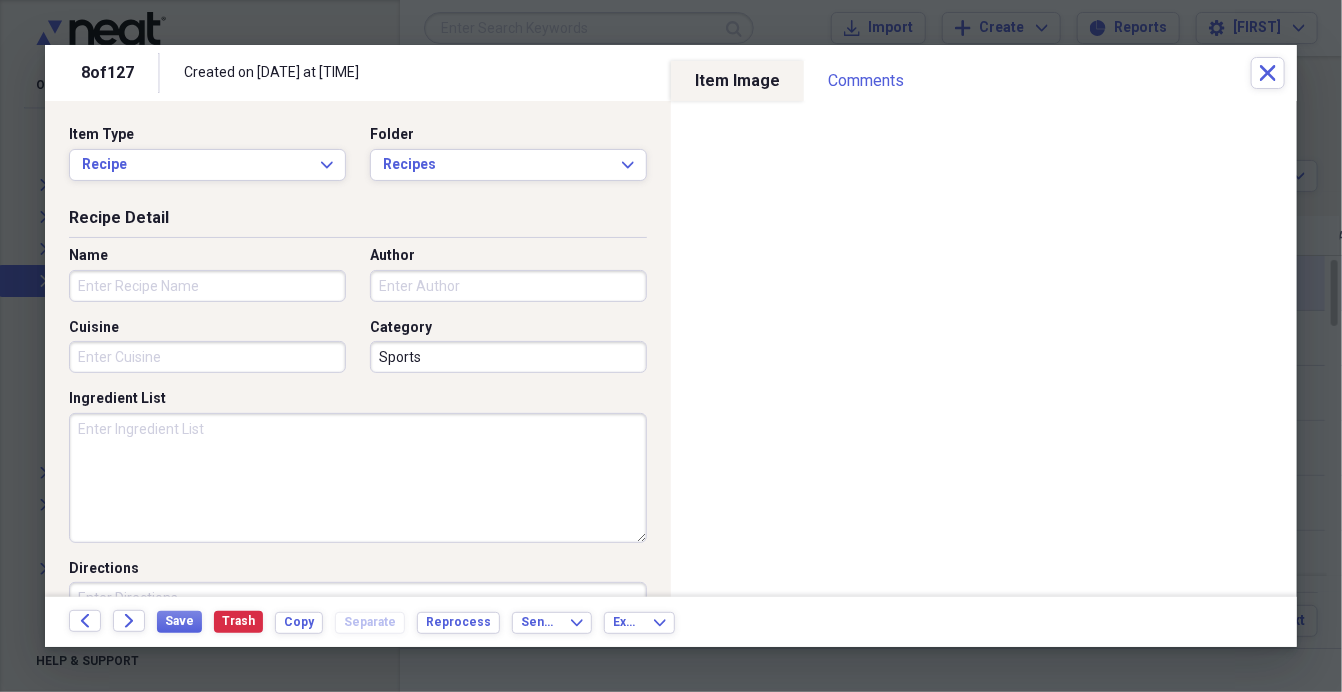 click on "Name" at bounding box center [207, 286] 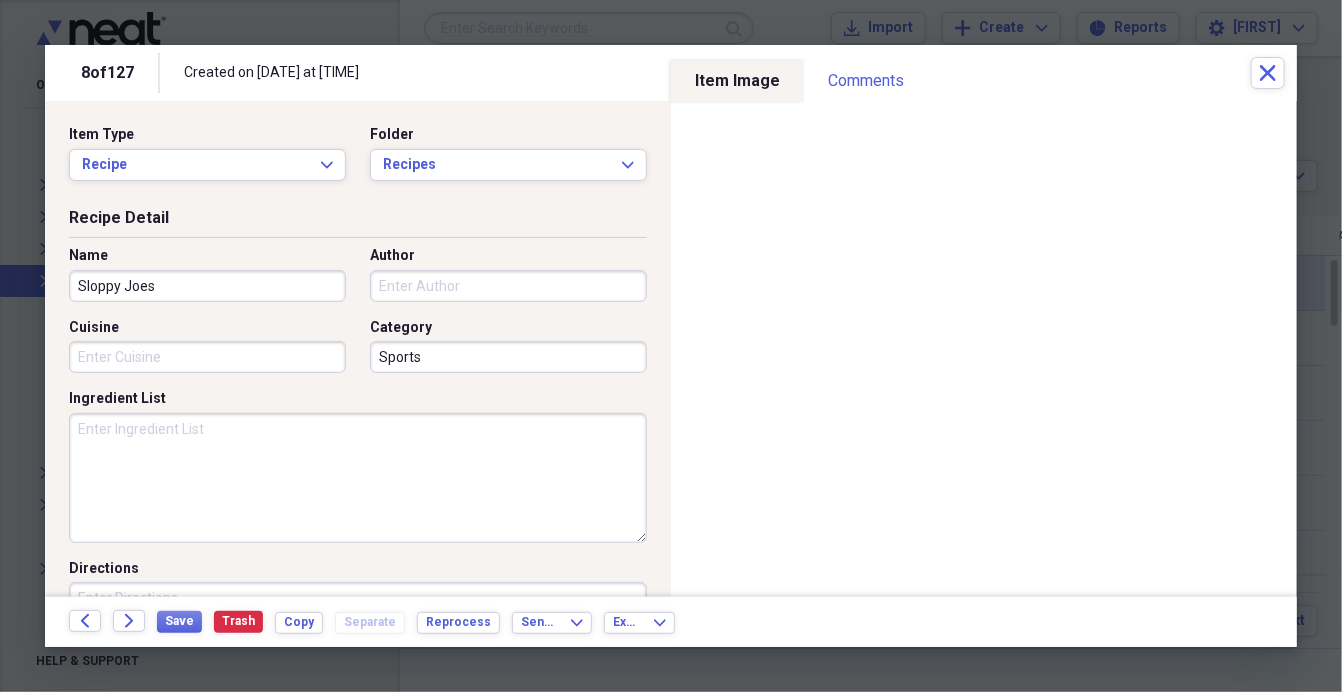 type on "Sloppy Joes" 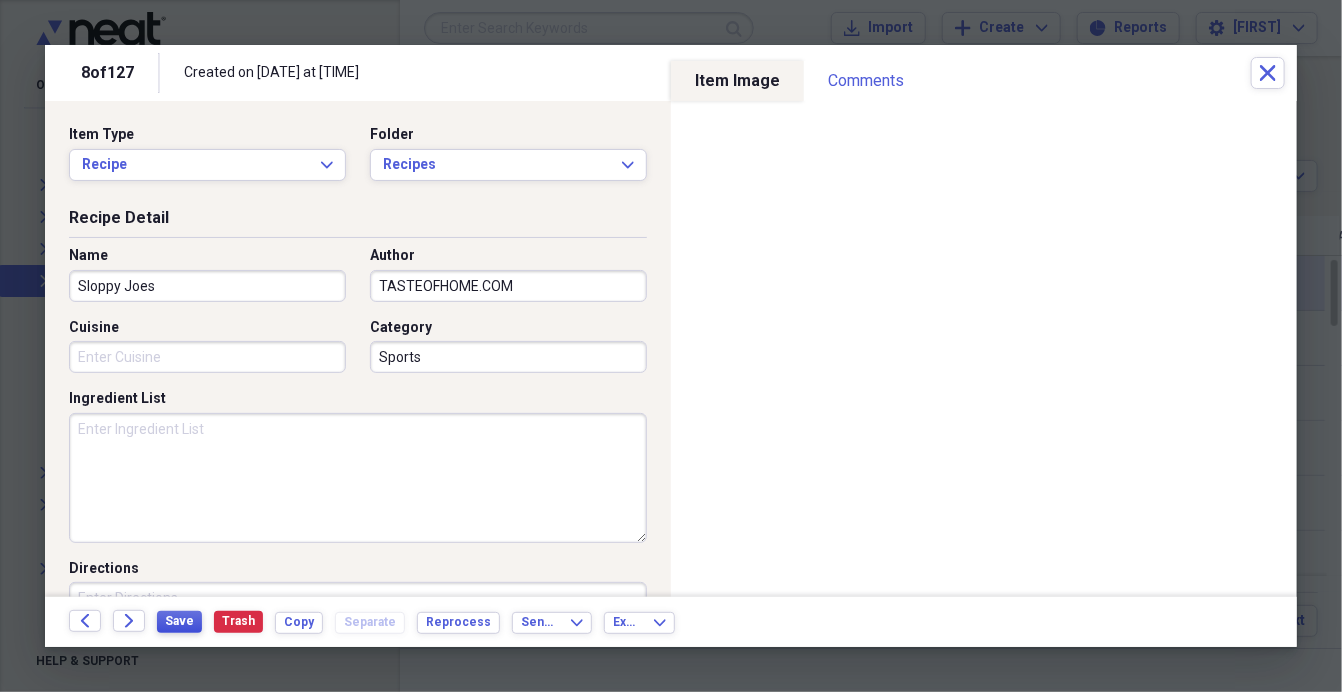 type on "TASTEOFHOME.COM" 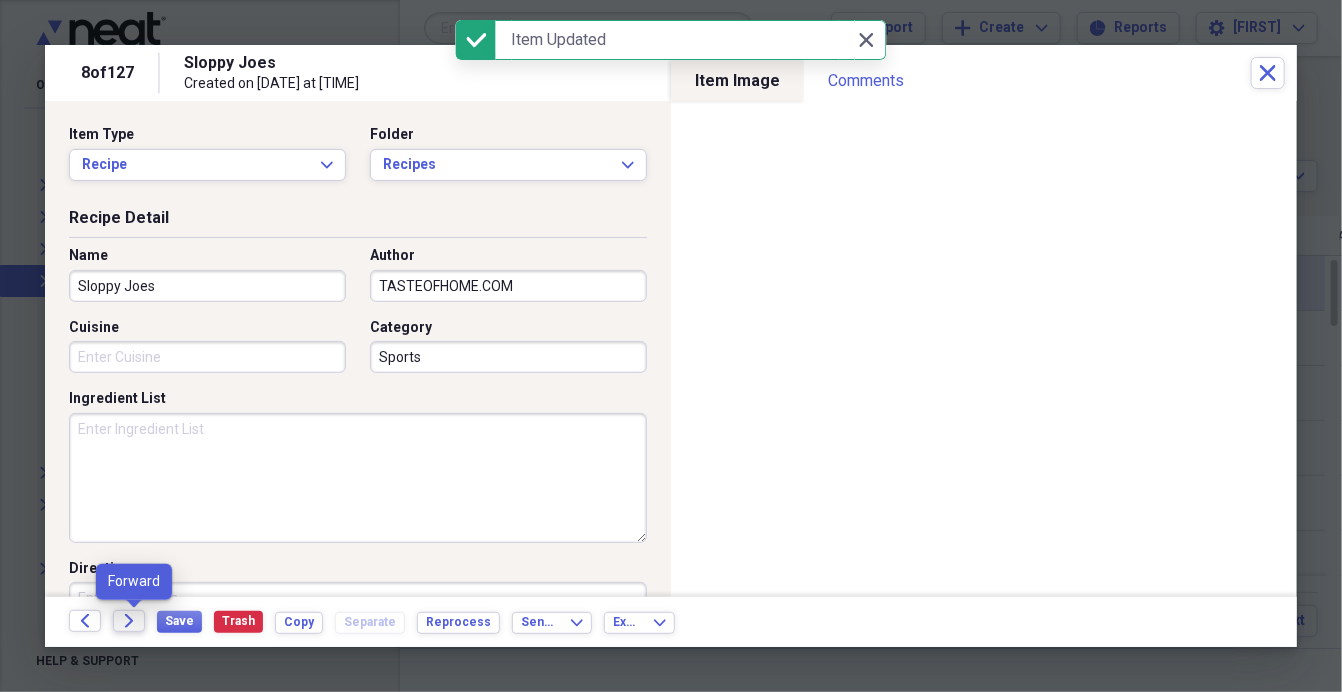 click on "Forward" 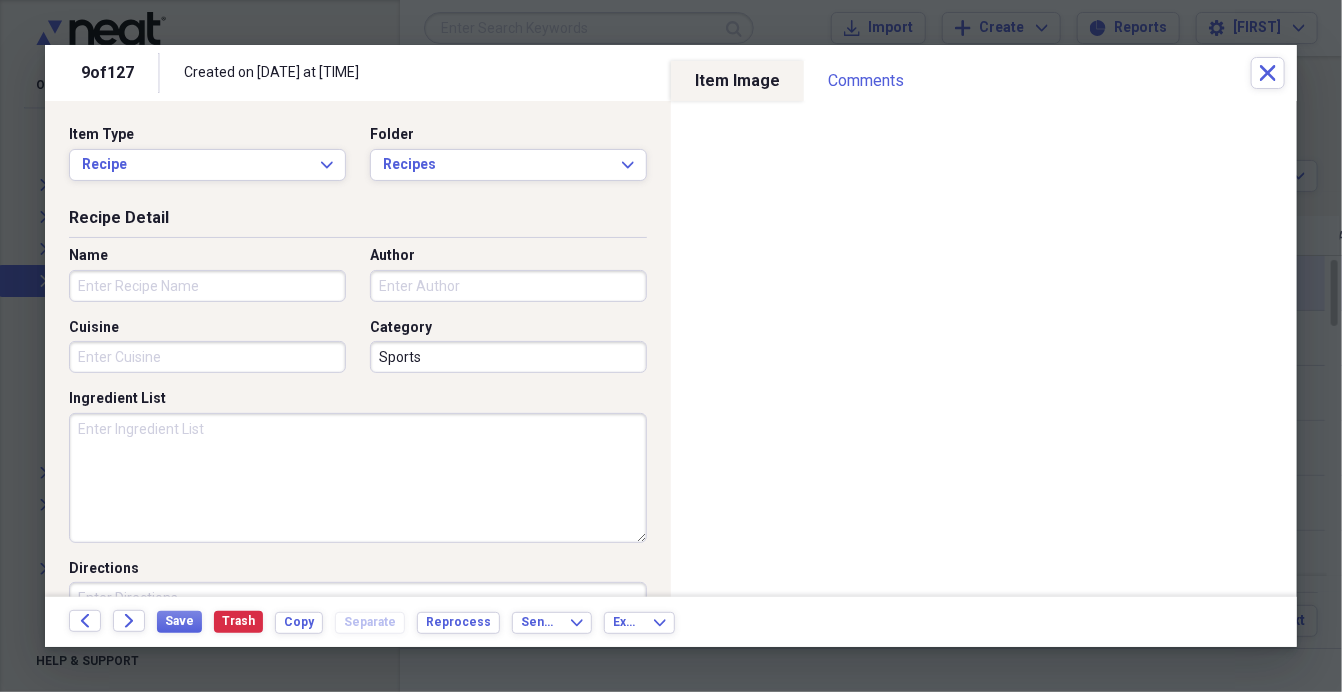 click on "Name" at bounding box center [207, 286] 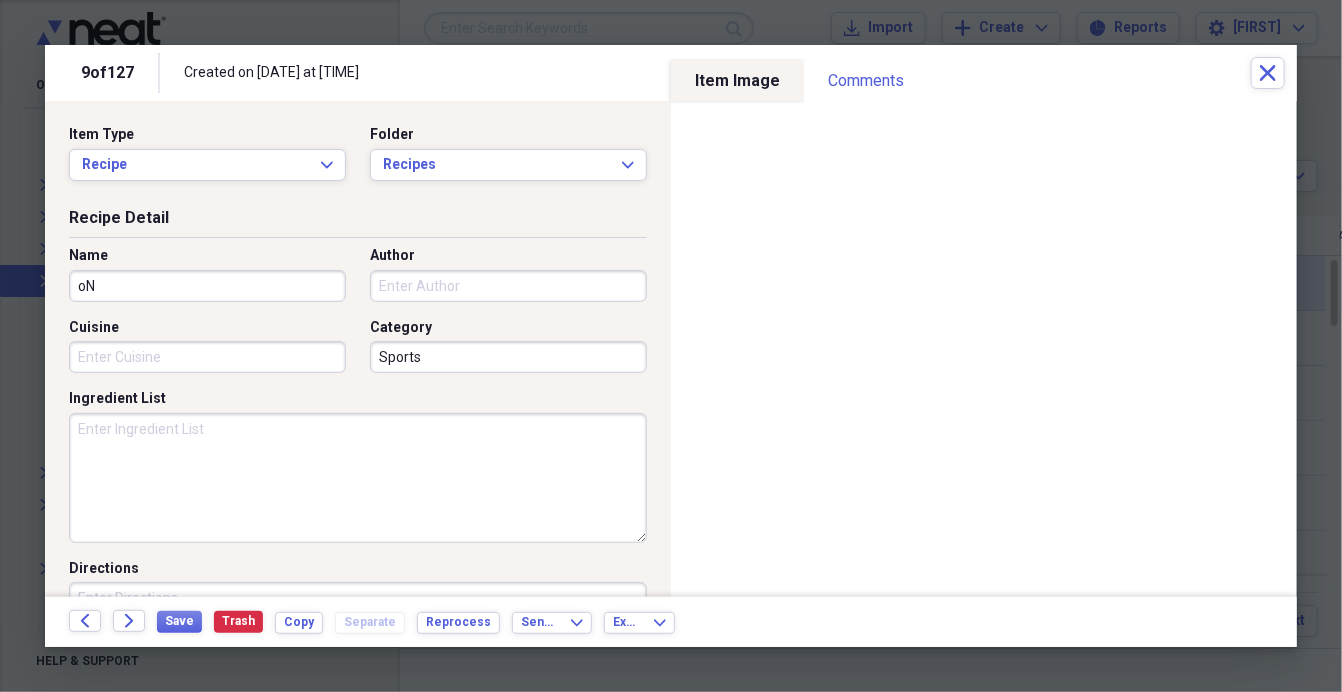type on "o" 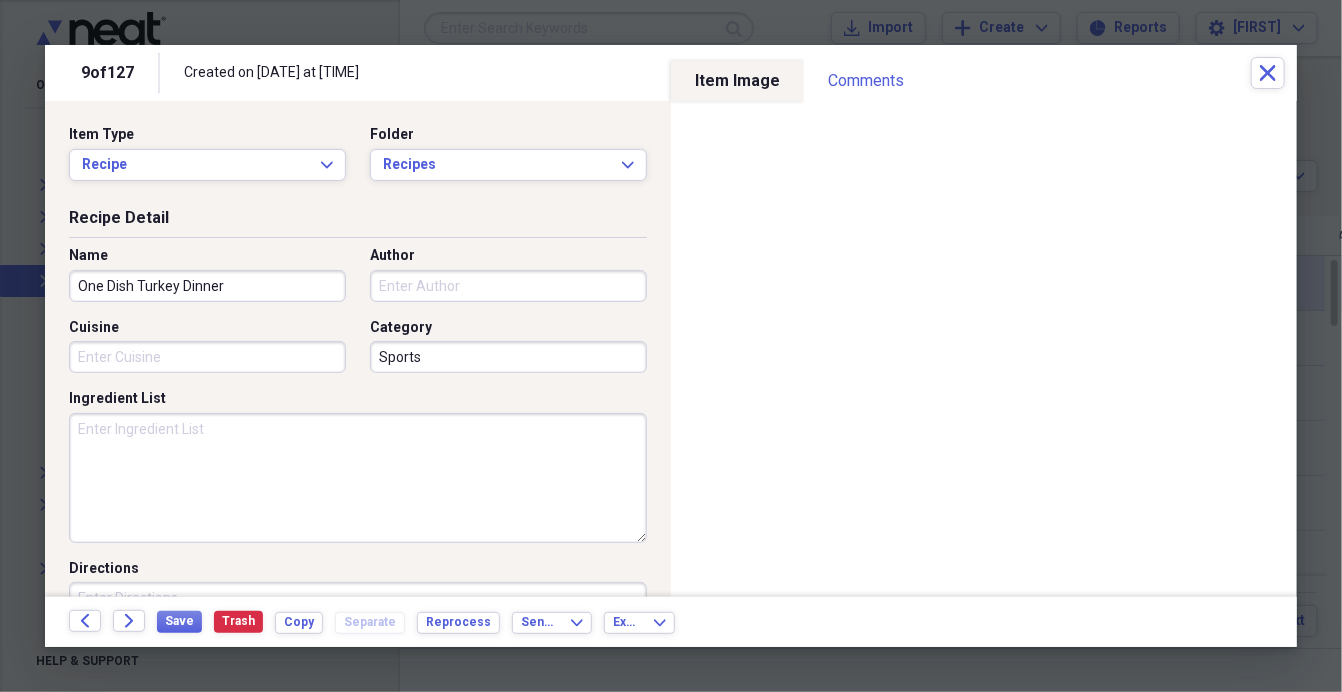 type on "One Dish Turkey Dinner" 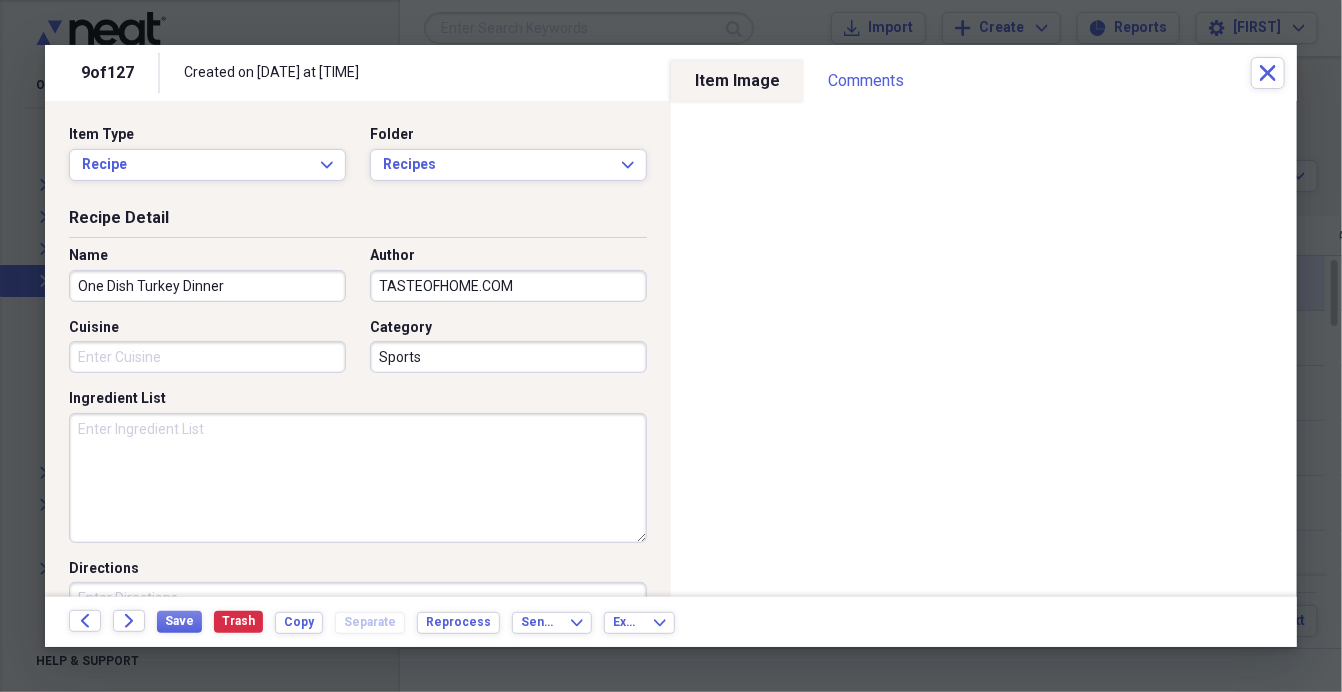 type on "TASTEOFHOME.COM" 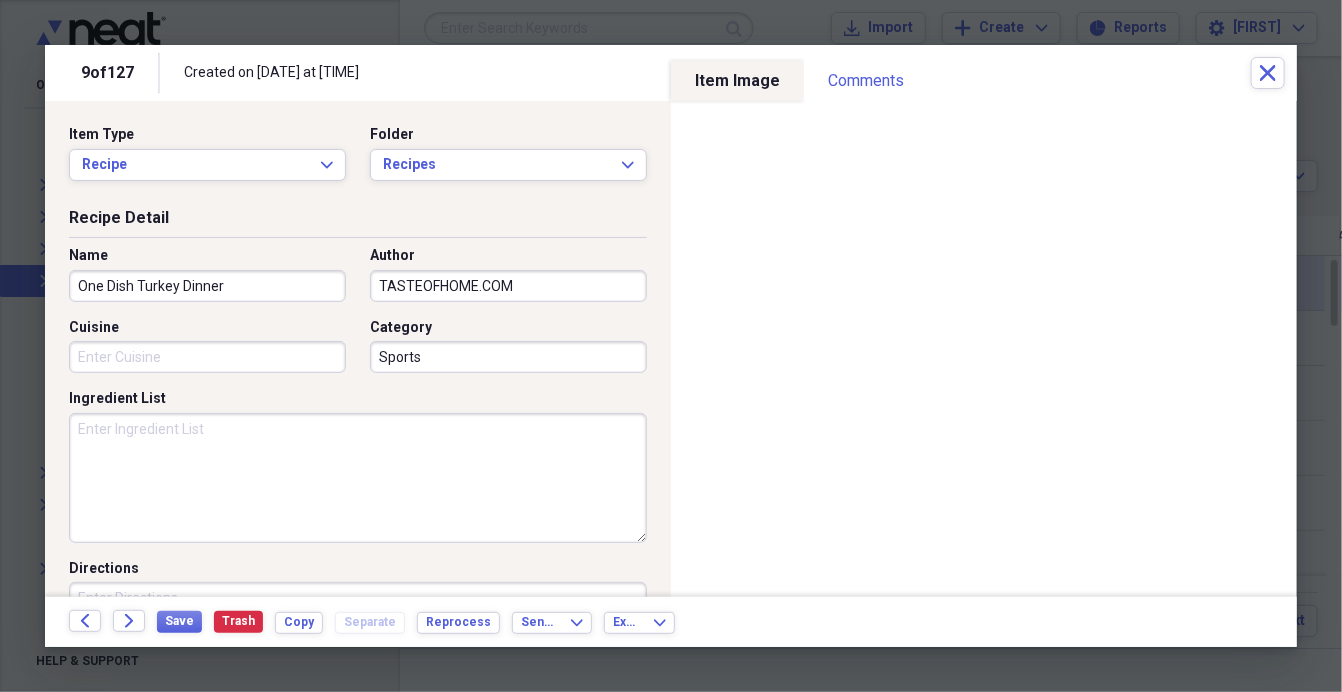 click on "TASTEOFHOME.COM" at bounding box center [508, 286] 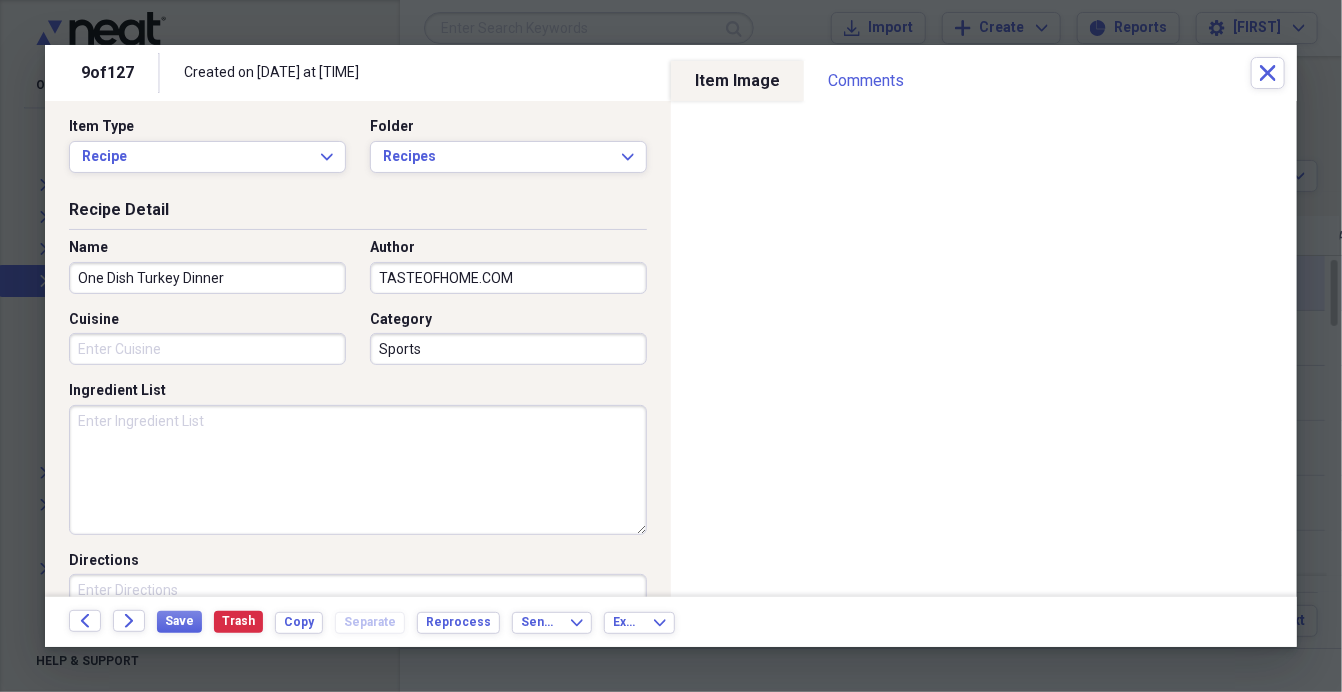 click on "Sports" at bounding box center [508, 349] 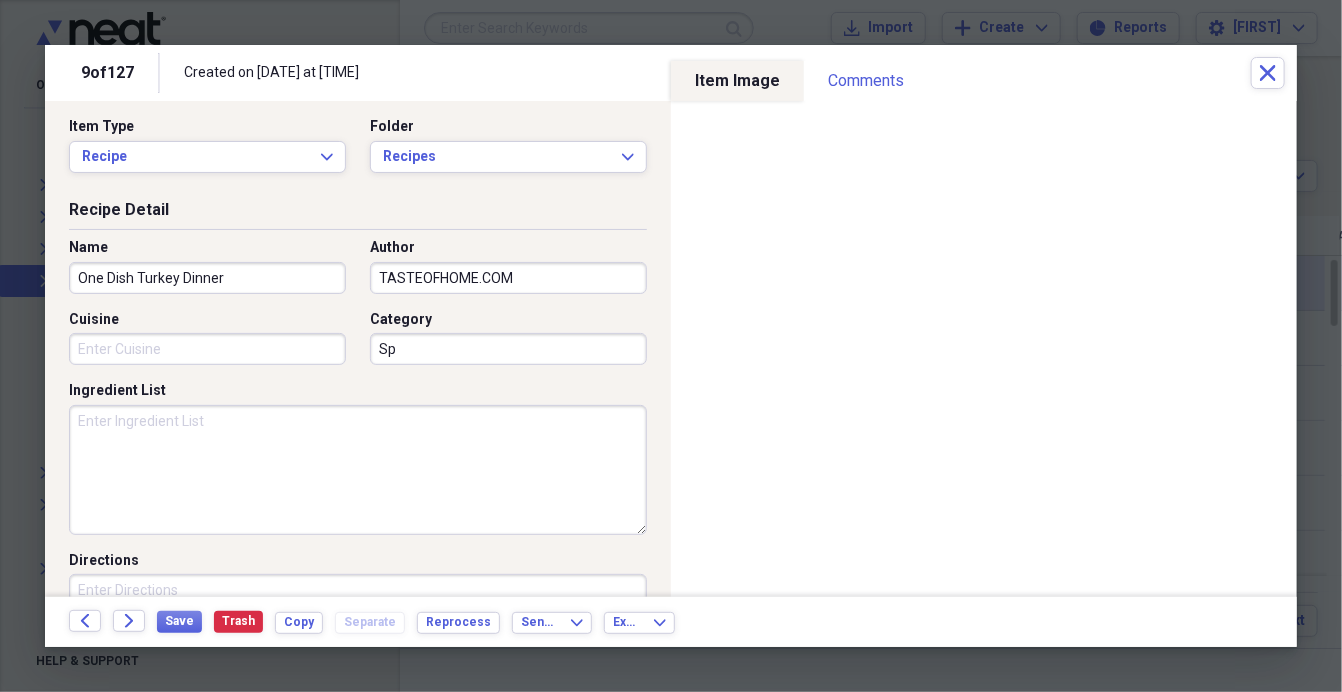 type on "S" 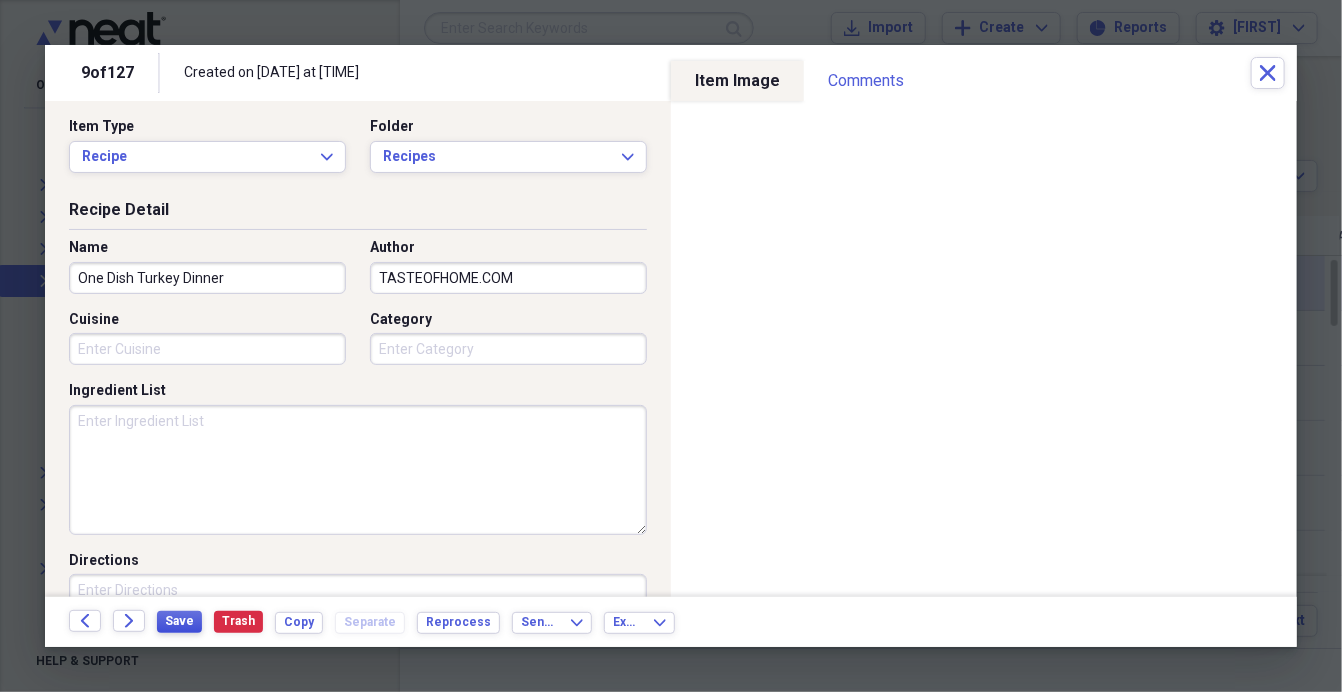 type 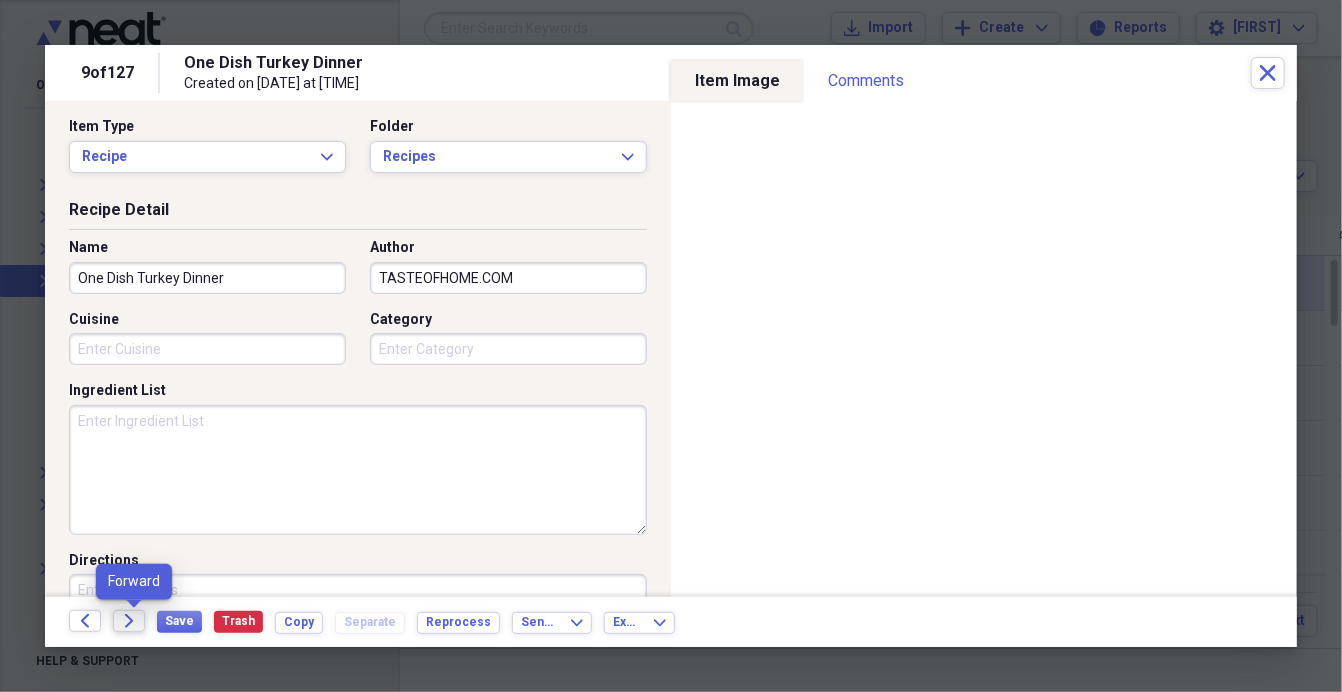 click on "Forward" 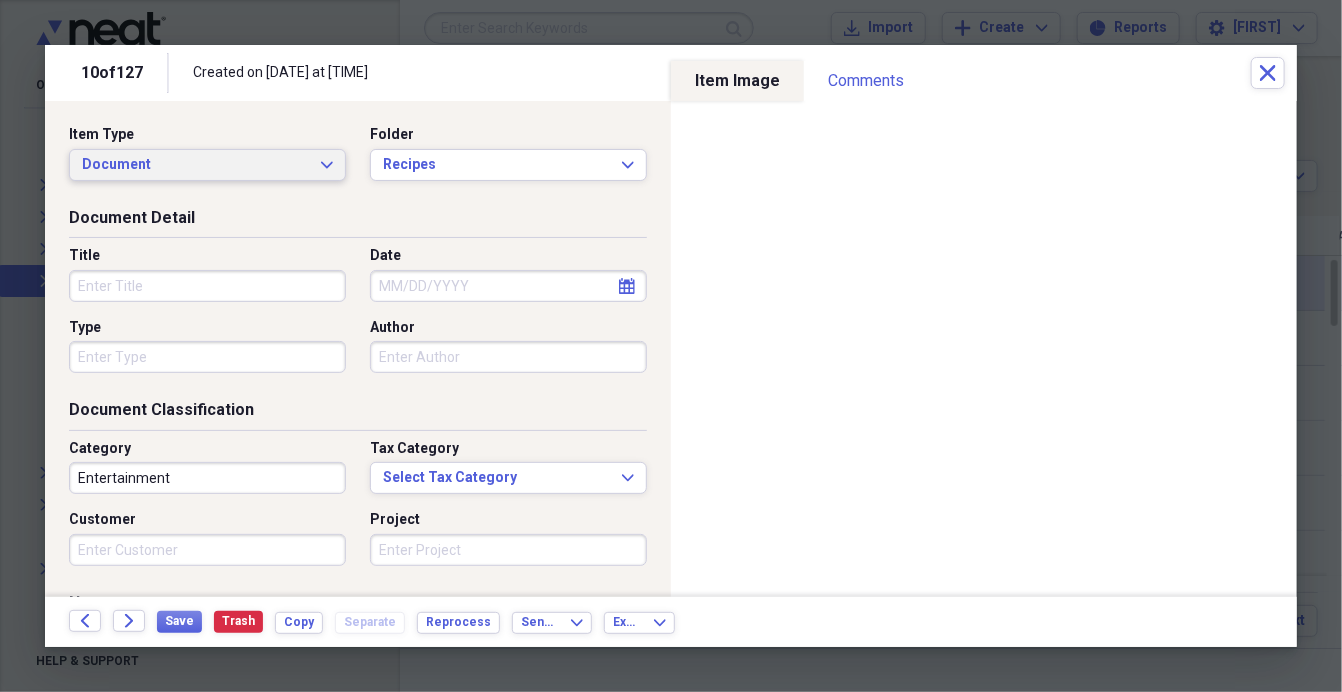 click on "Expand" 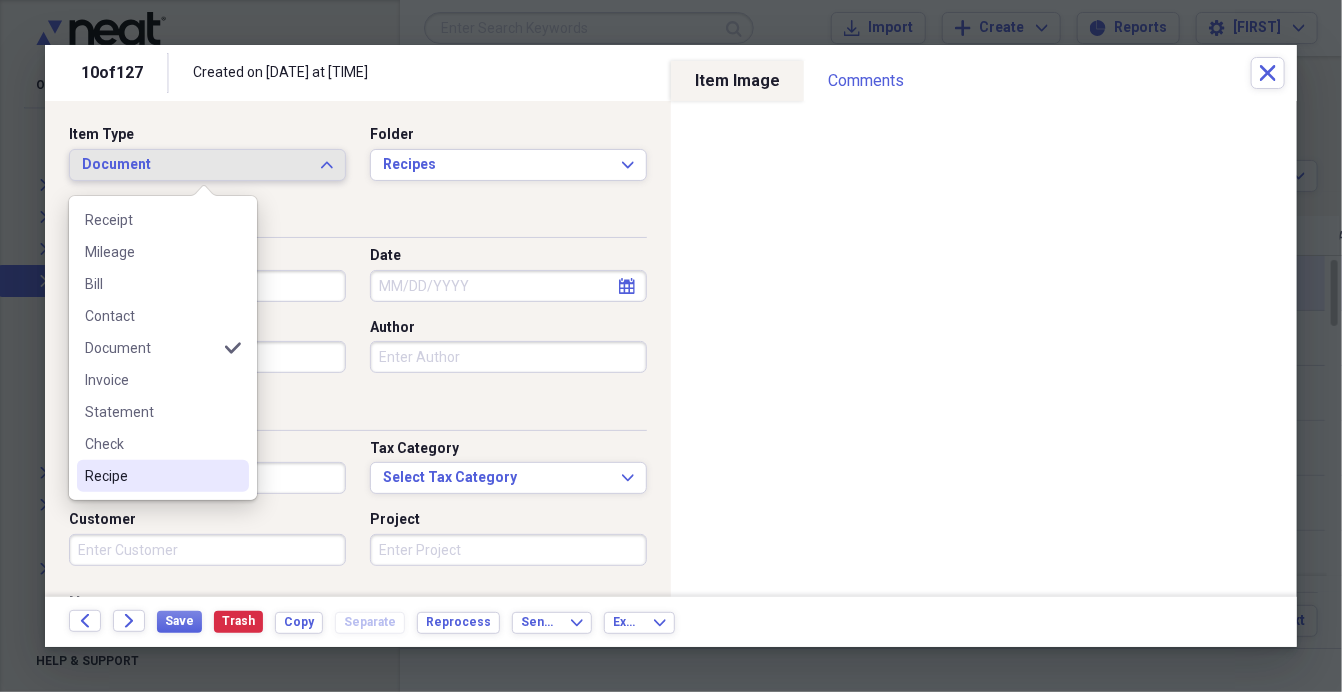 click on "Recipe" at bounding box center (151, 476) 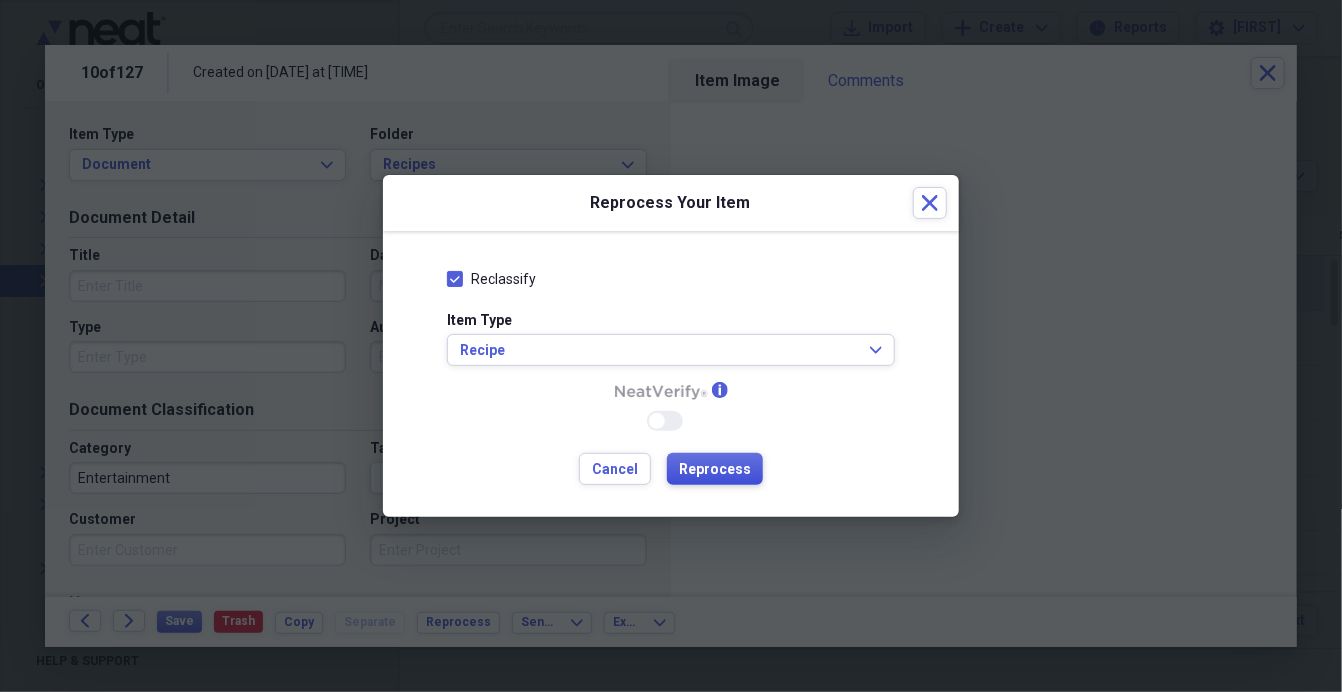 click on "Reprocess" at bounding box center [715, 469] 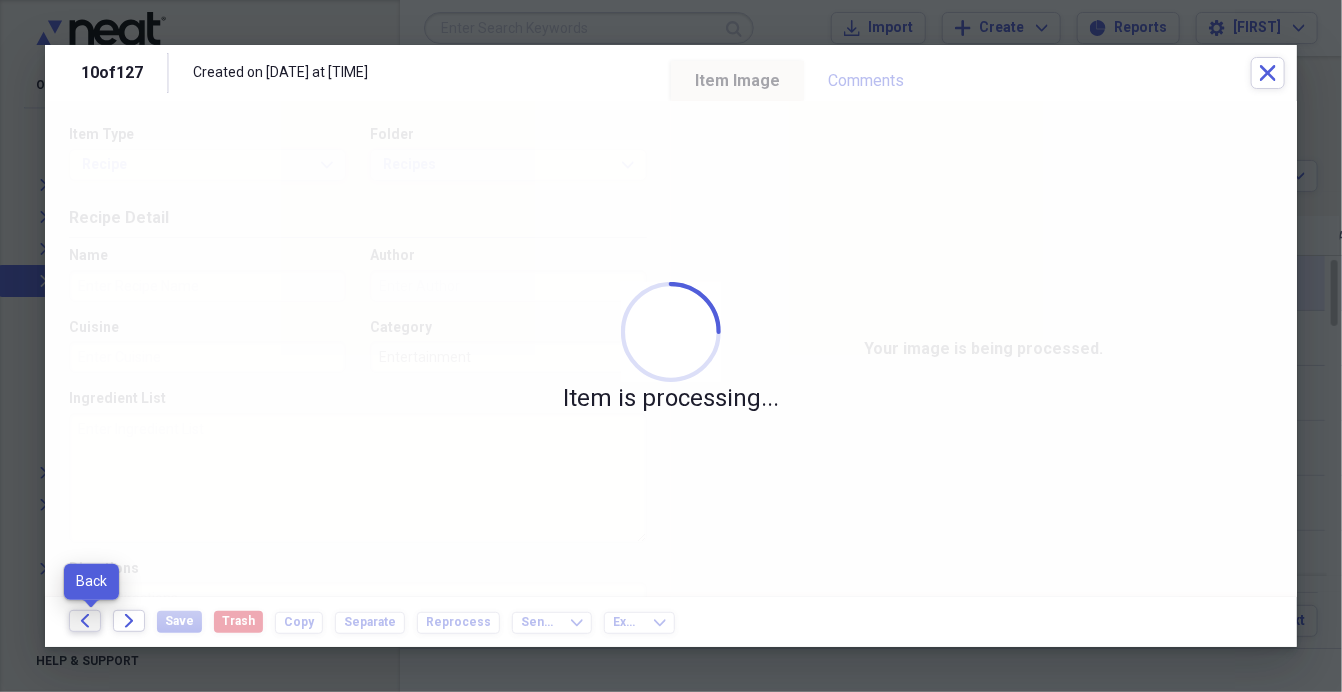 click on "Back" at bounding box center (85, 621) 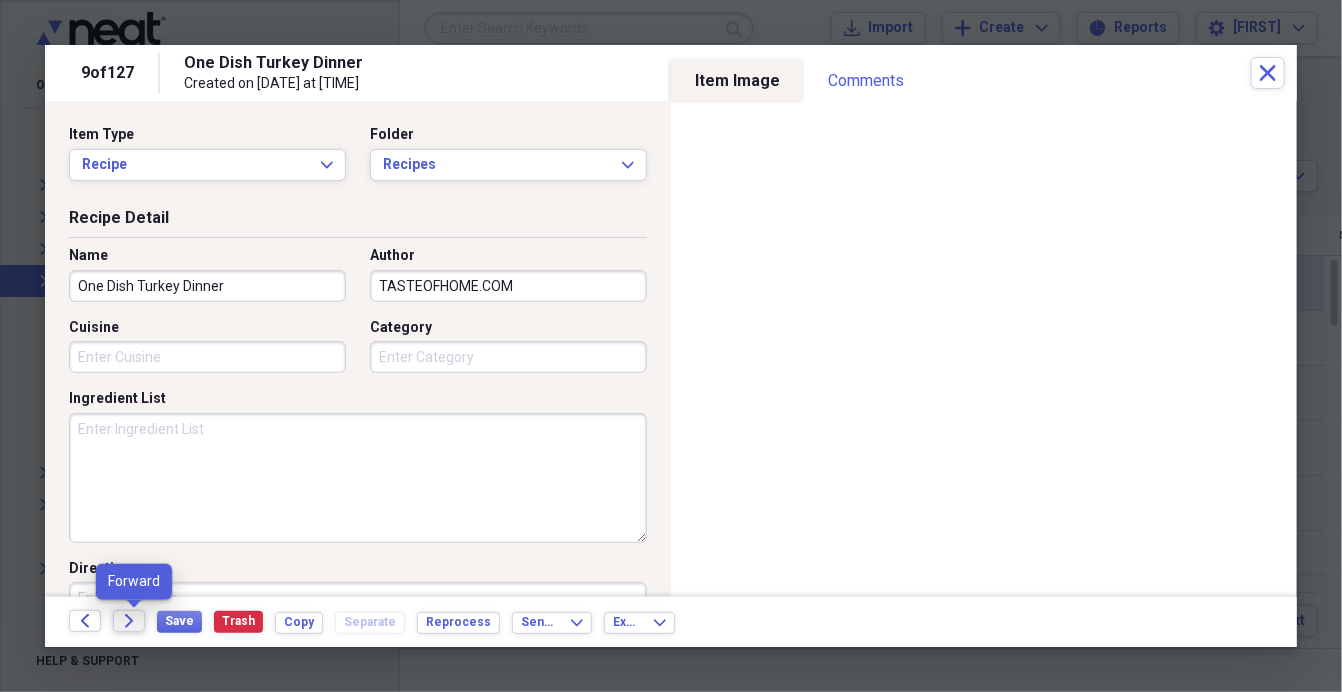click on "Forward" 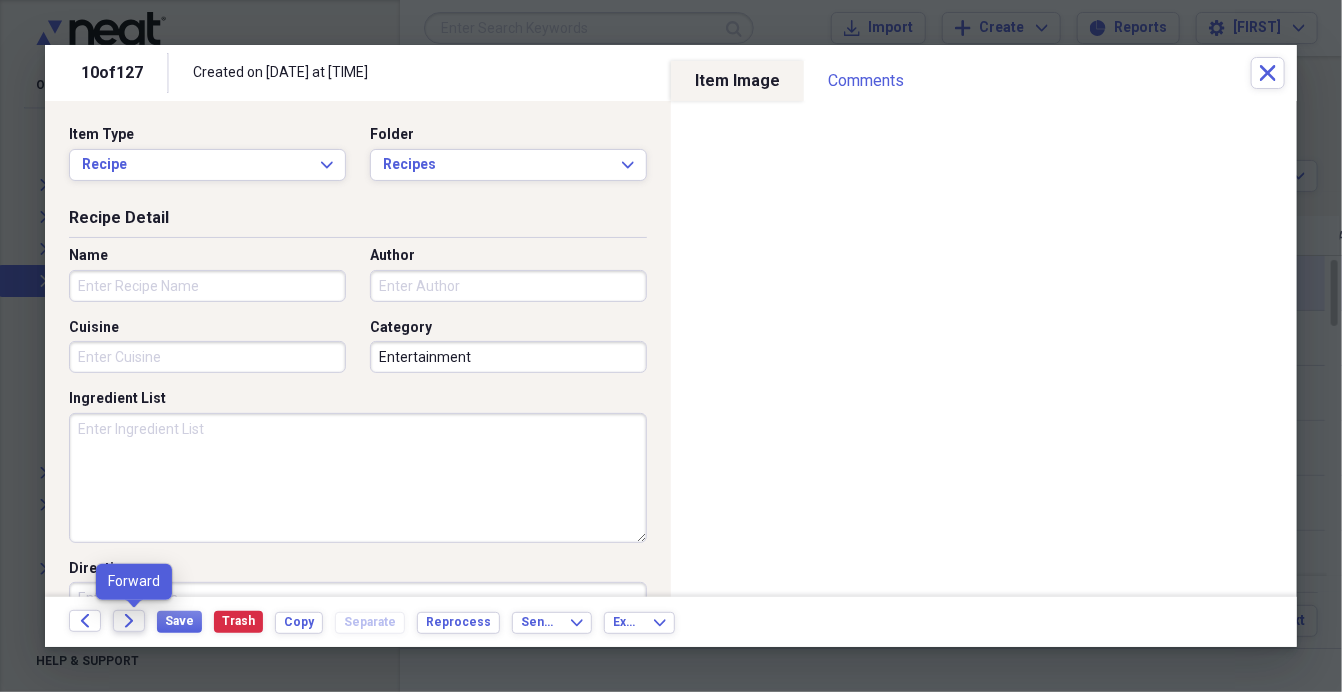 click on "Forward" 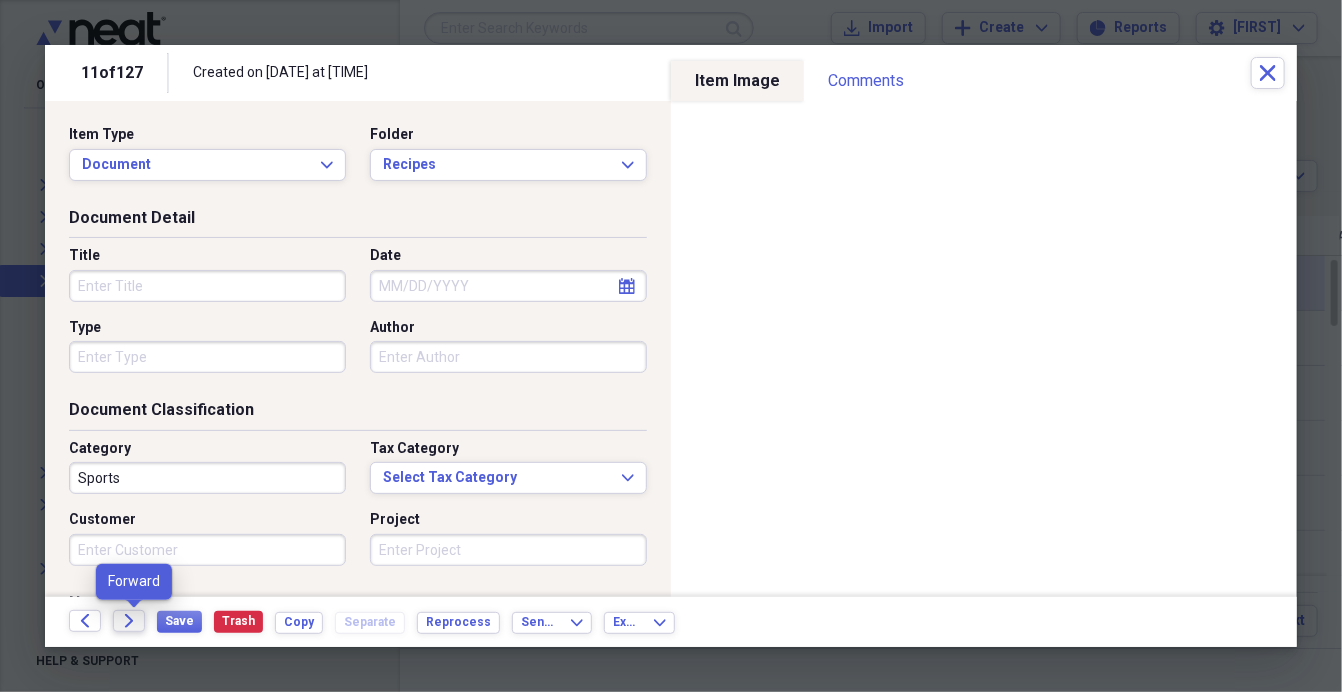 click on "Forward" 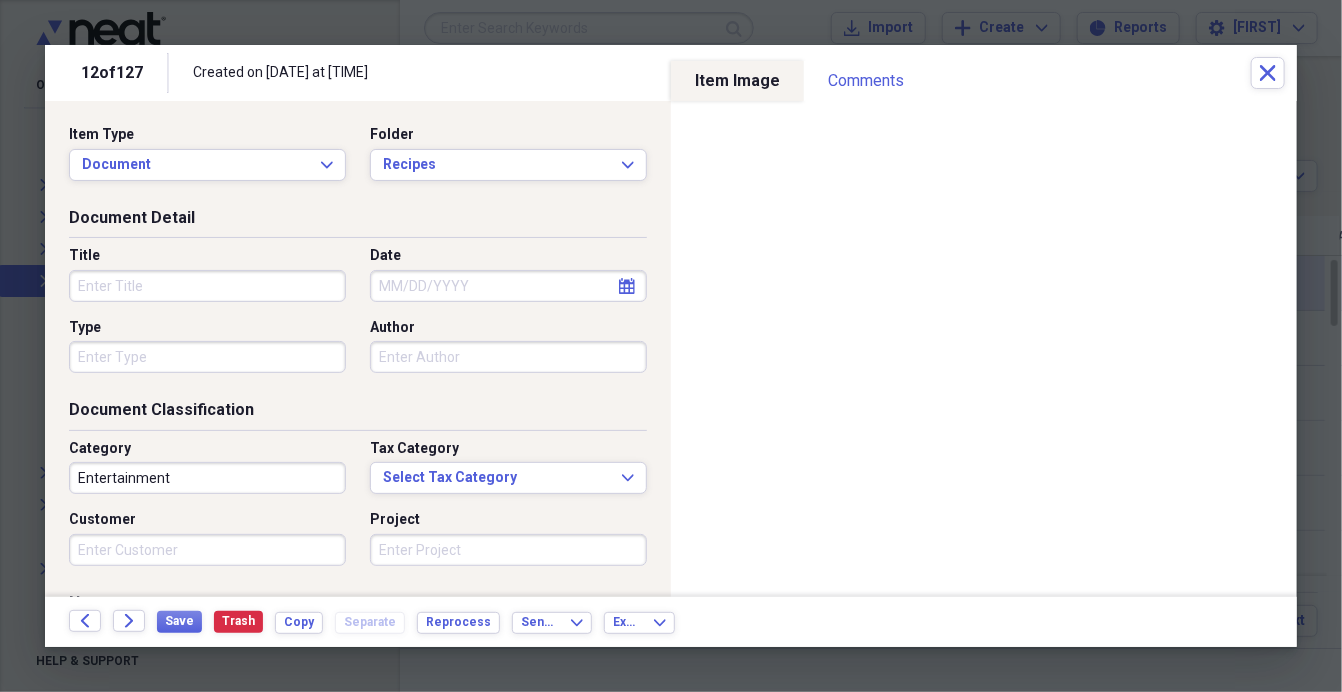 click on "Title" at bounding box center (207, 286) 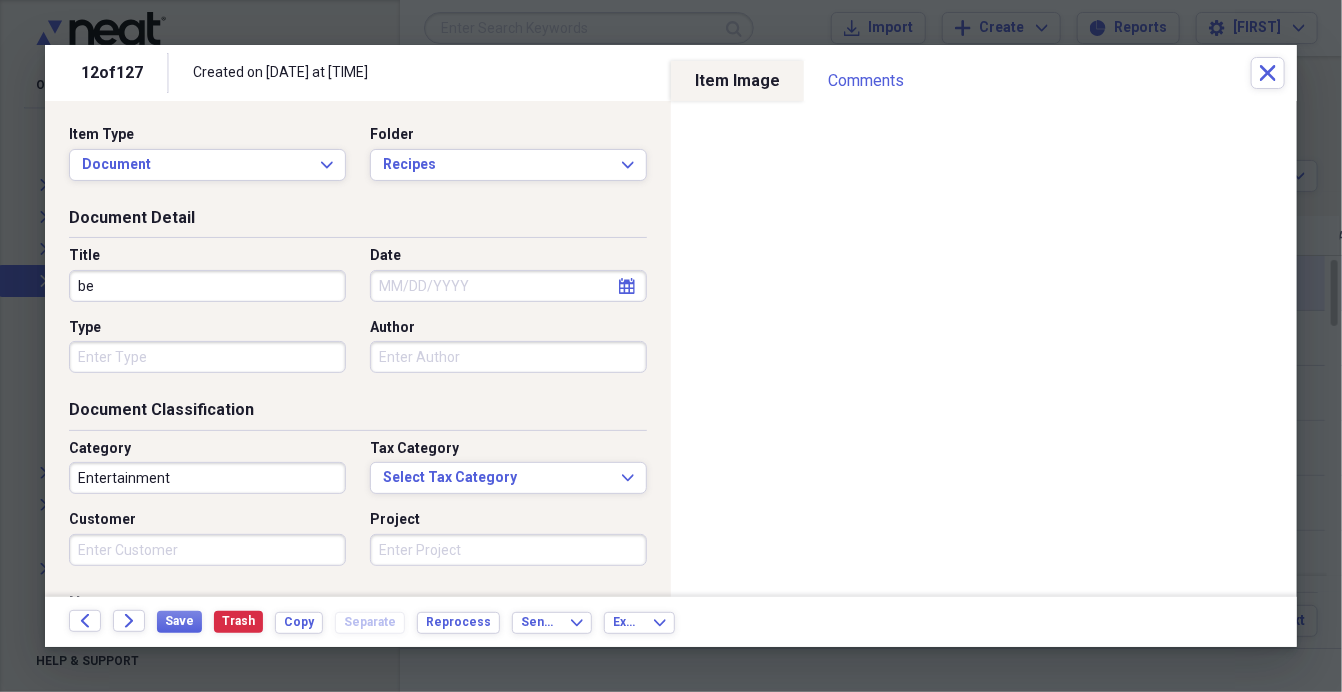 type on "b" 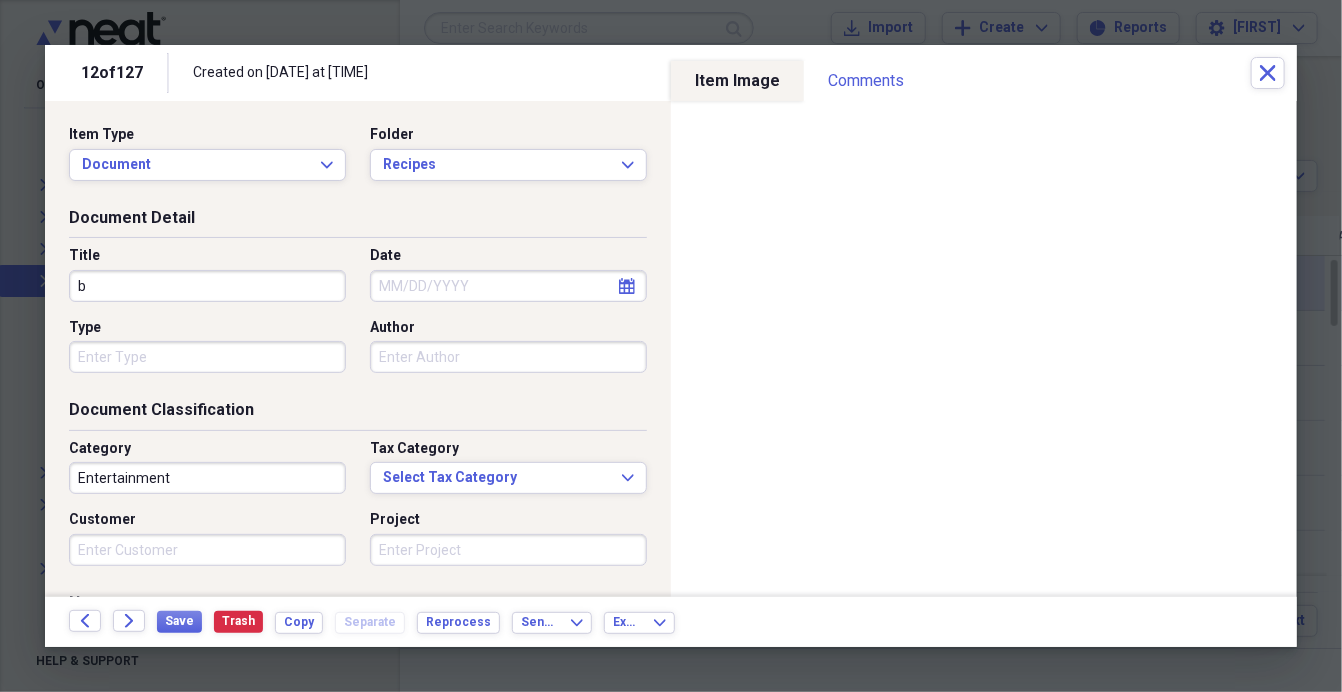 type 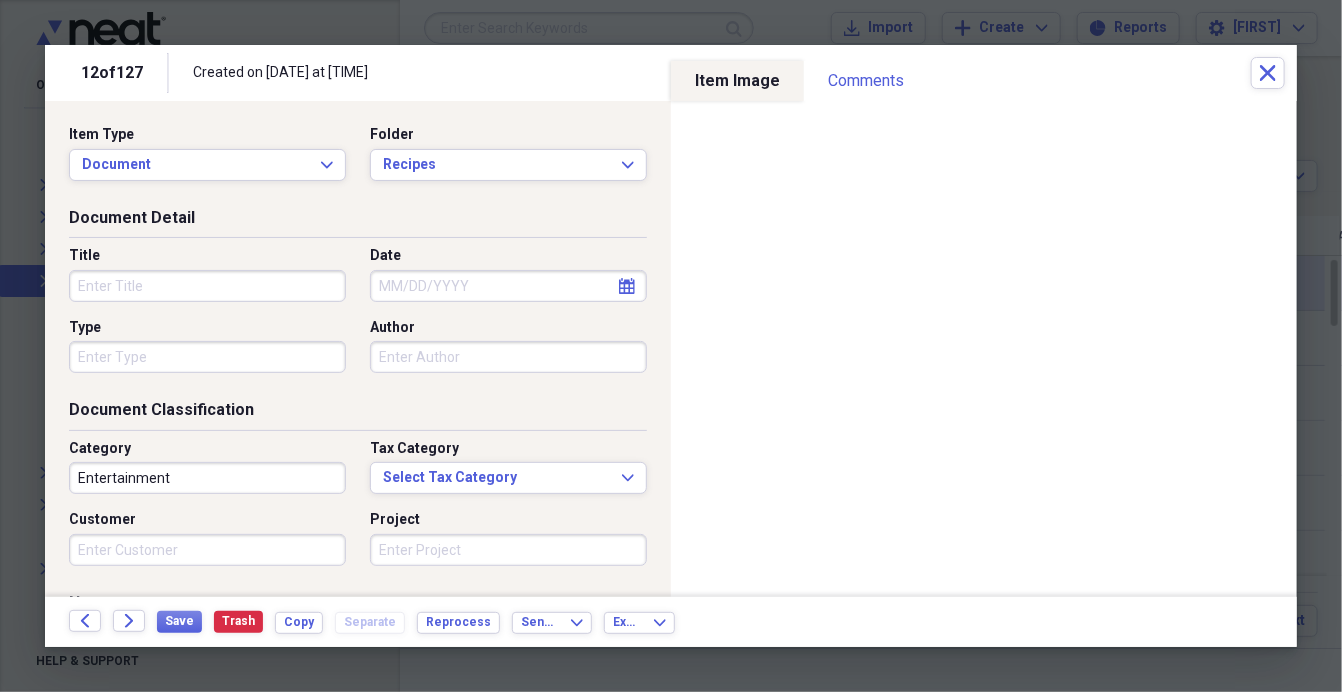 select on "7" 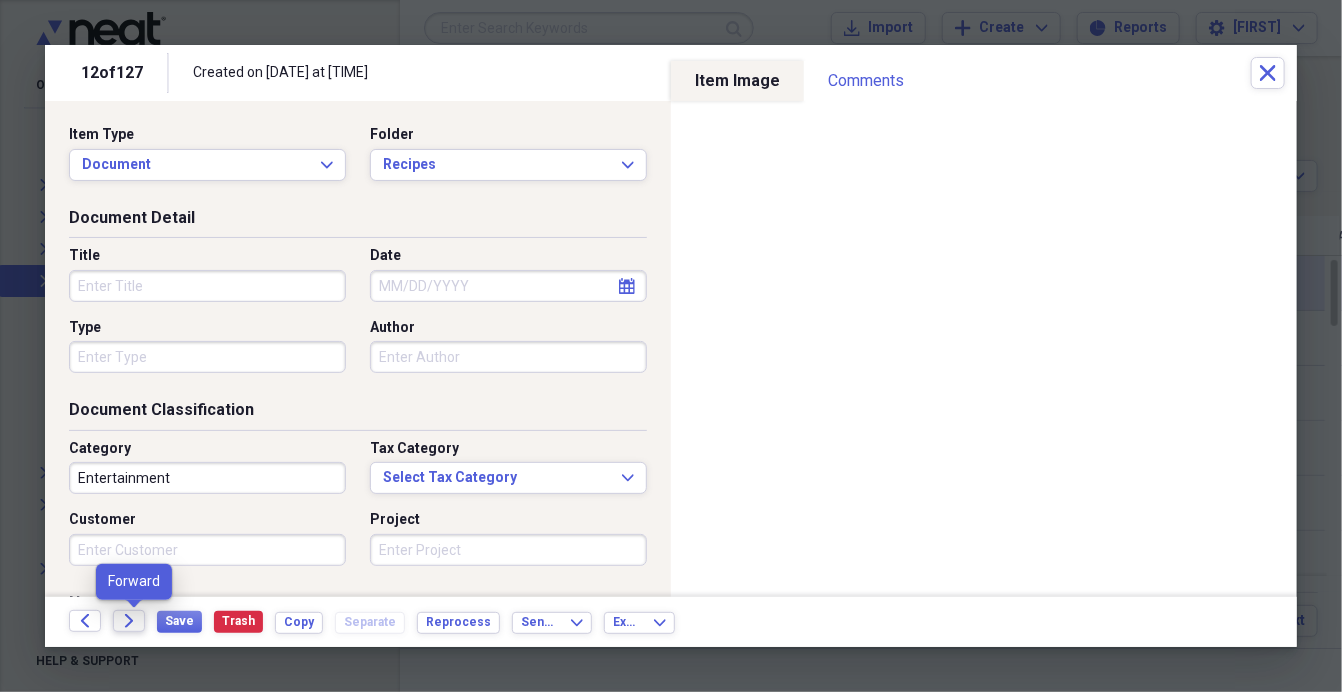 click on "Forward" 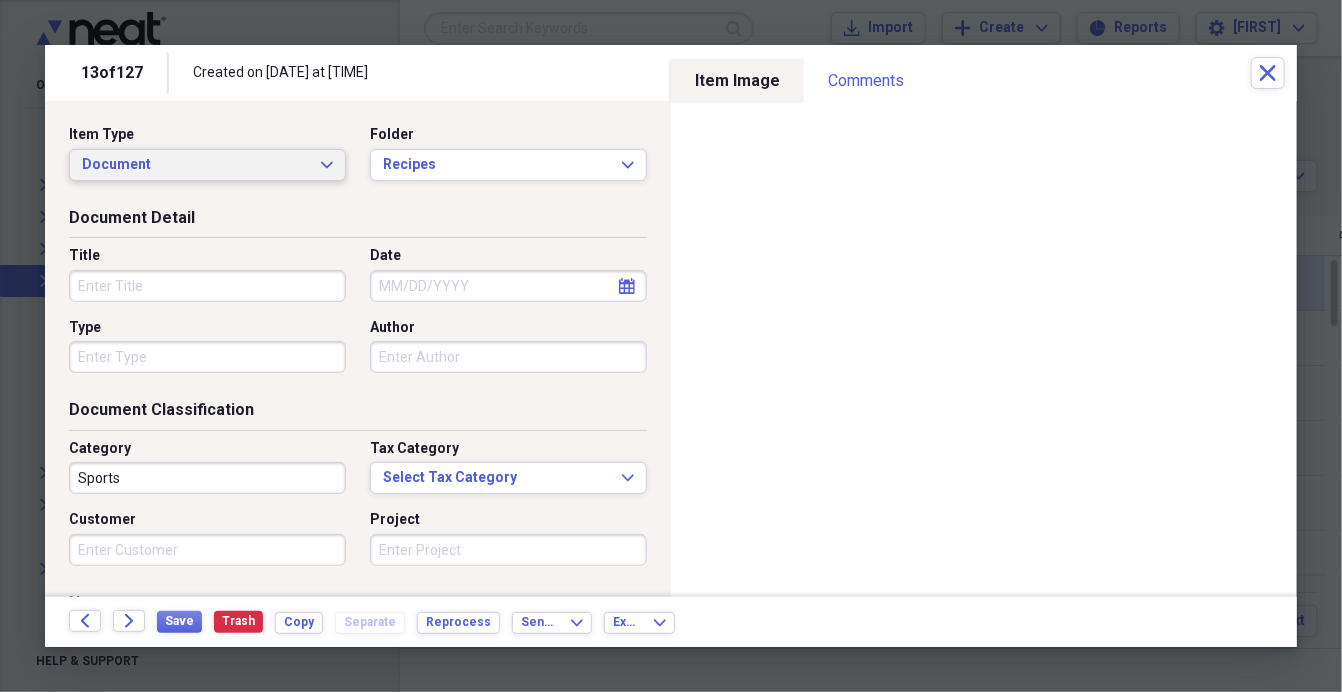 click on "Expand" 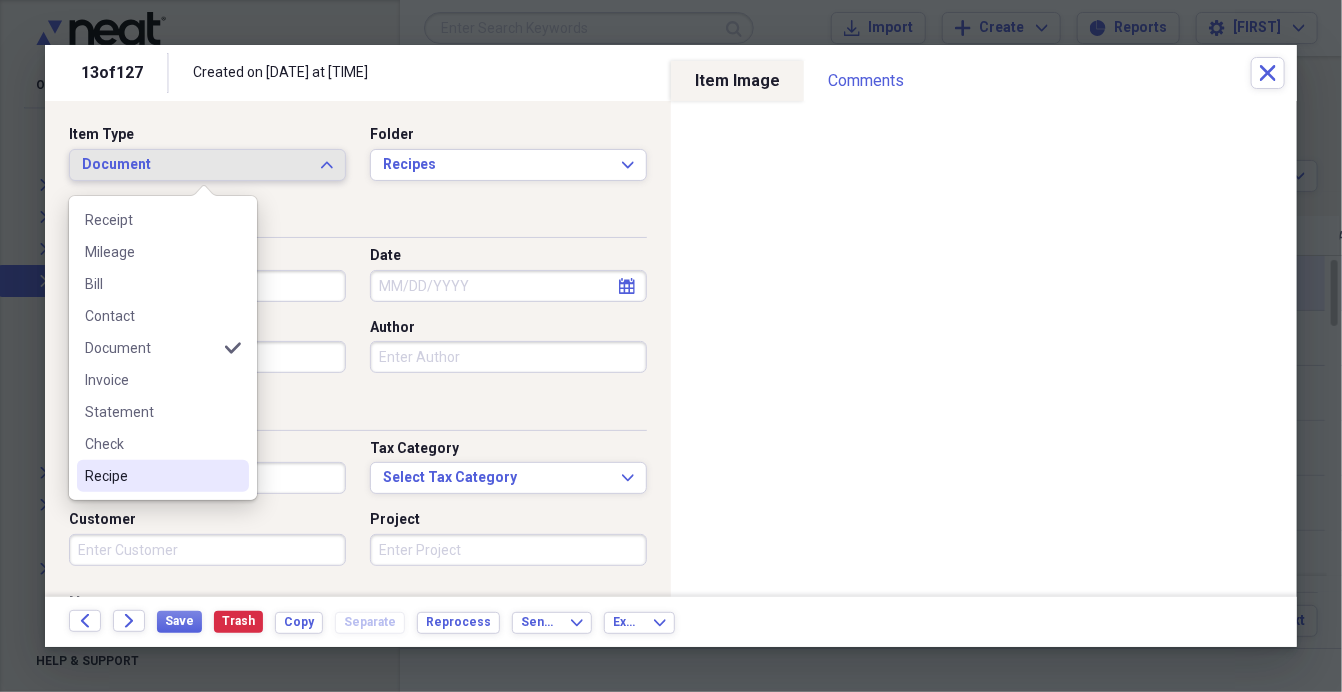 click on "Recipe" at bounding box center (151, 476) 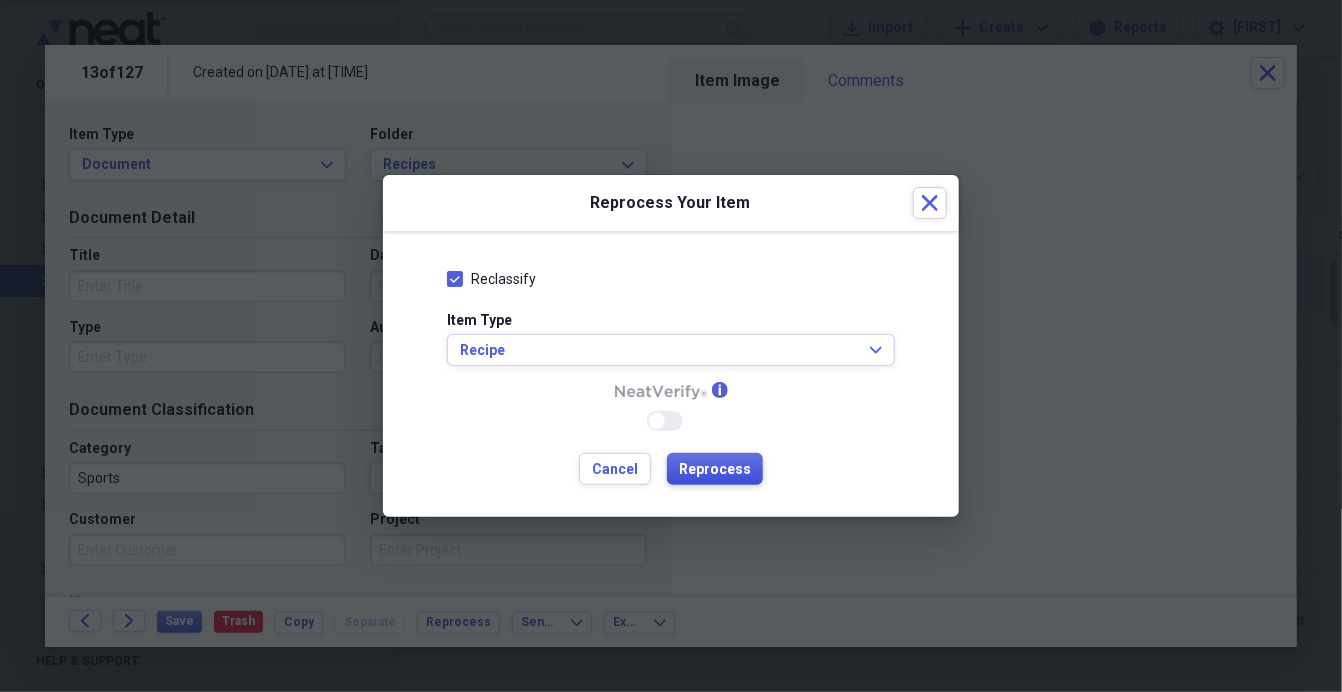 click on "Reprocess" at bounding box center [715, 470] 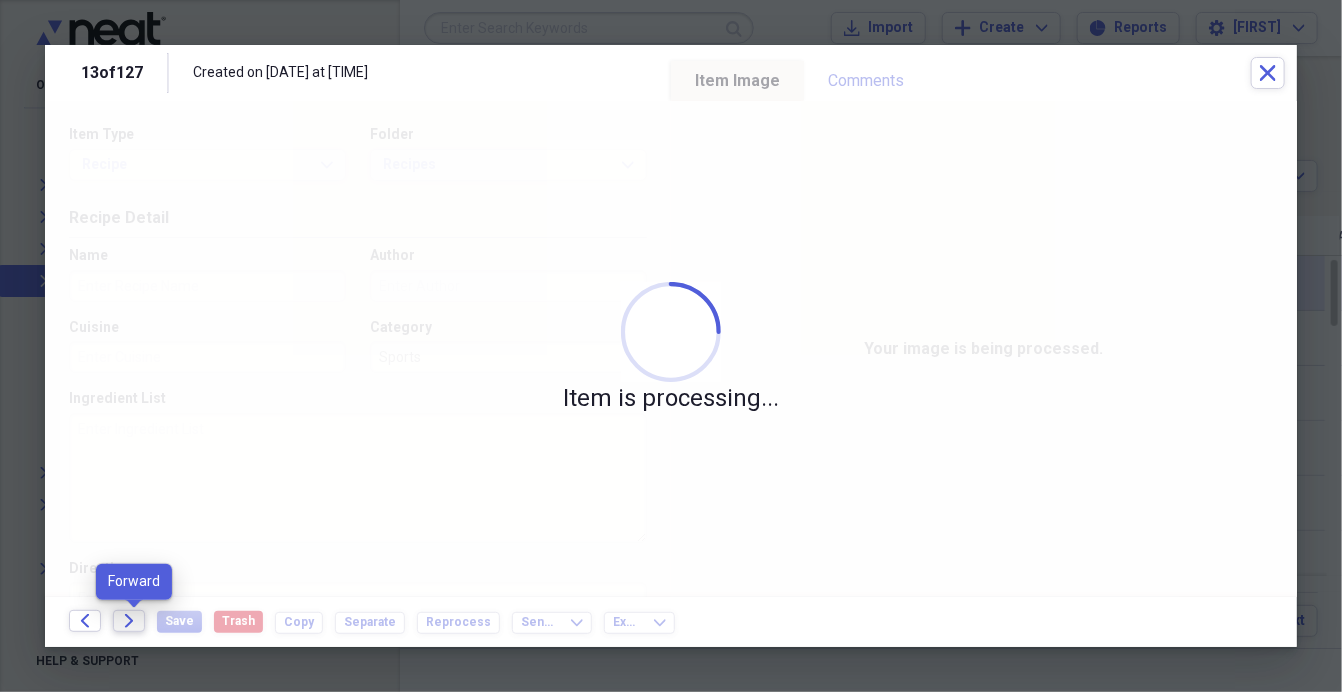 click on "Forward" 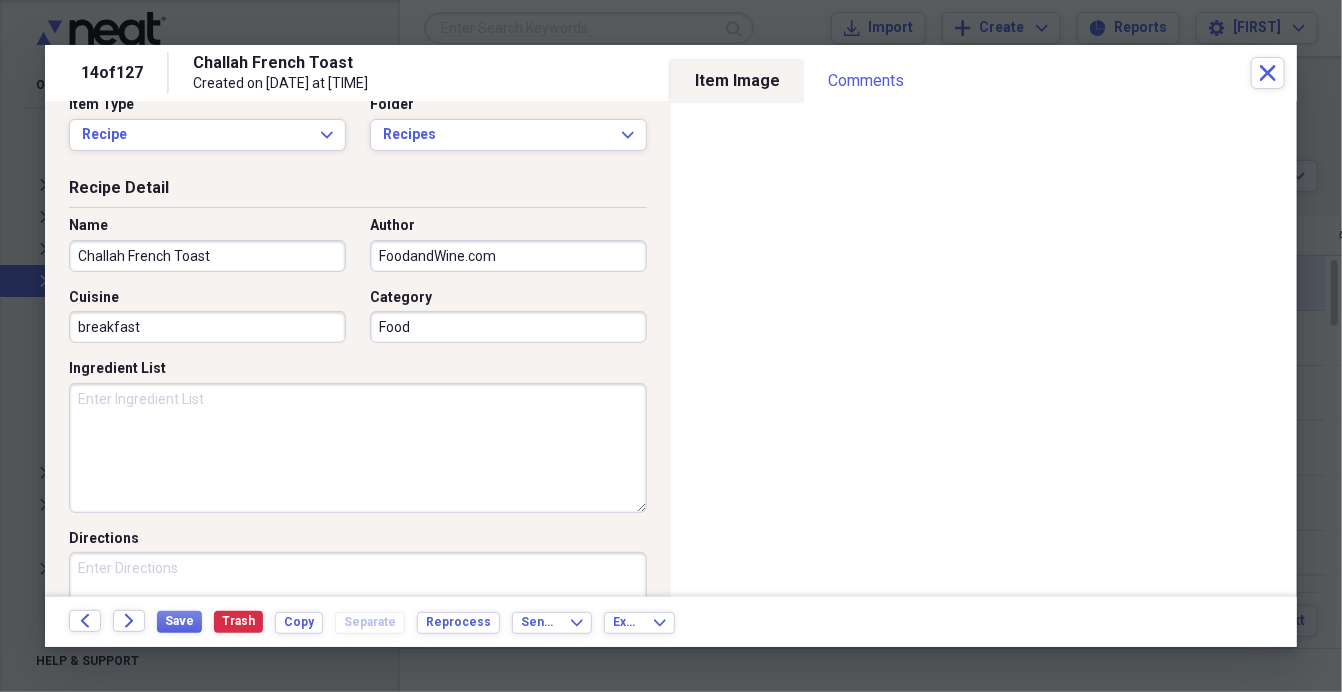 scroll, scrollTop: 0, scrollLeft: 0, axis: both 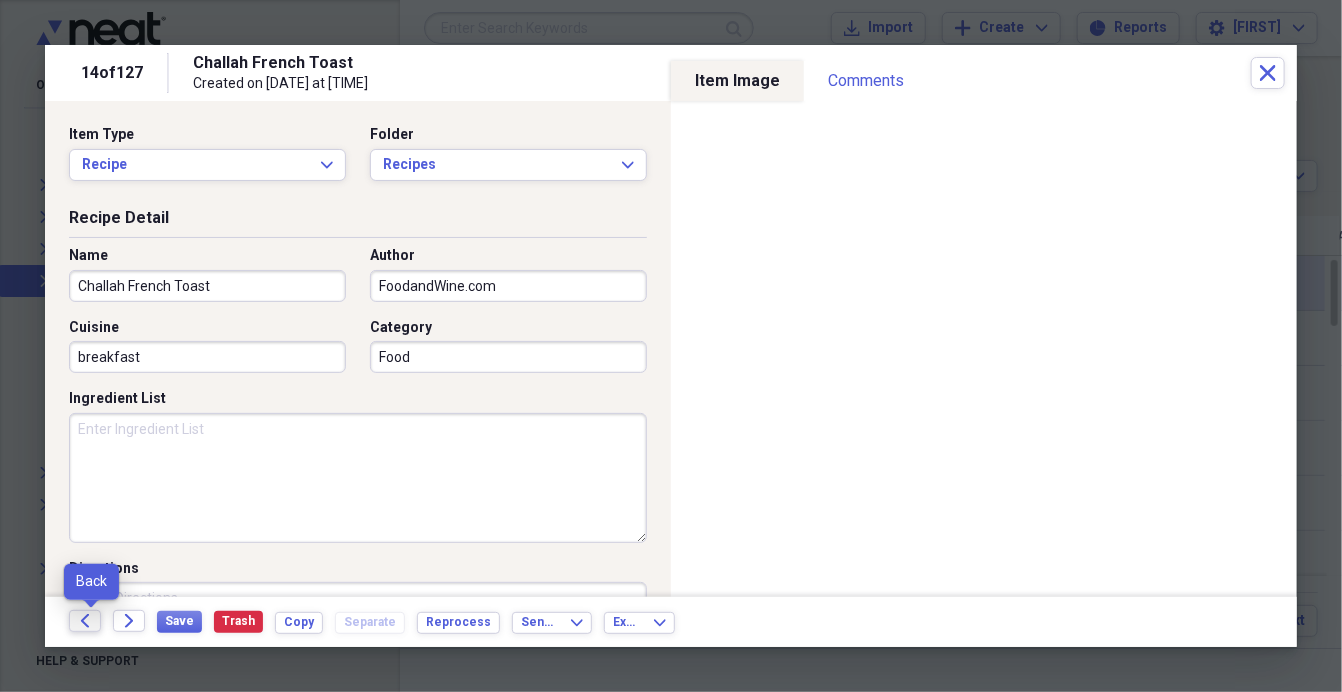 click 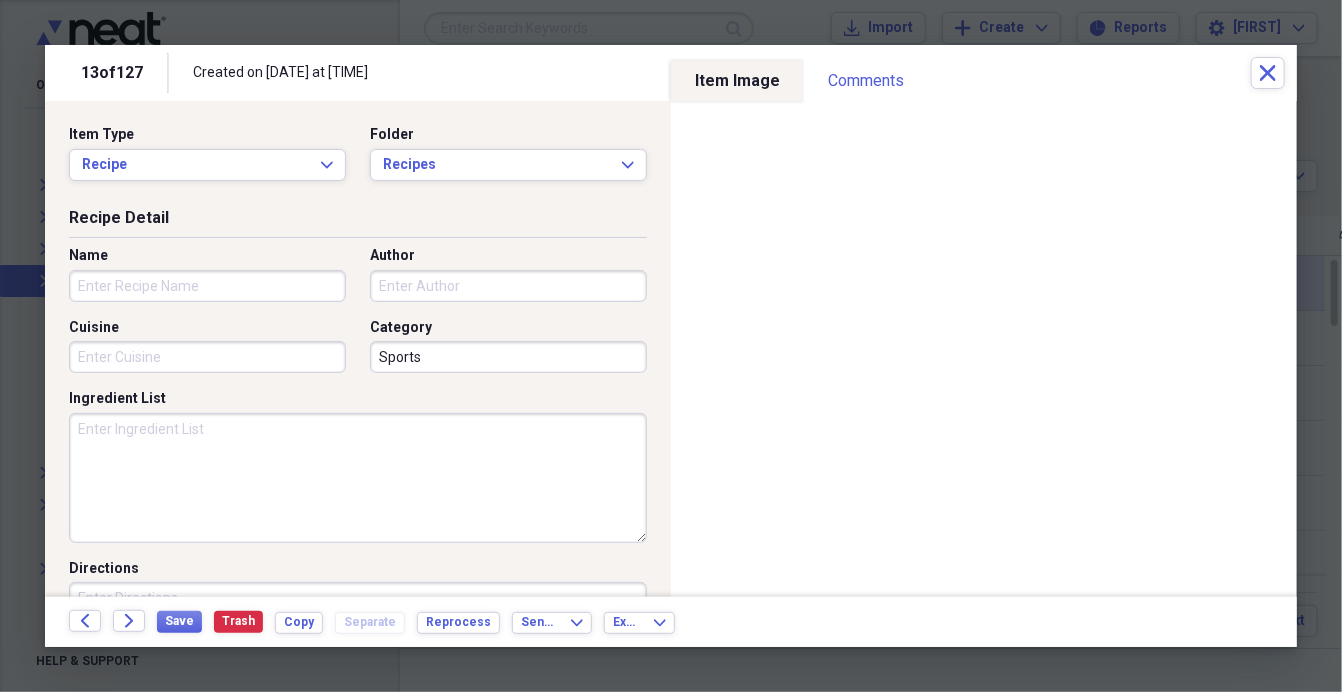 click on "Name" at bounding box center (207, 286) 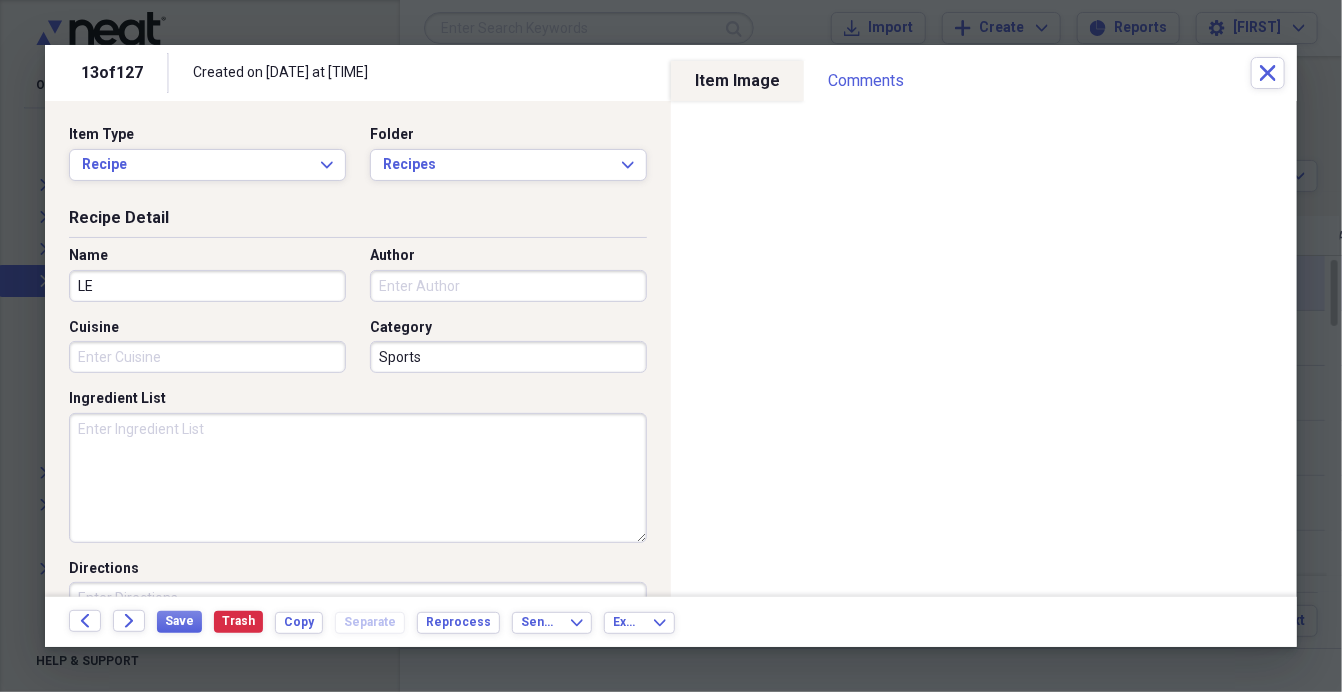type on "l" 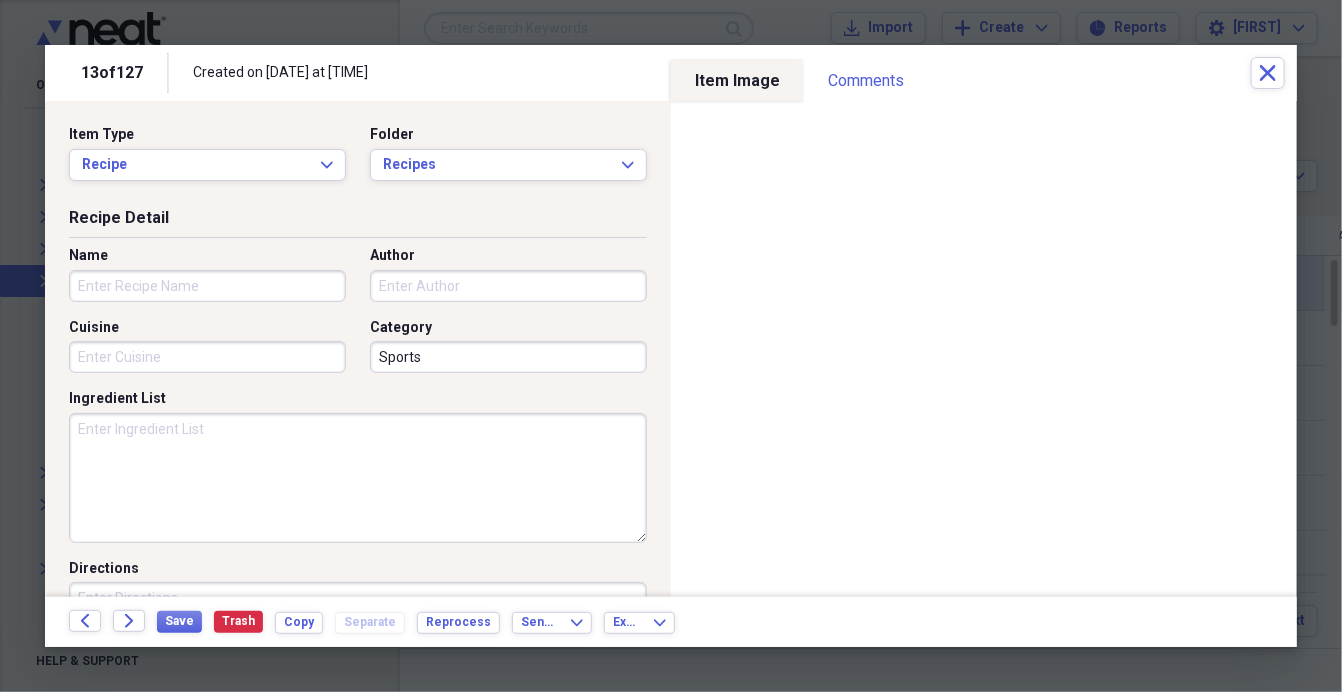 click on "Name" at bounding box center (207, 286) 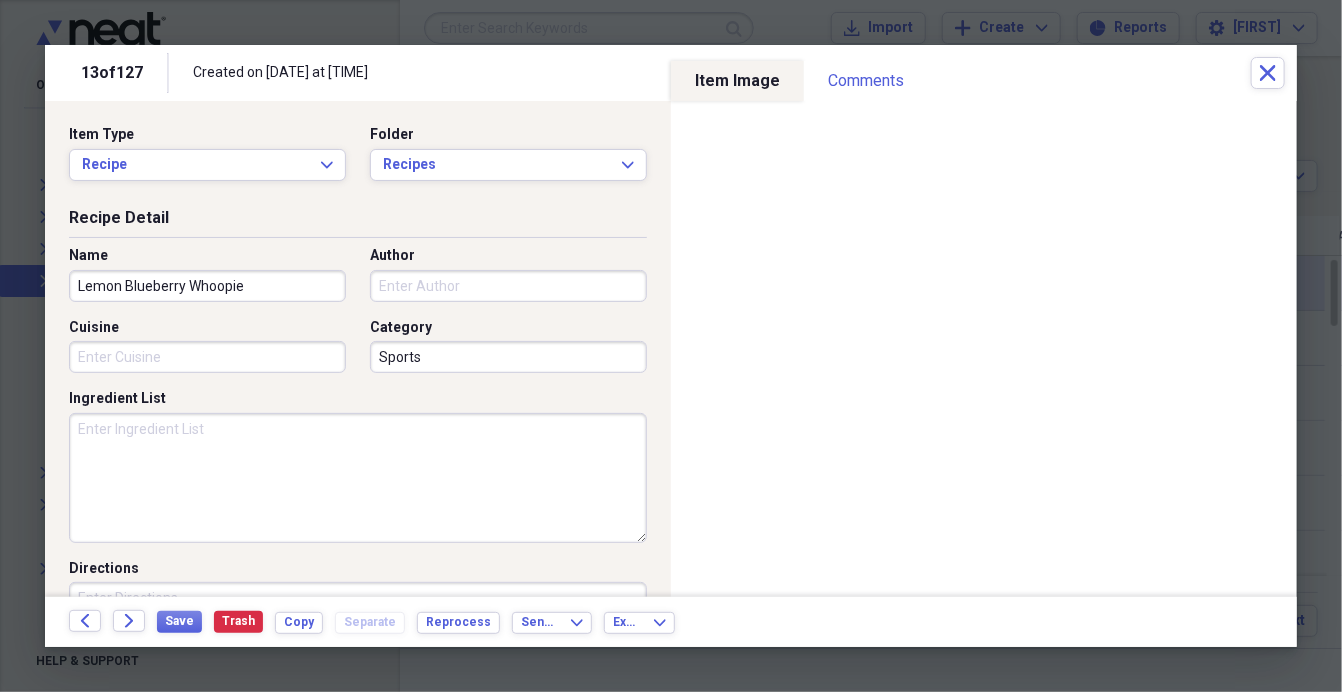 click on "Cuisine" at bounding box center (94, 328) 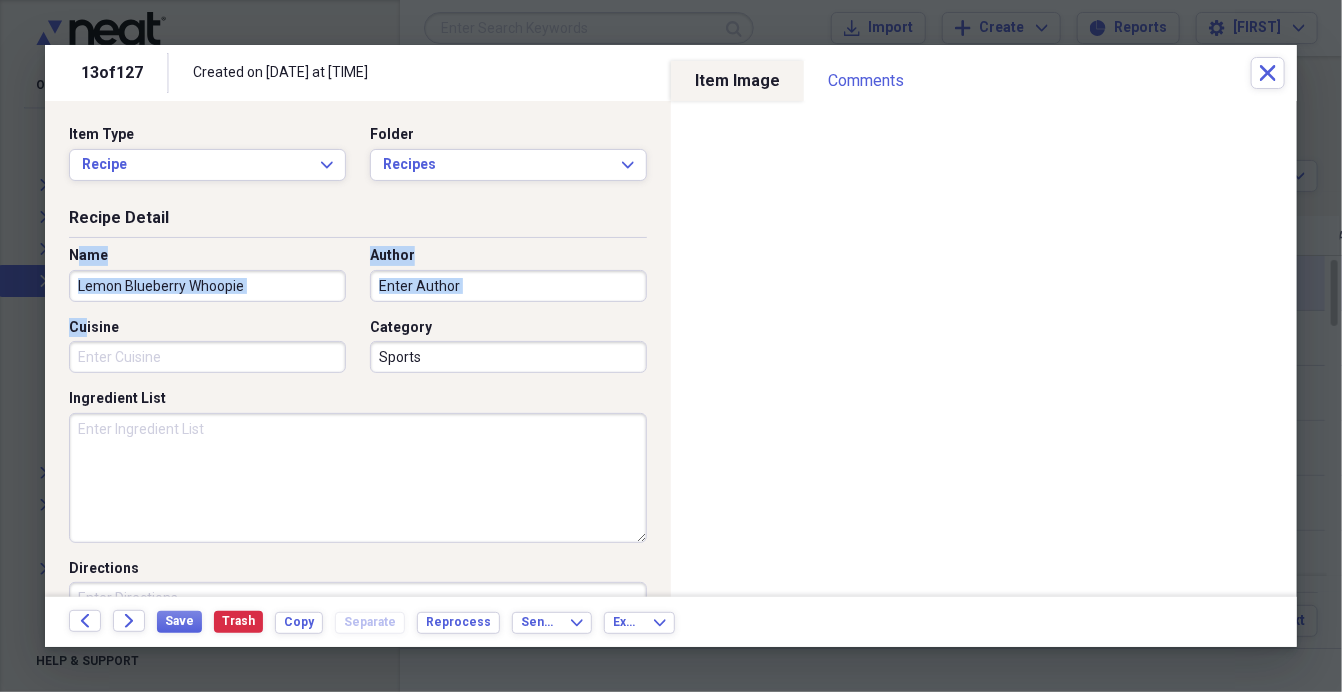 drag, startPoint x: 82, startPoint y: 317, endPoint x: 80, endPoint y: 263, distance: 54.037025 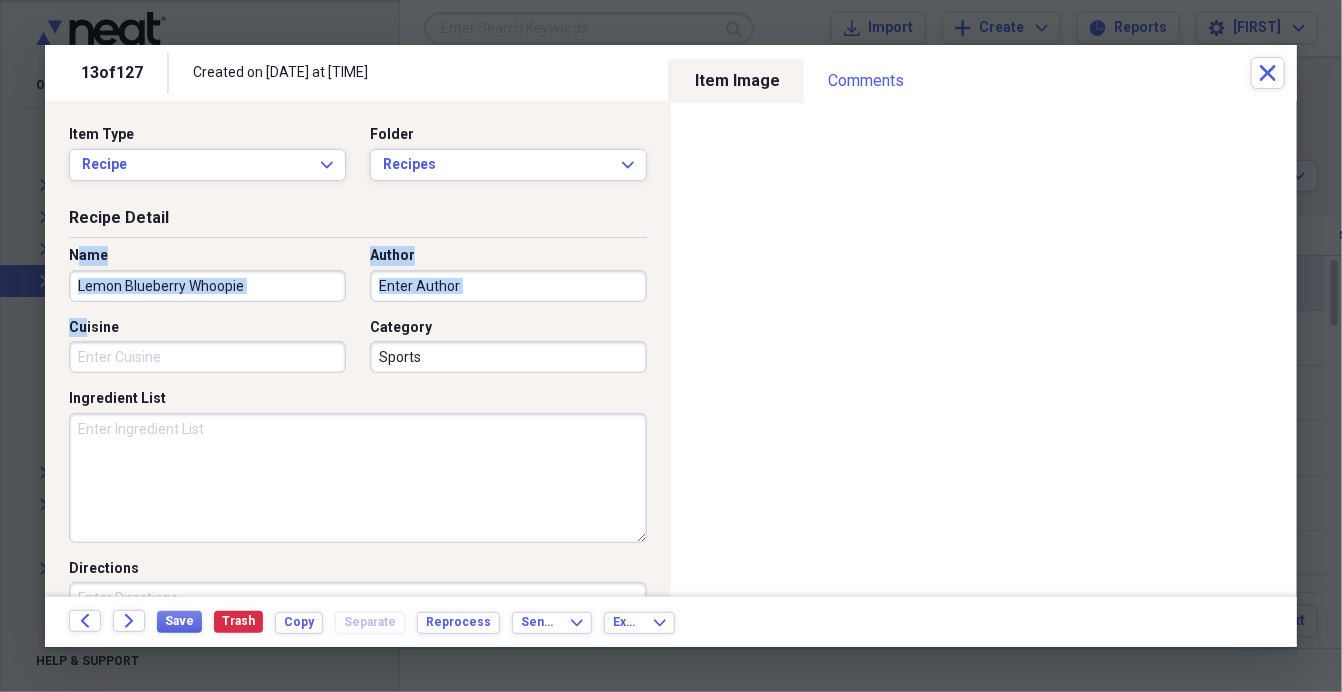 click on "Name [FIRST] [LAST] Author [CUISINE] Category [SPORT]" at bounding box center (358, 317) 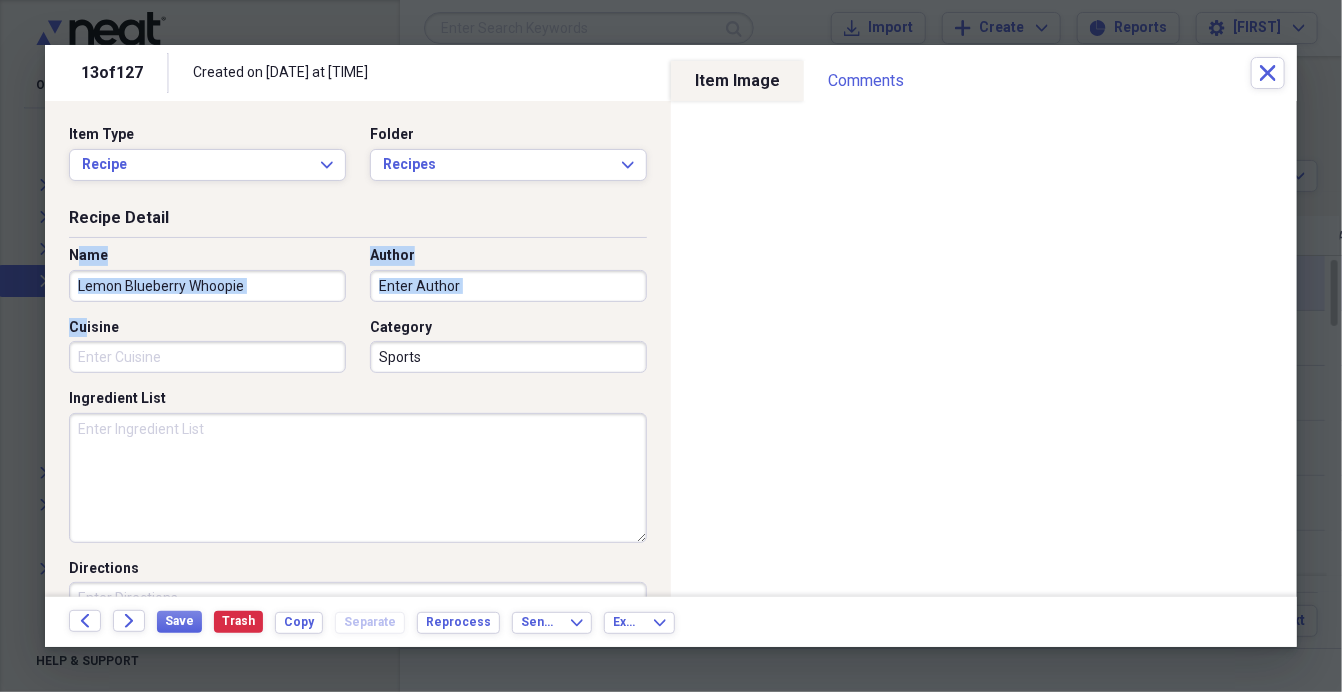 click on "Lemon Blueberry Whoopie" at bounding box center (207, 286) 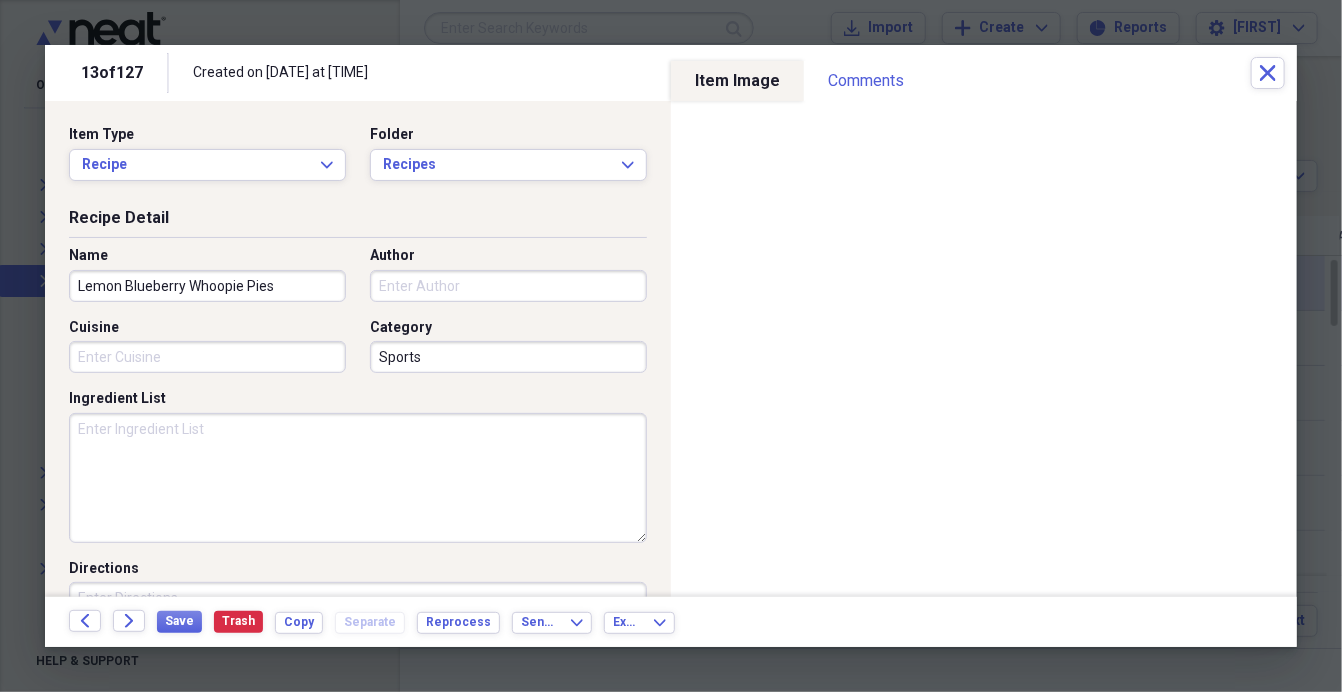 click on "Lemon Blueberry Whoopie Pies" at bounding box center (207, 286) 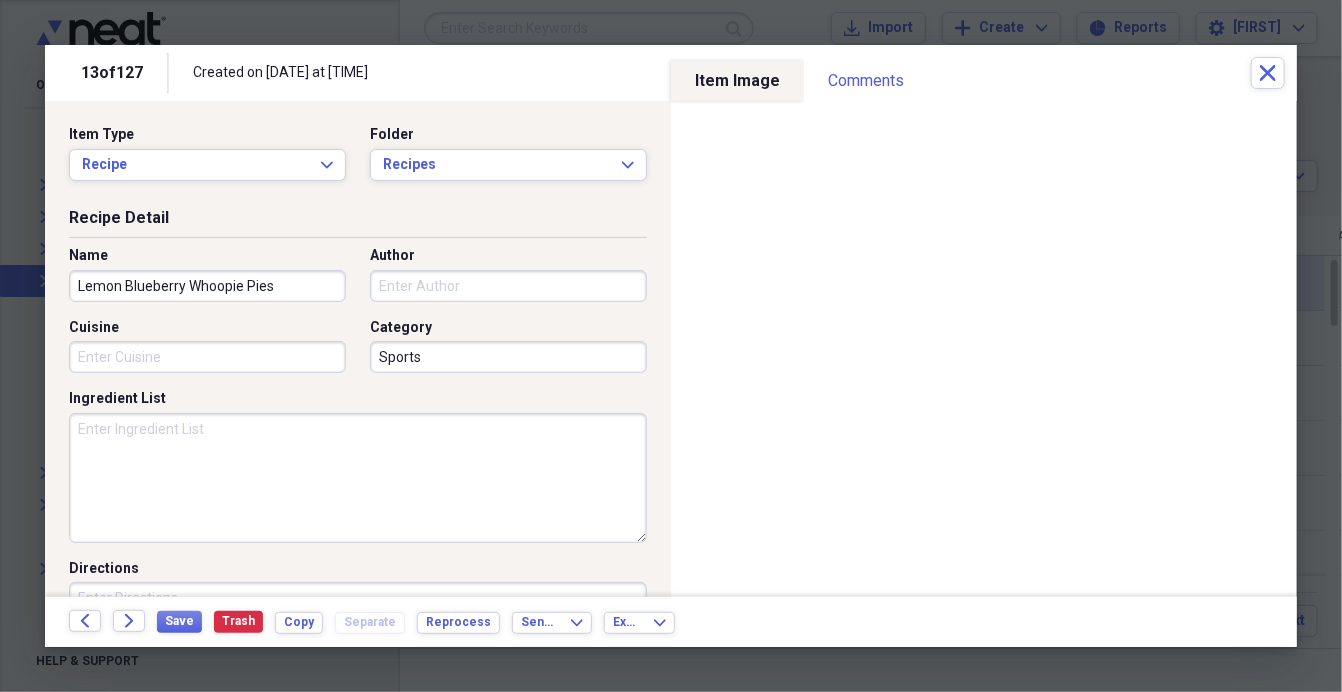type on "Lemon Blueberry Whoopie Pies" 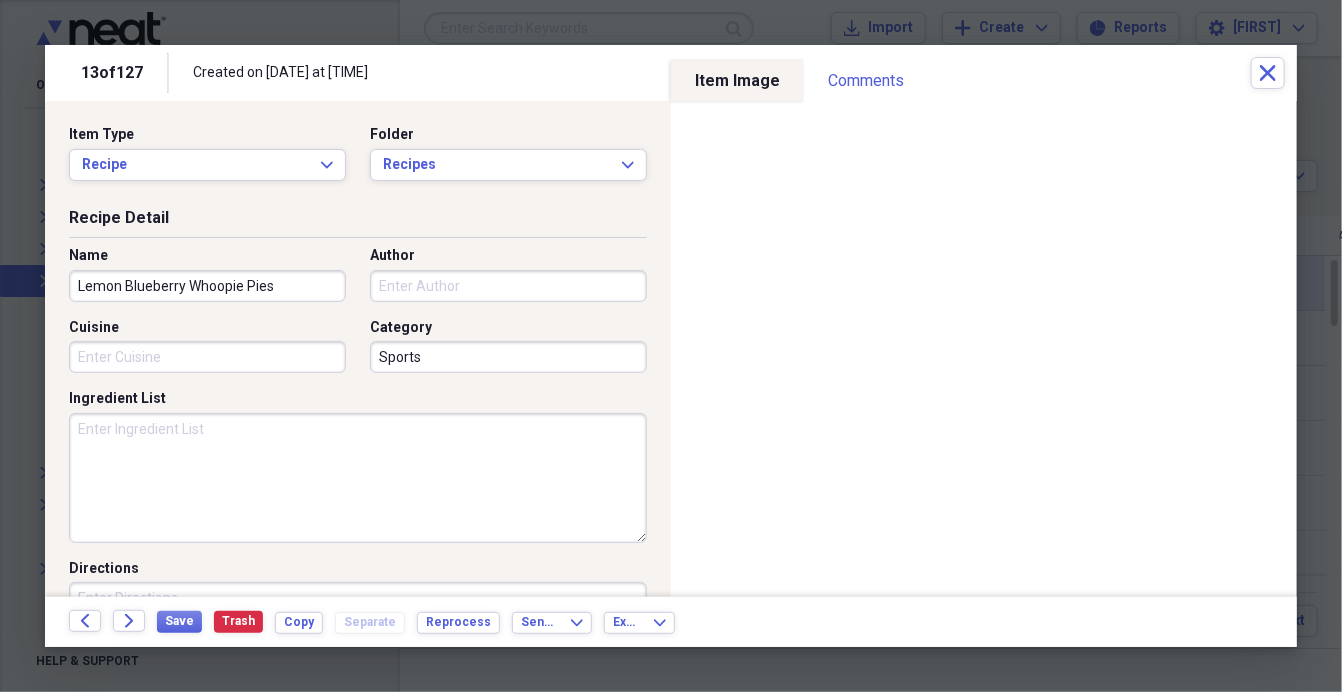 click on "Author" at bounding box center [508, 286] 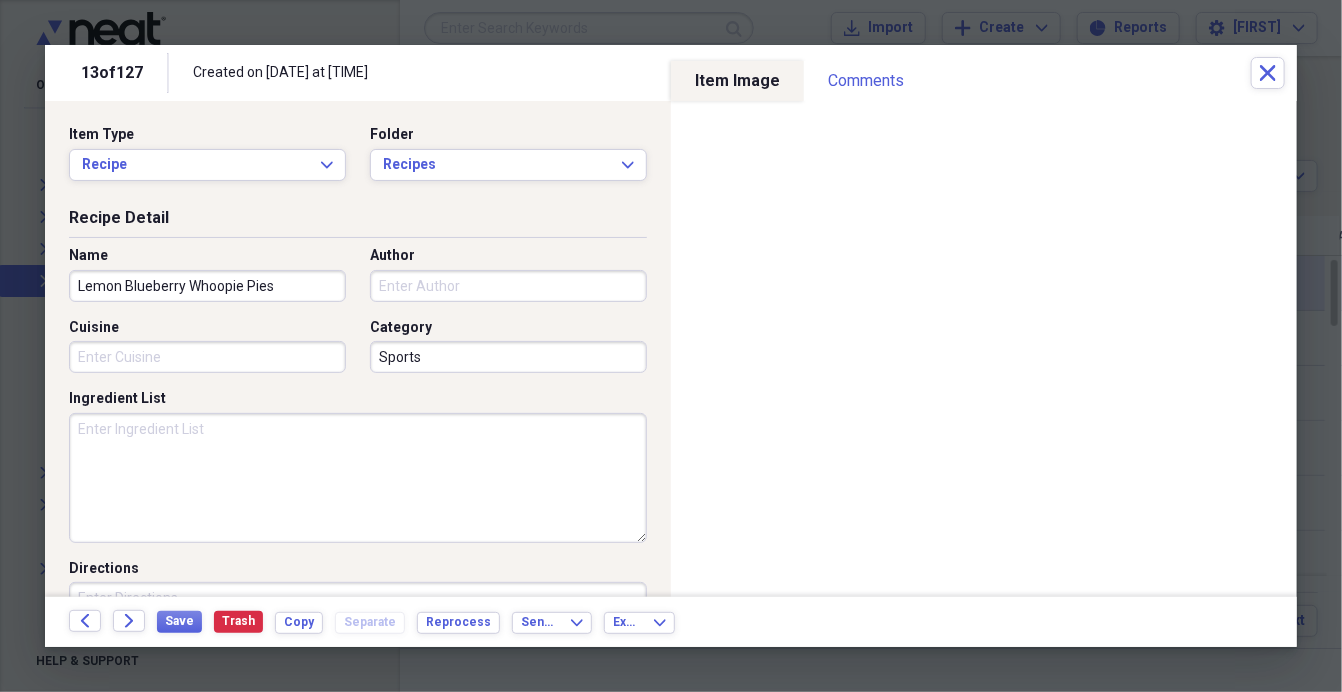 paste on "TASTEOFHOME.COM" 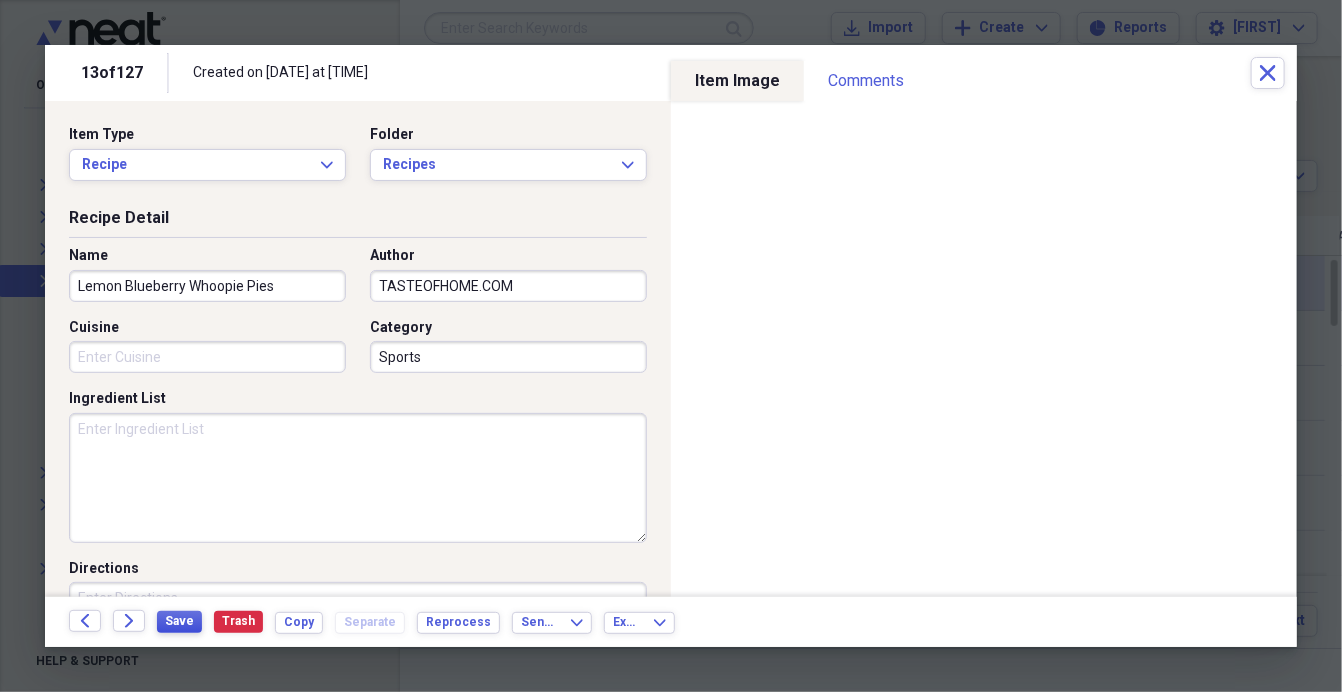 type on "TASTEOFHOME.COM" 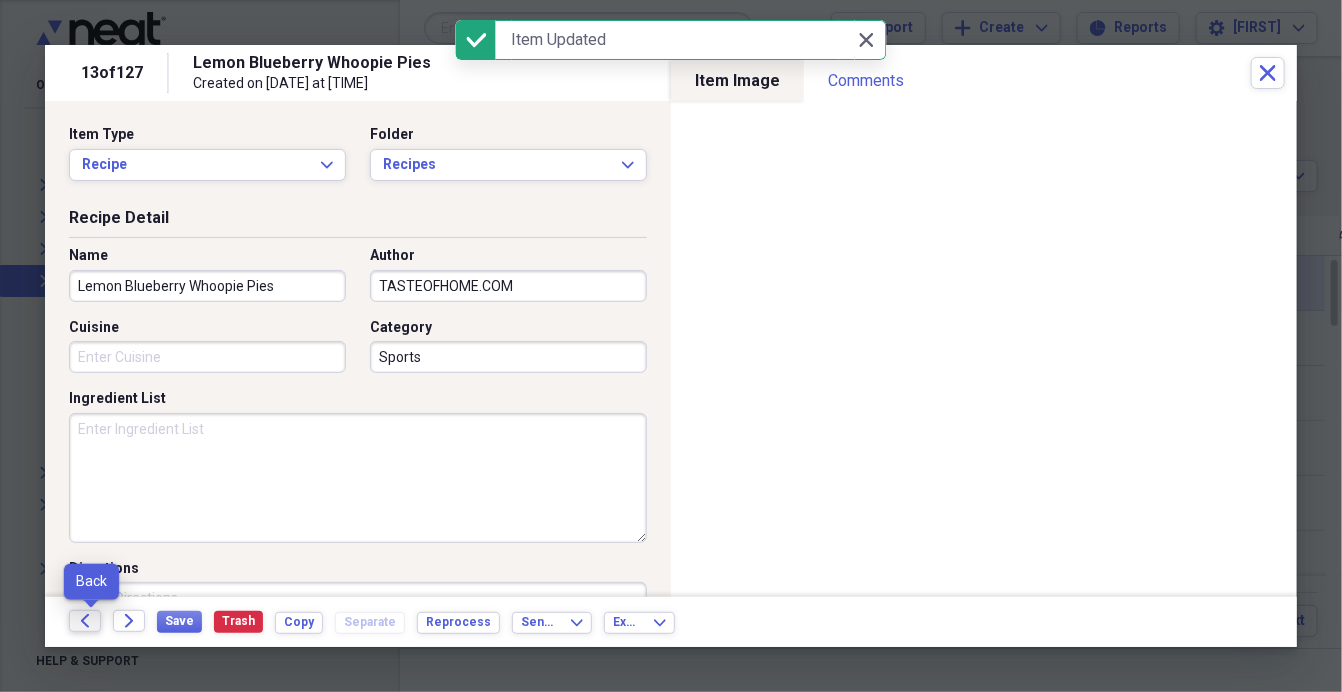 click 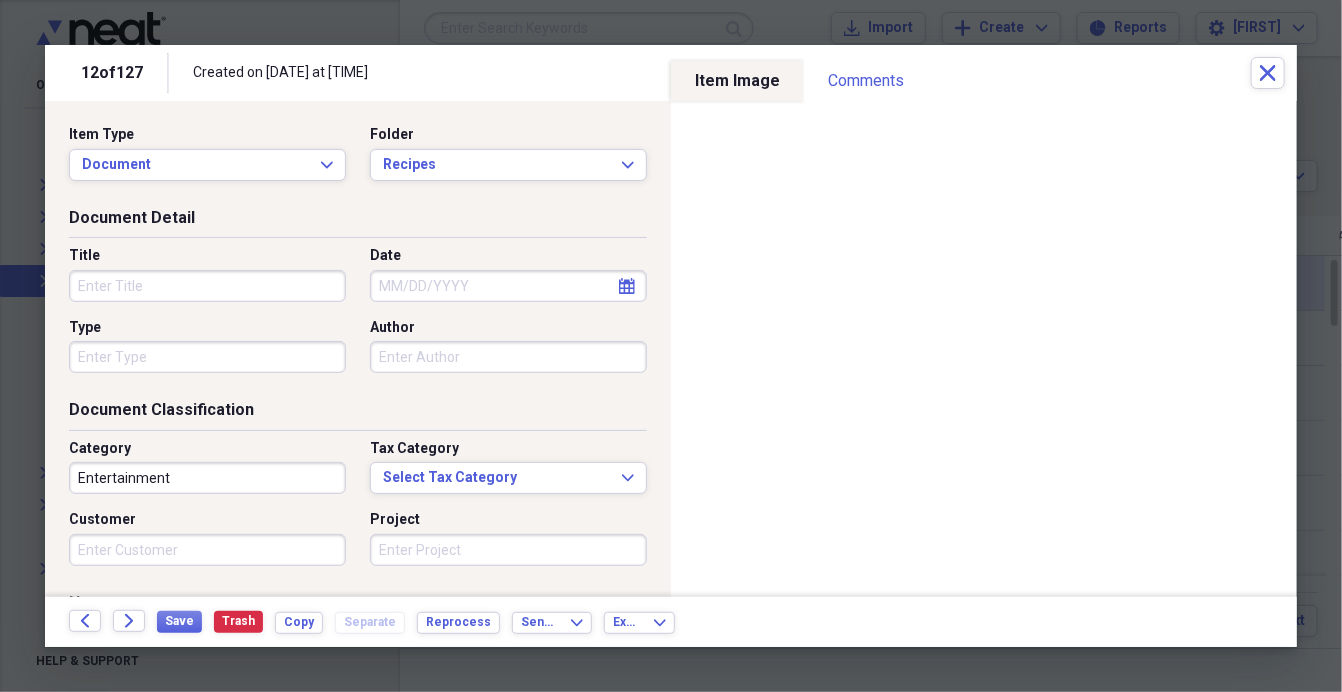click on "Title" at bounding box center [207, 286] 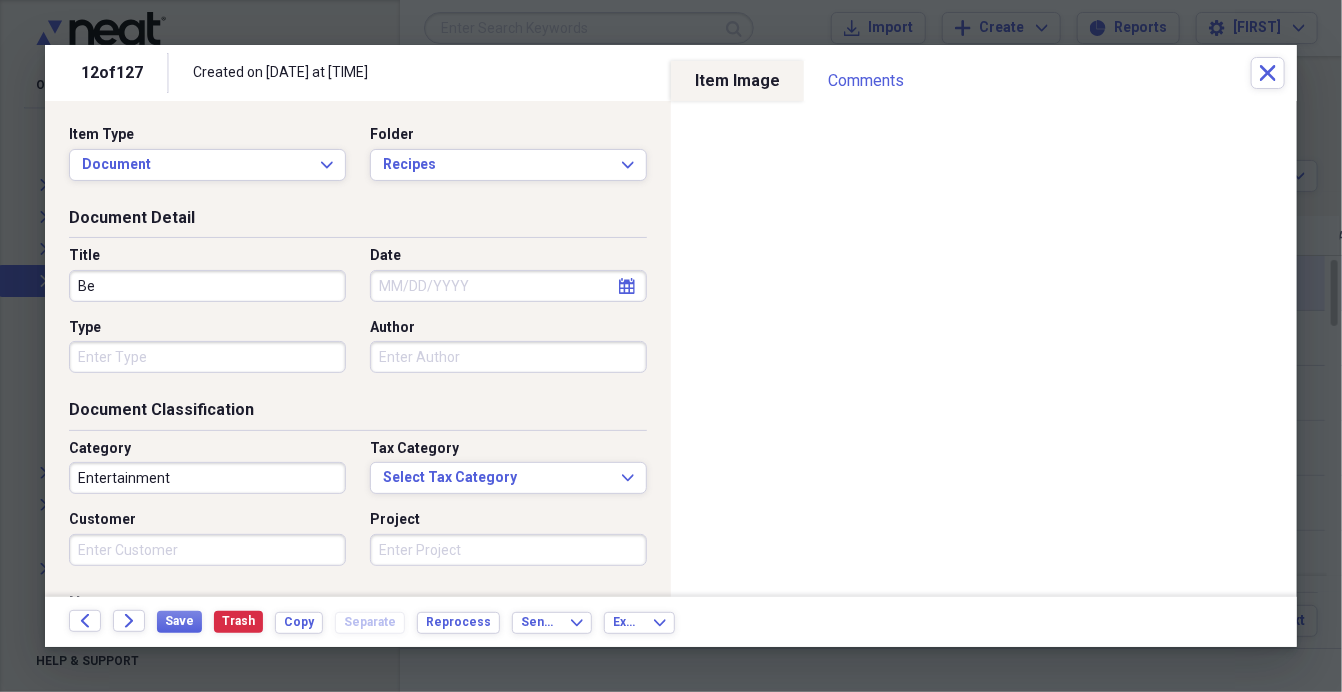 type on "B" 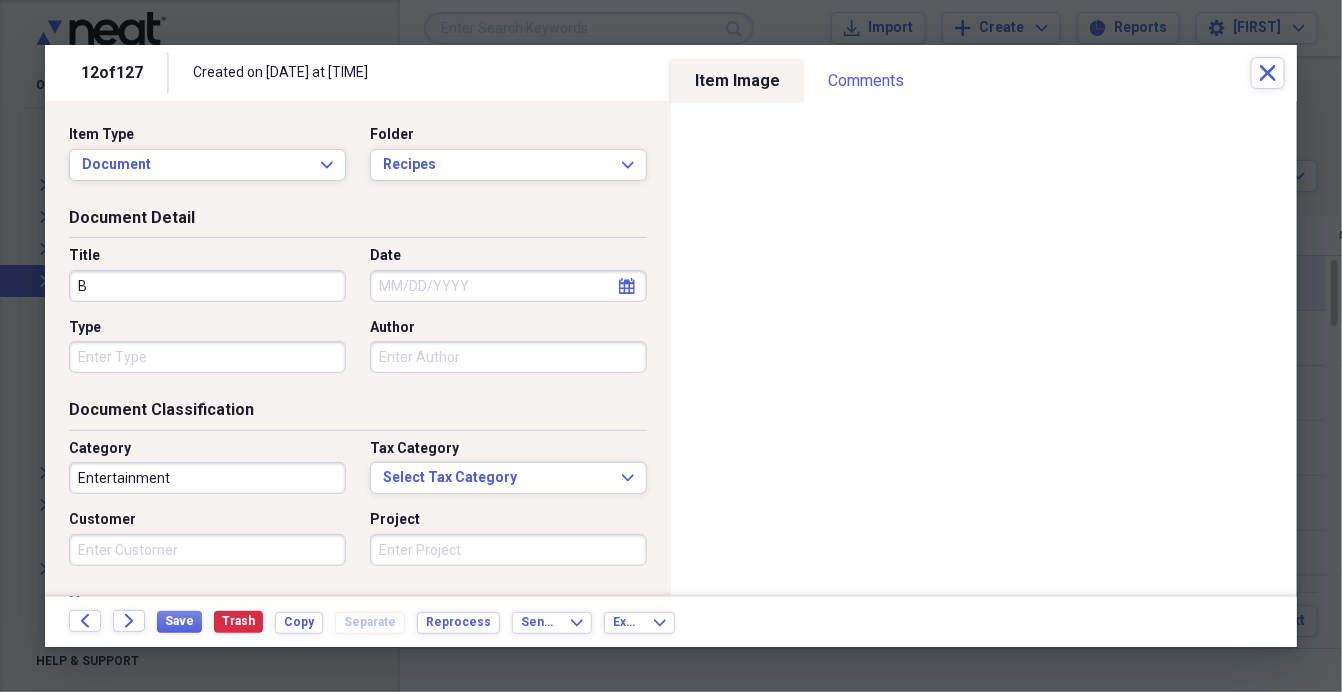 type 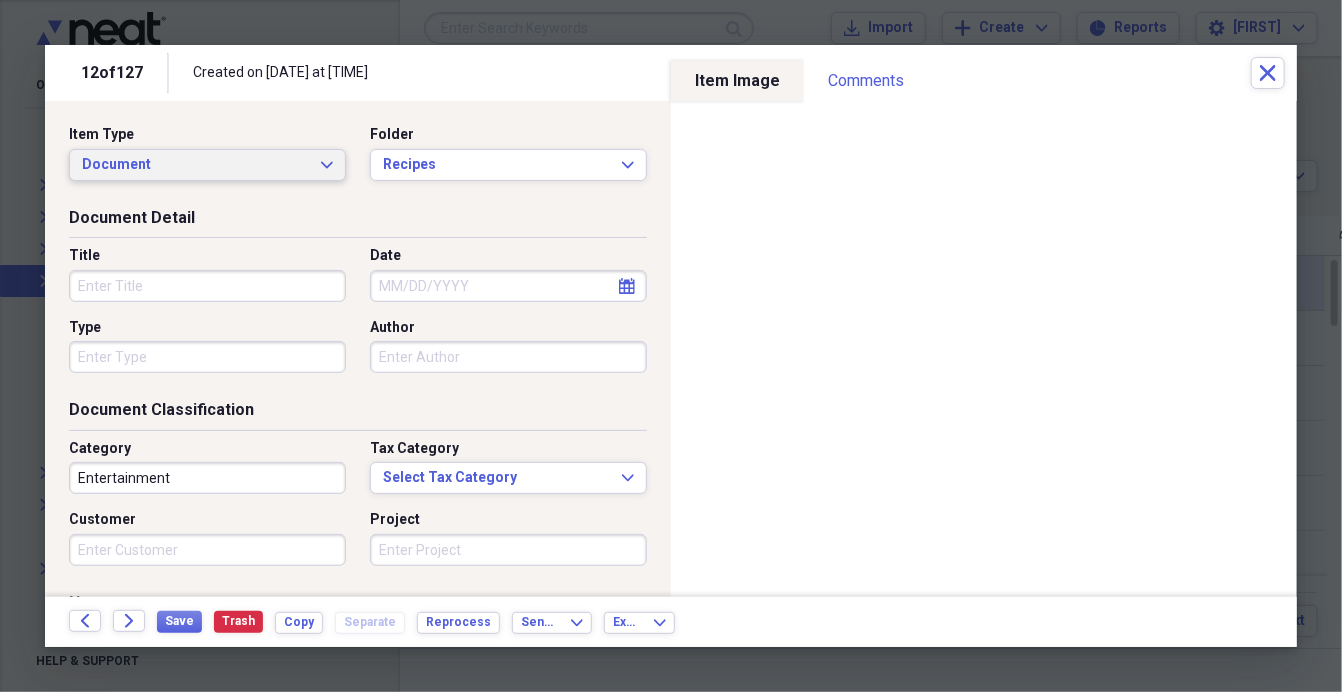 click on "Expand" 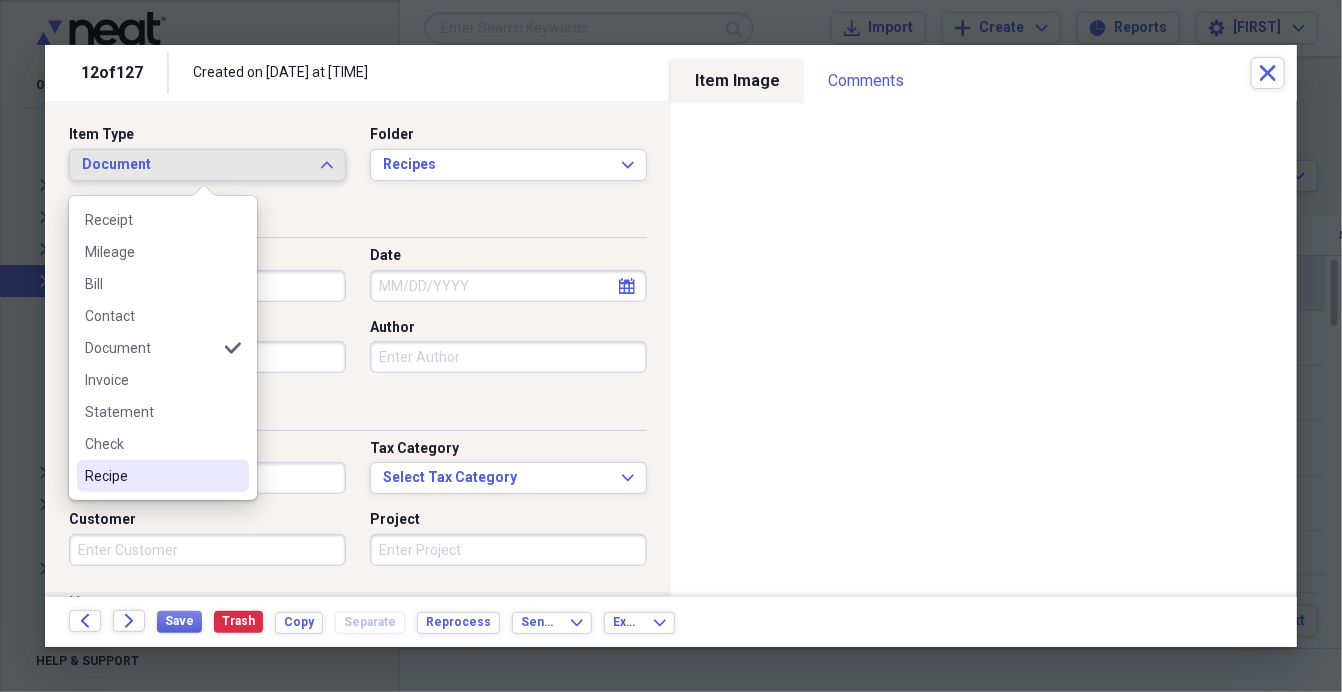 click on "Recipe" at bounding box center [151, 476] 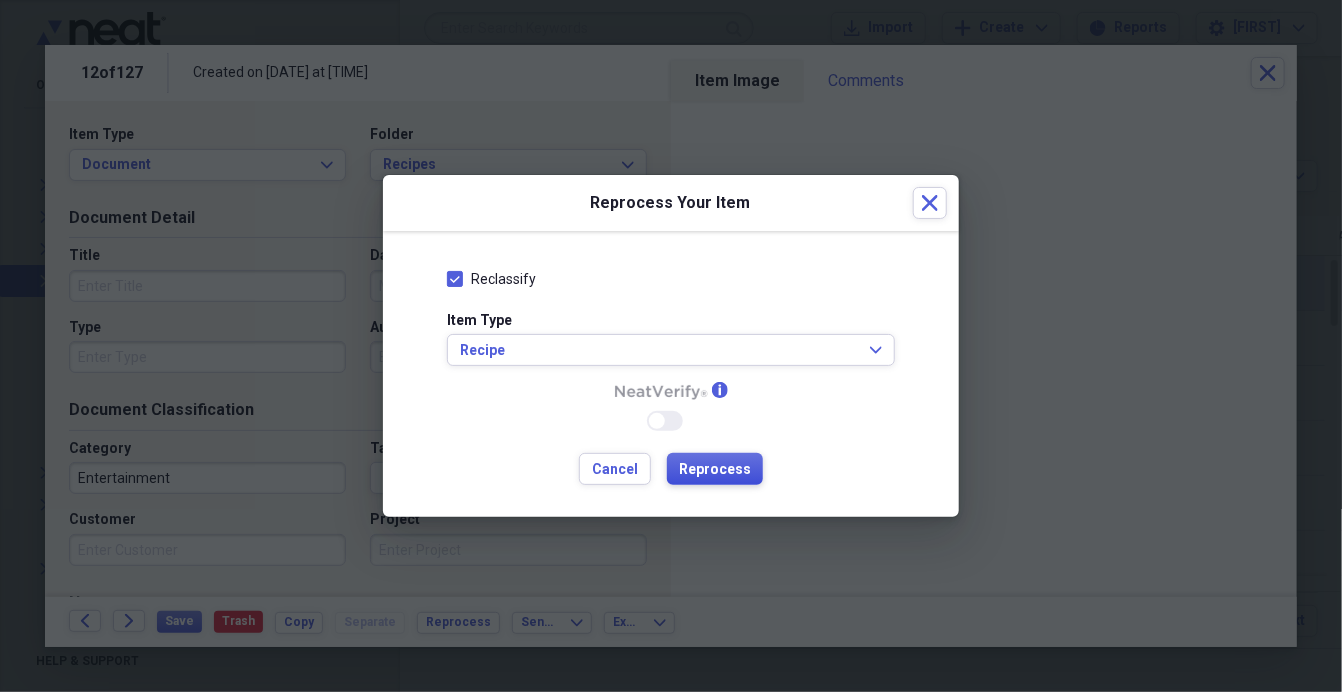 click on "Reprocess" at bounding box center [715, 470] 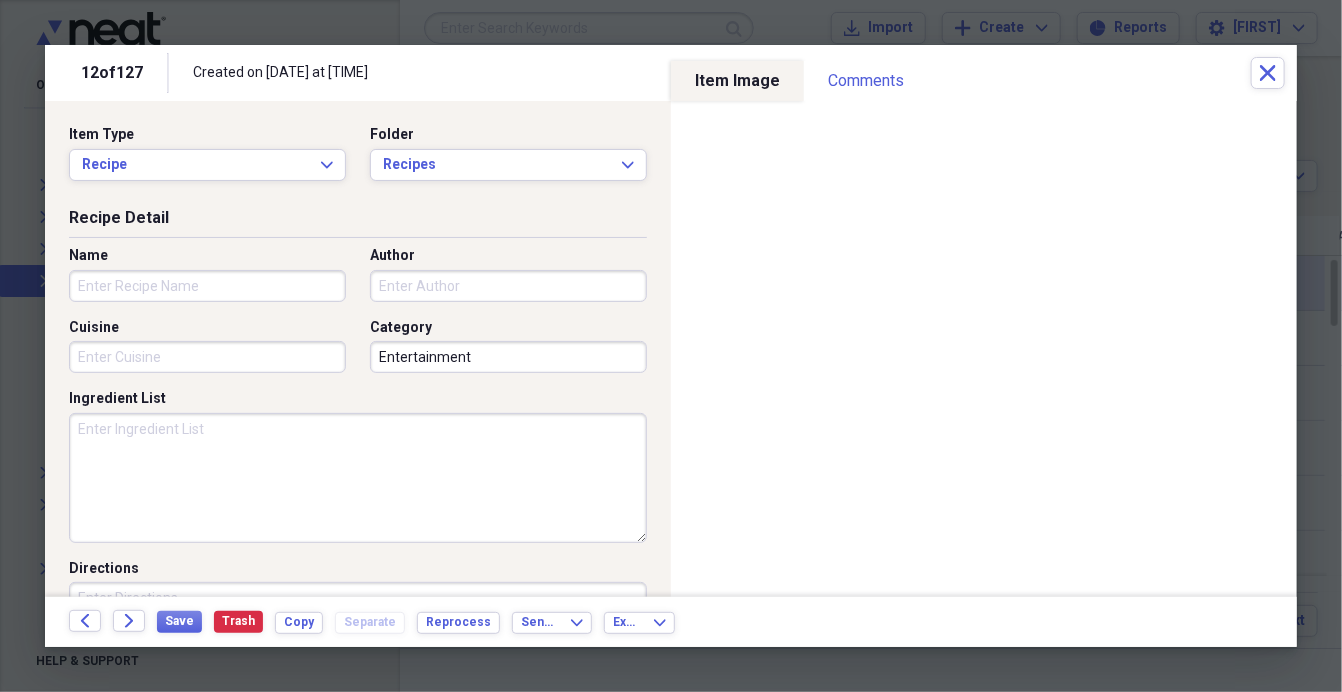 click on "Name" at bounding box center [207, 286] 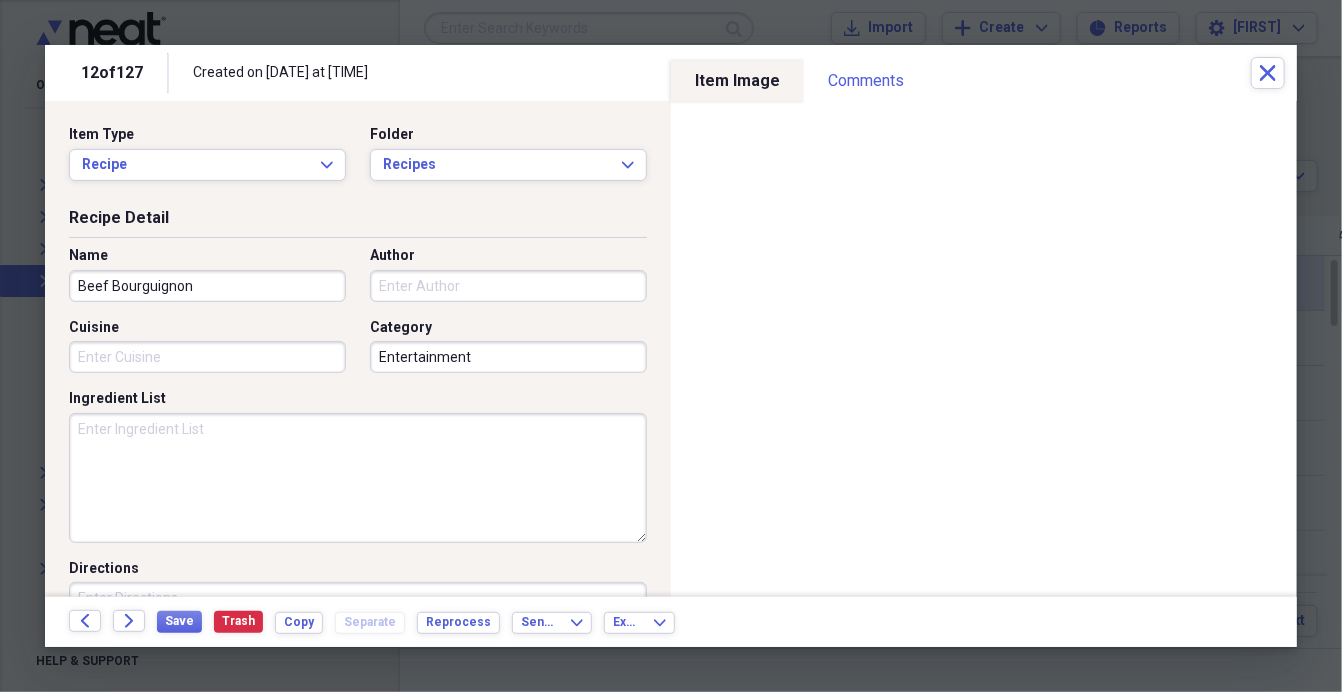 type on "Beef Bourguignon" 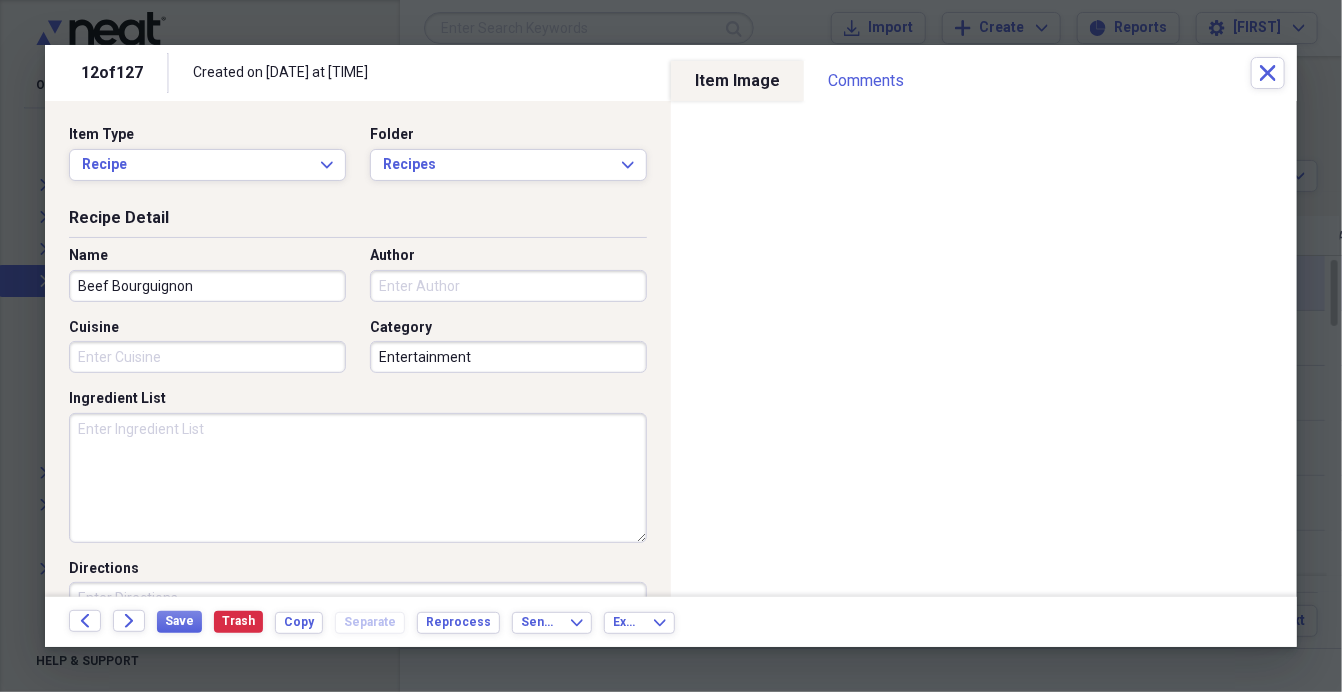 paste on "TASTEOFHOME.COM" 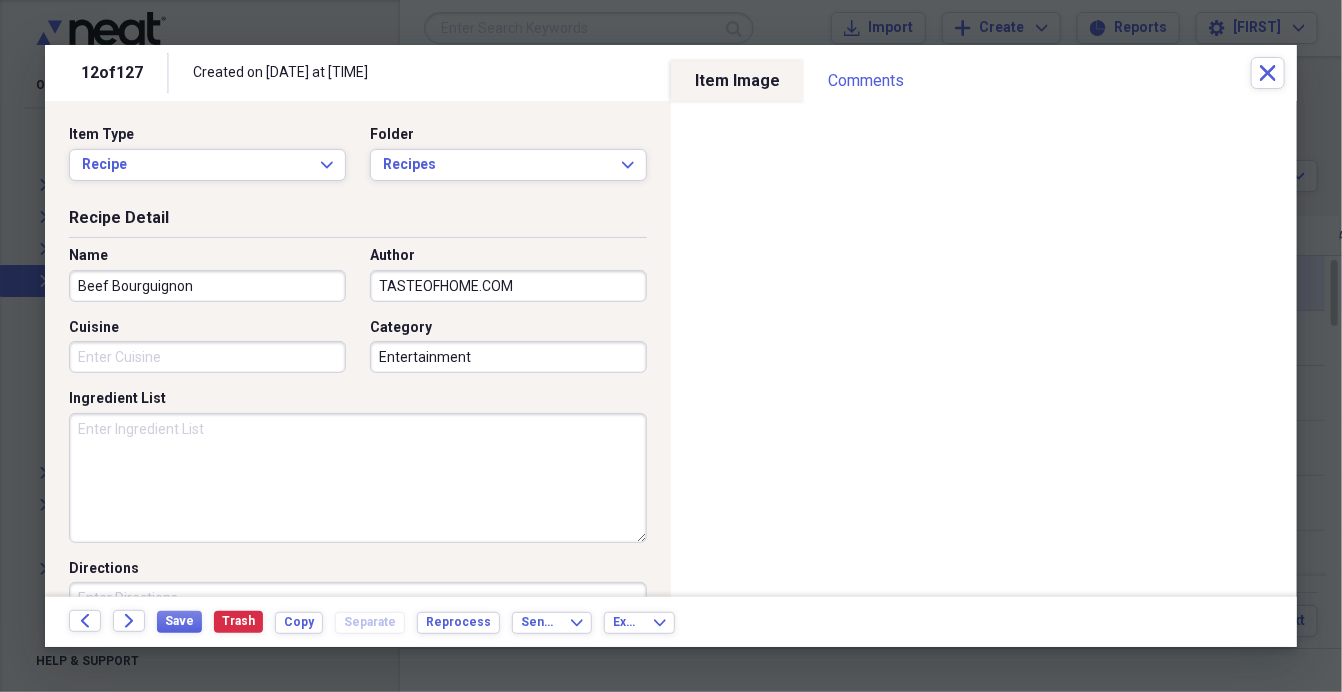 type on "TASTEOFHOME.COM" 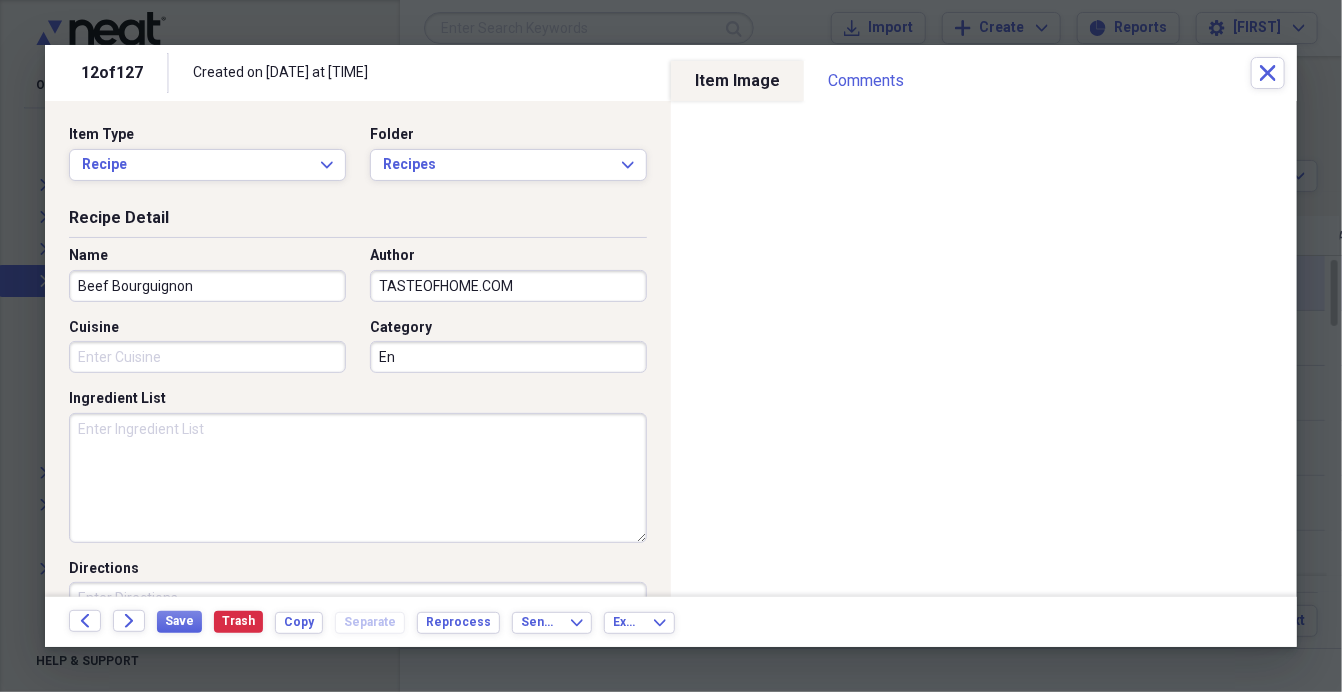 type on "E" 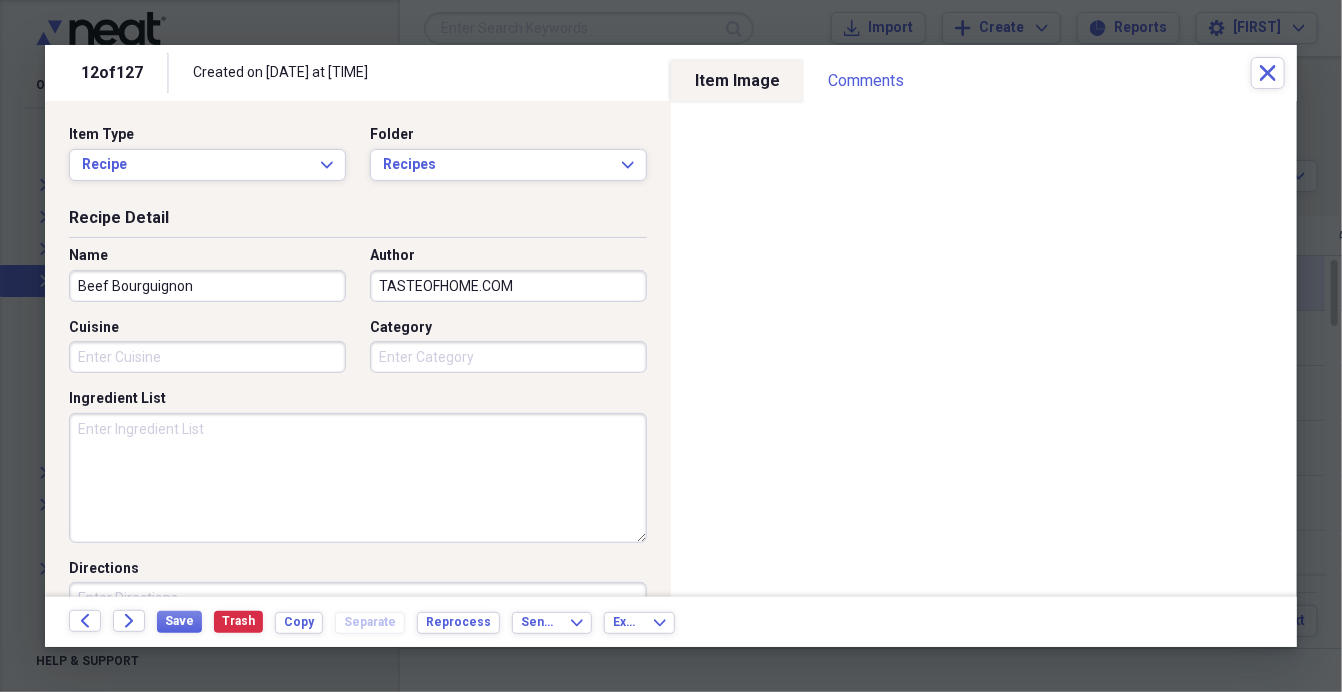 type 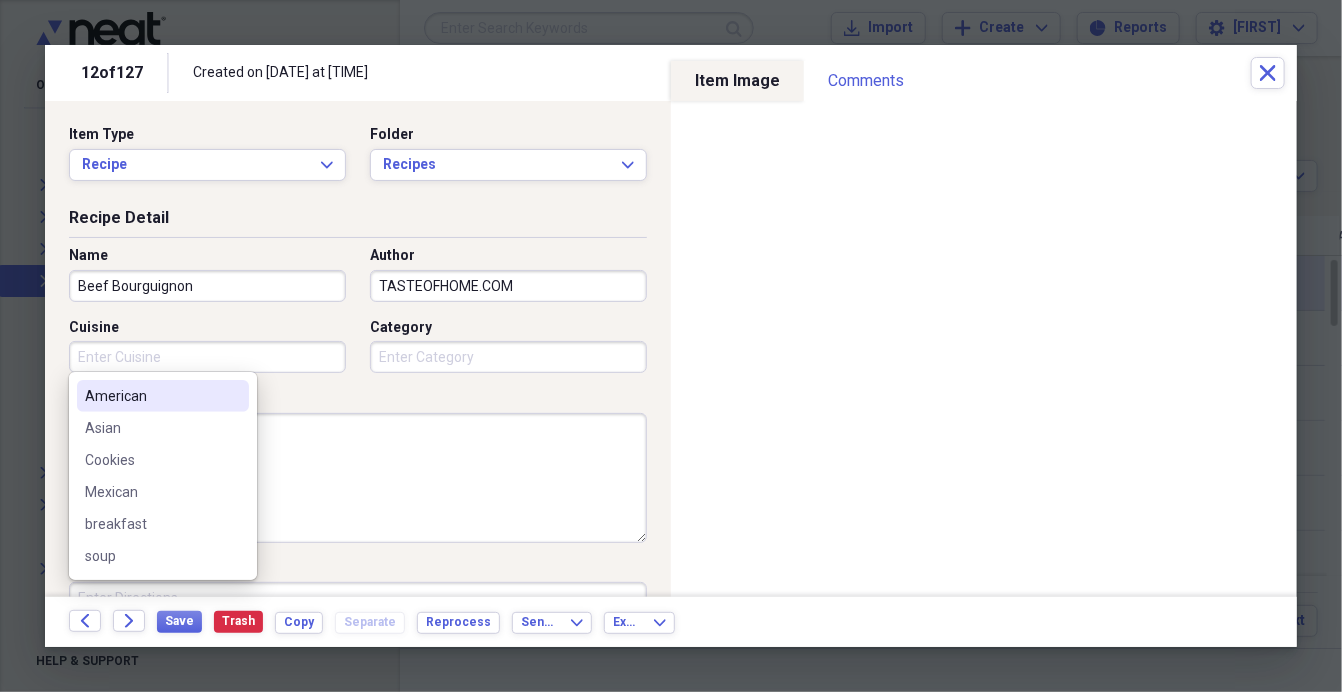 click on "Cuisine" at bounding box center (207, 357) 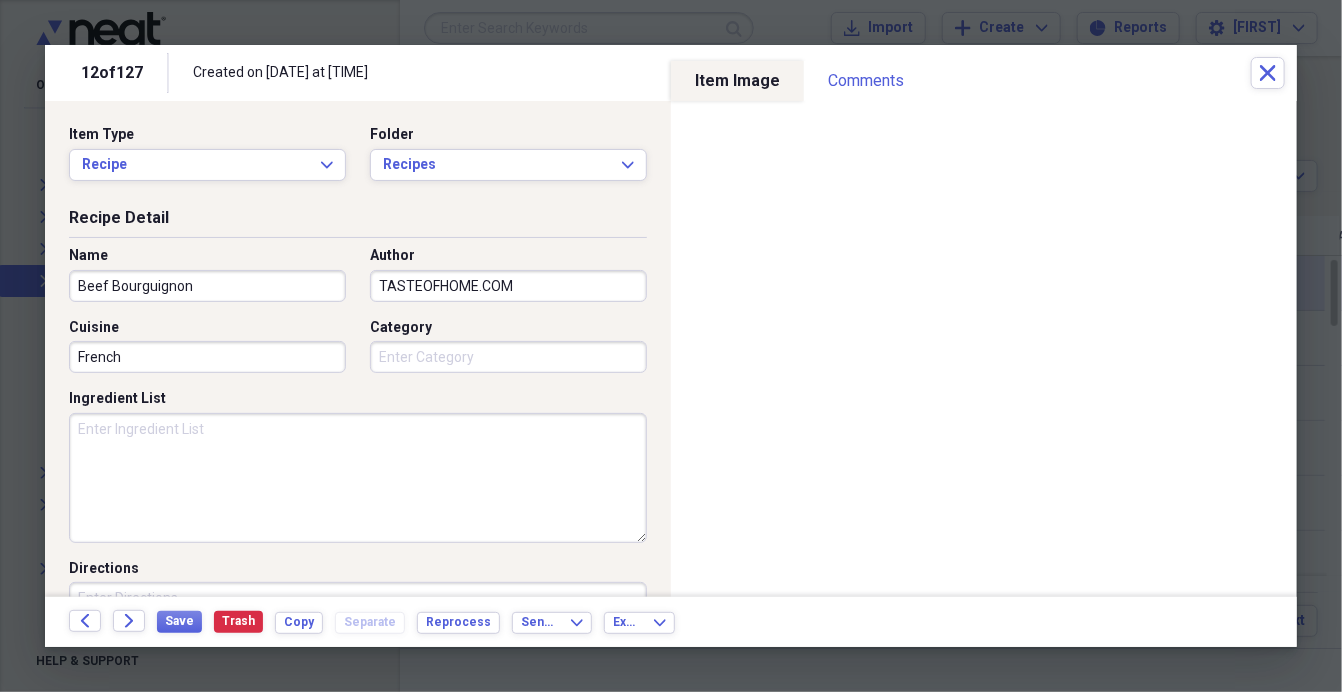 type on "French" 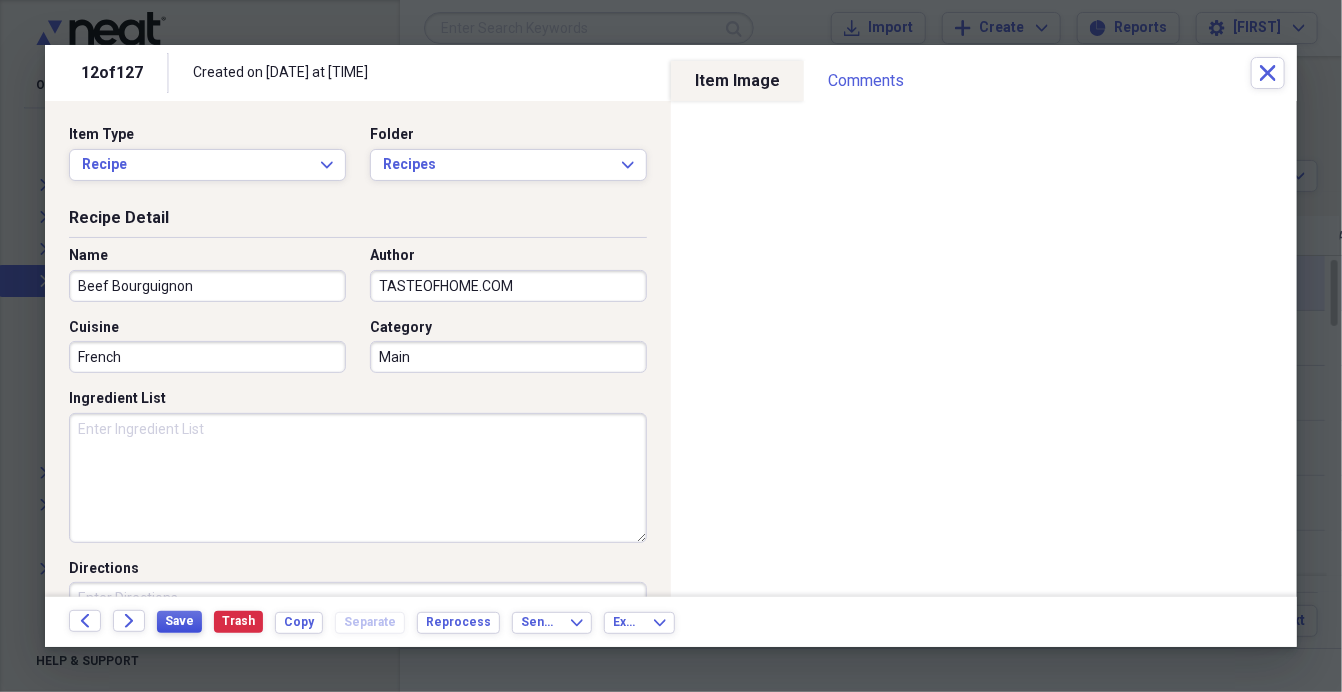type on "Main" 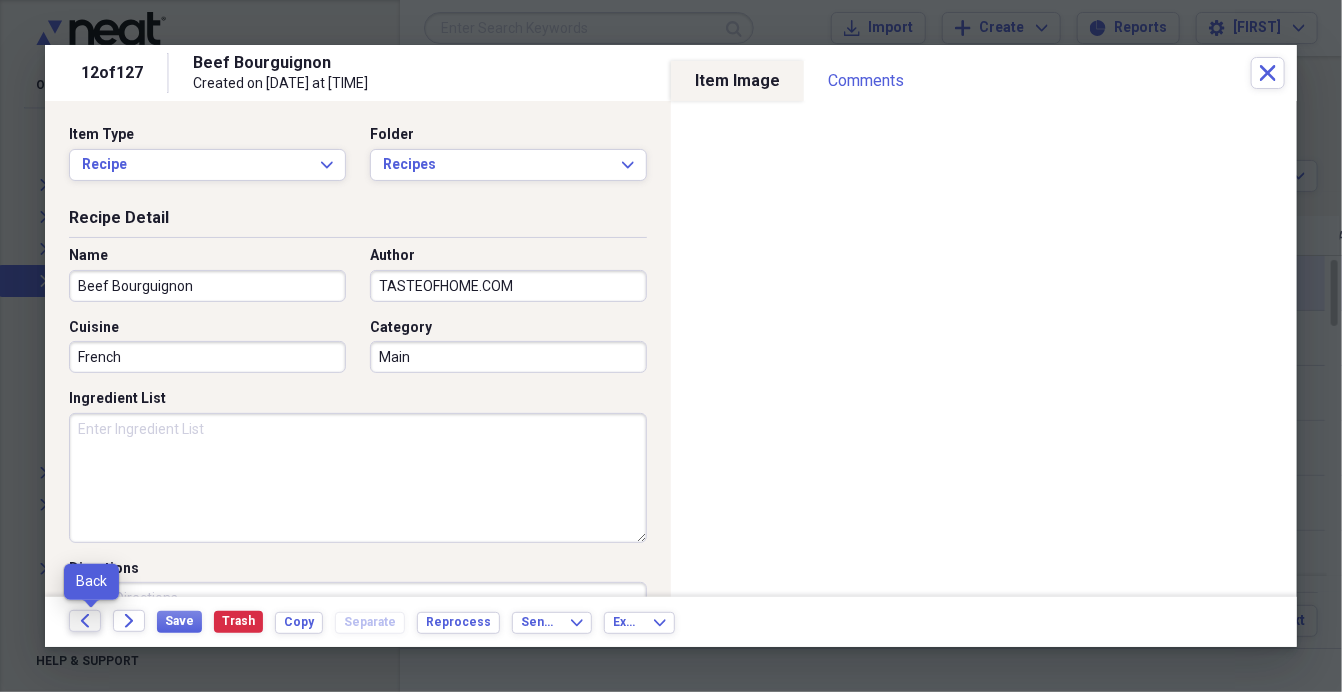 click on "Back" at bounding box center [85, 621] 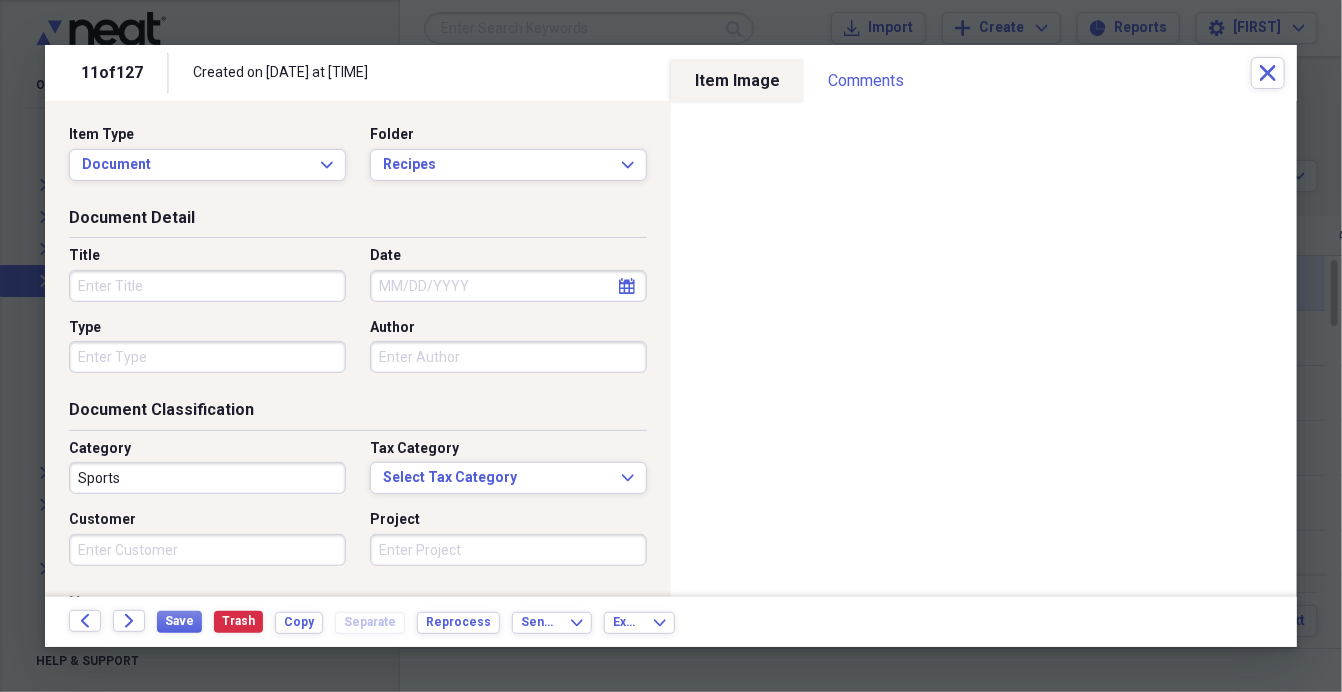 click on "Title" at bounding box center [207, 286] 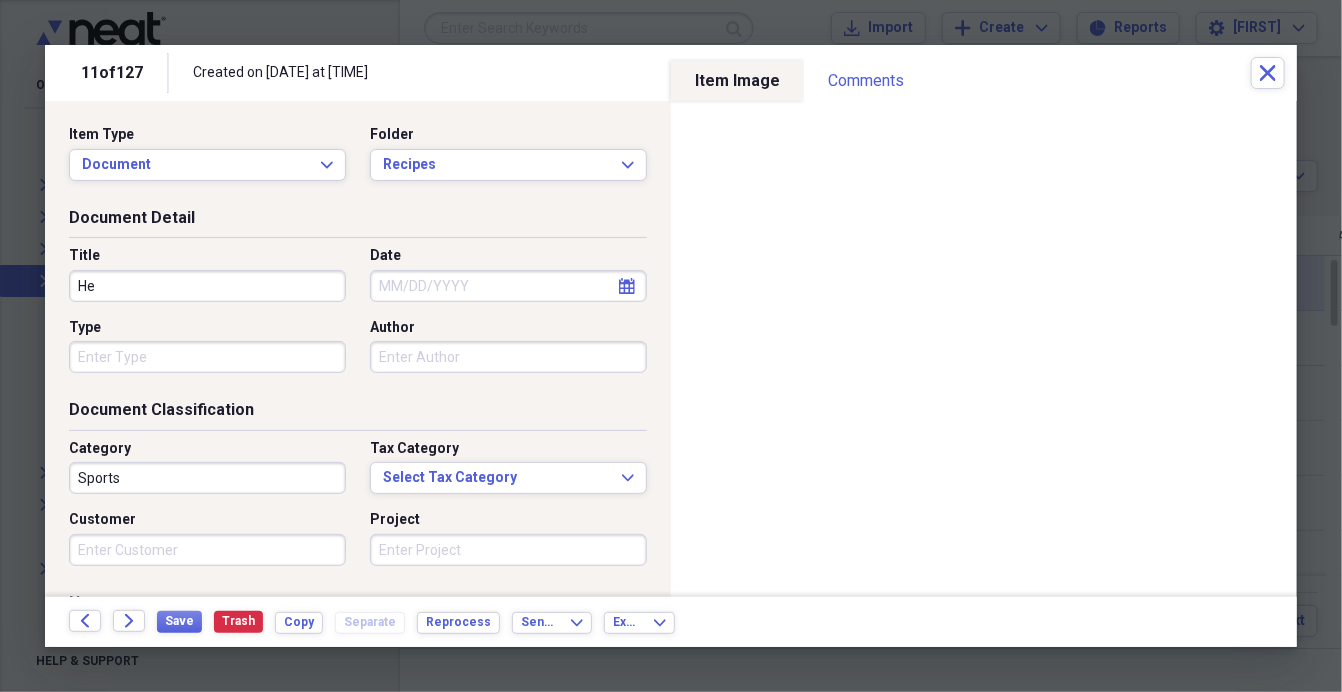 type on "H" 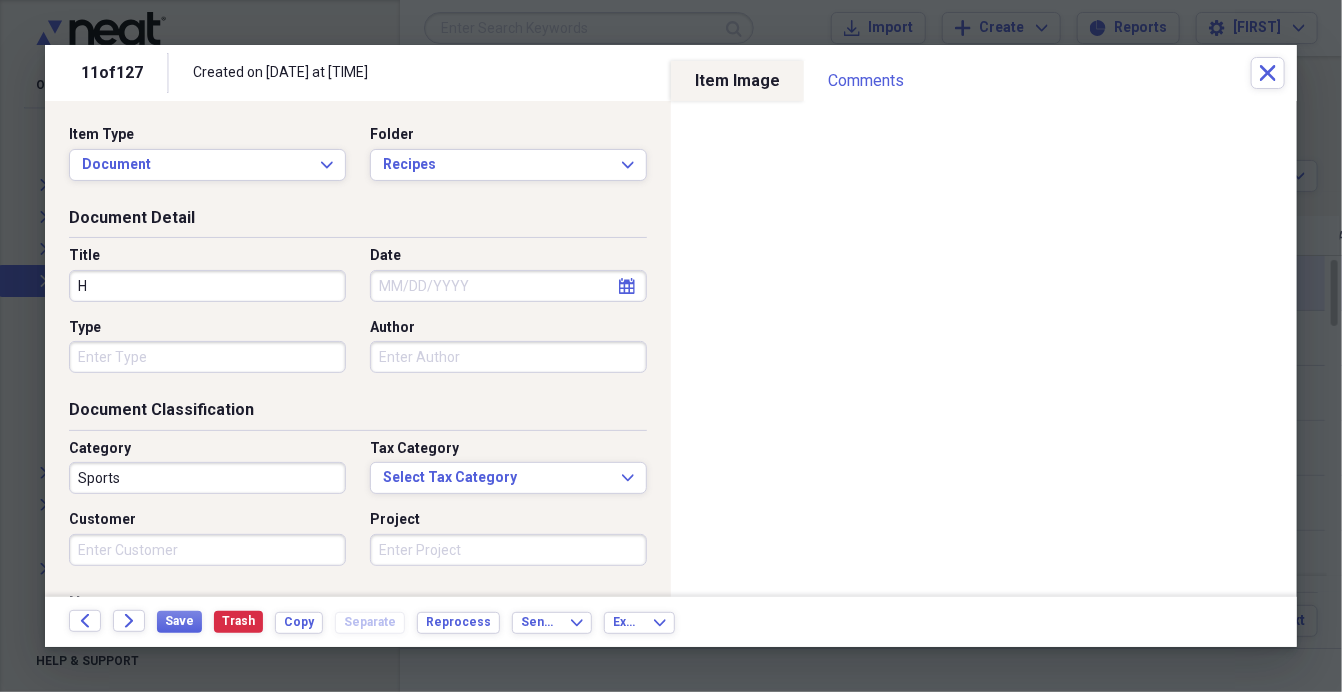 type 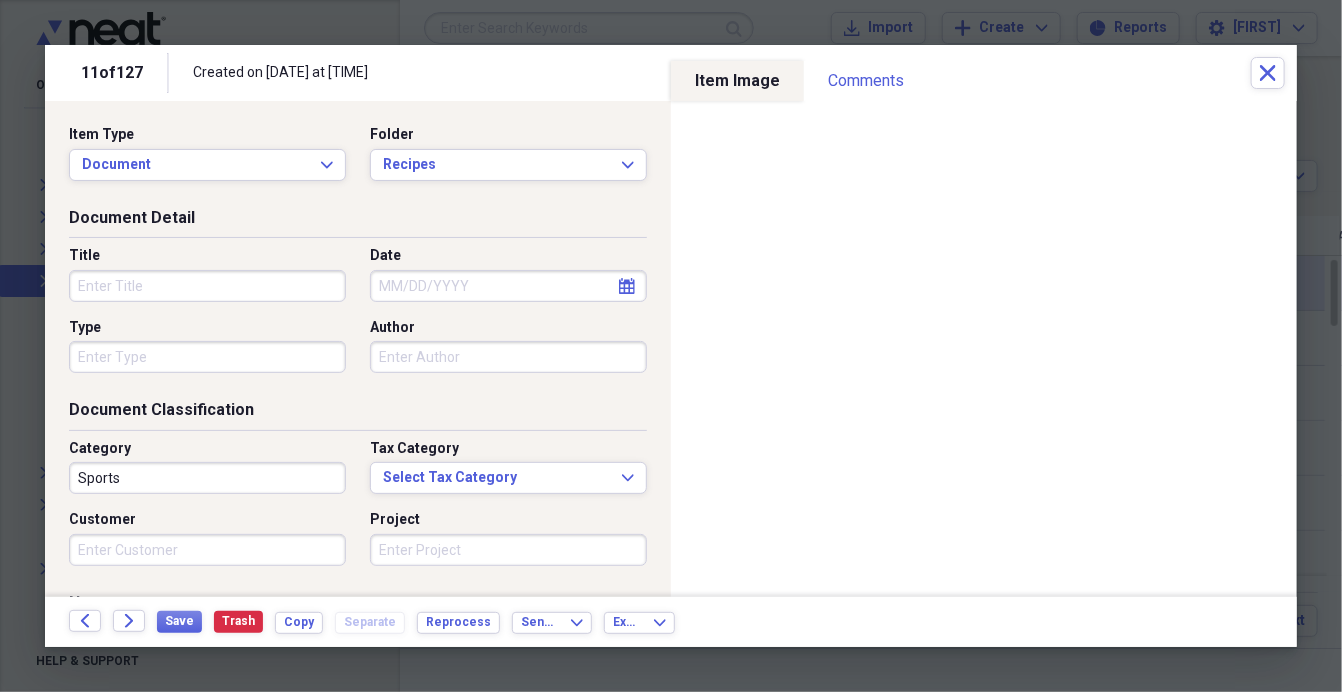 click on "Title" at bounding box center [207, 286] 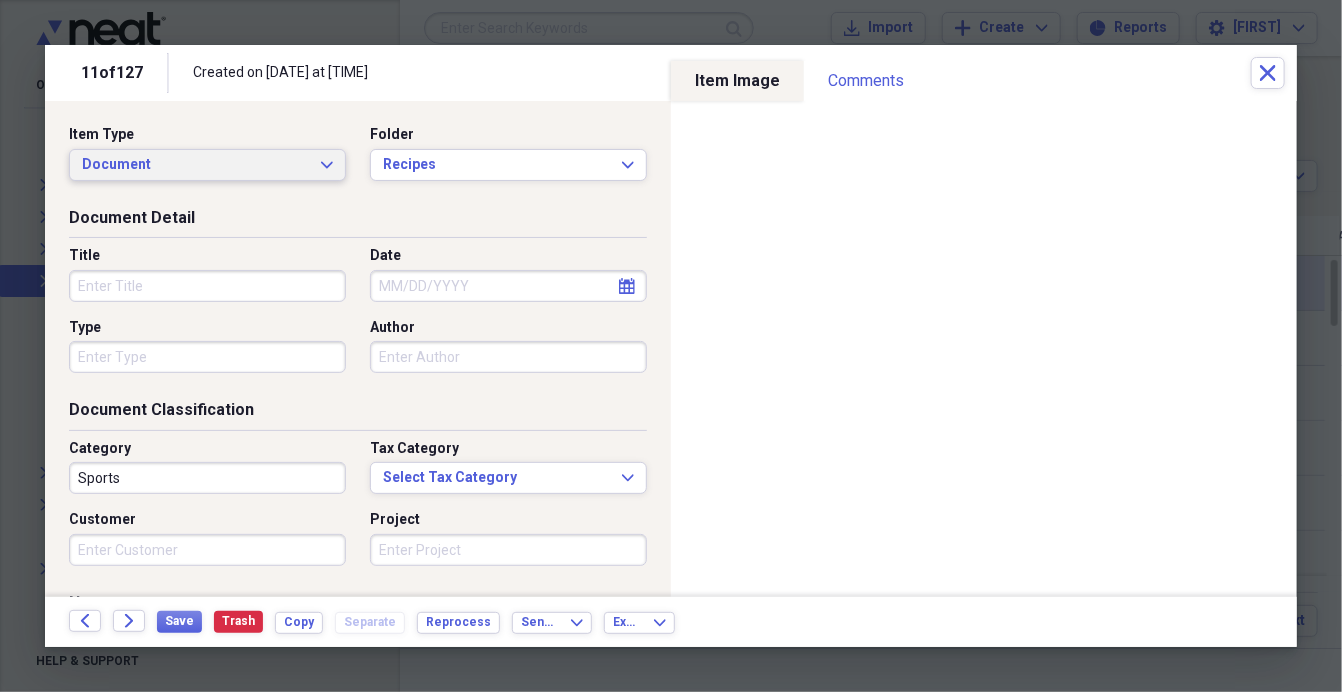 click on "Expand" 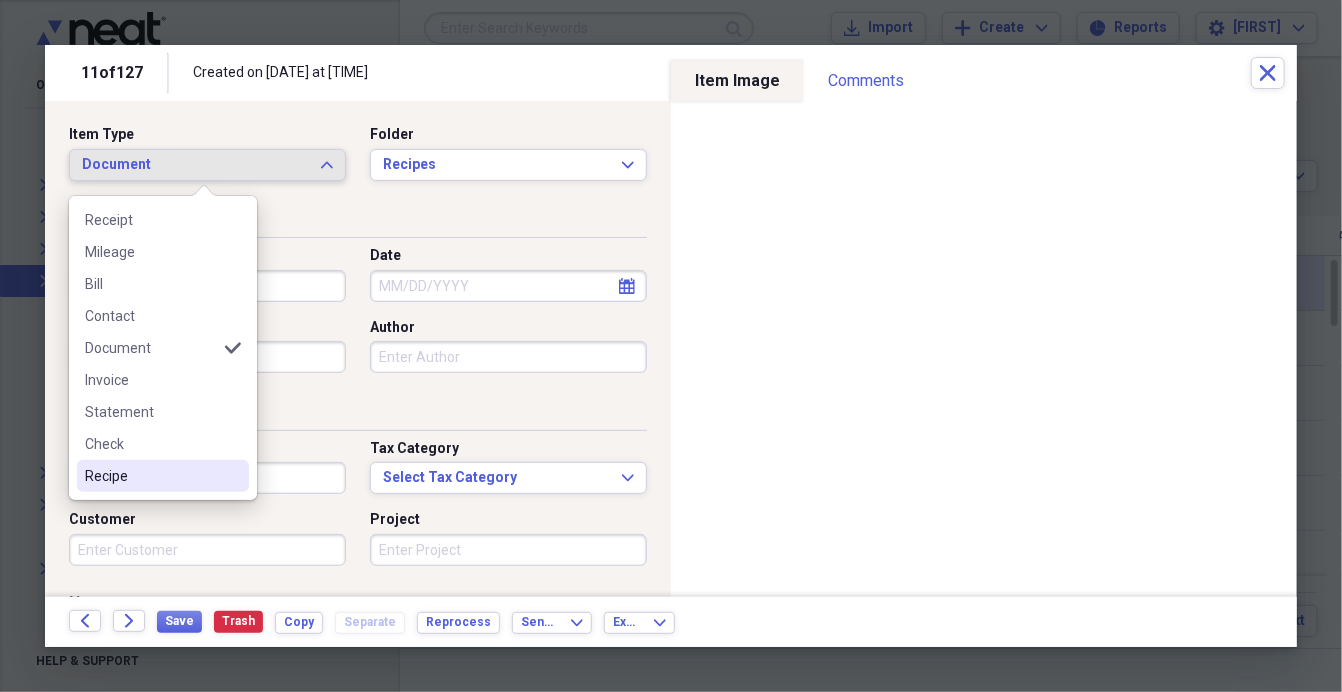 click on "Recipe" at bounding box center [151, 476] 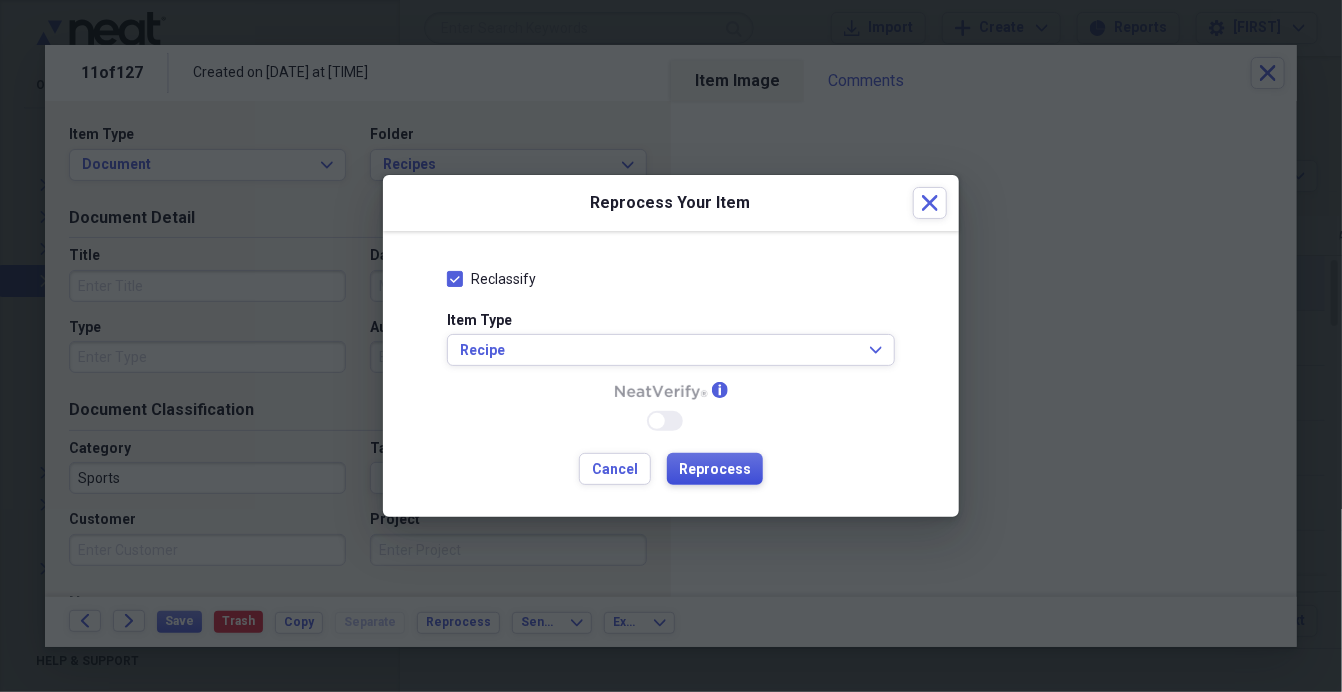 click on "Reprocess" at bounding box center (715, 470) 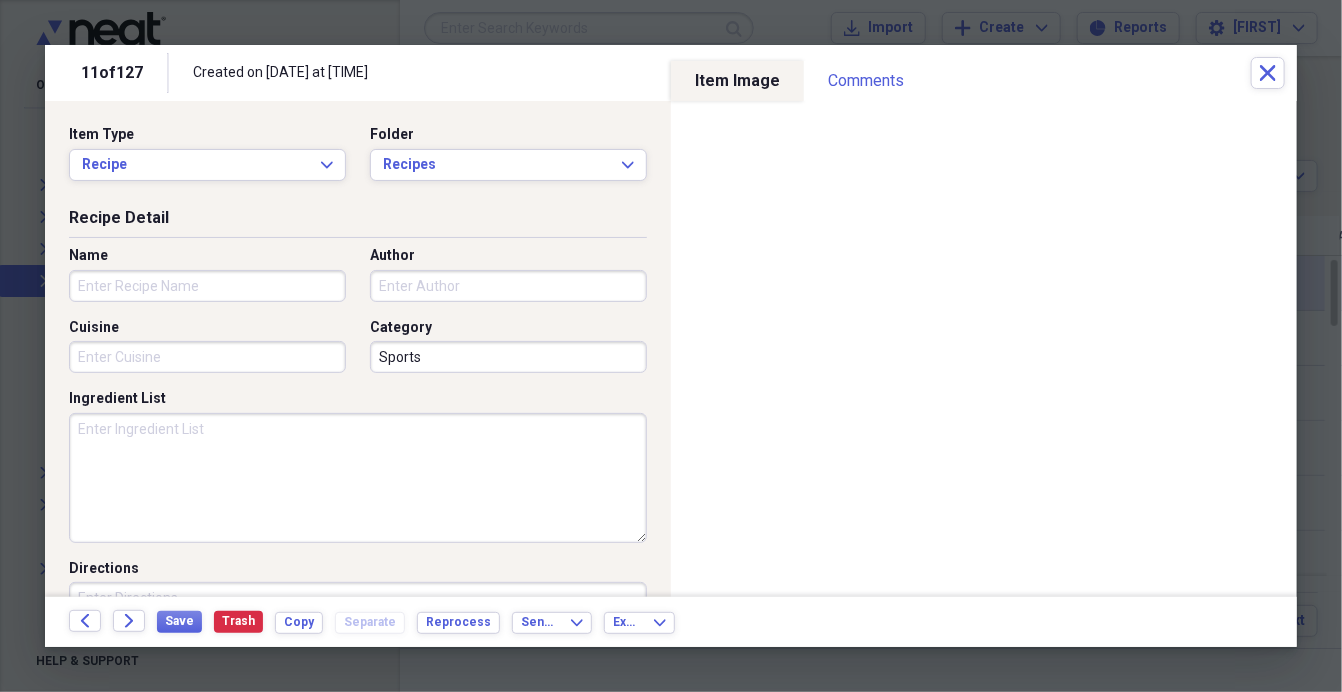 click on "Name" at bounding box center (207, 286) 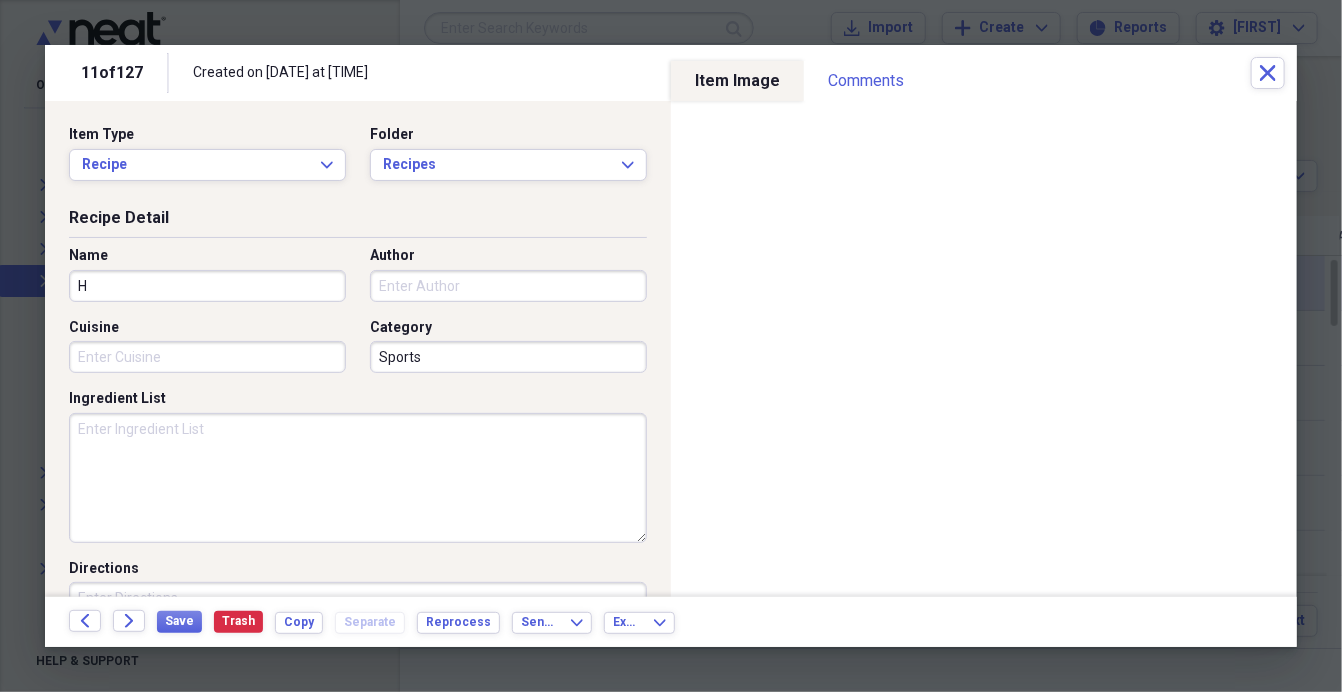 drag, startPoint x: 192, startPoint y: 289, endPoint x: 192, endPoint y: 267, distance: 22 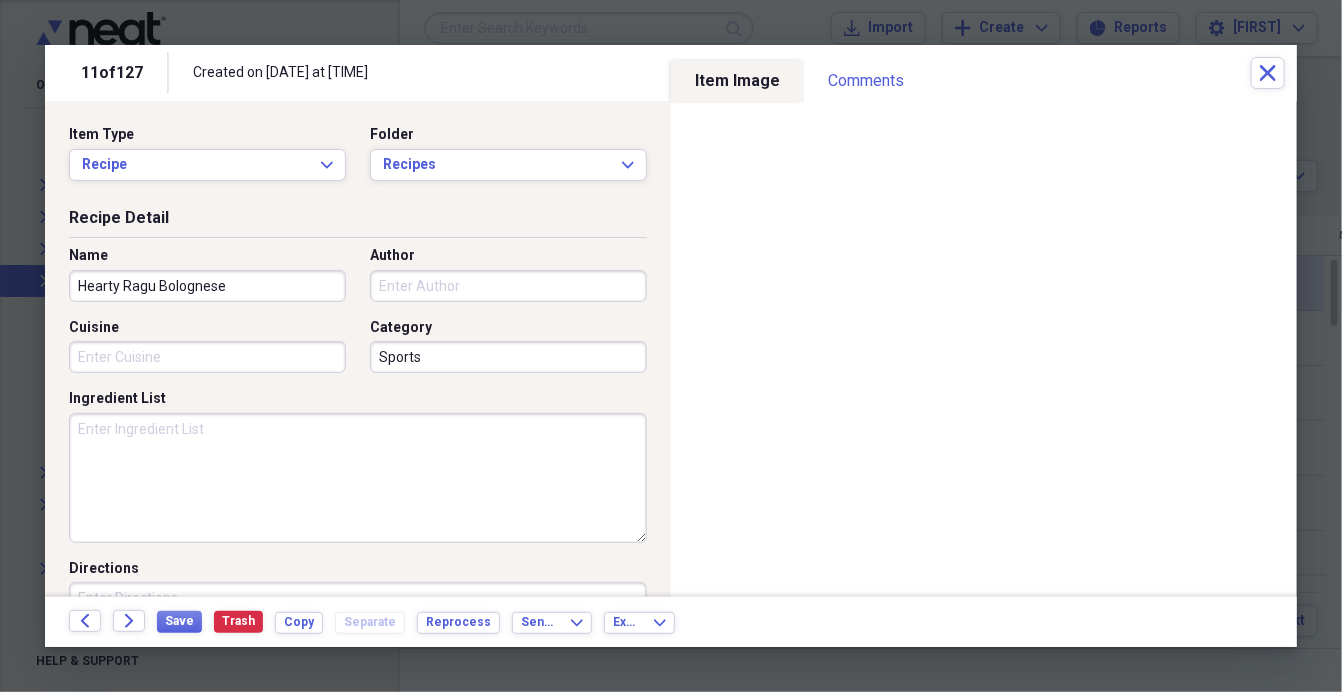 type on "Hearty Ragu Bolognese" 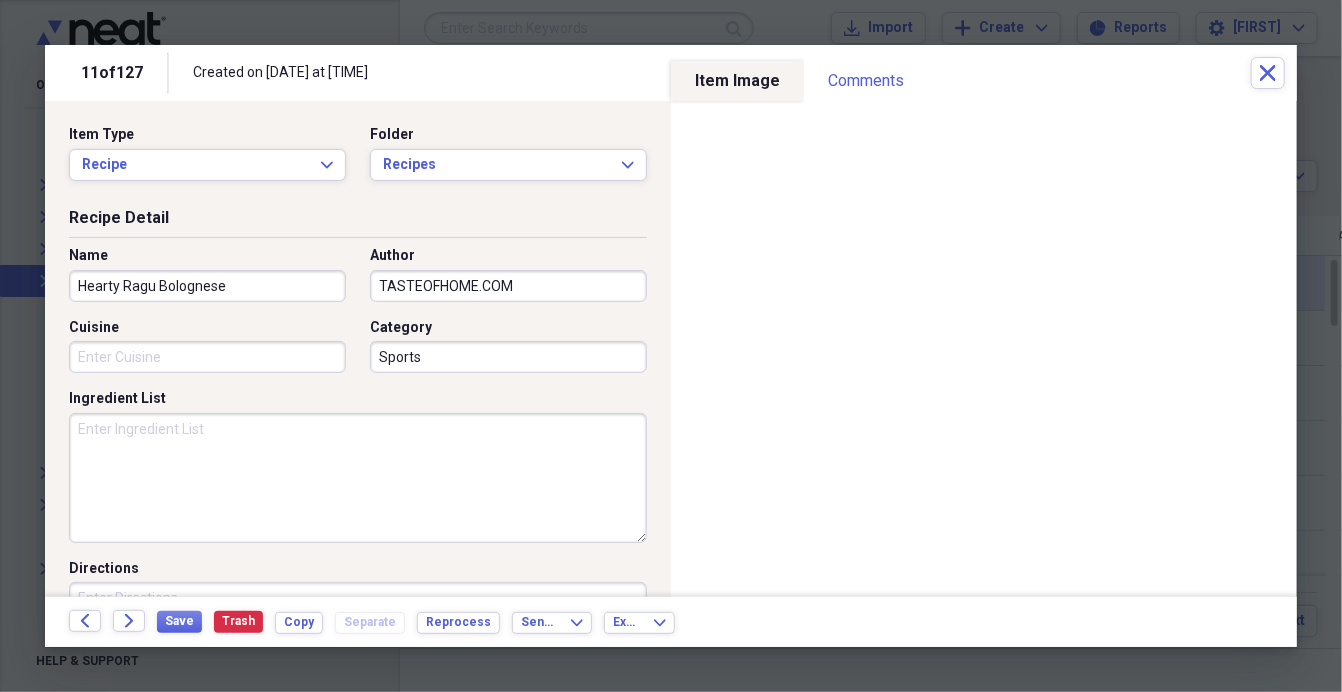 type on "TASTEOFHOME.COM" 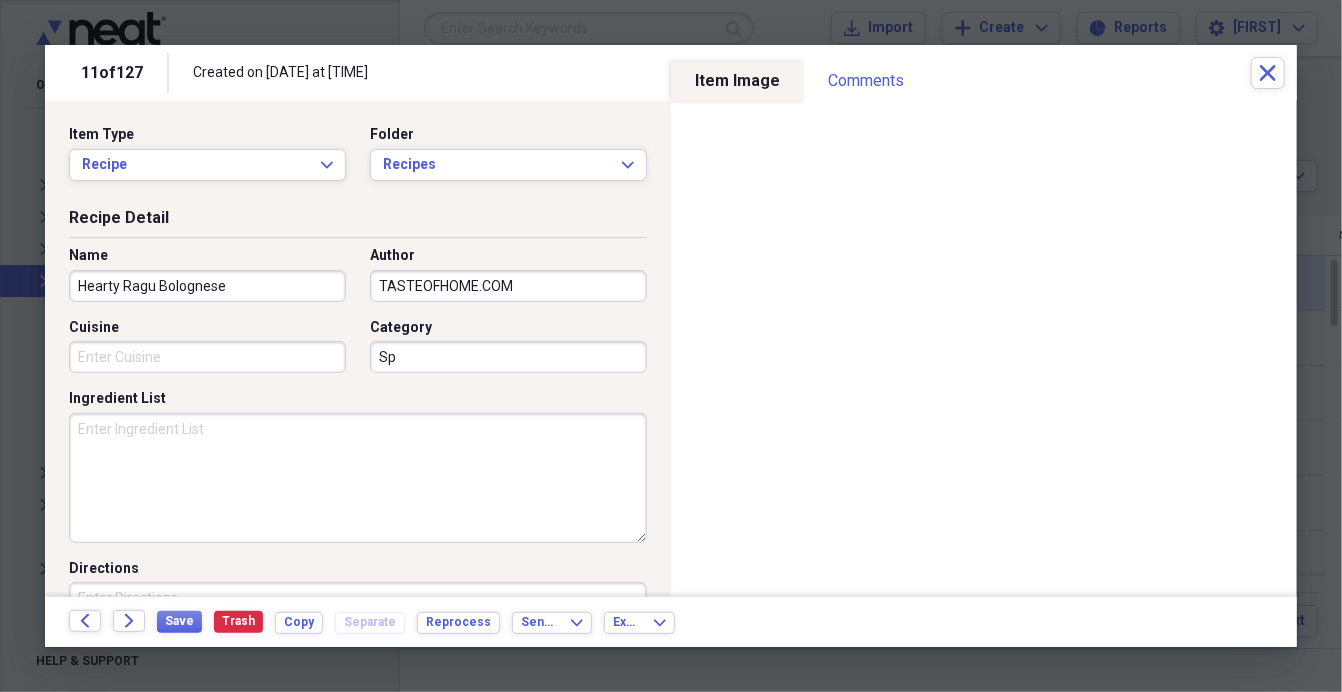type on "S" 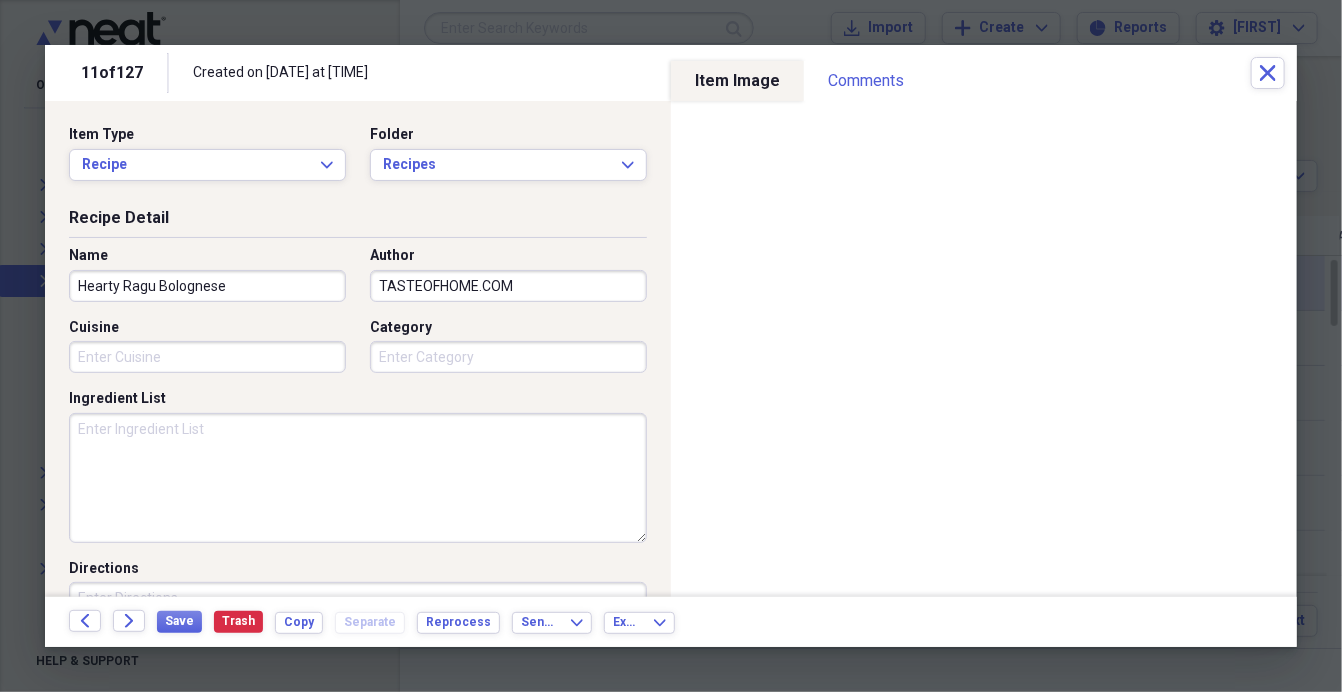 click on "Category" at bounding box center (508, 357) 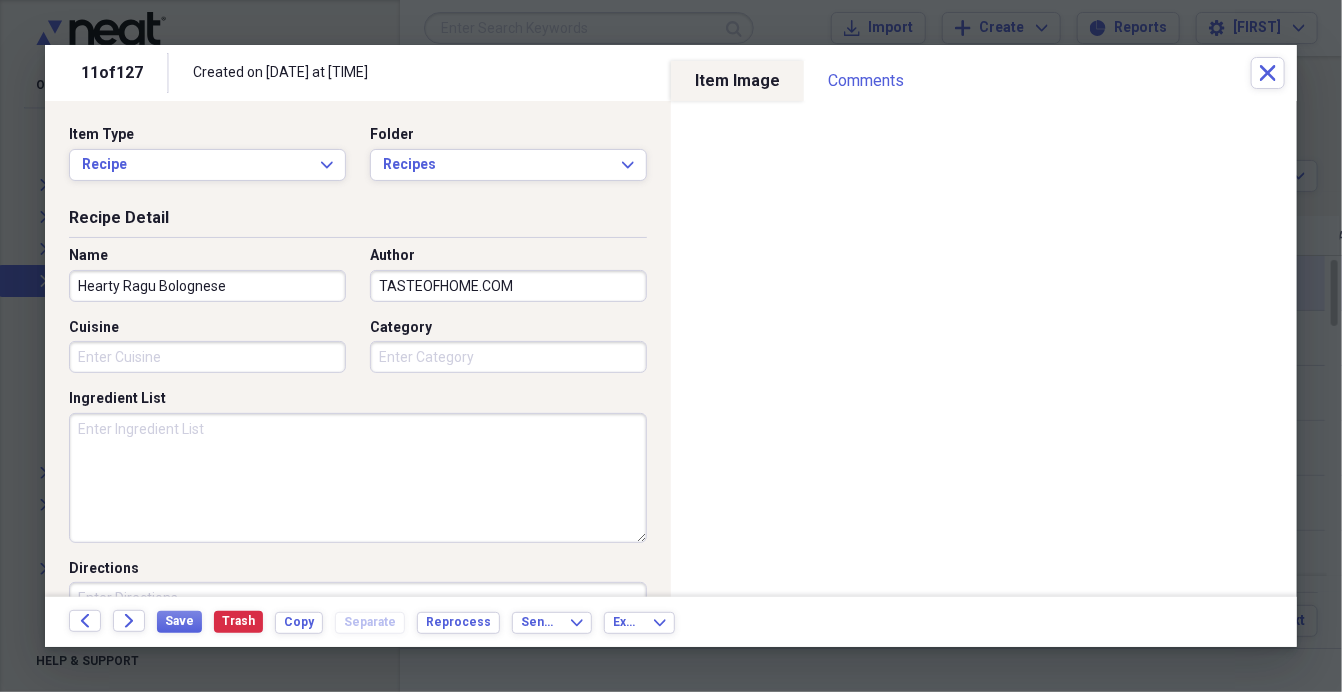 type 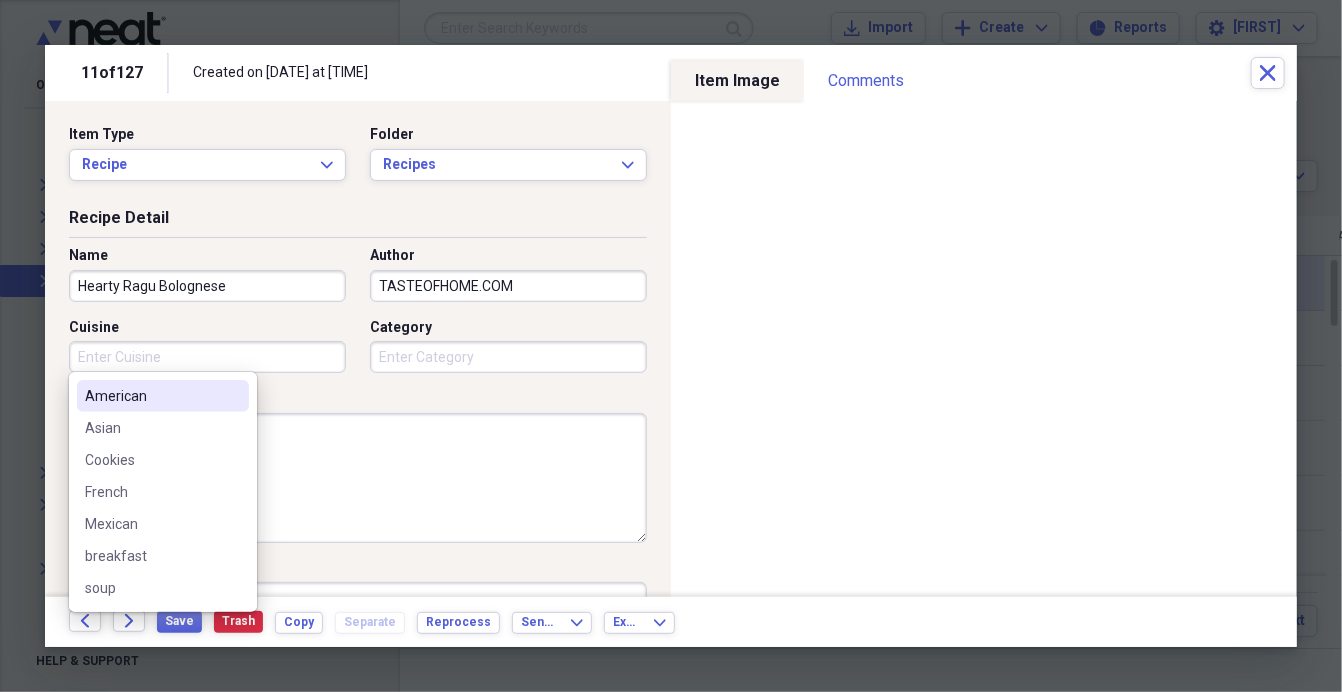 click on "Cuisine" at bounding box center [207, 357] 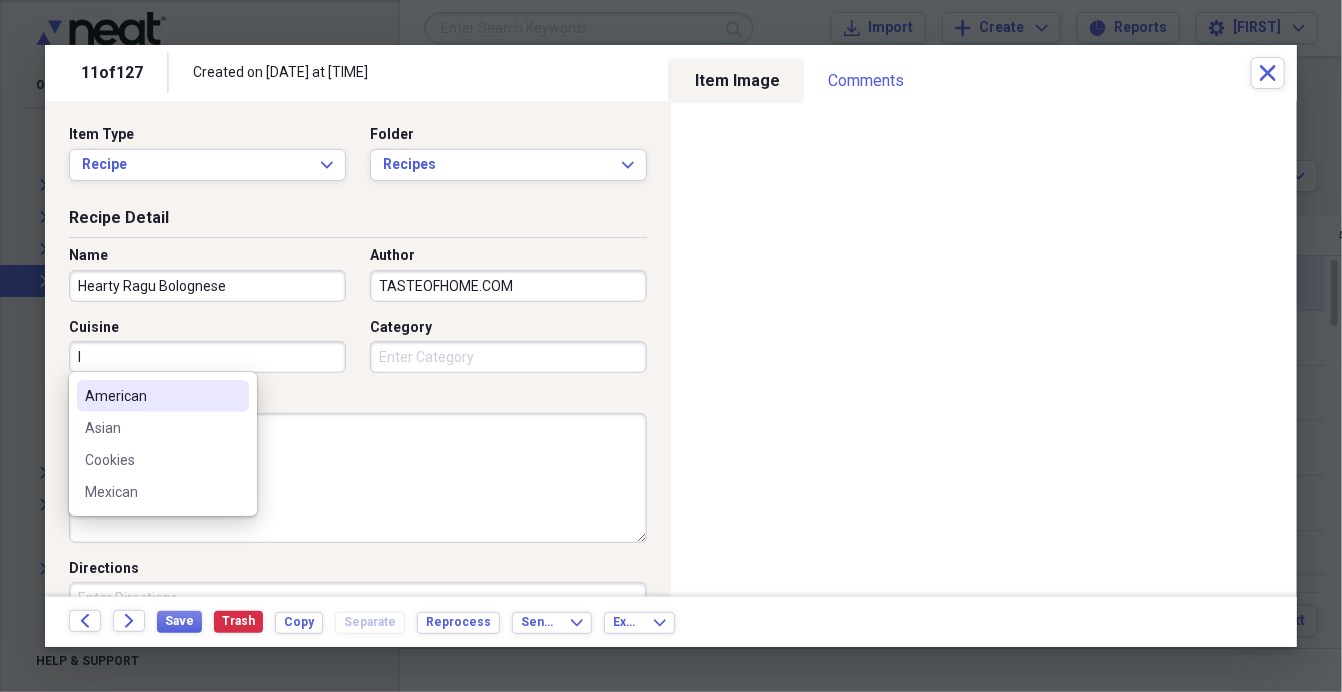 click on "I" at bounding box center [207, 357] 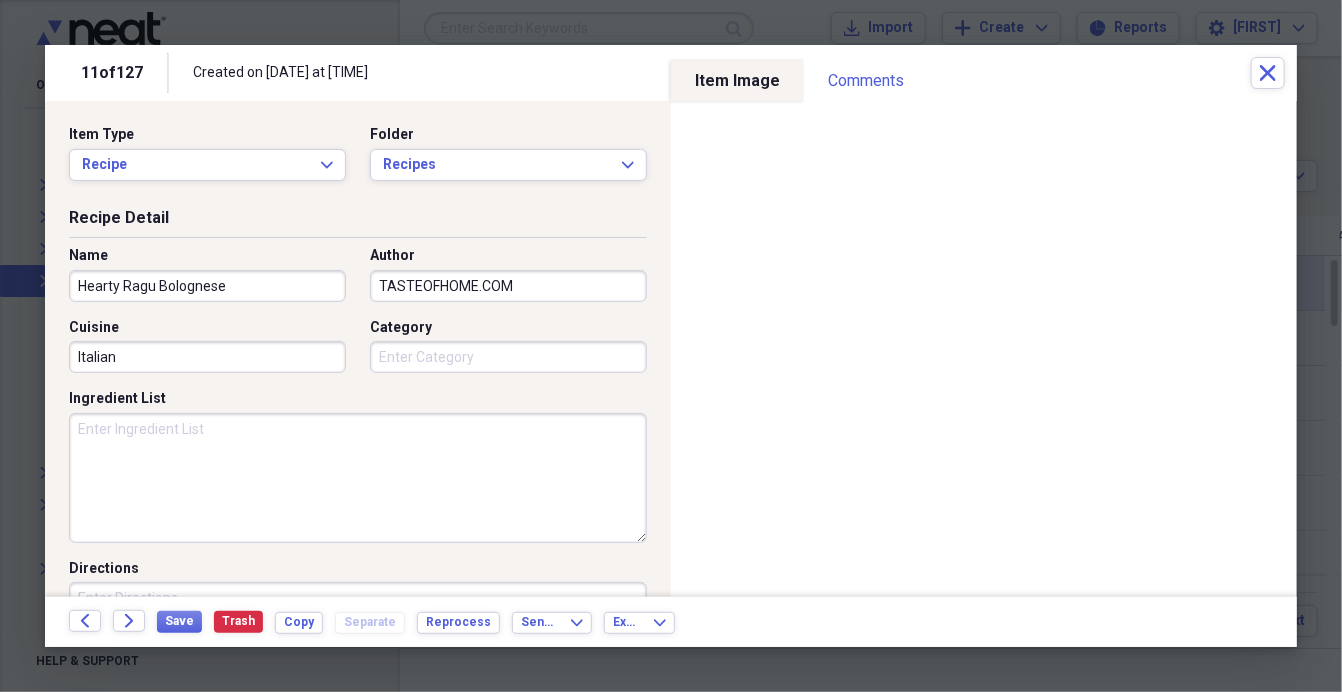 type on "Italian" 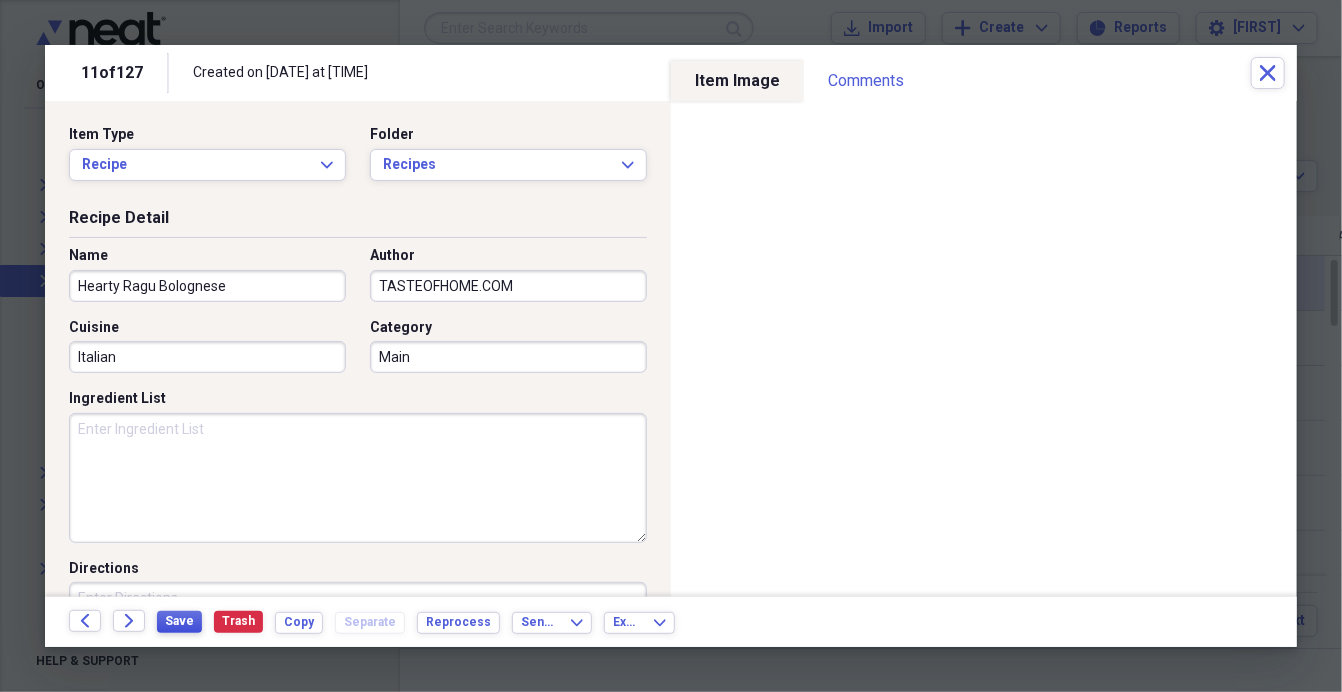 type on "Main" 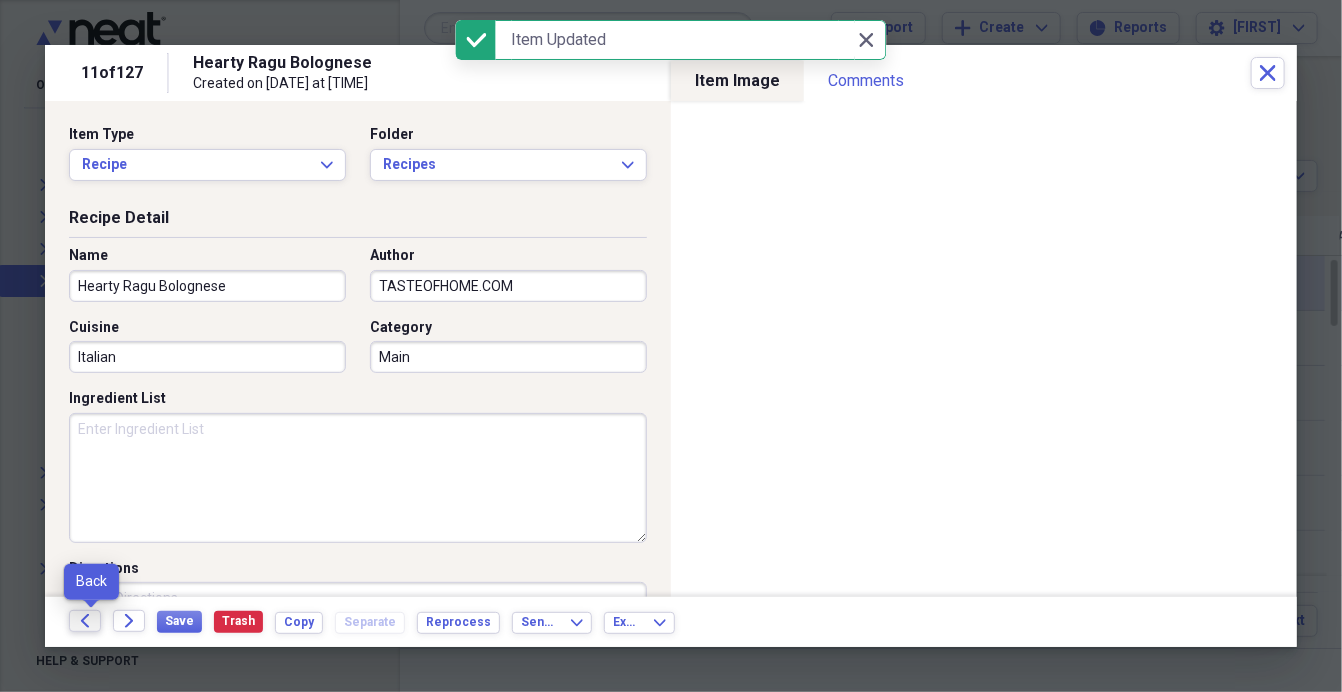 click on "Back" 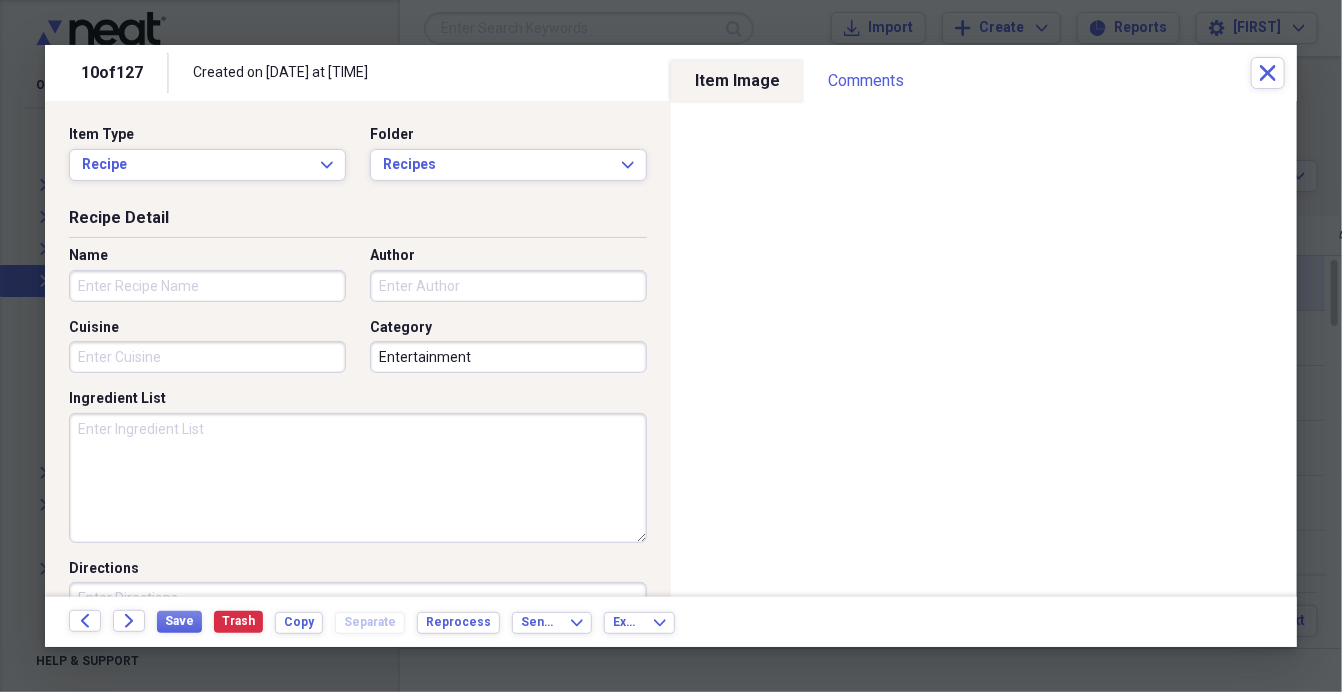 click on "Name" at bounding box center (207, 286) 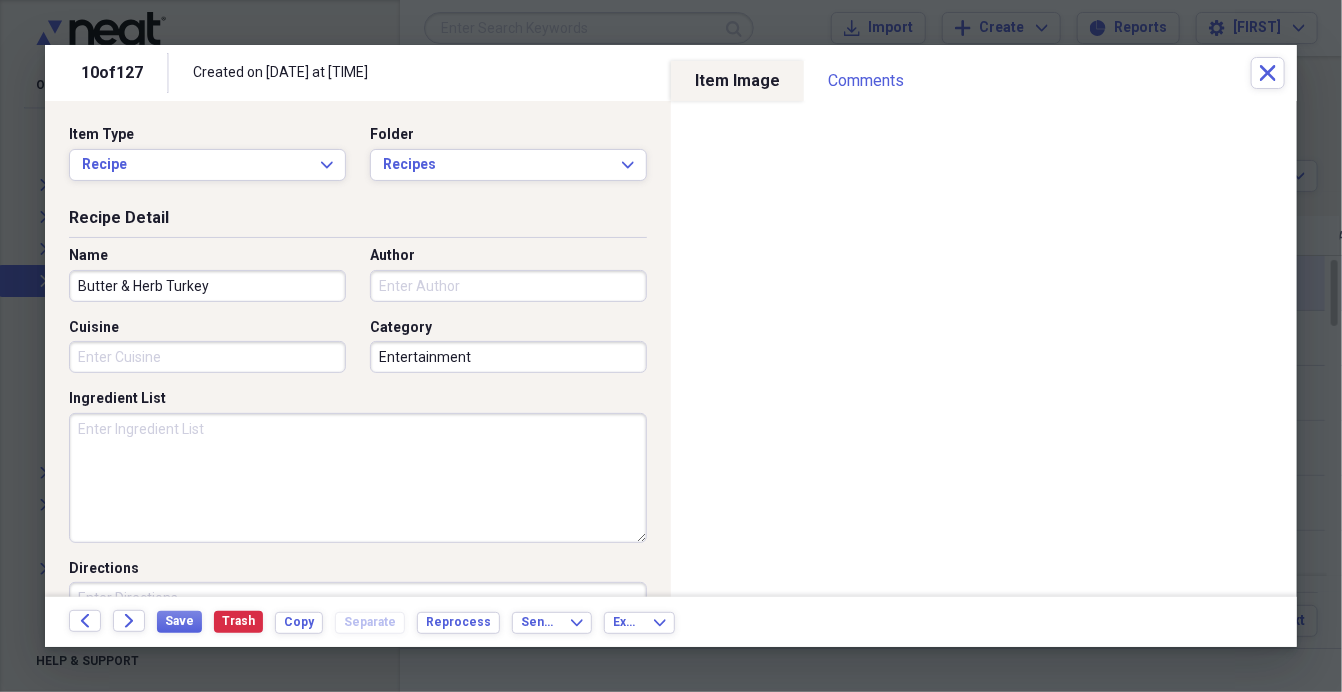 type on "Butter & Herb Turkey" 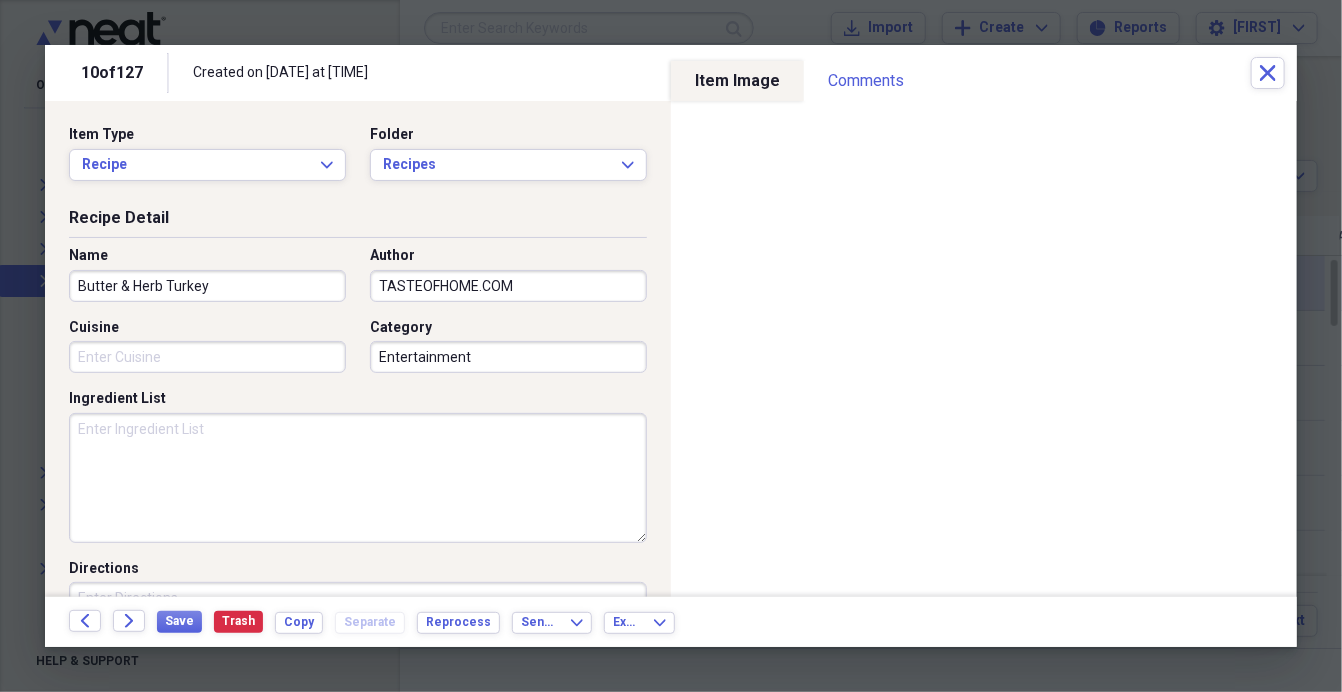 type on "TASTEOFHOME.COM" 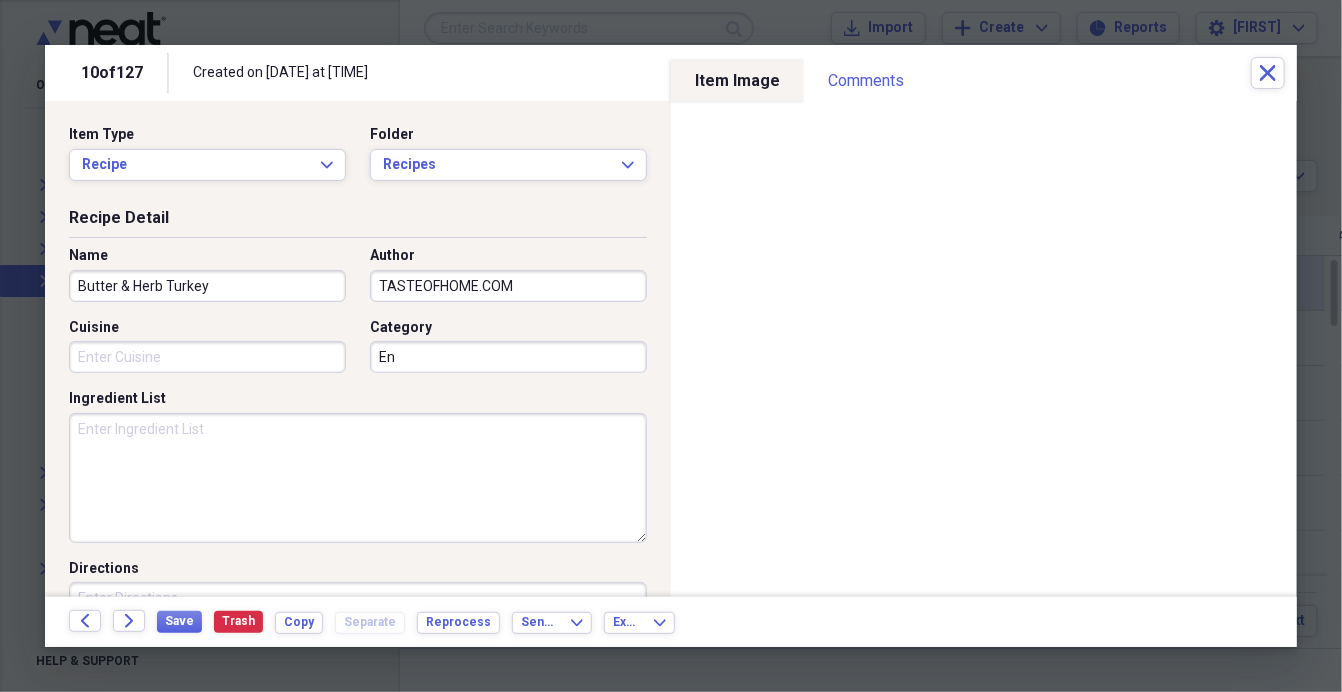 type on "E" 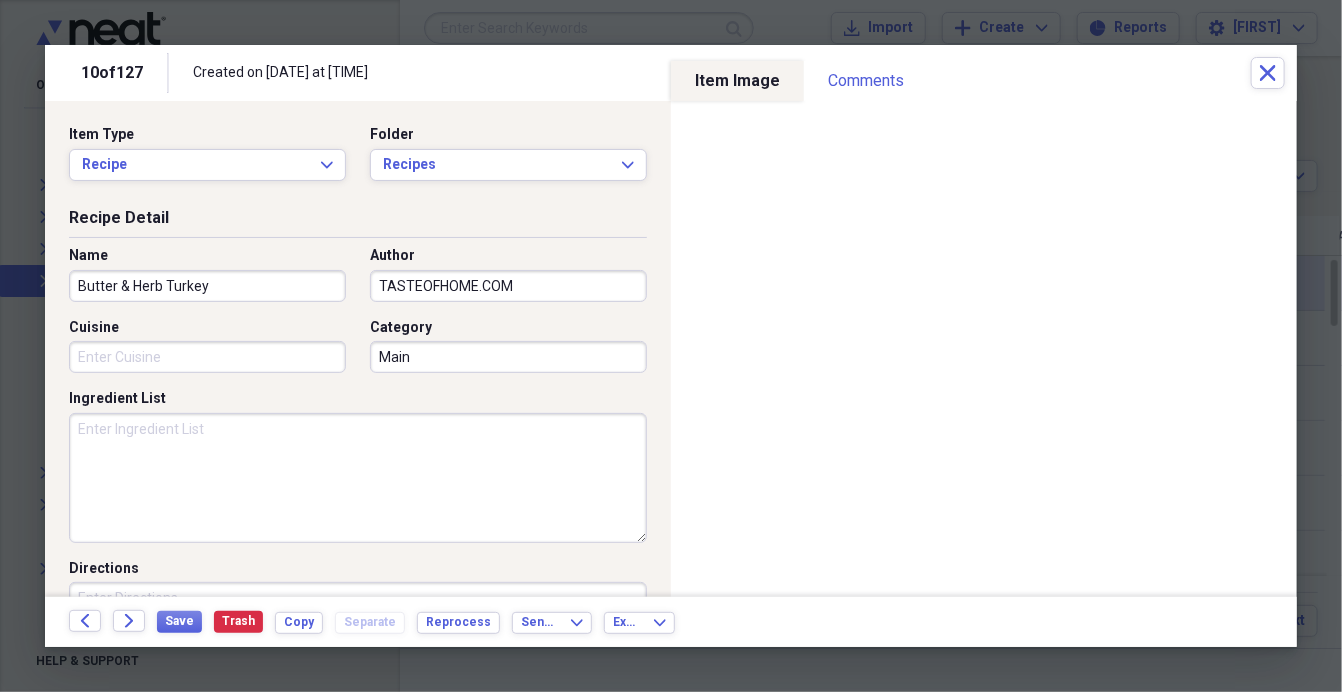 type on "Main" 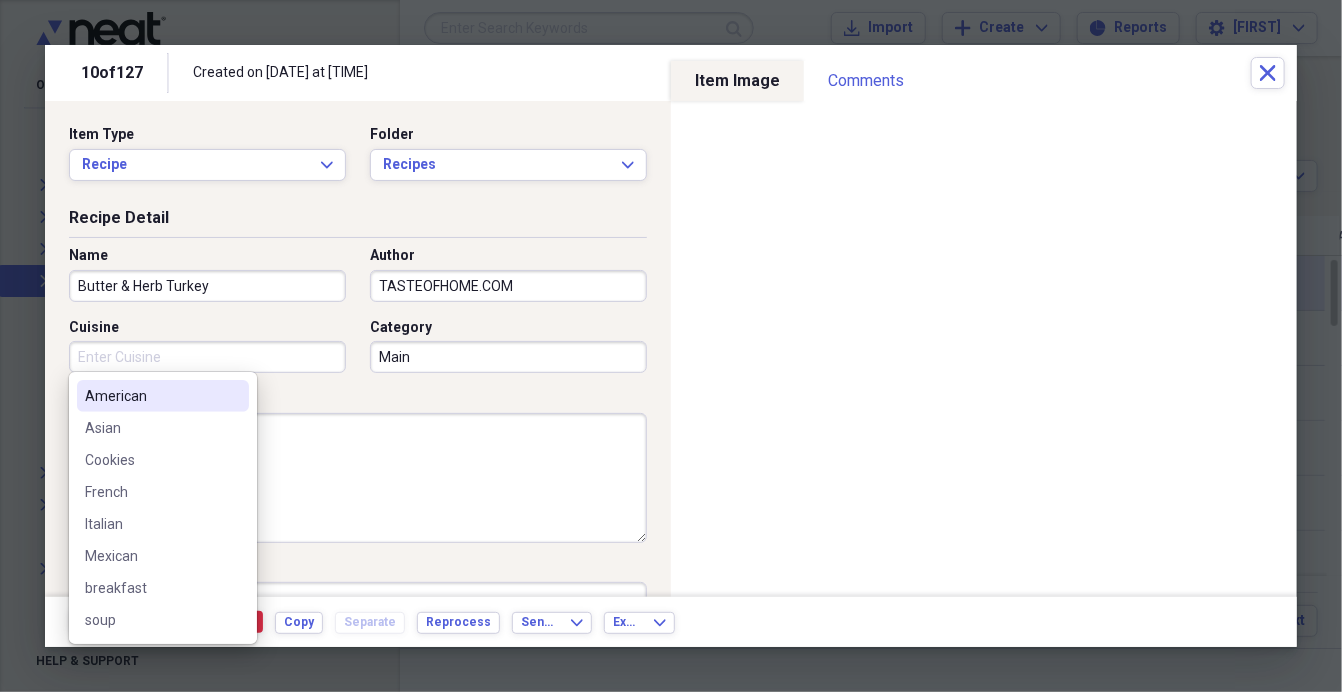 click on "Cuisine" at bounding box center [207, 357] 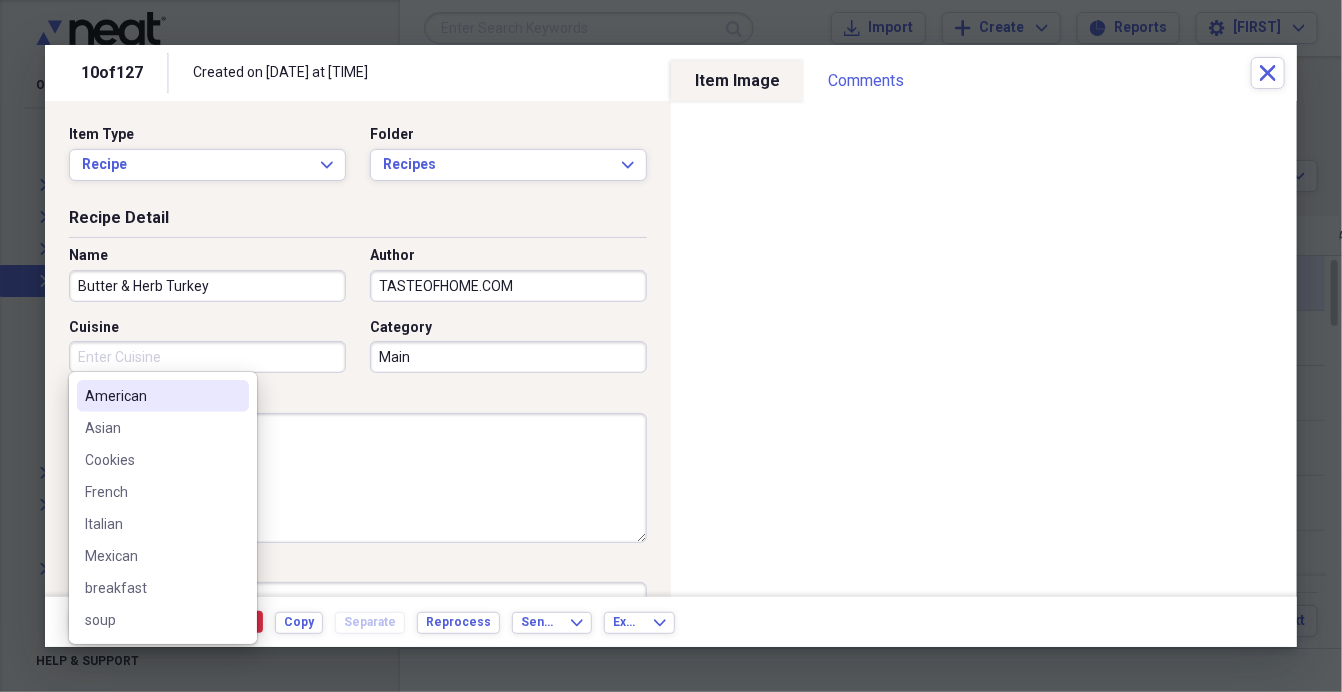 click on "American" at bounding box center [151, 396] 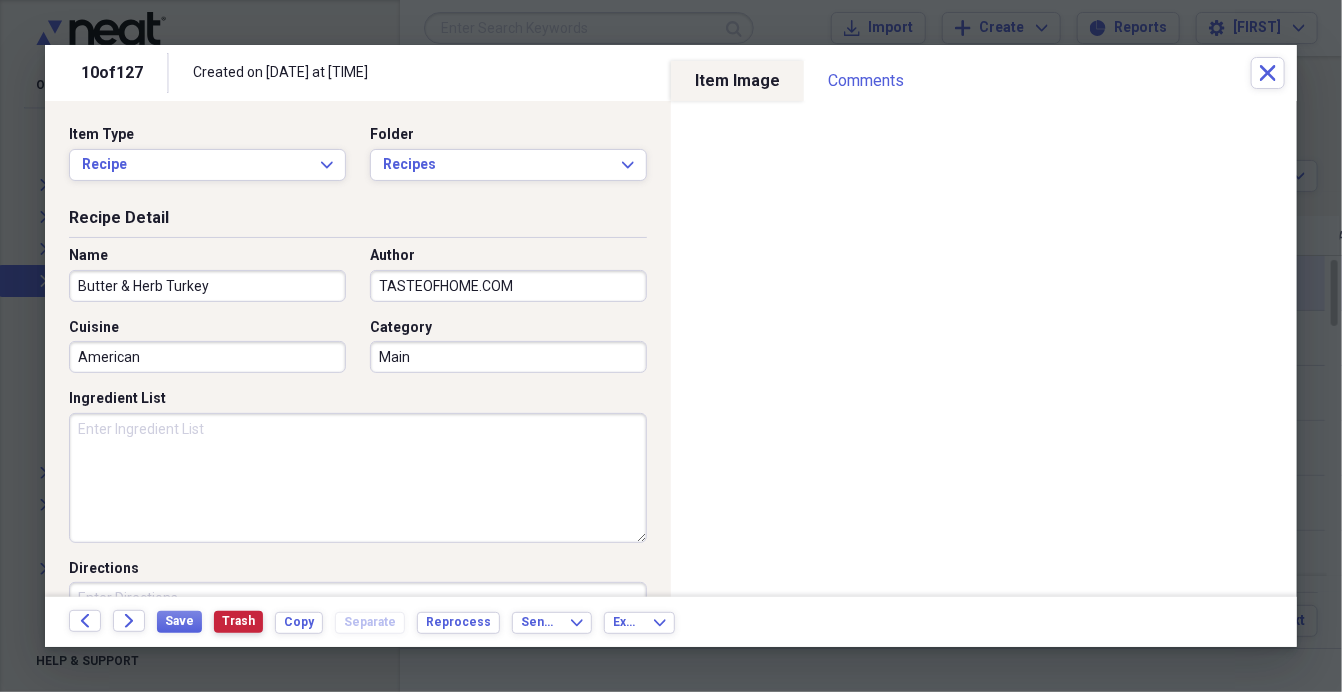 click on "Trash" at bounding box center (238, 621) 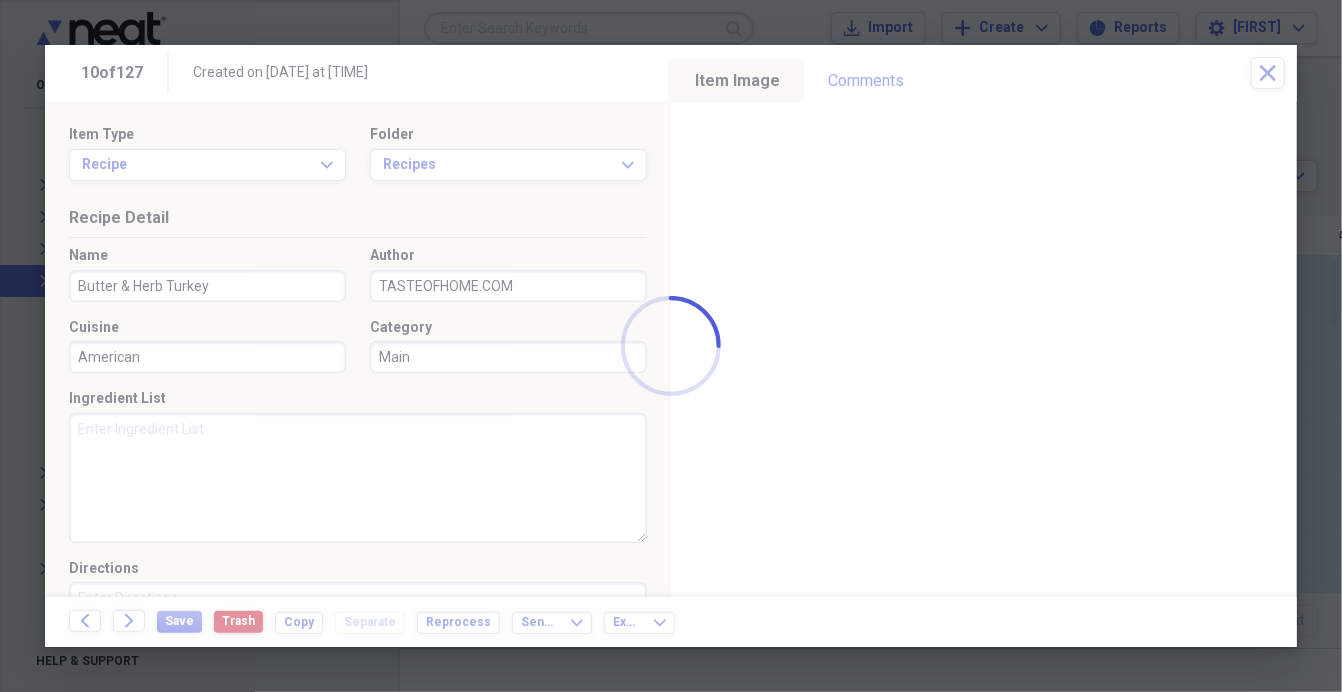 type 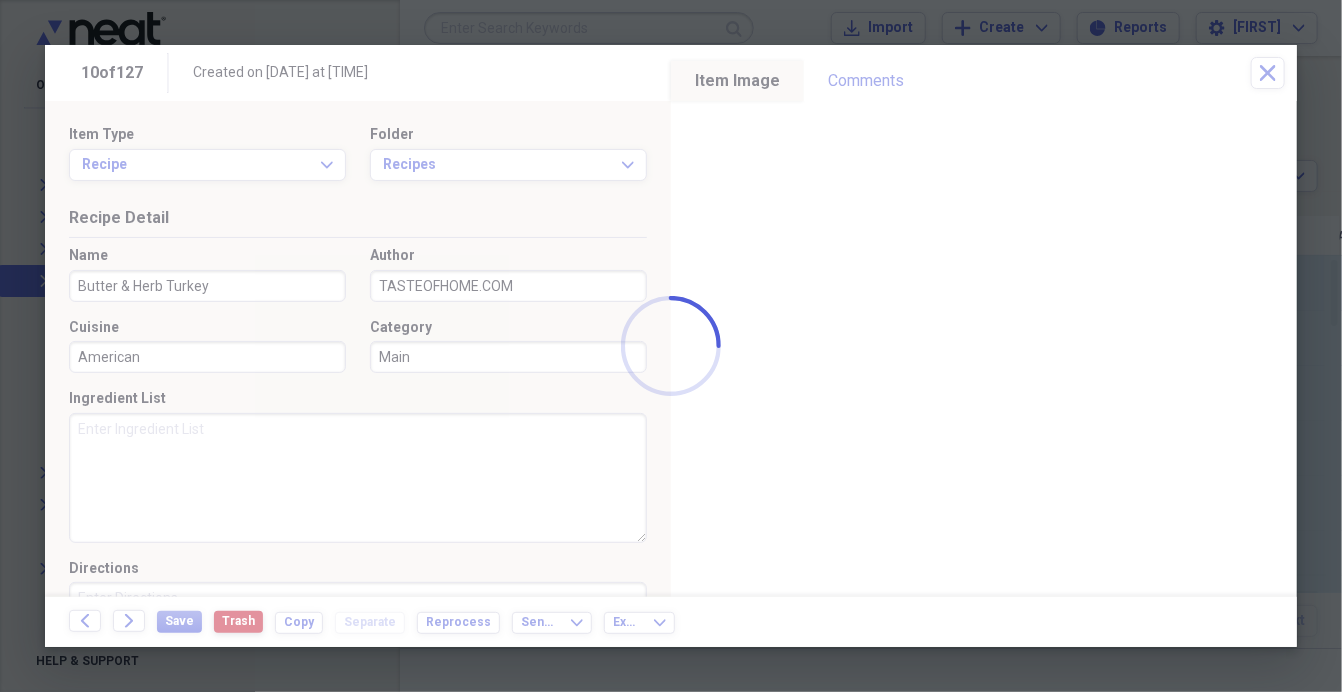 type 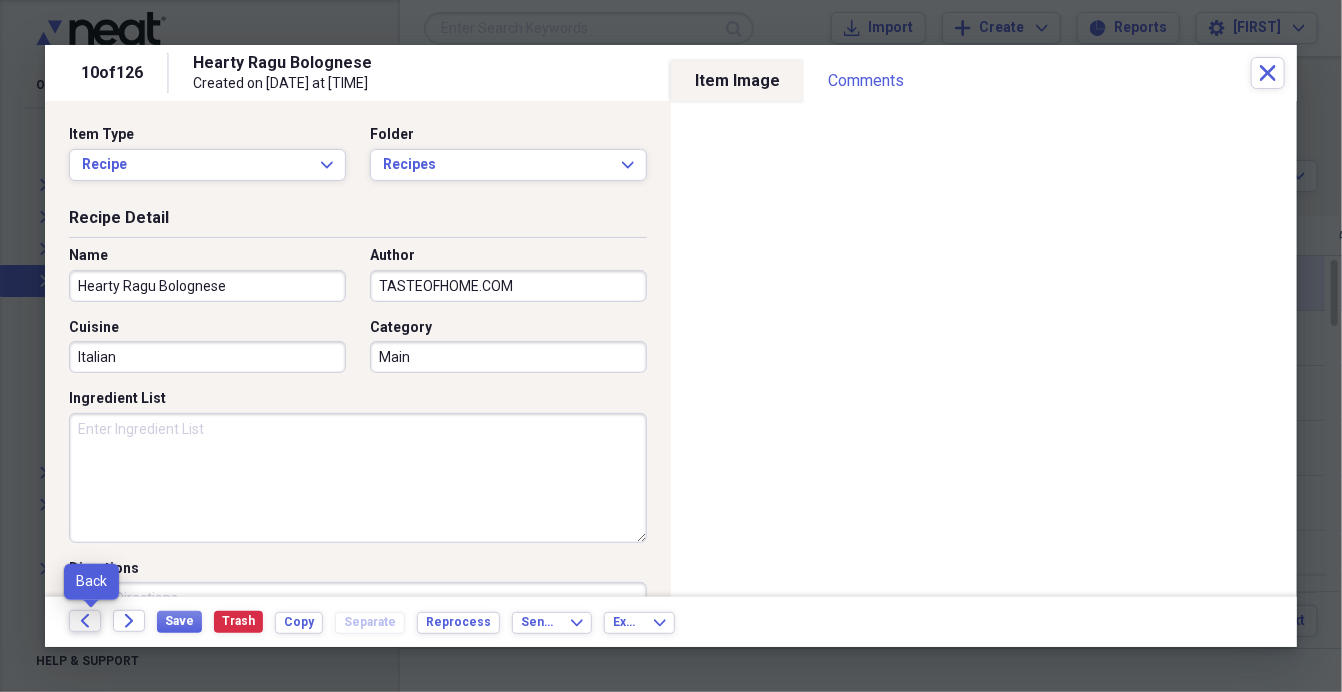 click on "Back" 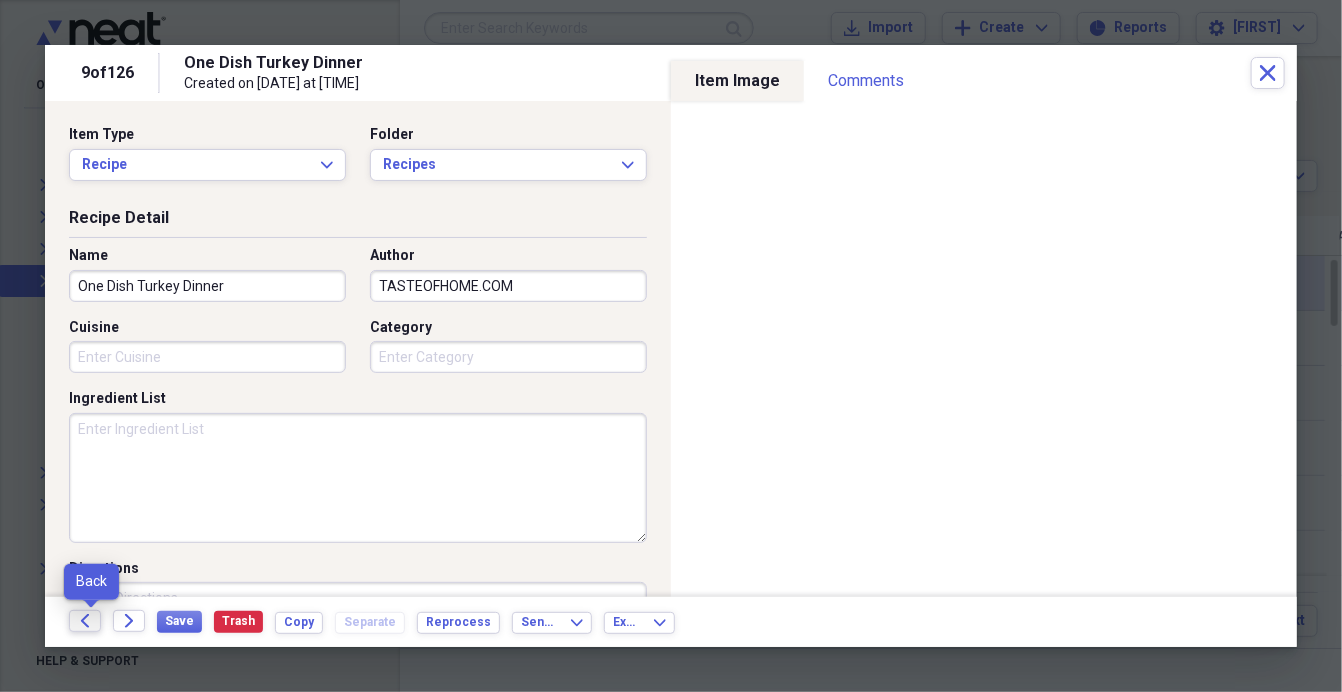 click on "Back" 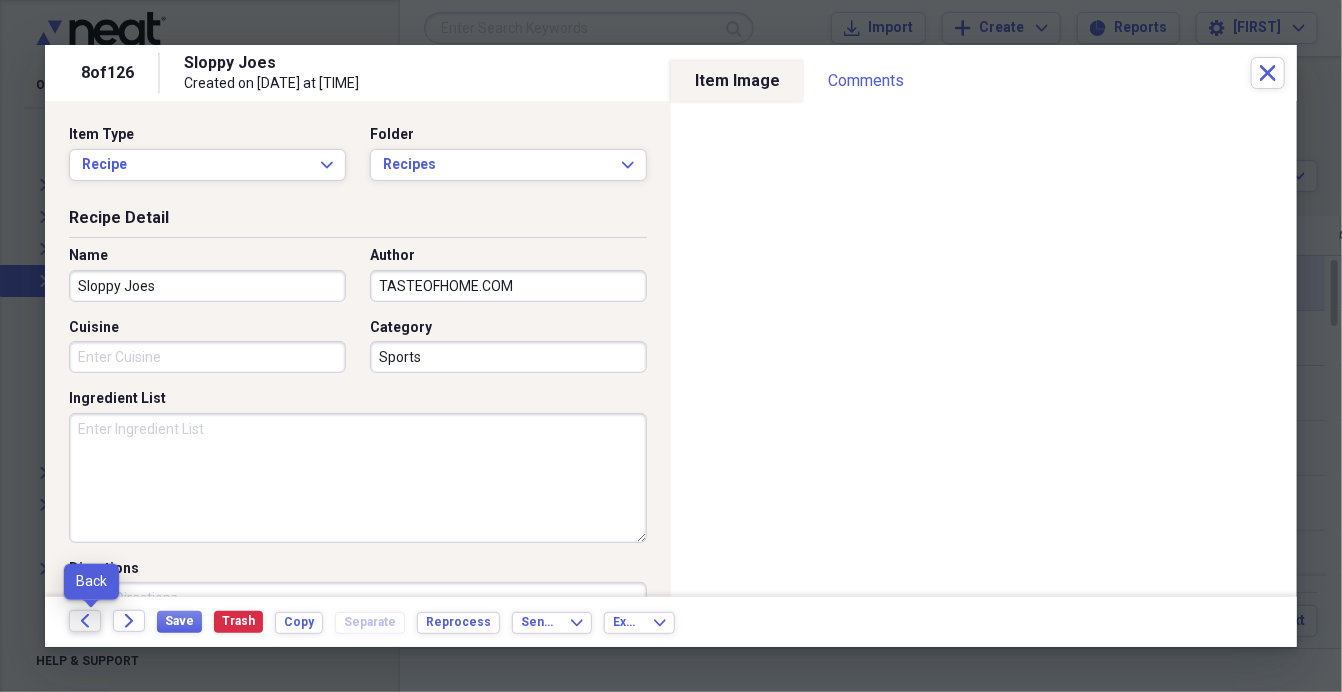 click on "Back" 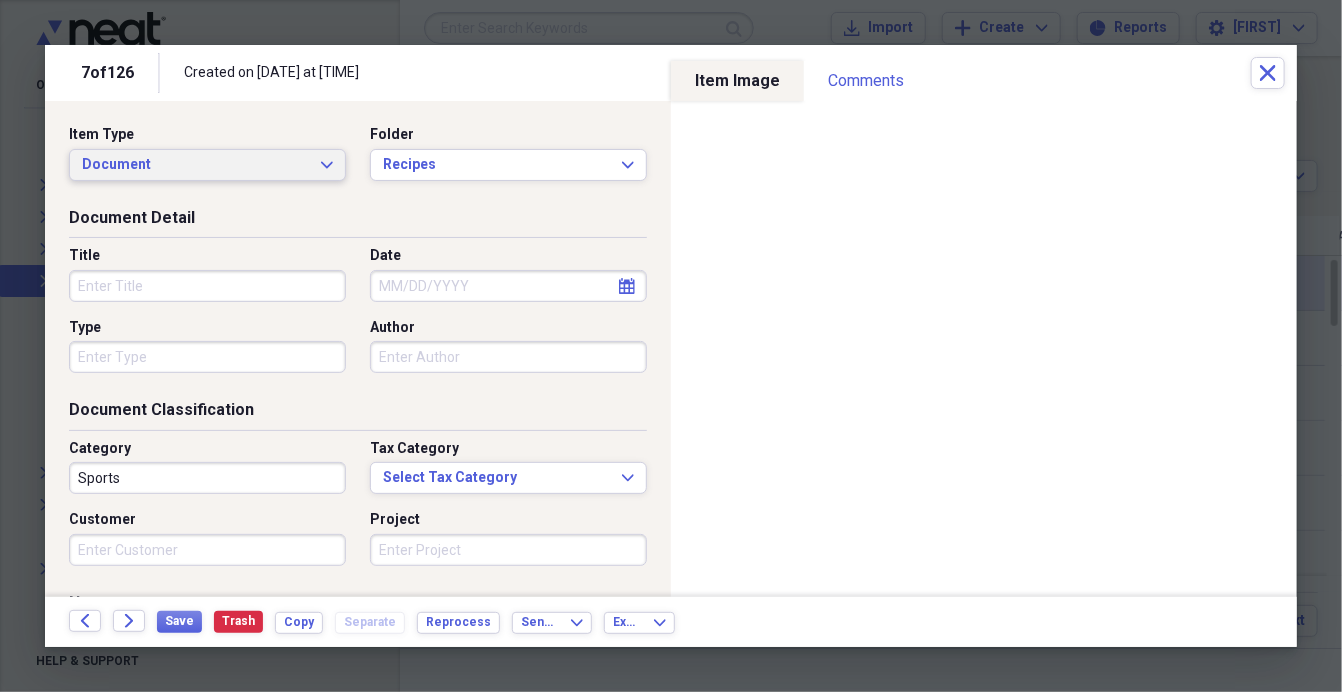 click on "Expand" 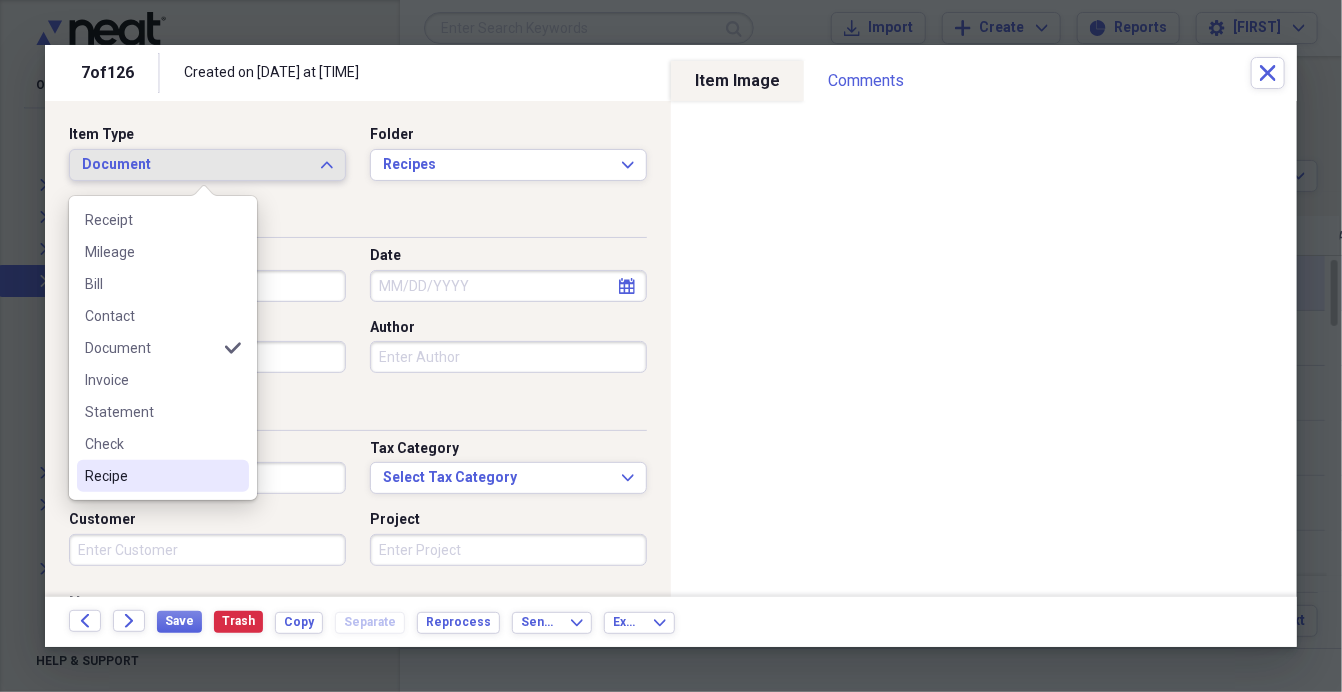 click on "Recipe" at bounding box center [151, 476] 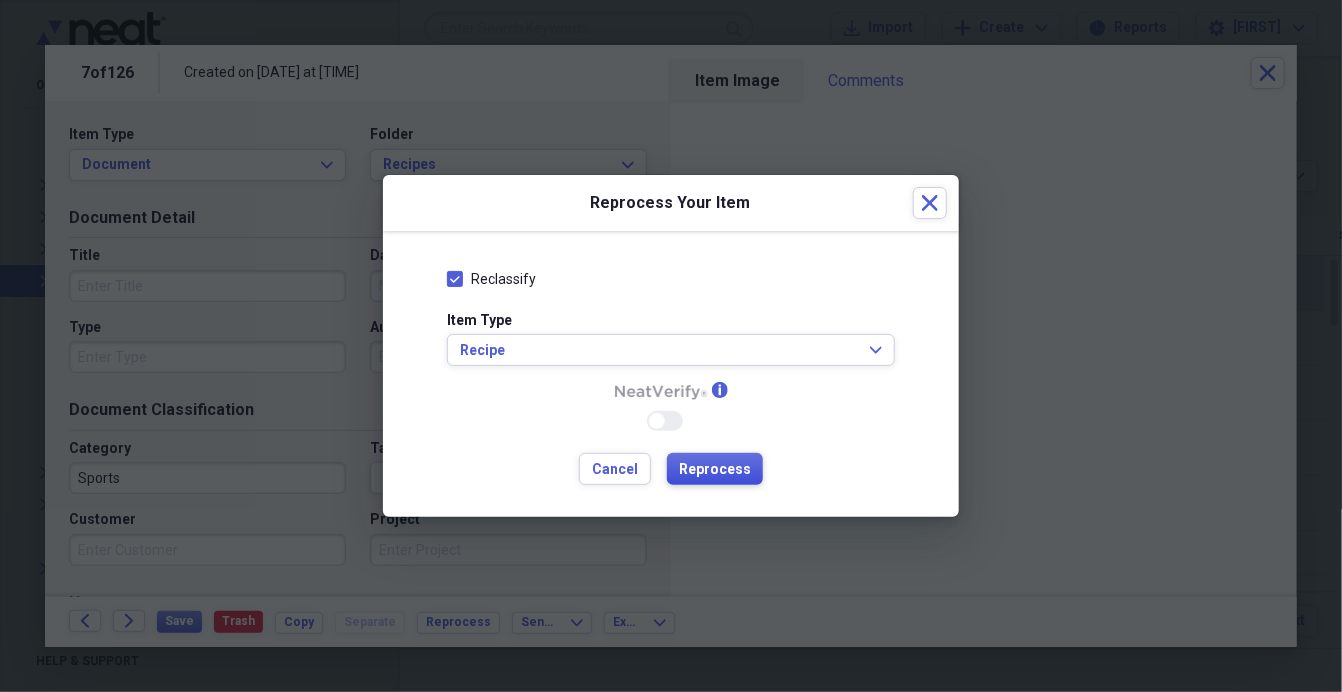 click on "Reprocess" at bounding box center (715, 470) 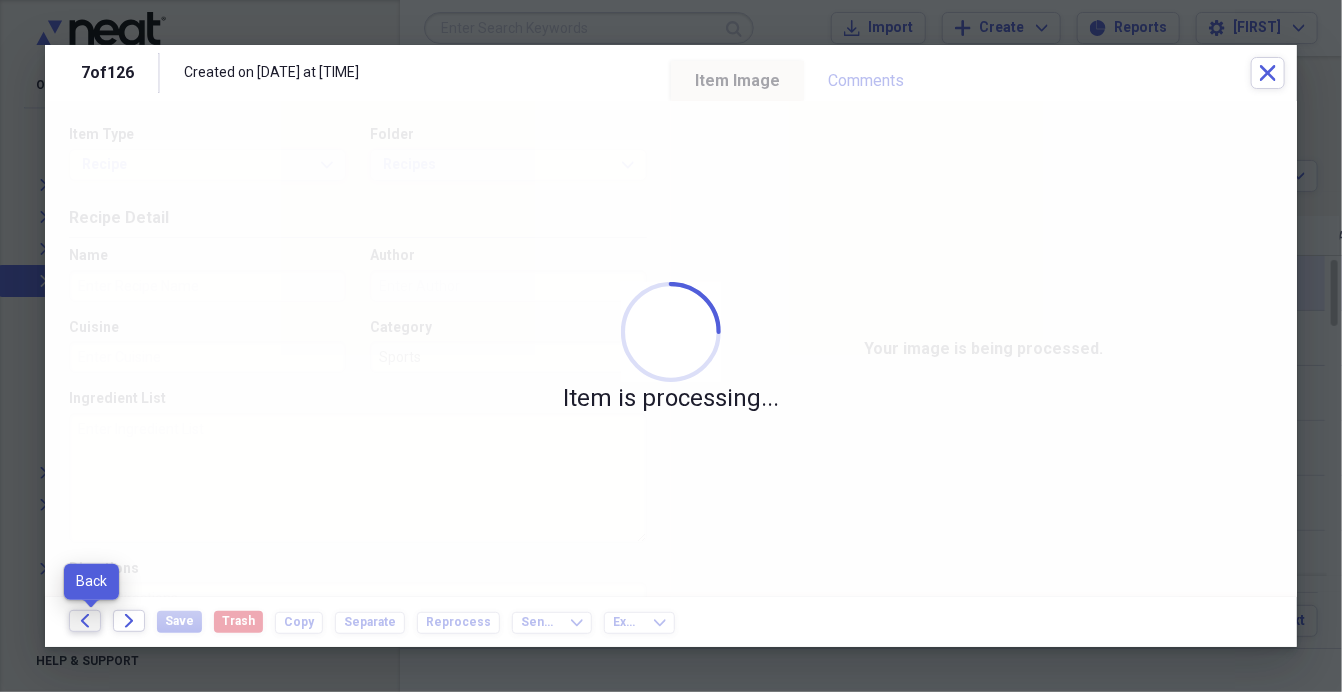 click 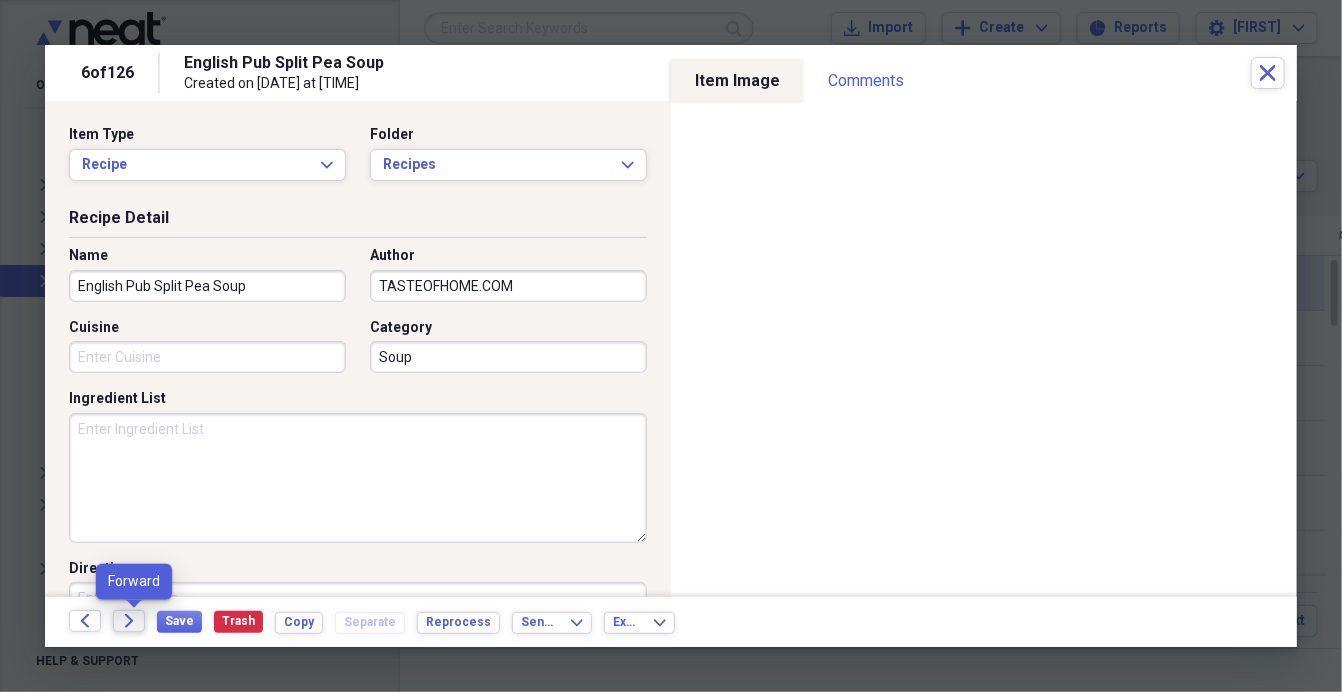 click on "Forward" 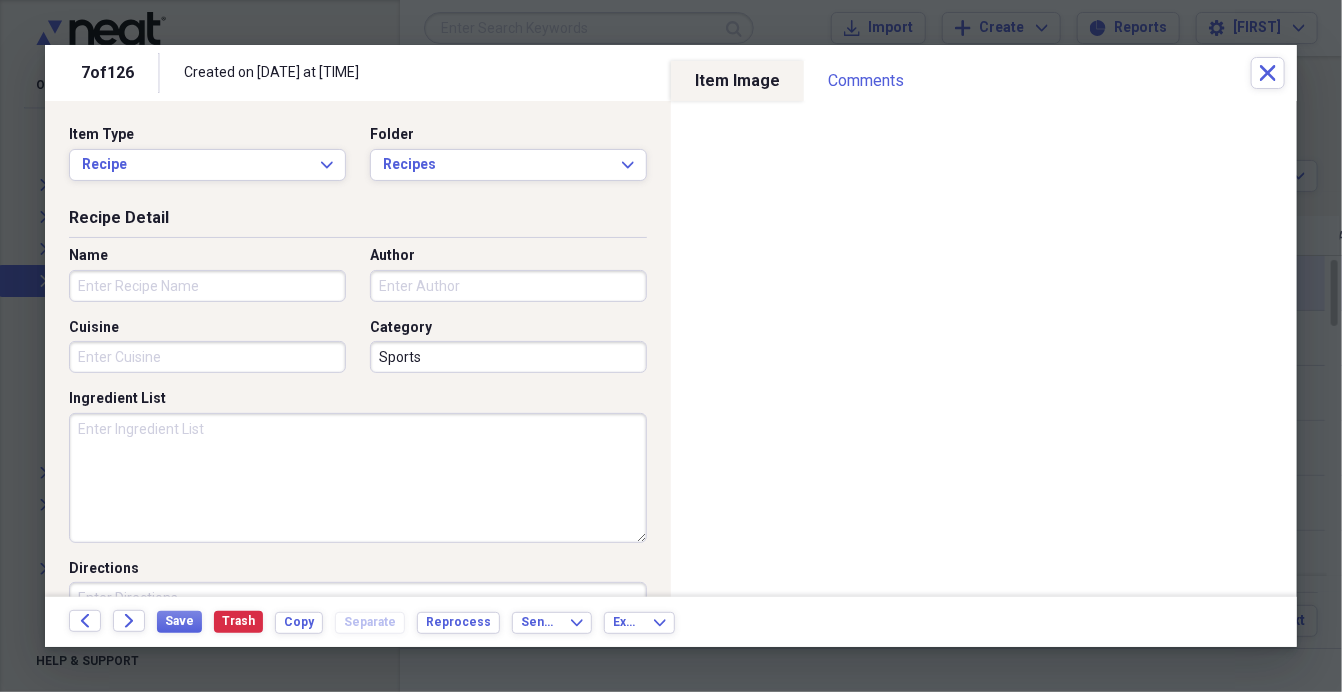 click on "Name" at bounding box center (207, 286) 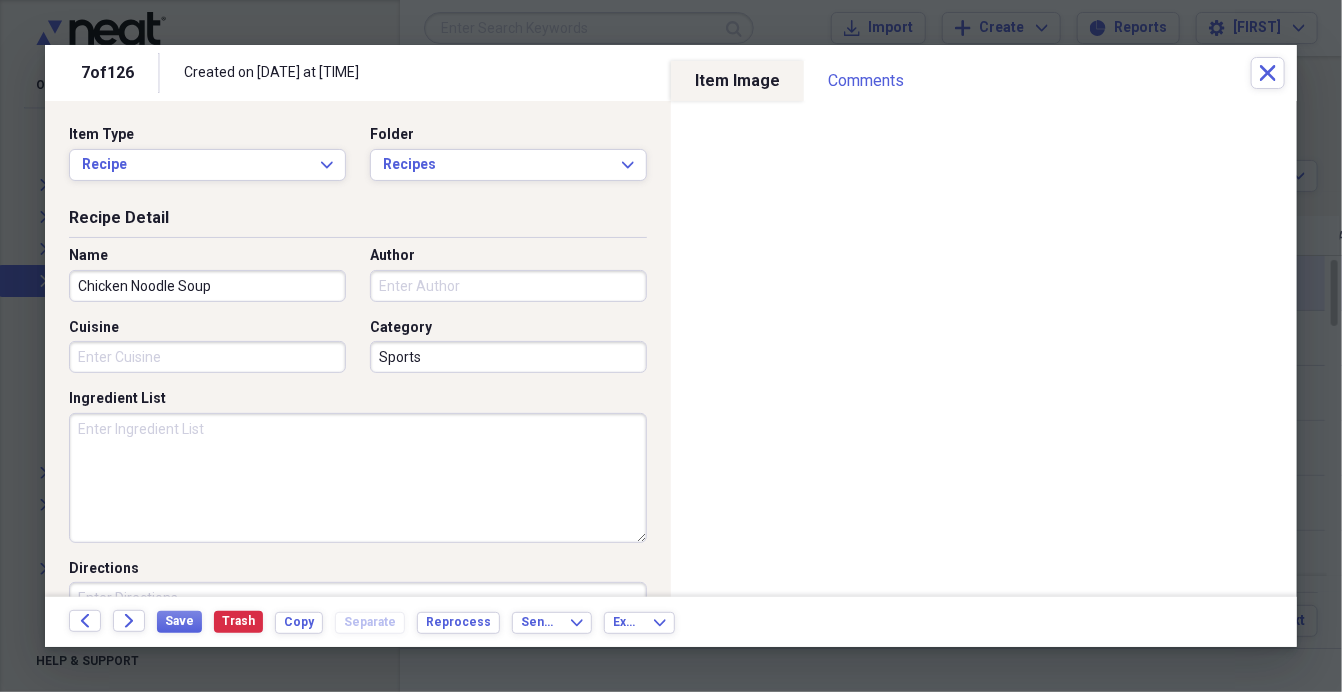 type on "Chicken Noodle Soup" 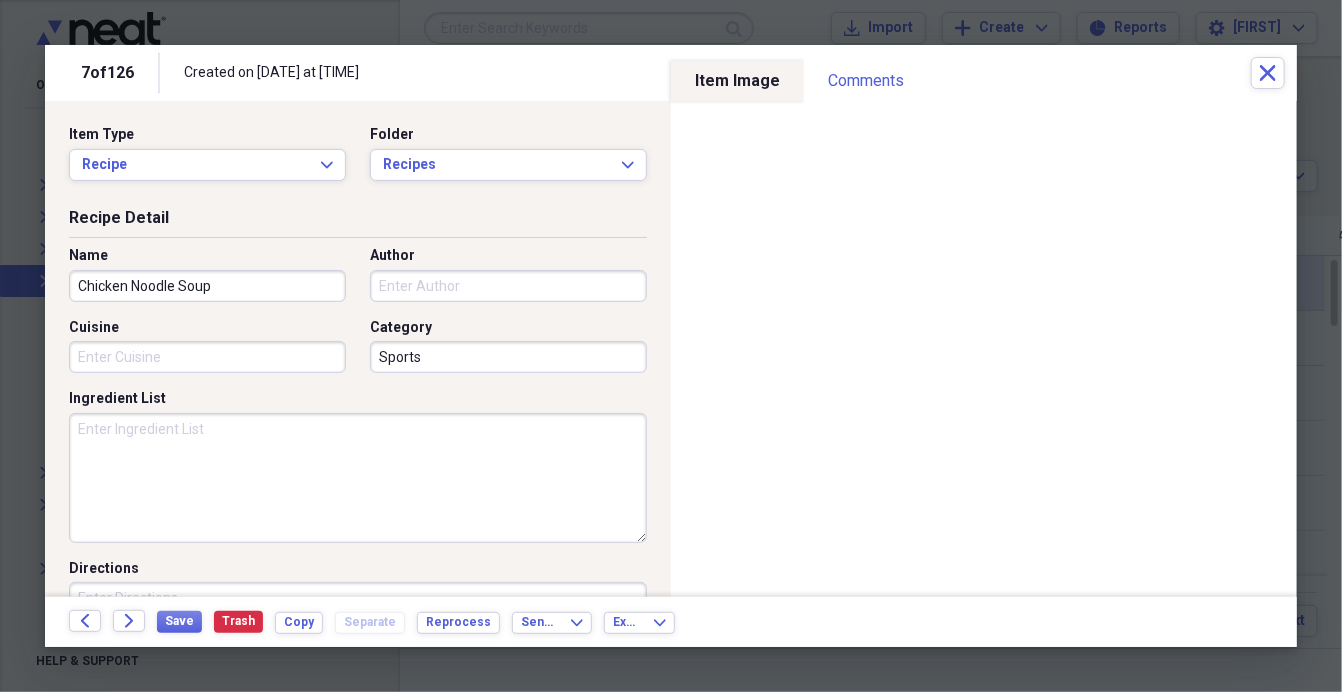 paste on "TASTEOFHOME.COM" 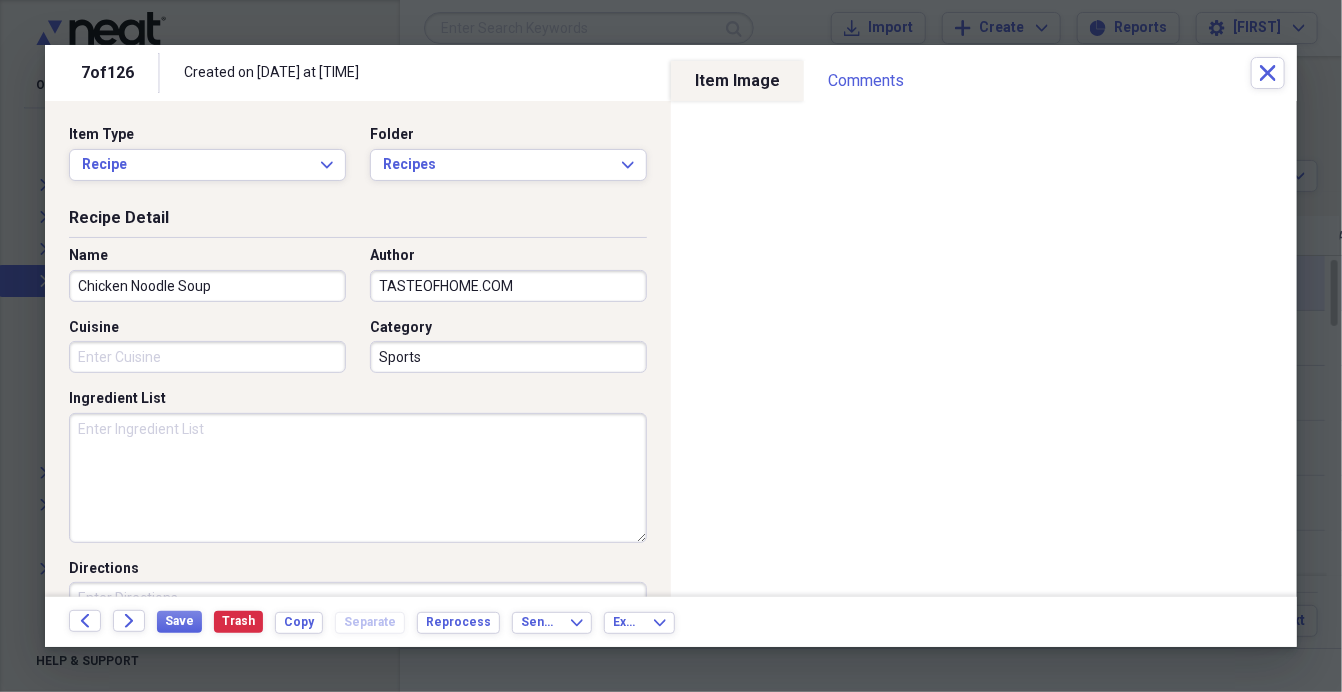 type on "TASTEOFHOME.COM" 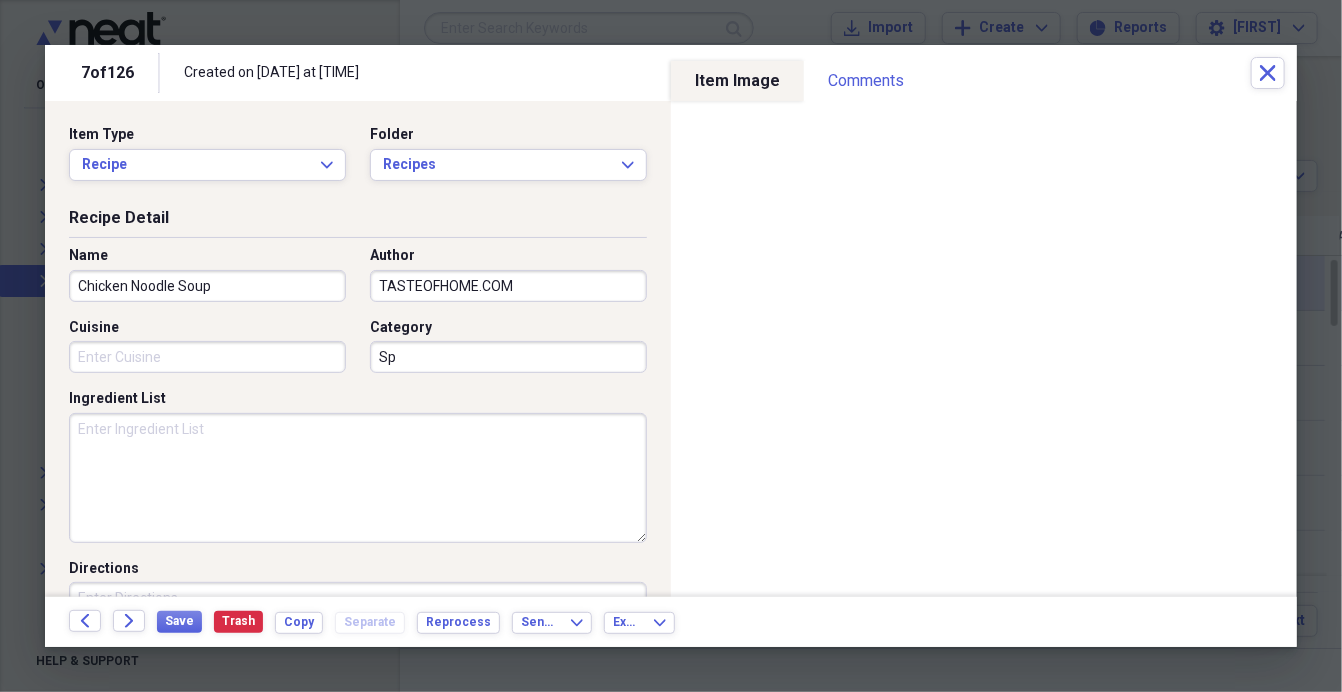 type on "S" 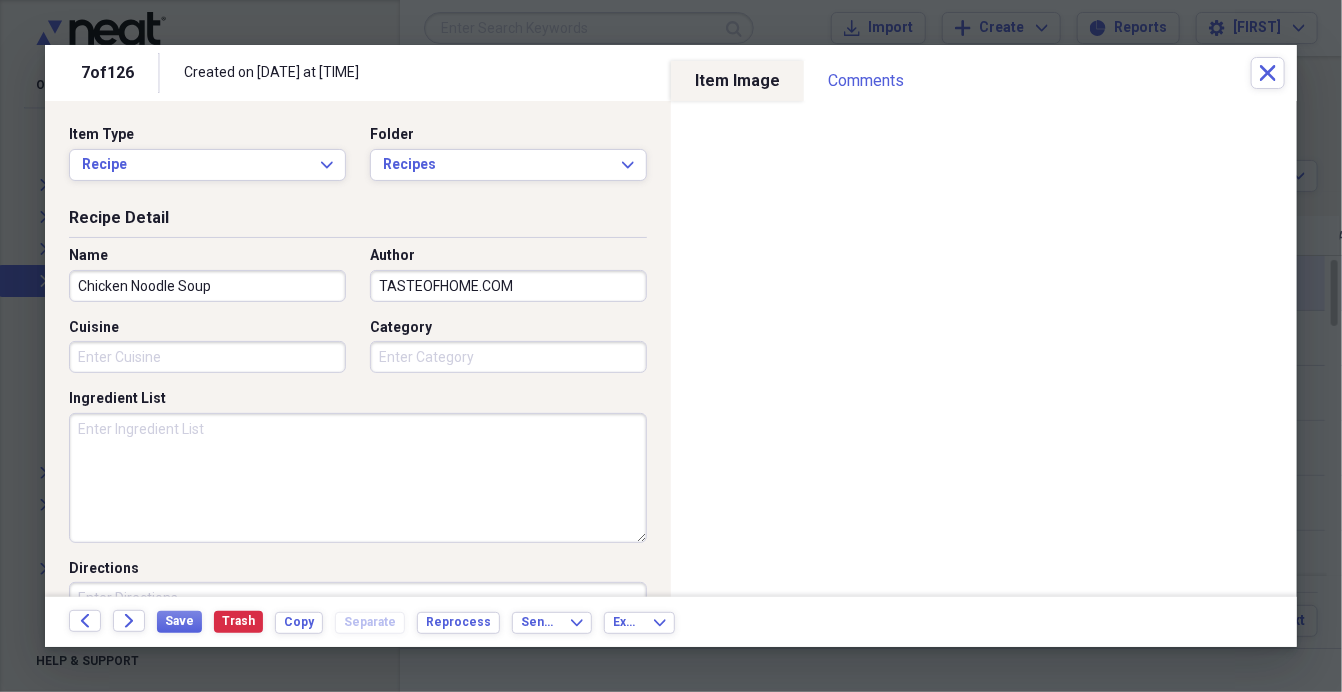 click on "Name [FIRST] [LAST] Author [CUISINE] Category" at bounding box center [358, 317] 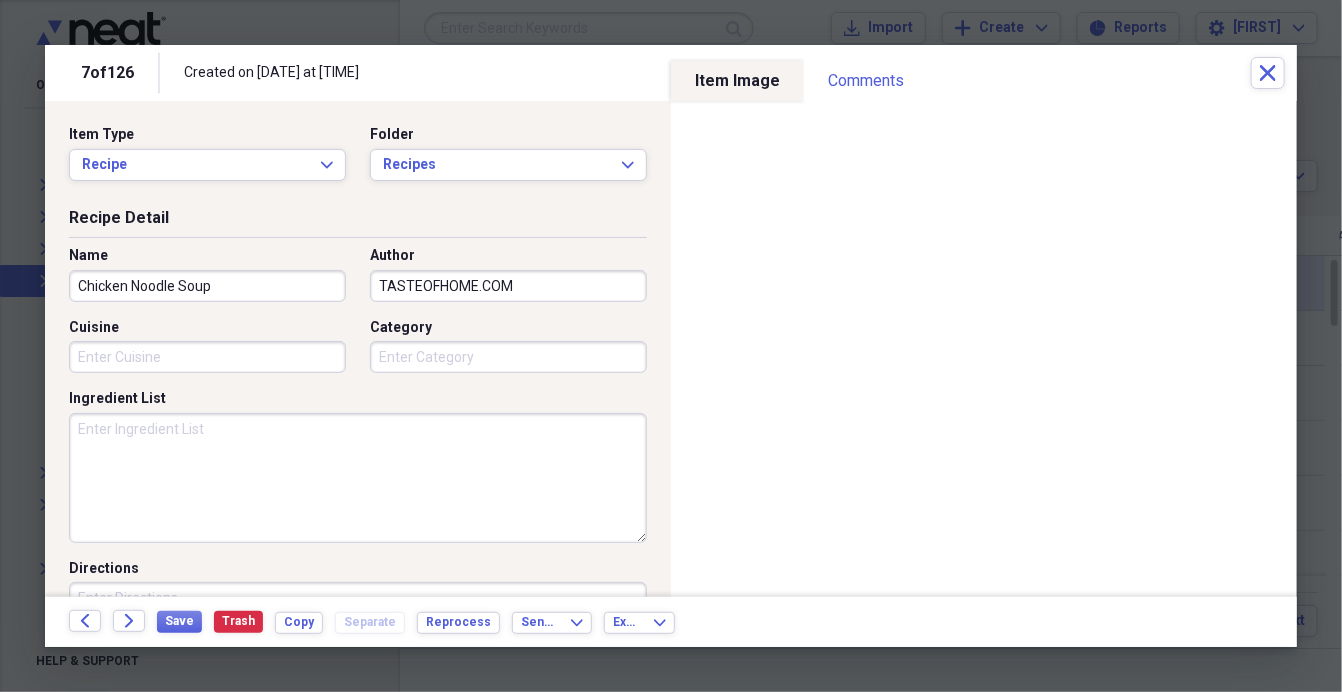 click on "Category" at bounding box center [508, 357] 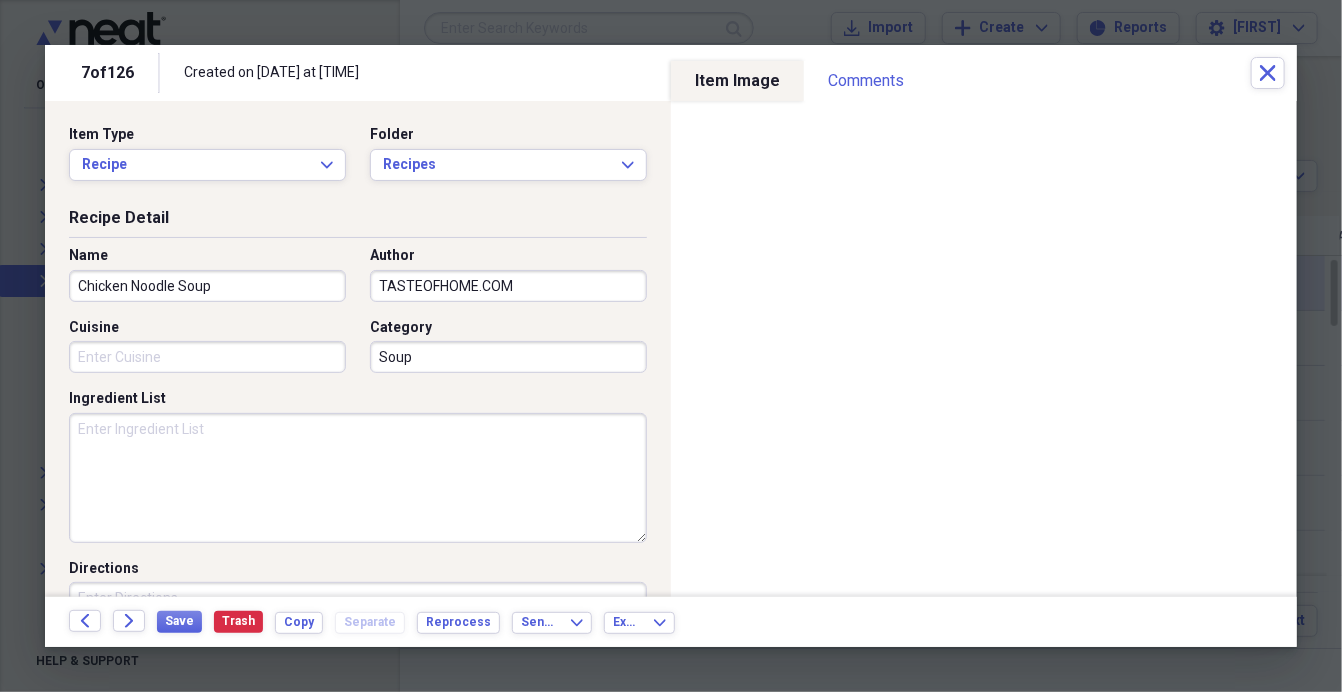 type on "Soup" 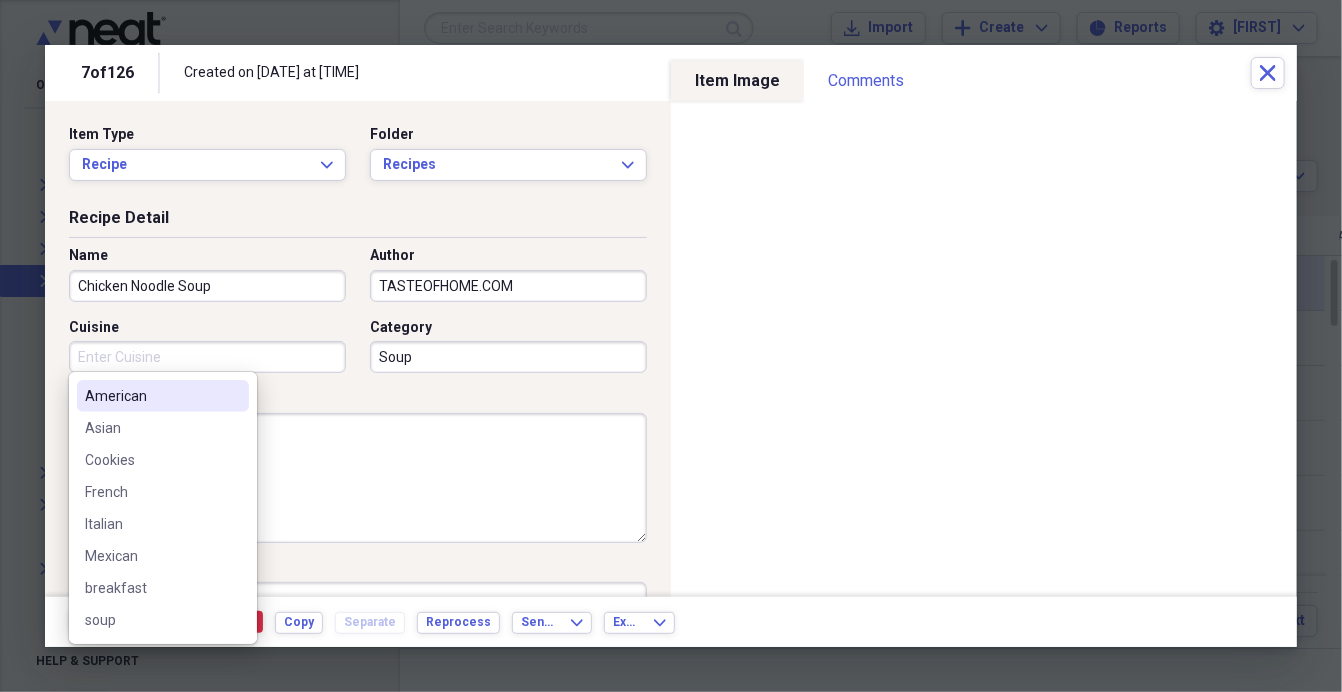 click on "American" at bounding box center (151, 396) 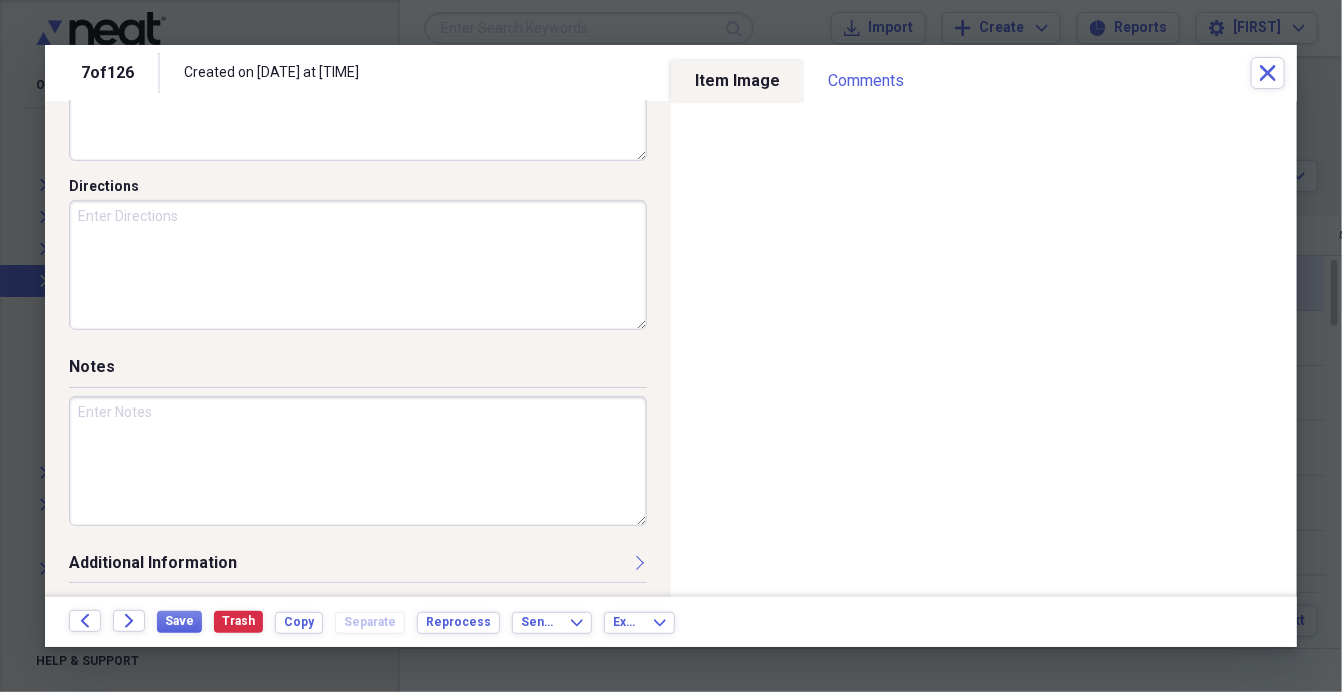 scroll, scrollTop: 0, scrollLeft: 0, axis: both 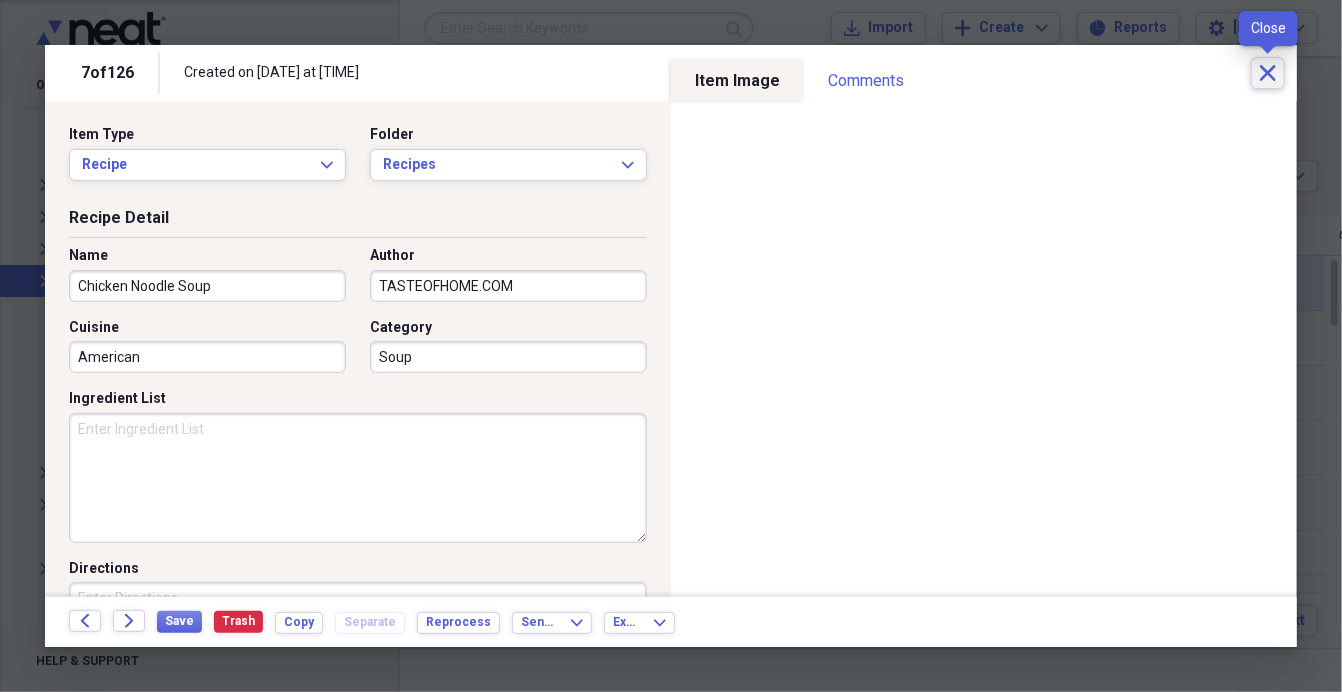 click on "Close" 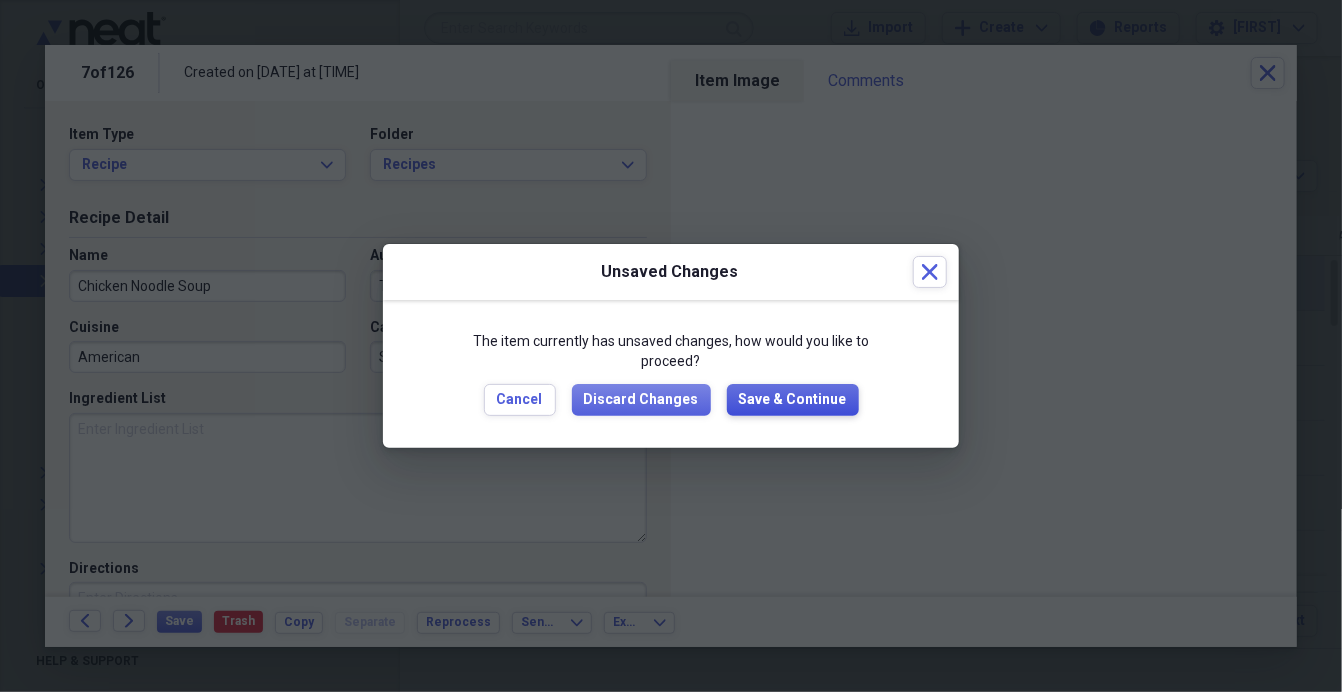 click on "Save & Continue" at bounding box center [793, 400] 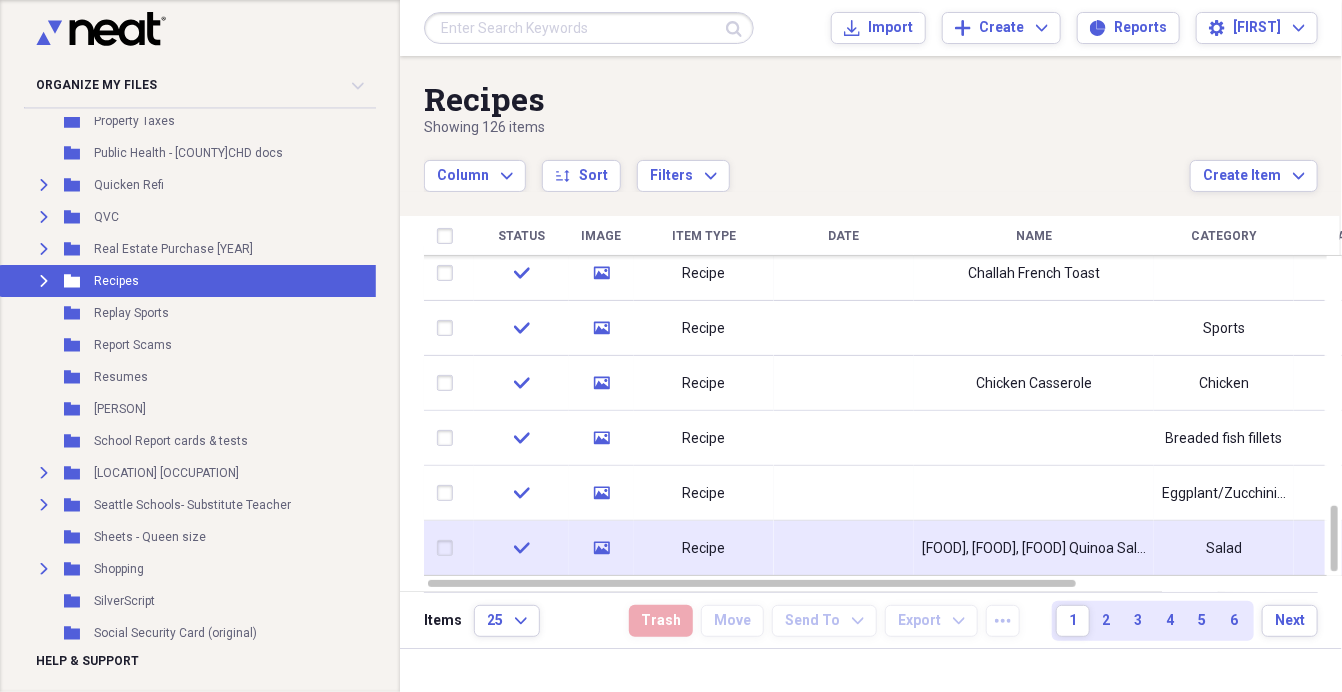 click at bounding box center [844, 548] 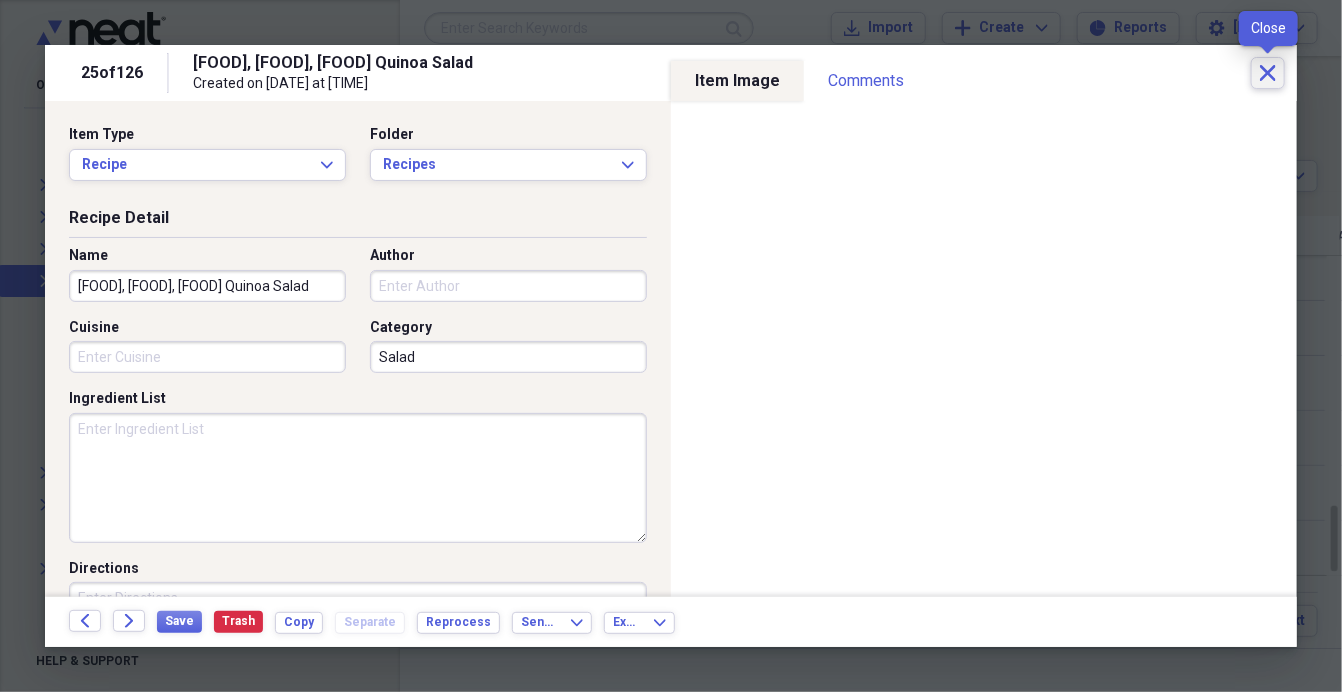 click 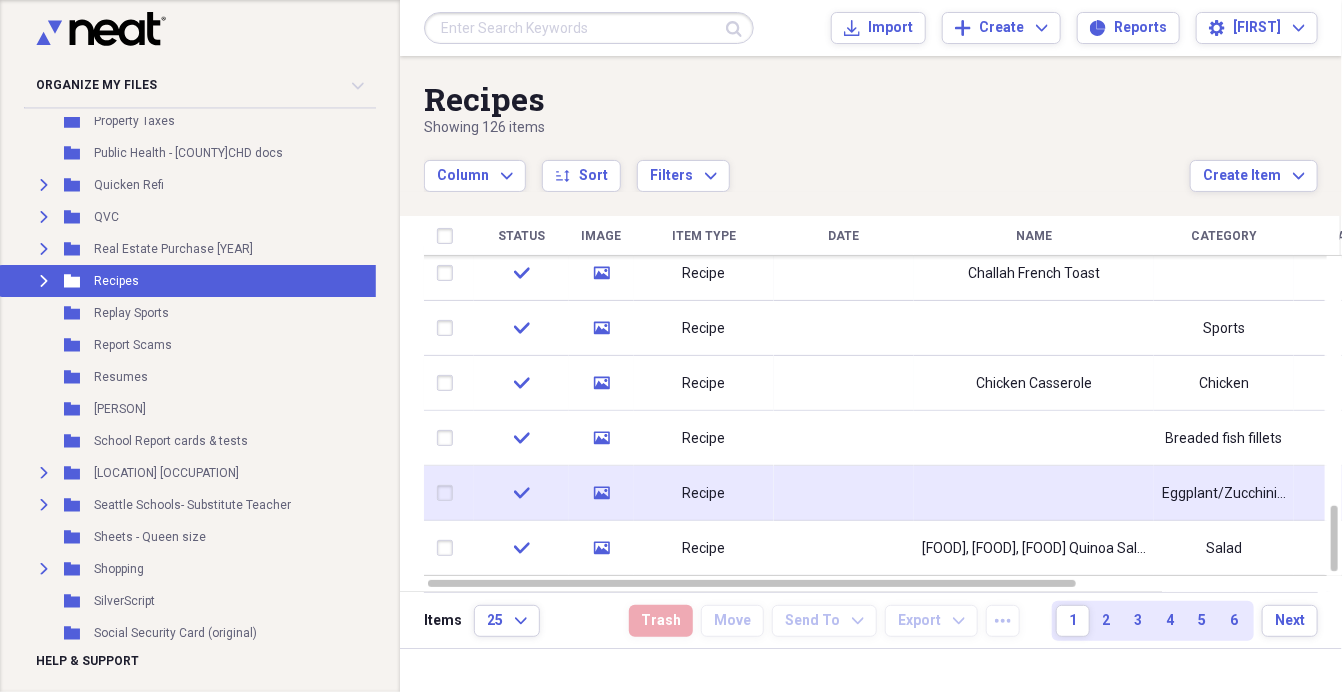 click at bounding box center [1034, 493] 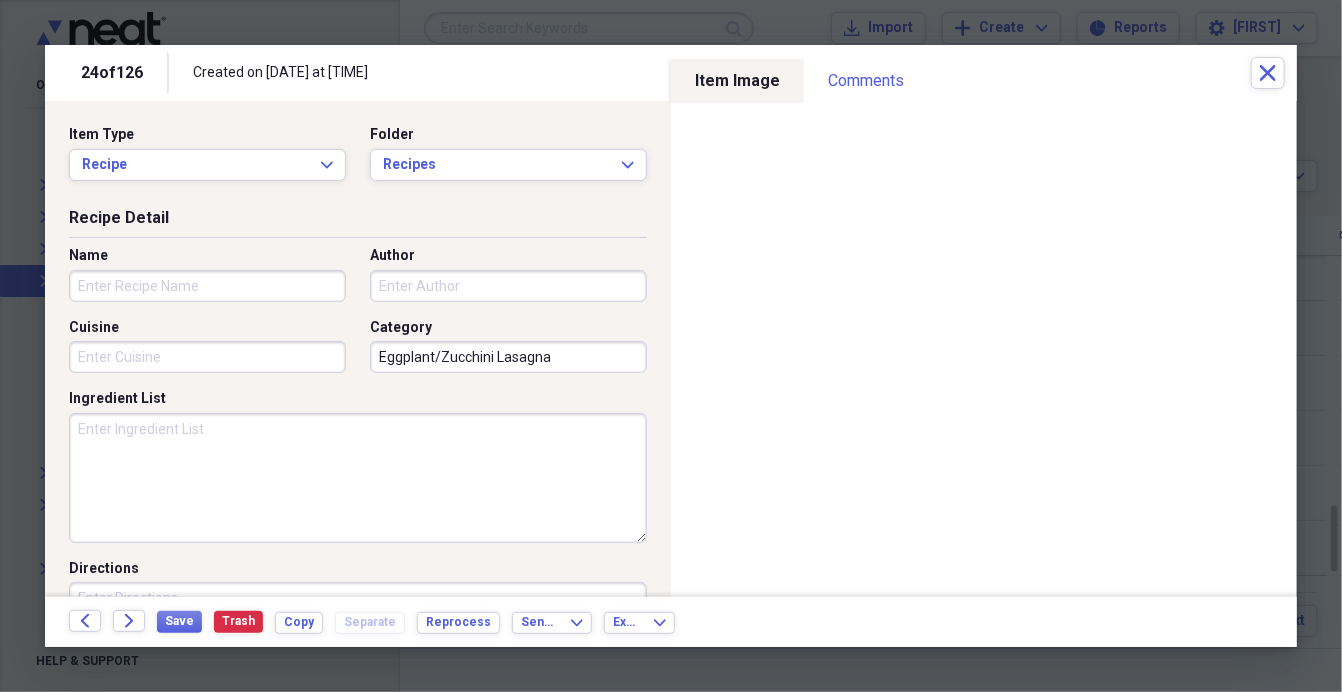 drag, startPoint x: 542, startPoint y: 356, endPoint x: 359, endPoint y: 363, distance: 183.13383 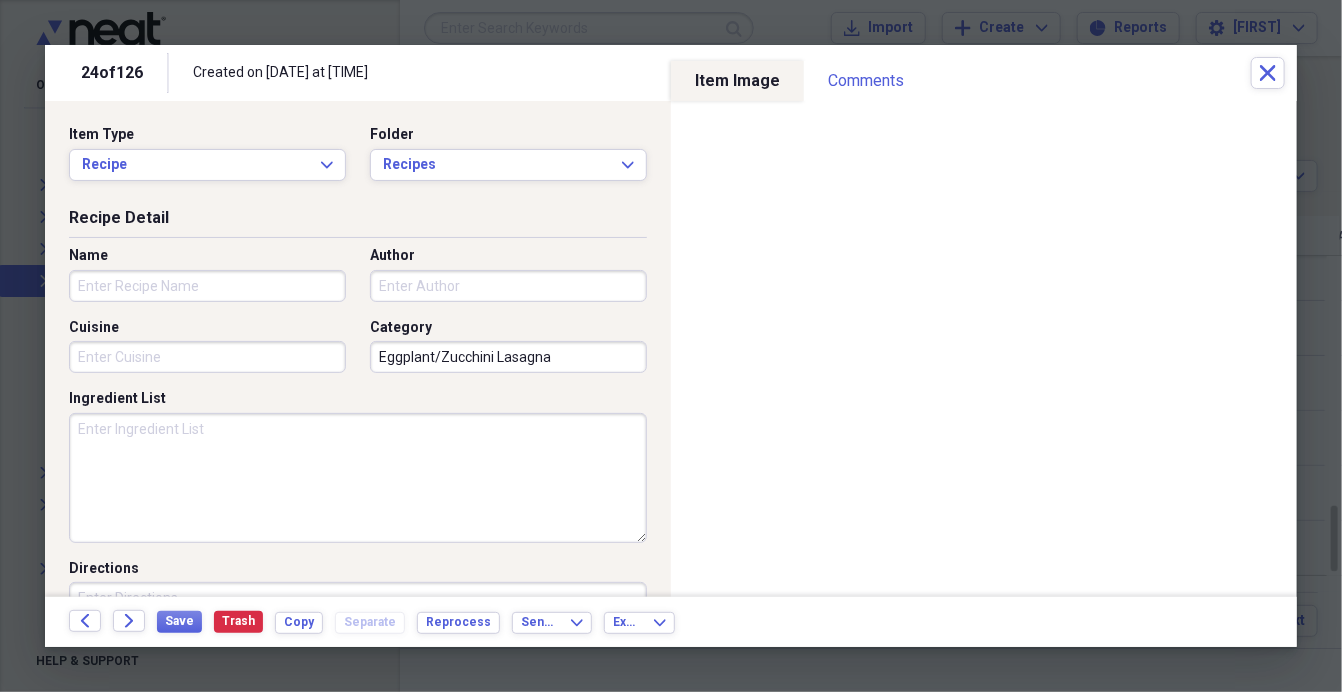 click on "Name" at bounding box center [207, 286] 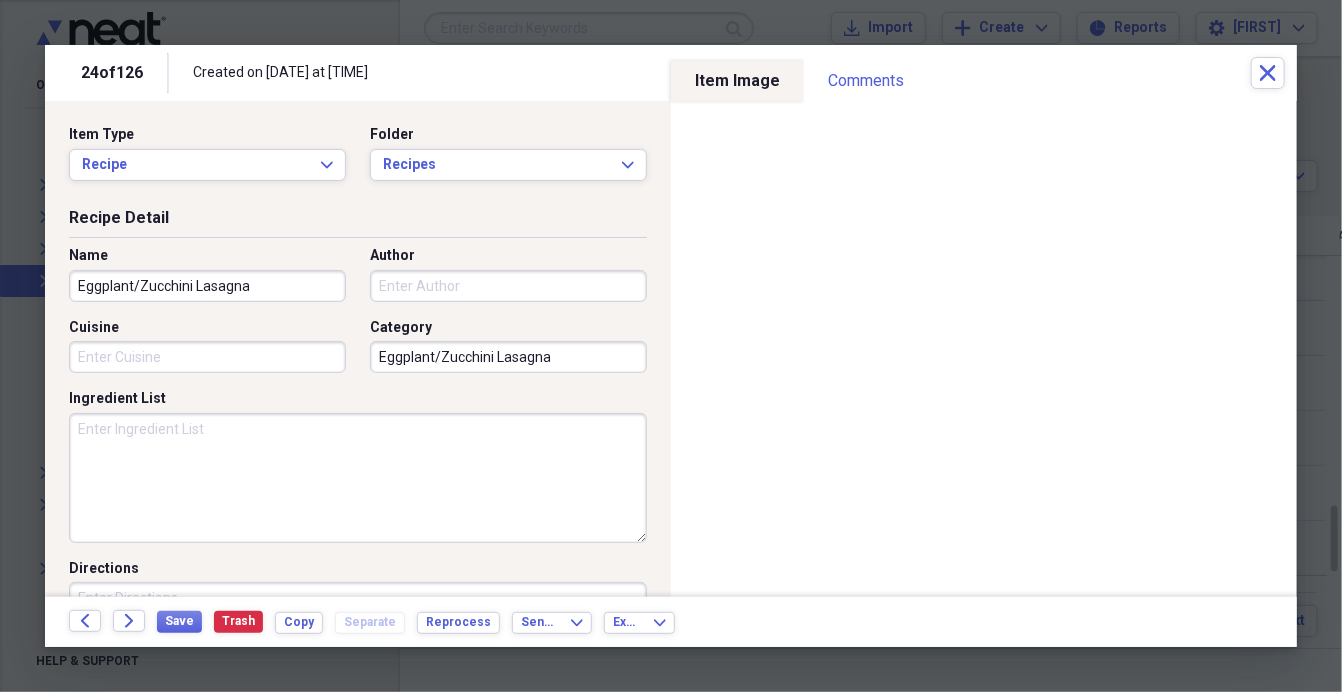 type on "Eggplant/Zucchini Lasagna" 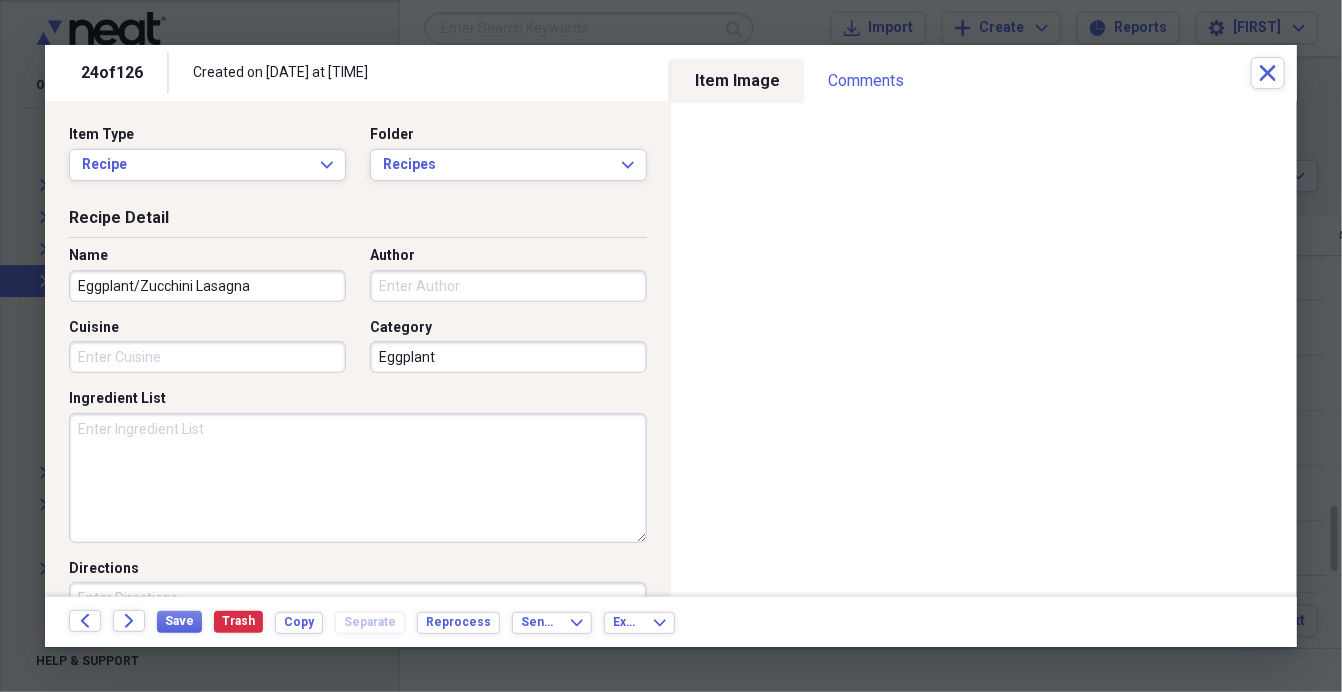 type on "E" 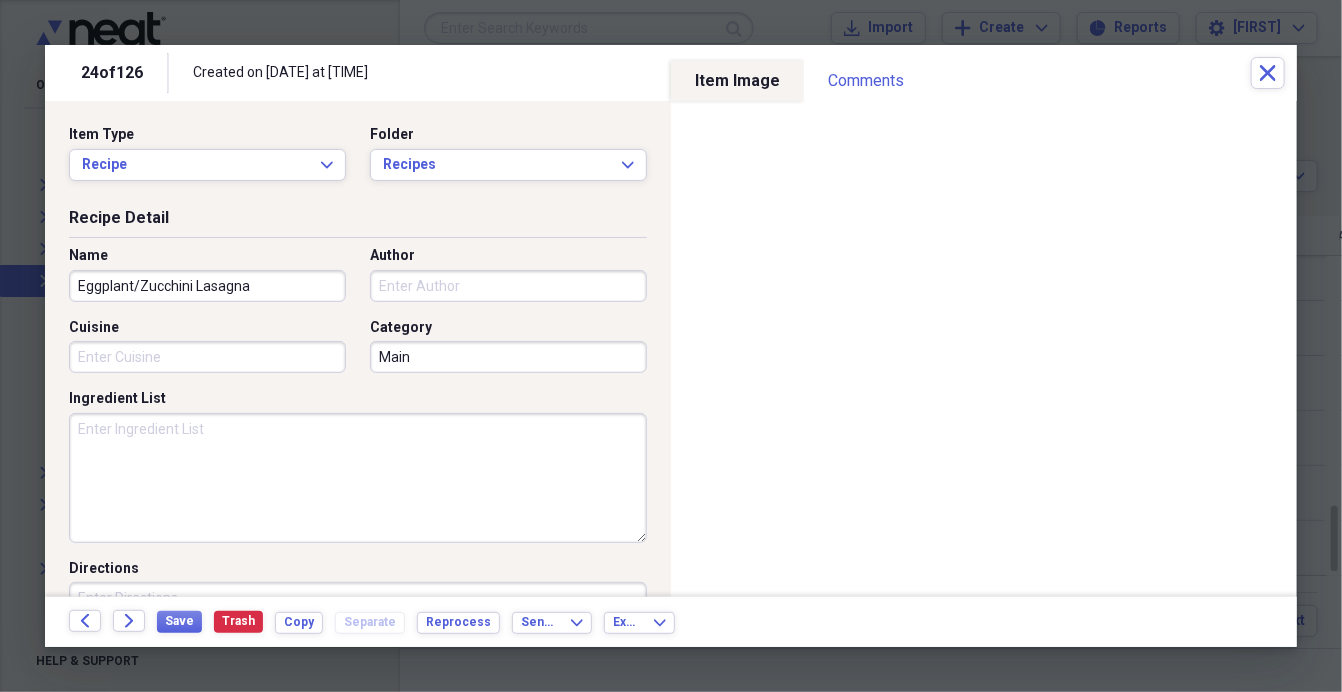 type on "Main" 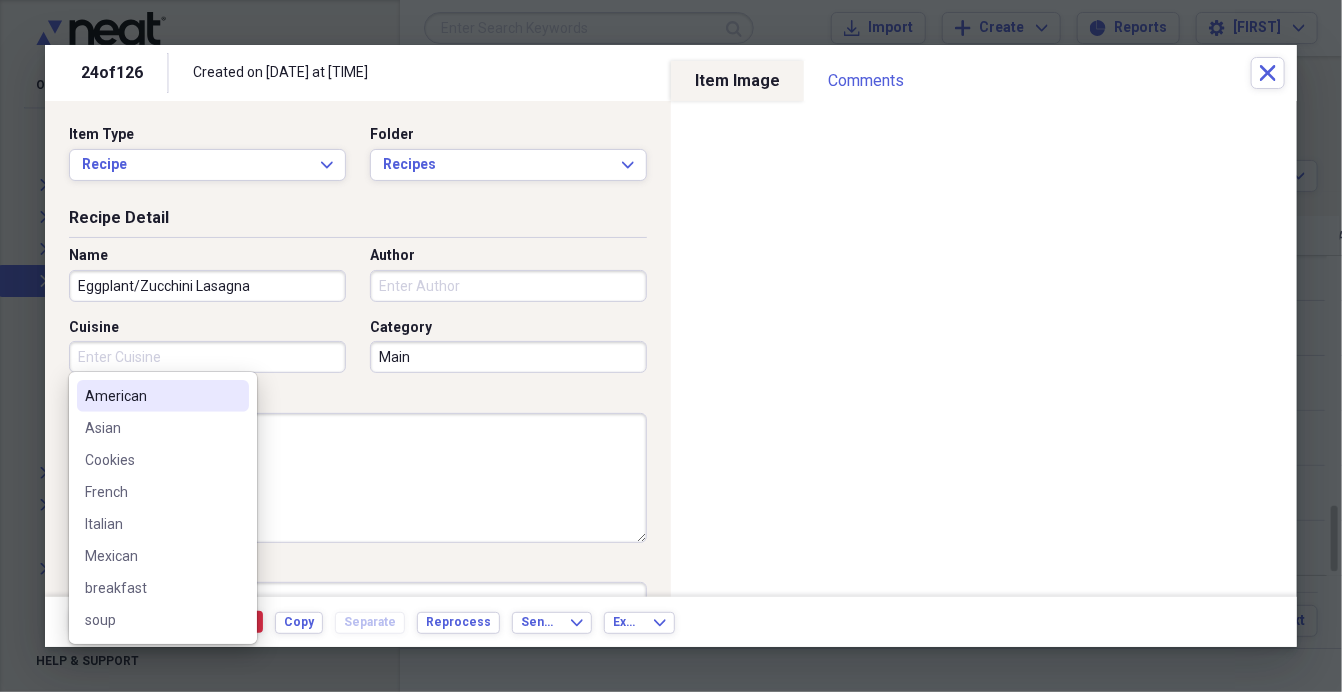 click on "Cuisine" at bounding box center [207, 357] 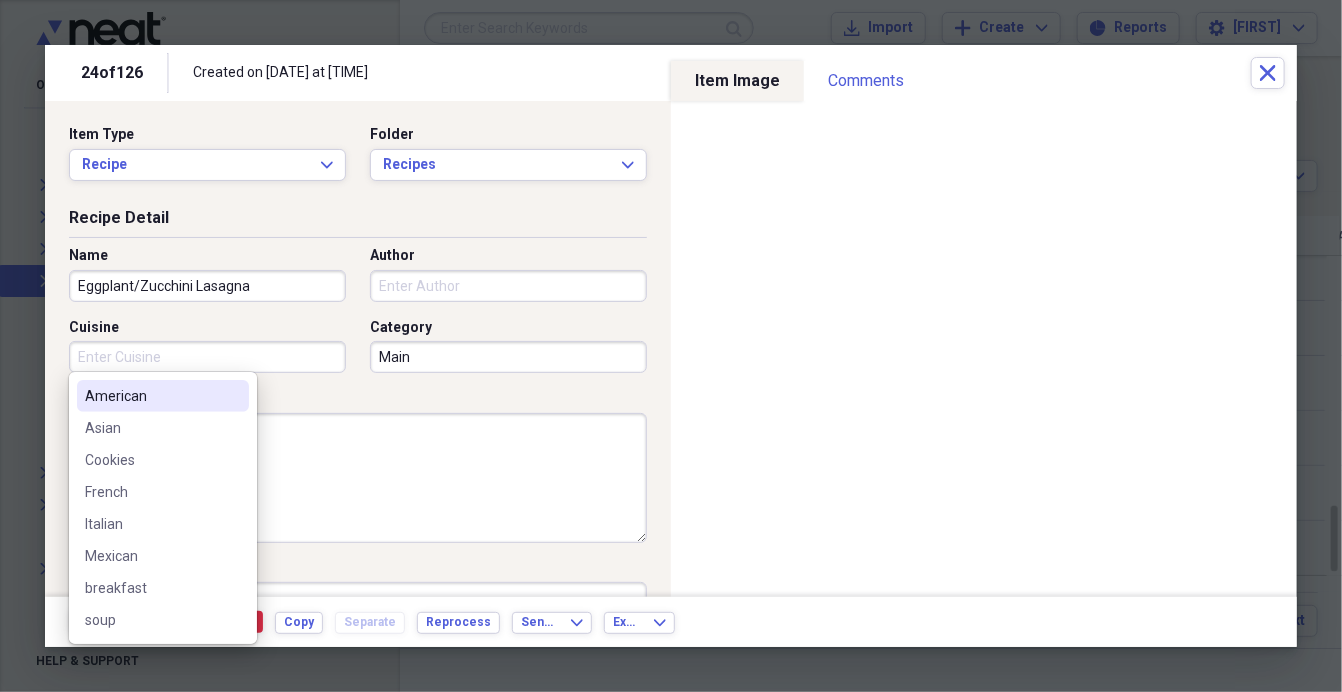 click on "American" at bounding box center (151, 396) 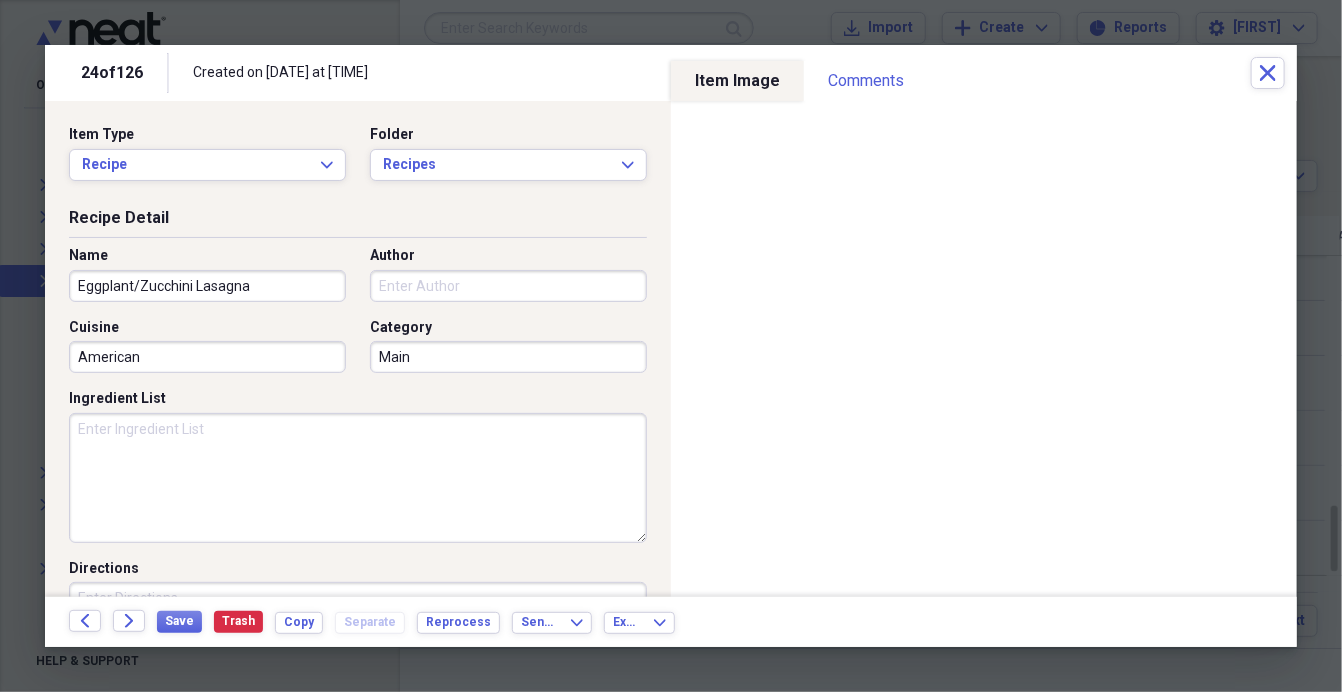 click on "Save Trash Copy Separate Reprocess" at bounding box center [334, 622] 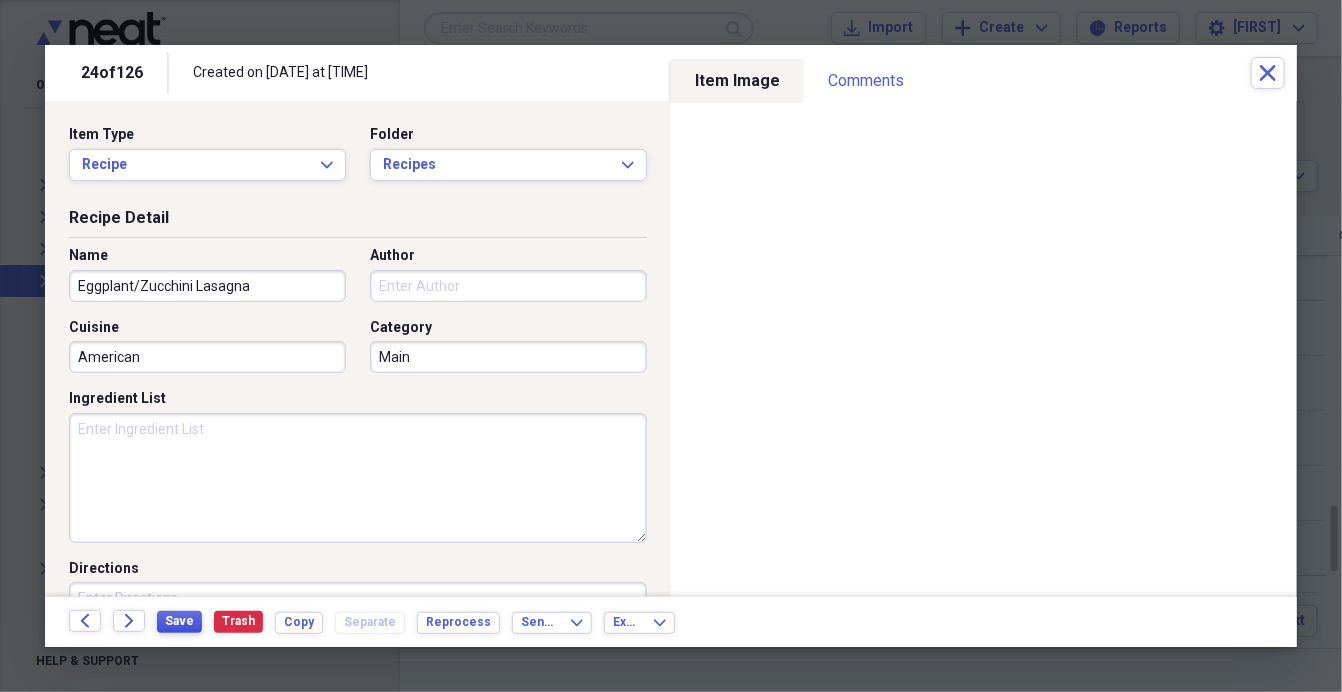 click on "Save" at bounding box center [179, 621] 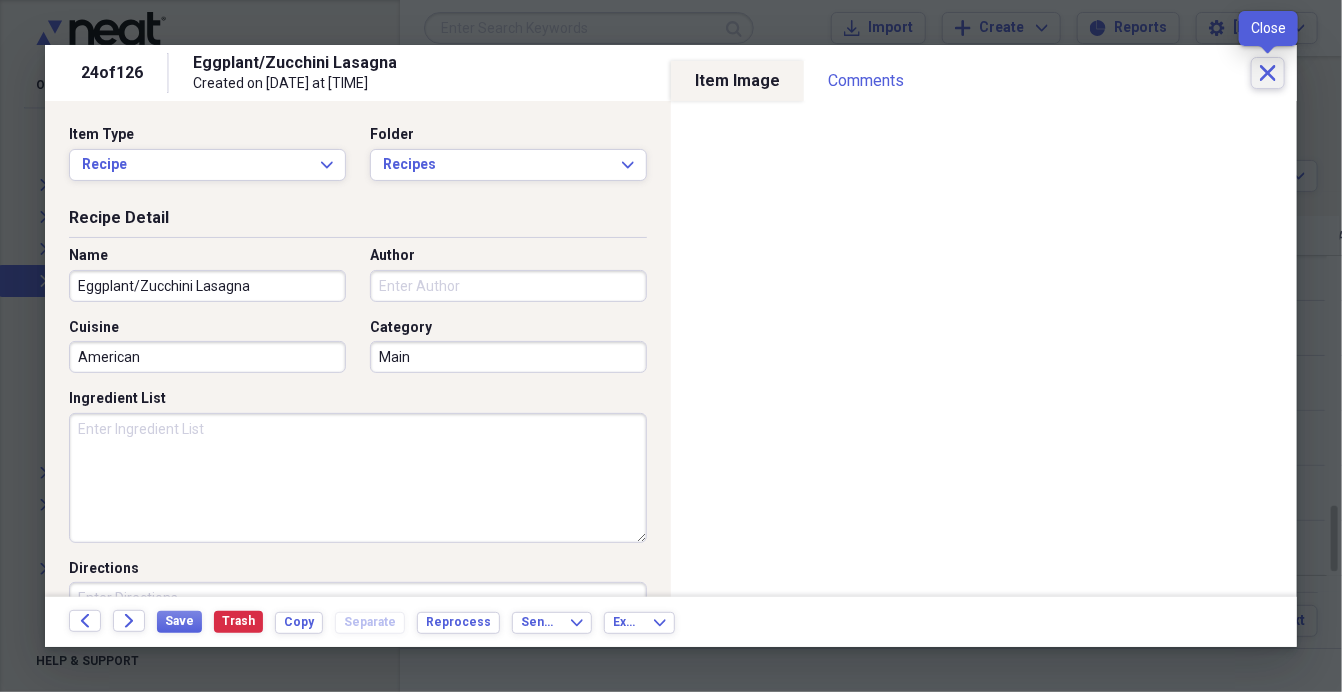click on "Close" 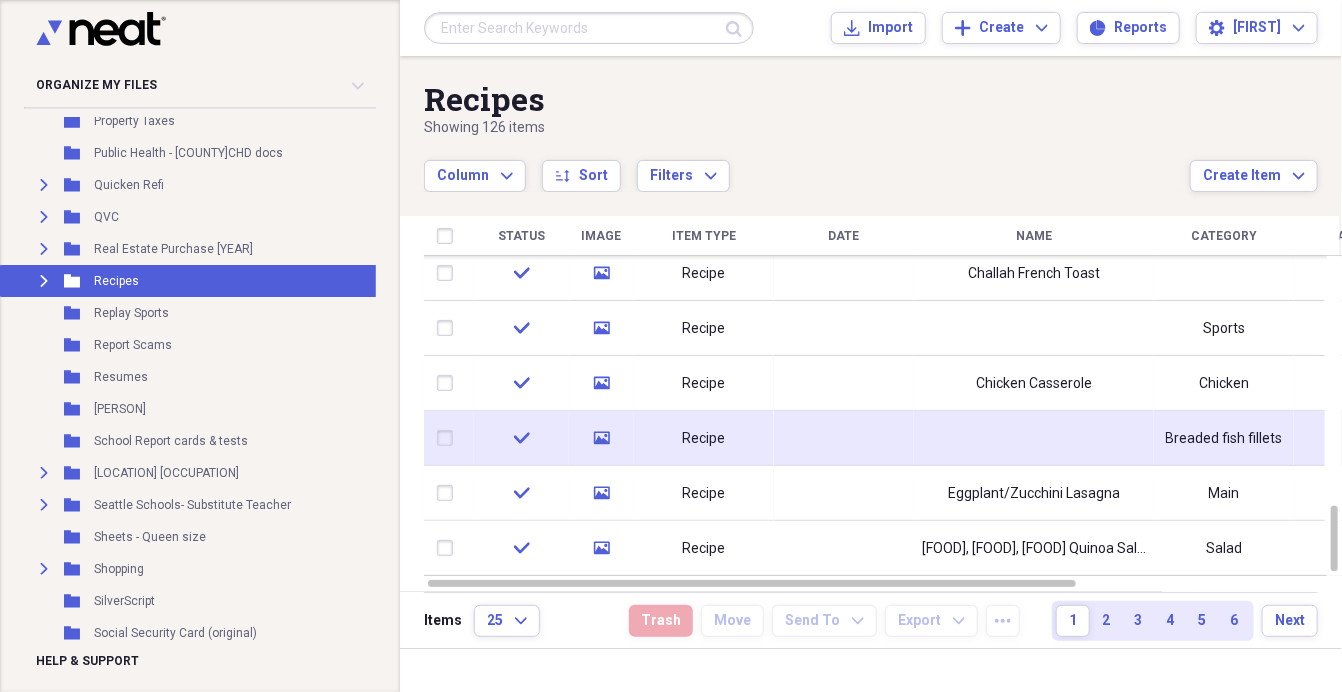 click at bounding box center (1034, 438) 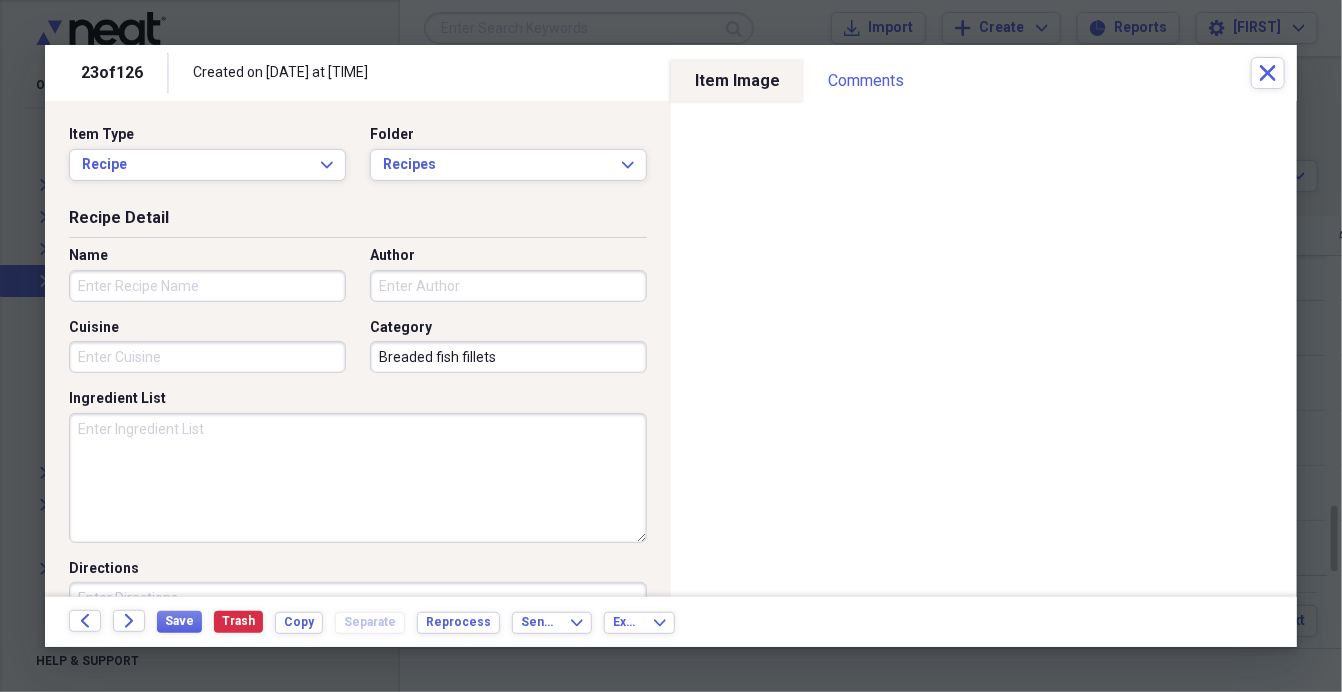 drag, startPoint x: 485, startPoint y: 361, endPoint x: 364, endPoint y: 361, distance: 121 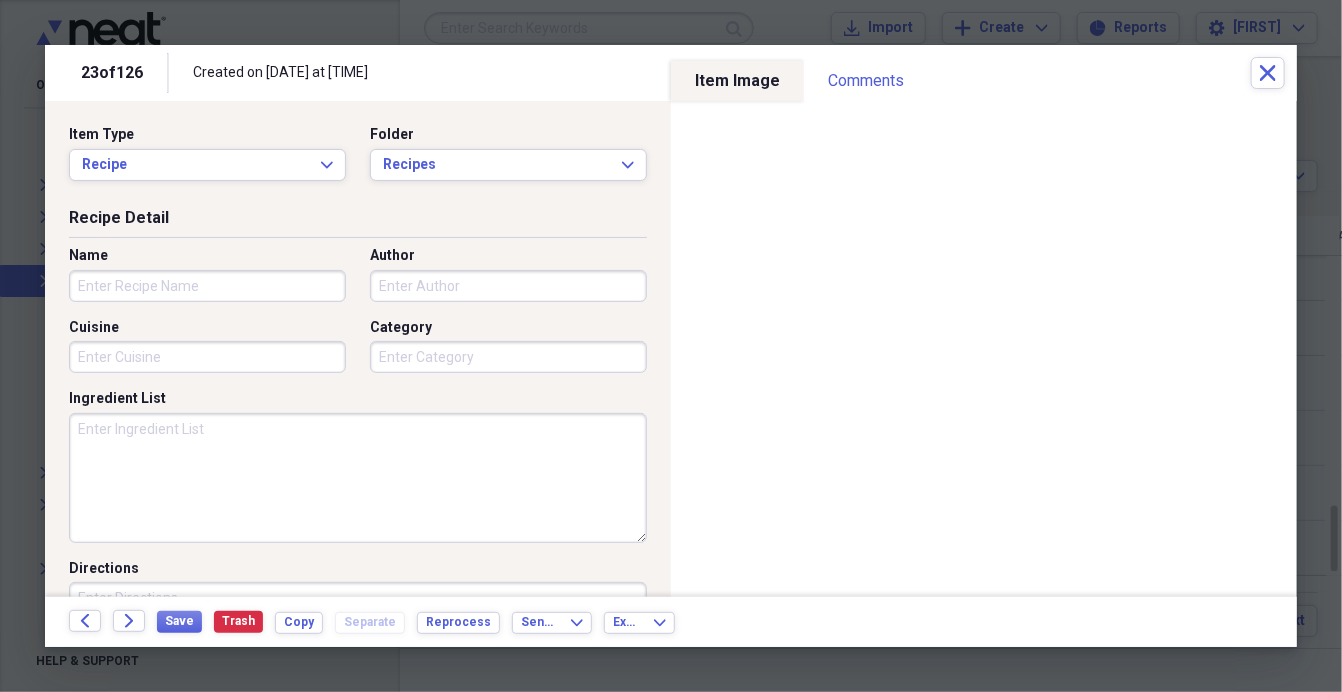 type 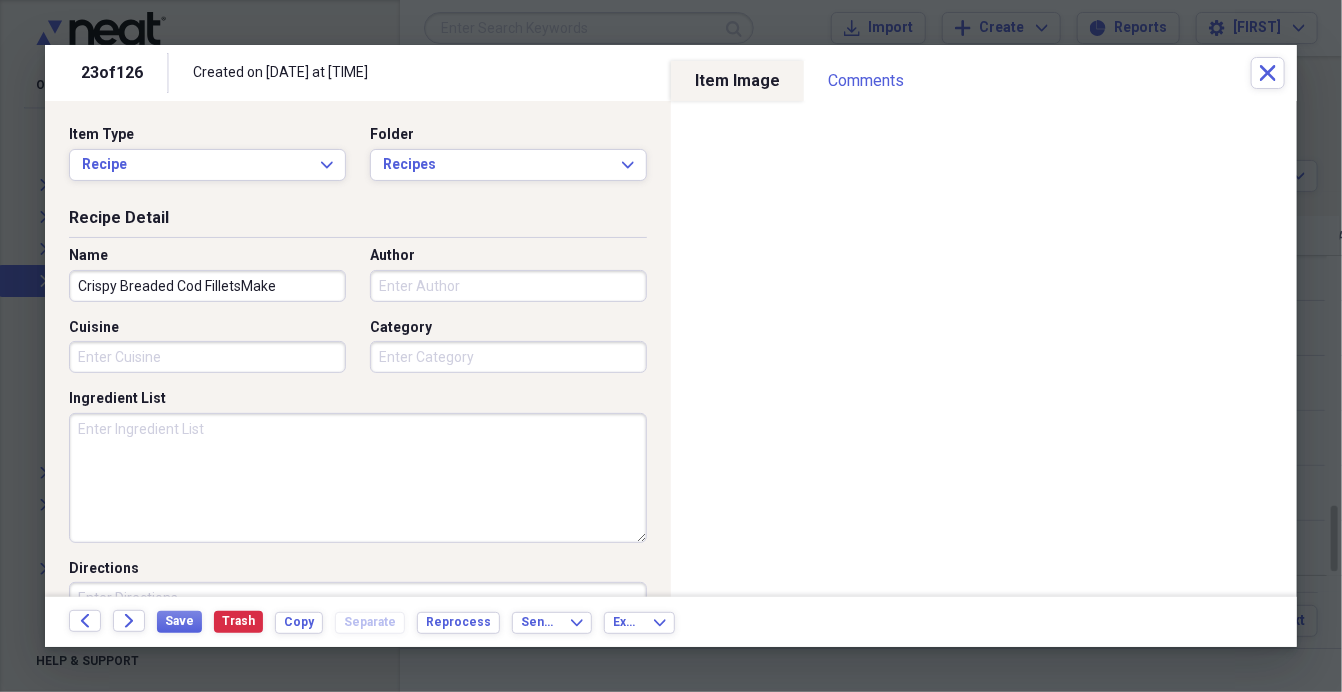 click on "Author" at bounding box center (508, 286) 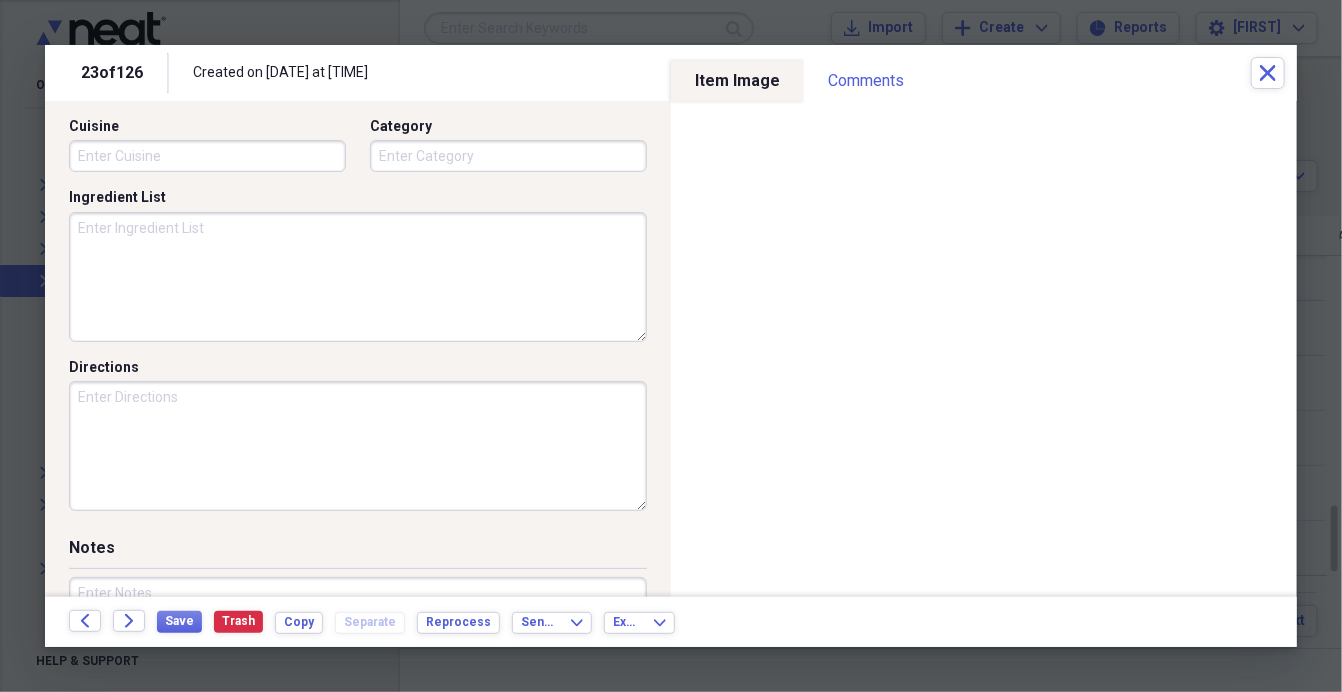 scroll, scrollTop: 0, scrollLeft: 0, axis: both 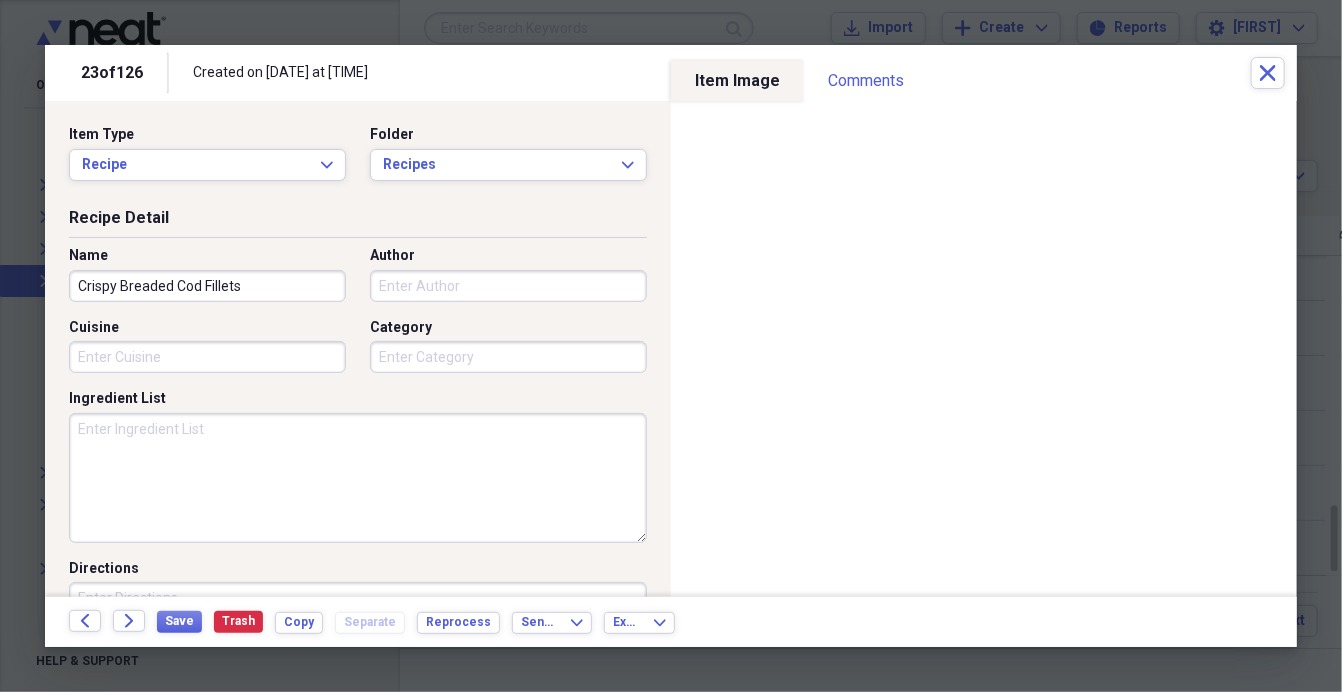 type on "Crispy Breaded Cod Fillets" 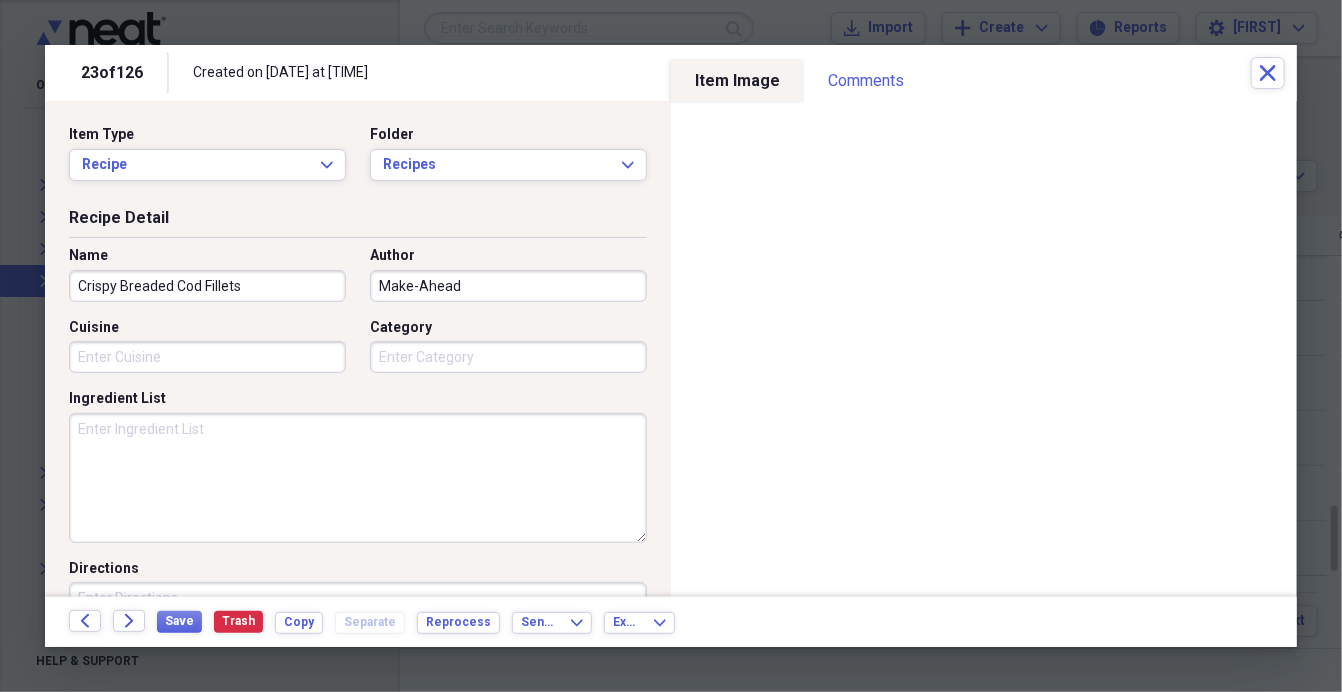 type on "Make-Ahead" 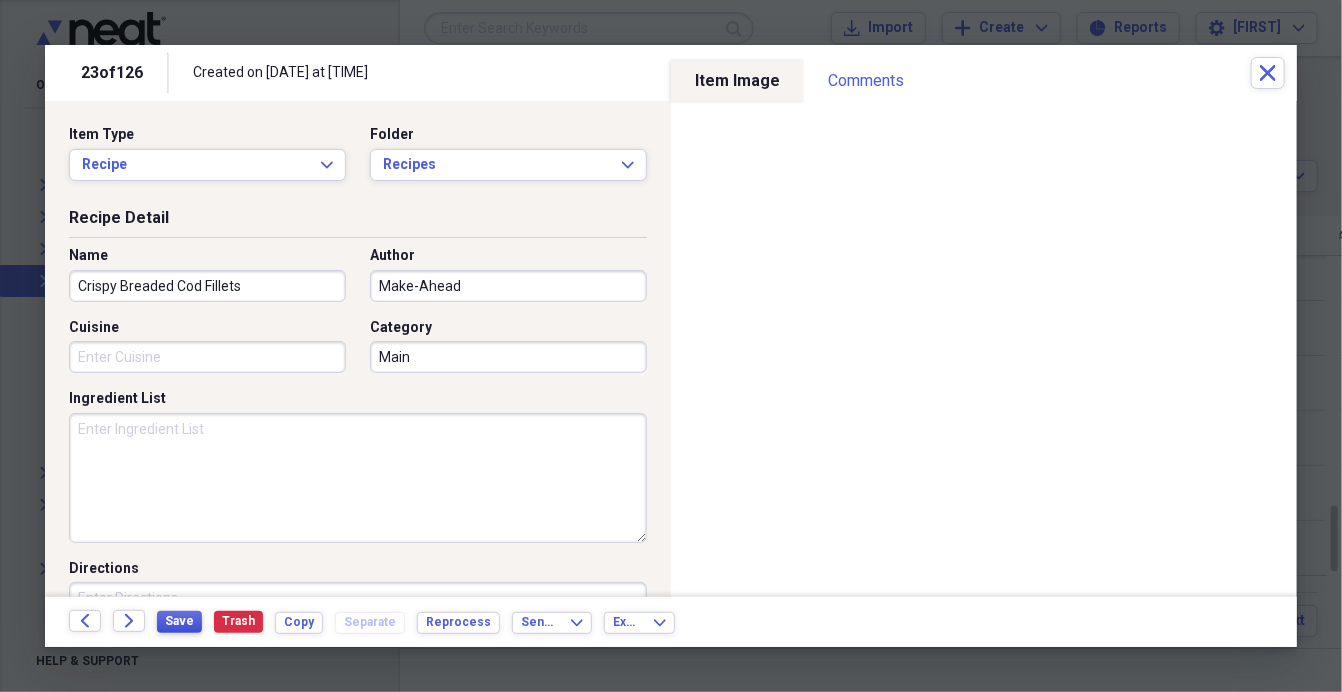 type on "Main" 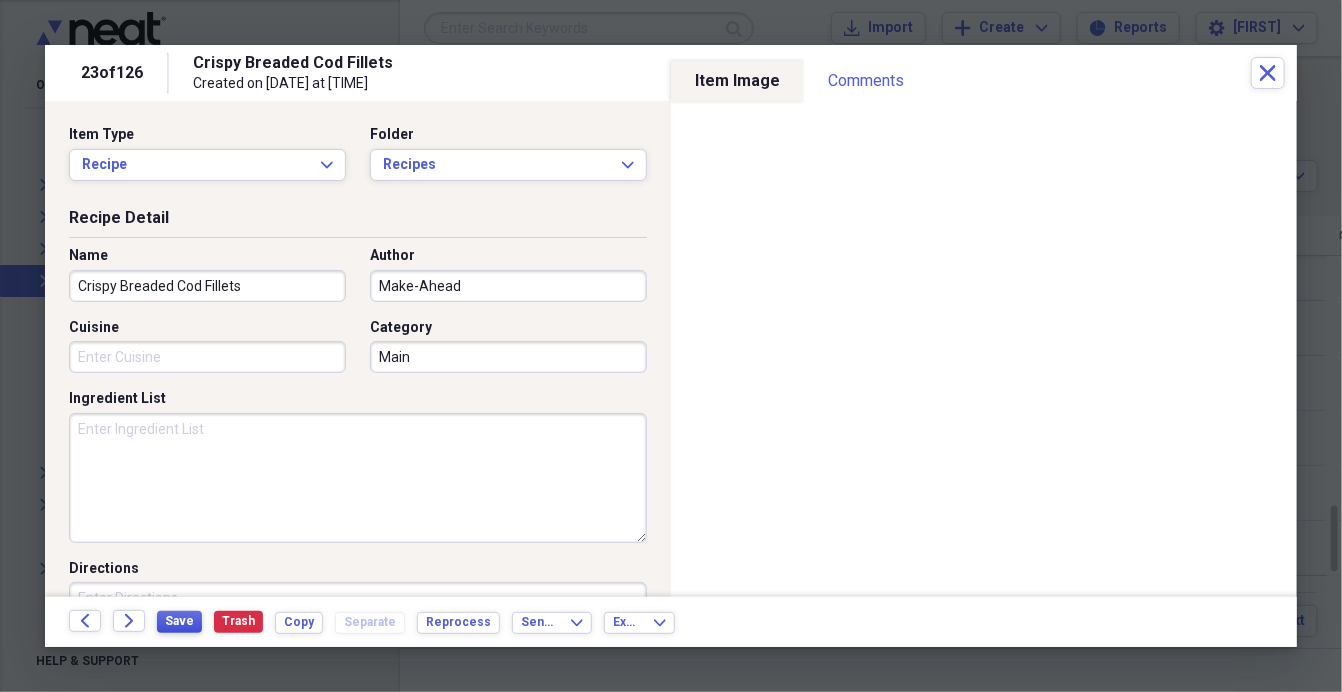 click on "Save" at bounding box center [179, 621] 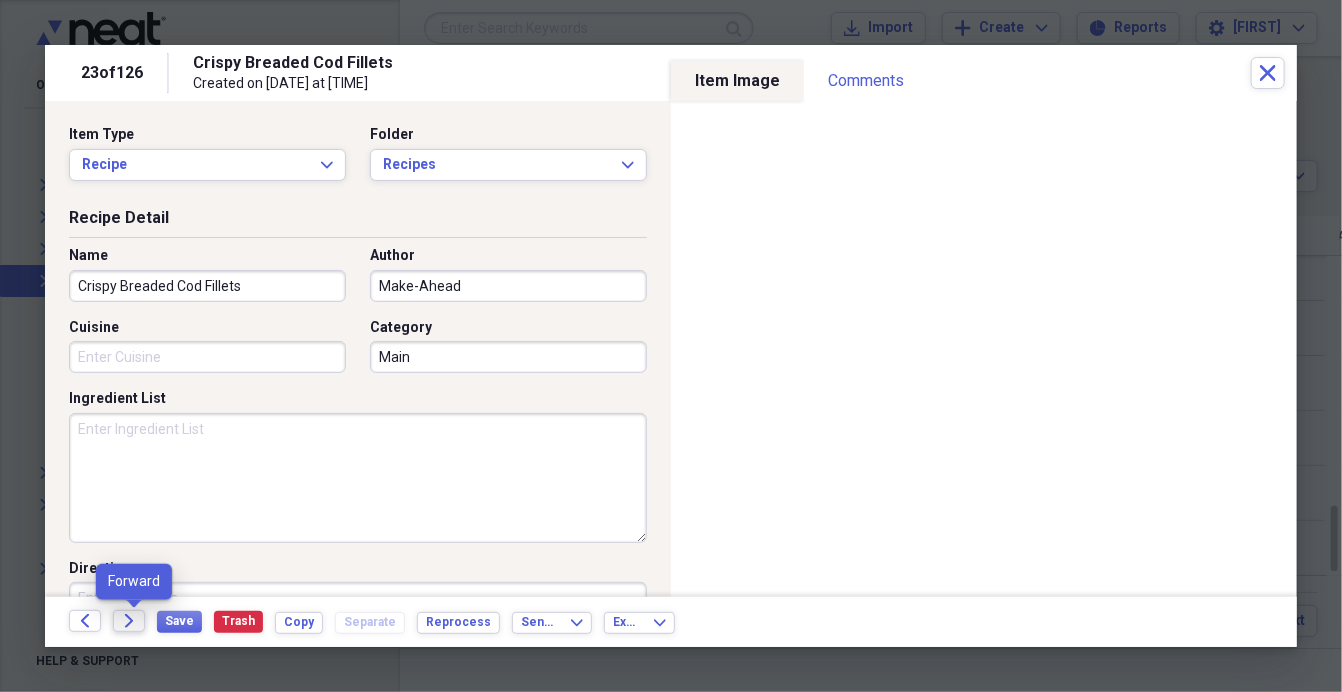 click on "Forward" 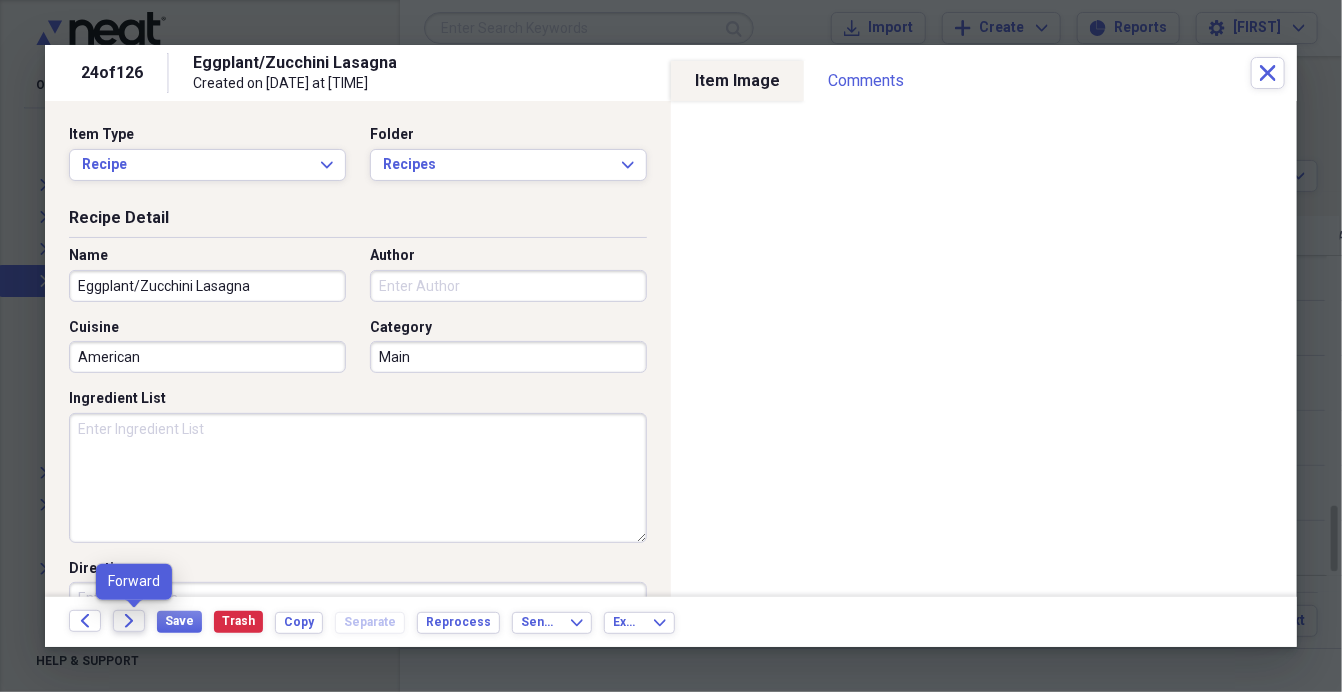 click on "Forward" 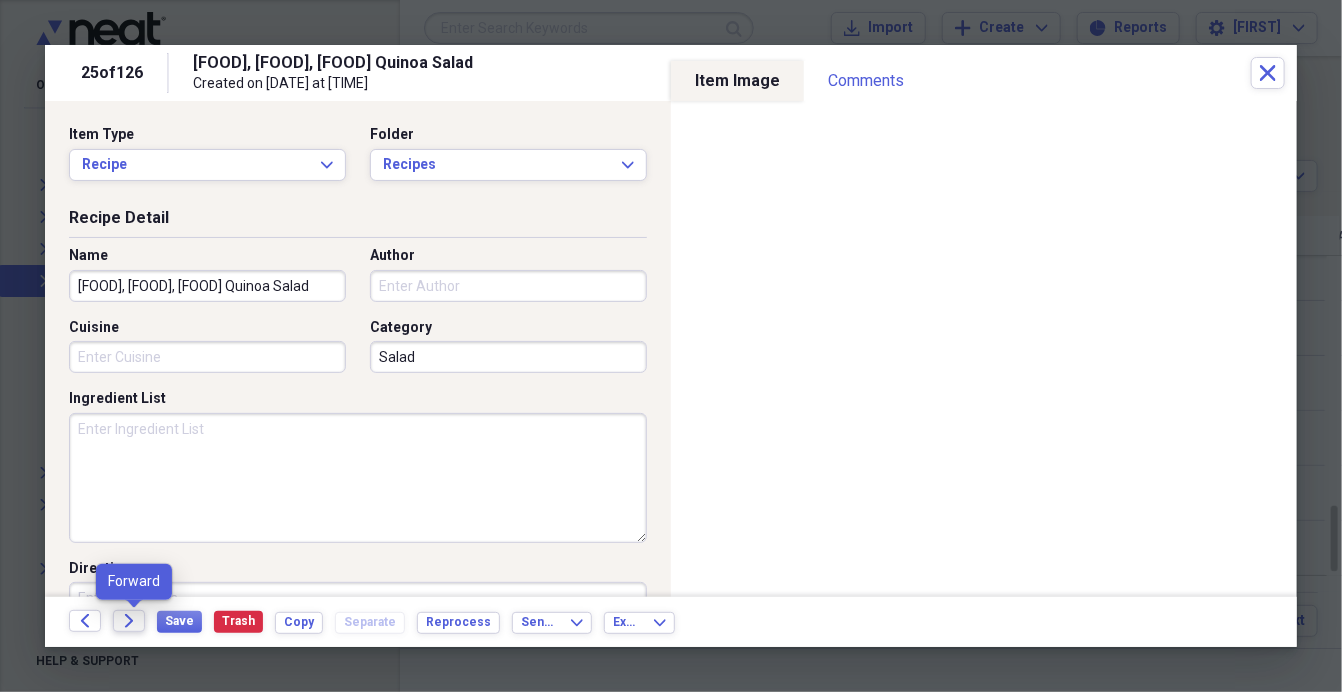 click on "Forward" 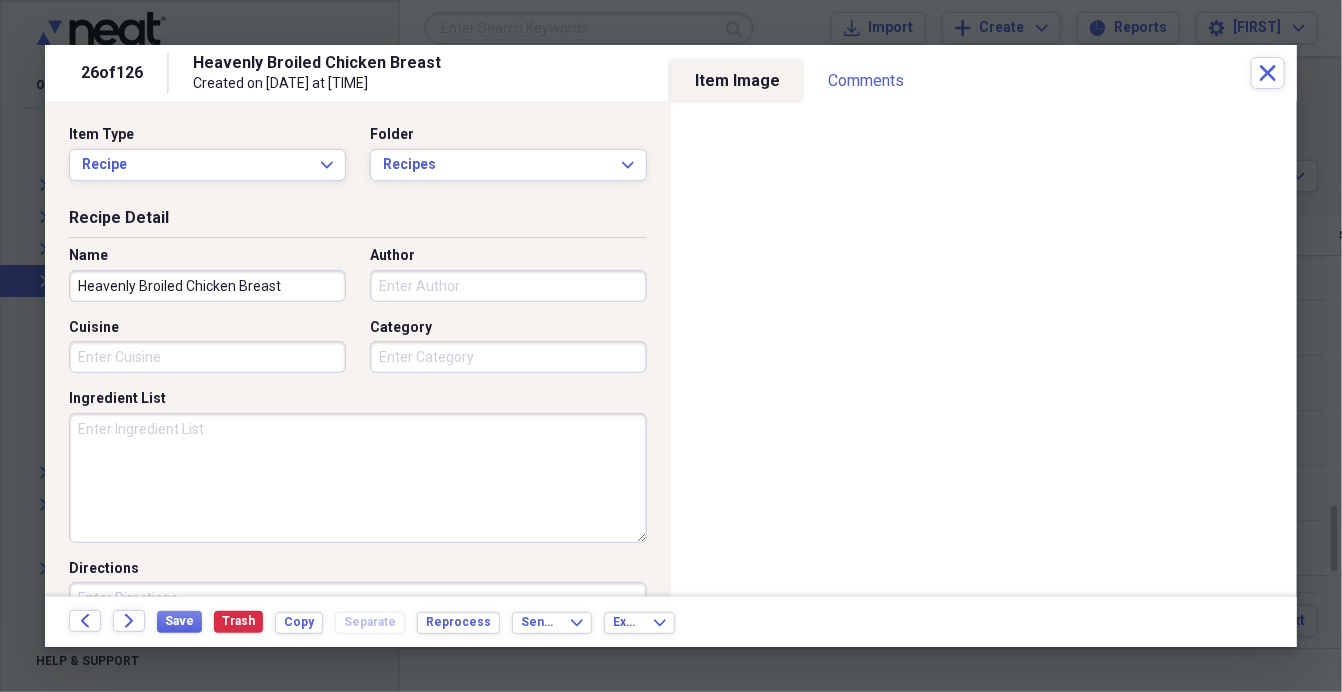 click on "Category" at bounding box center (508, 357) 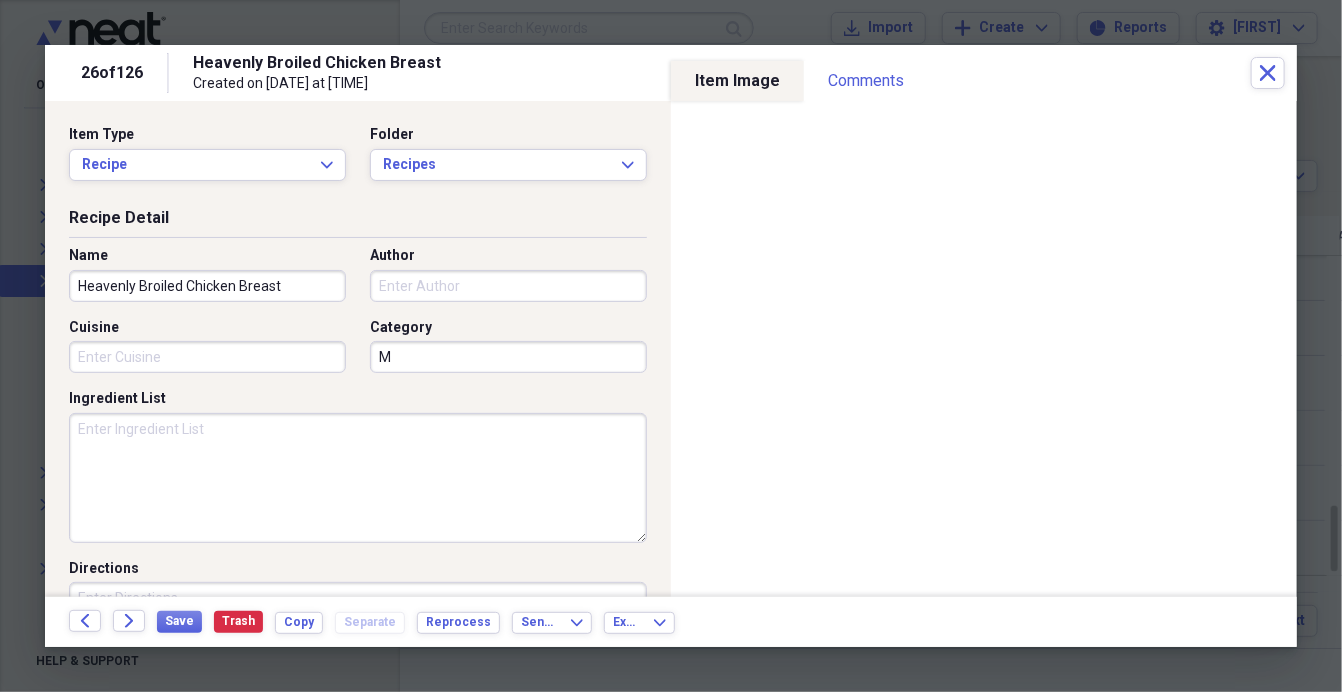 click on "M" at bounding box center [508, 357] 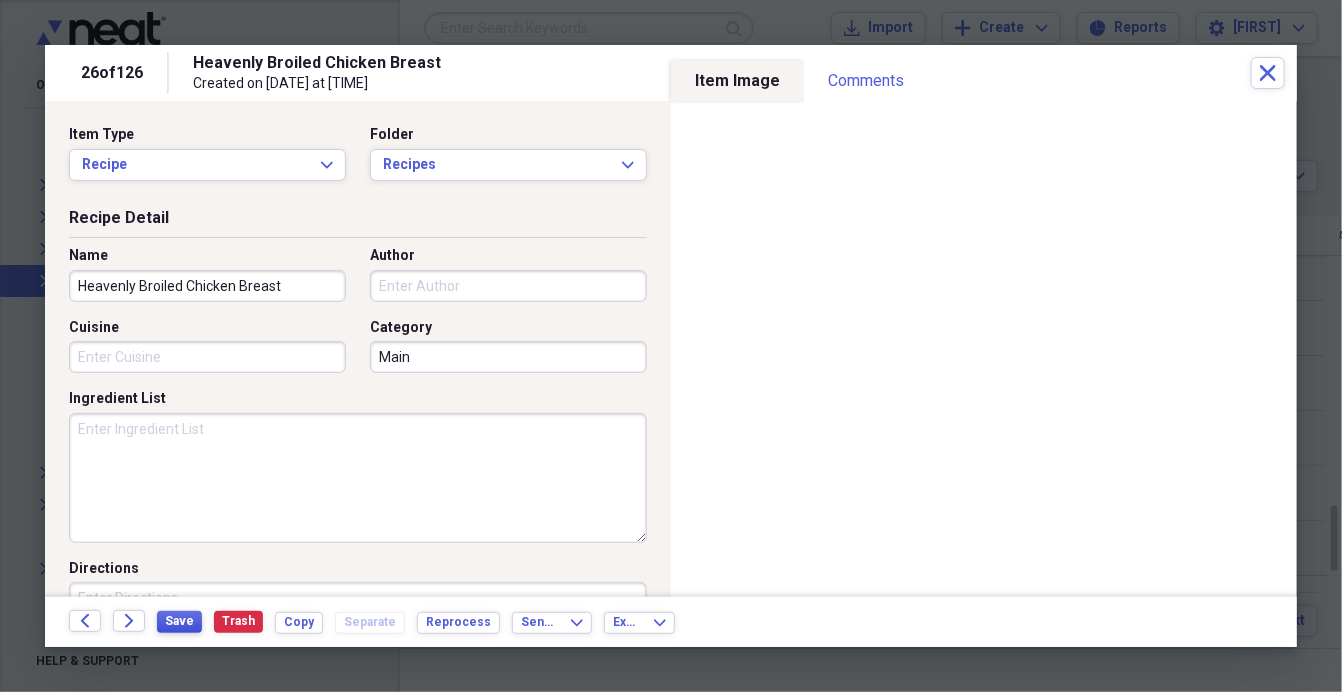 type on "Main" 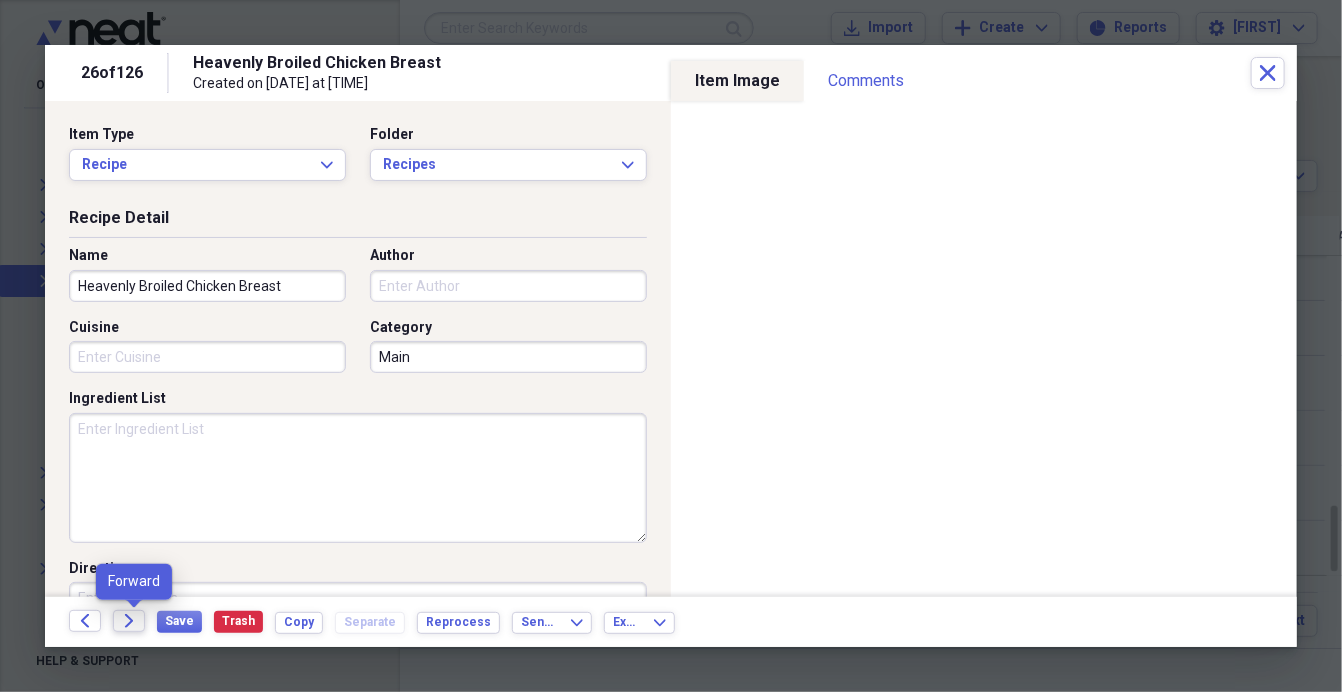 click on "Forward" 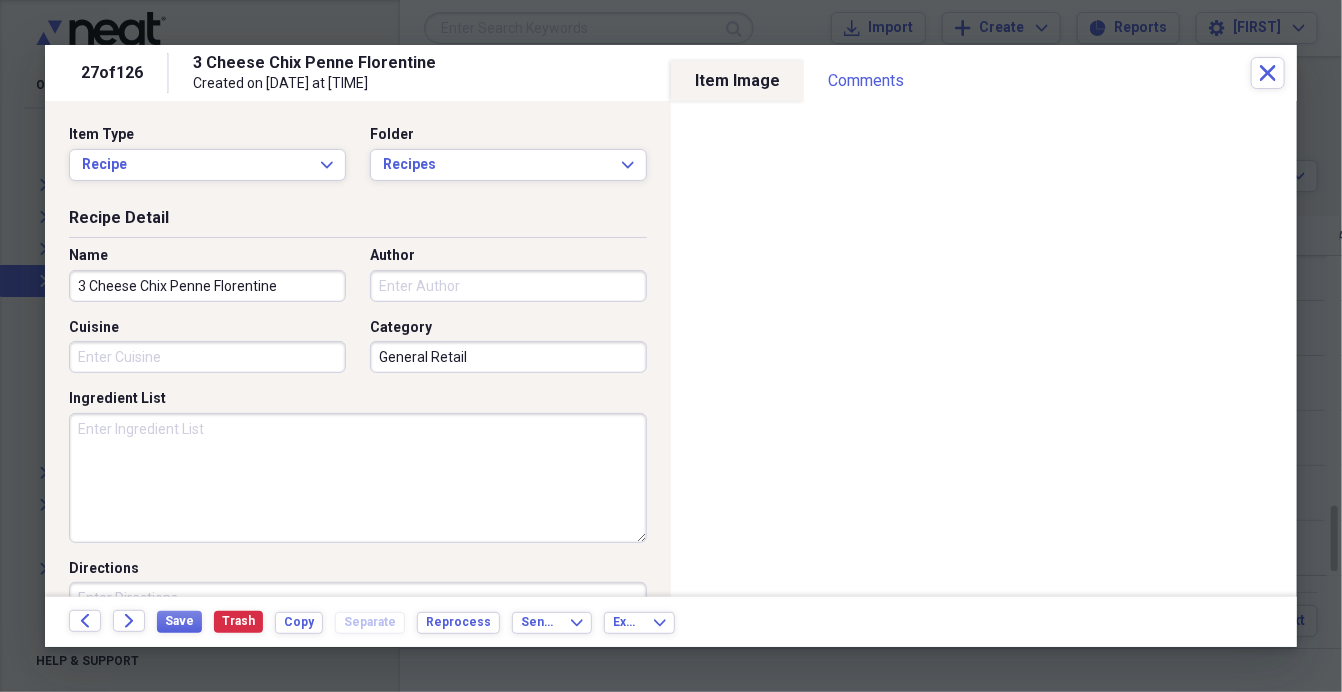 click on "General Retail" at bounding box center [508, 357] 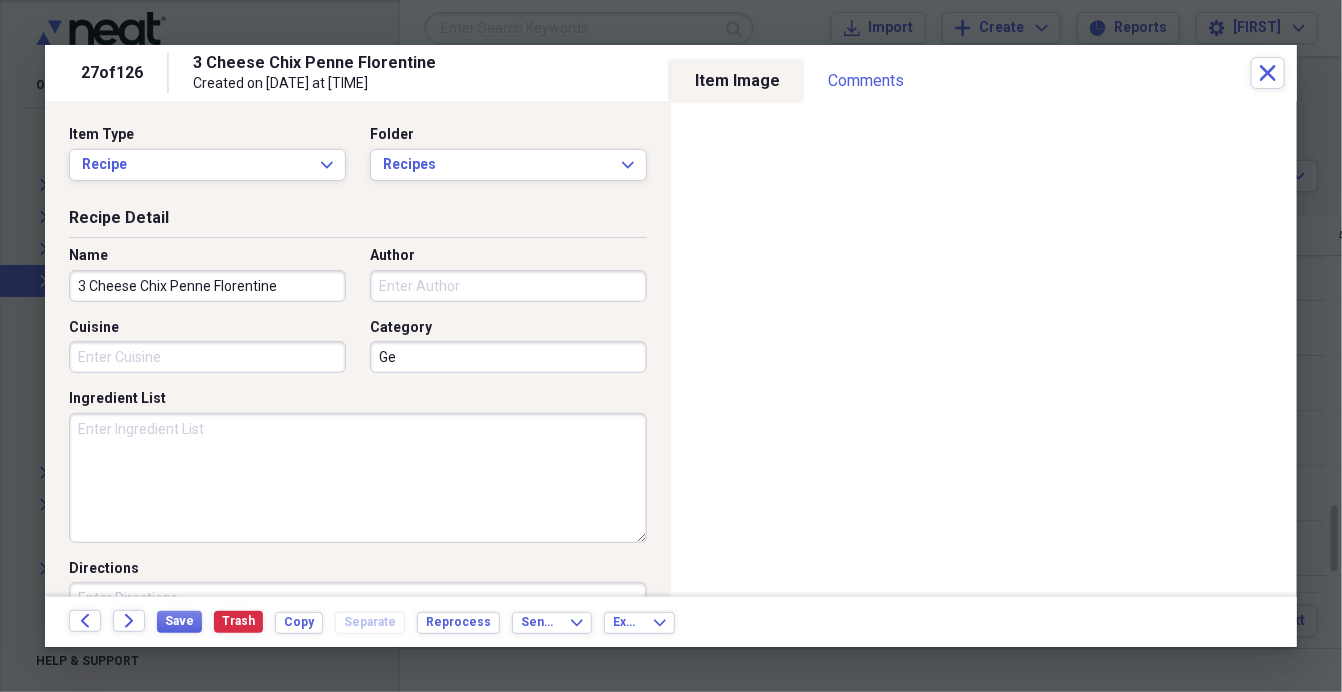 type on "G" 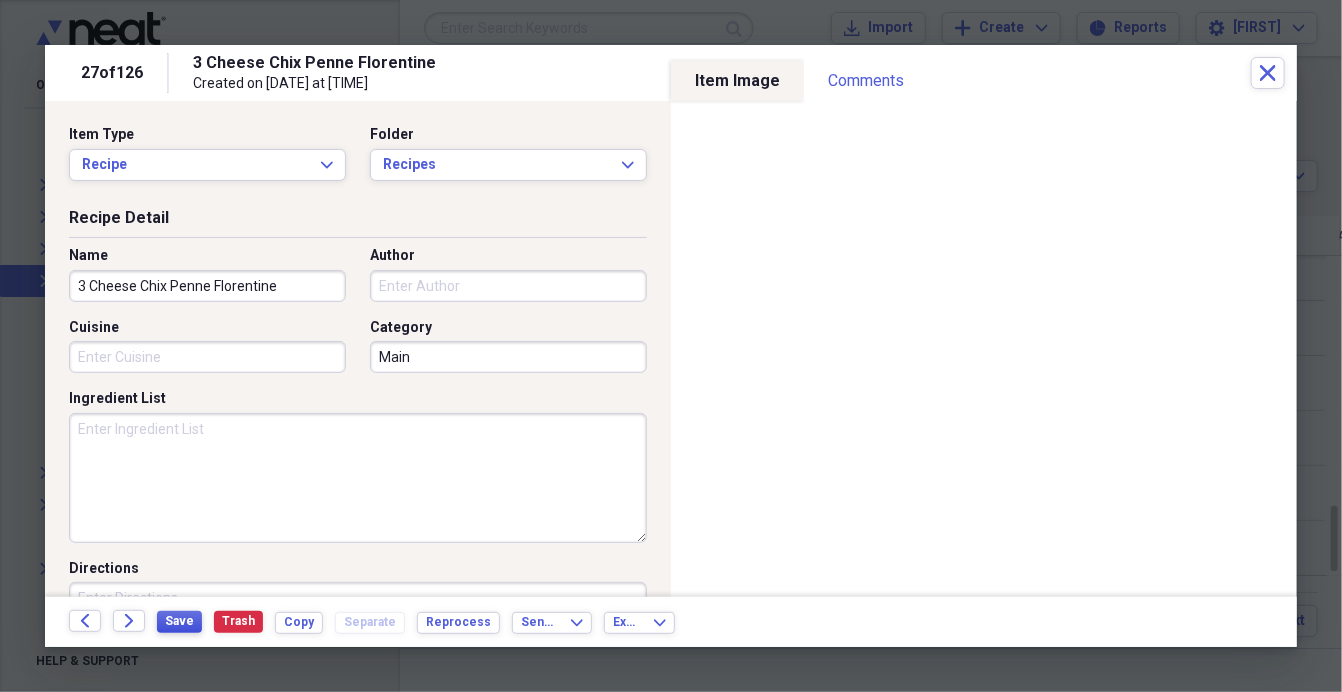 type on "Main" 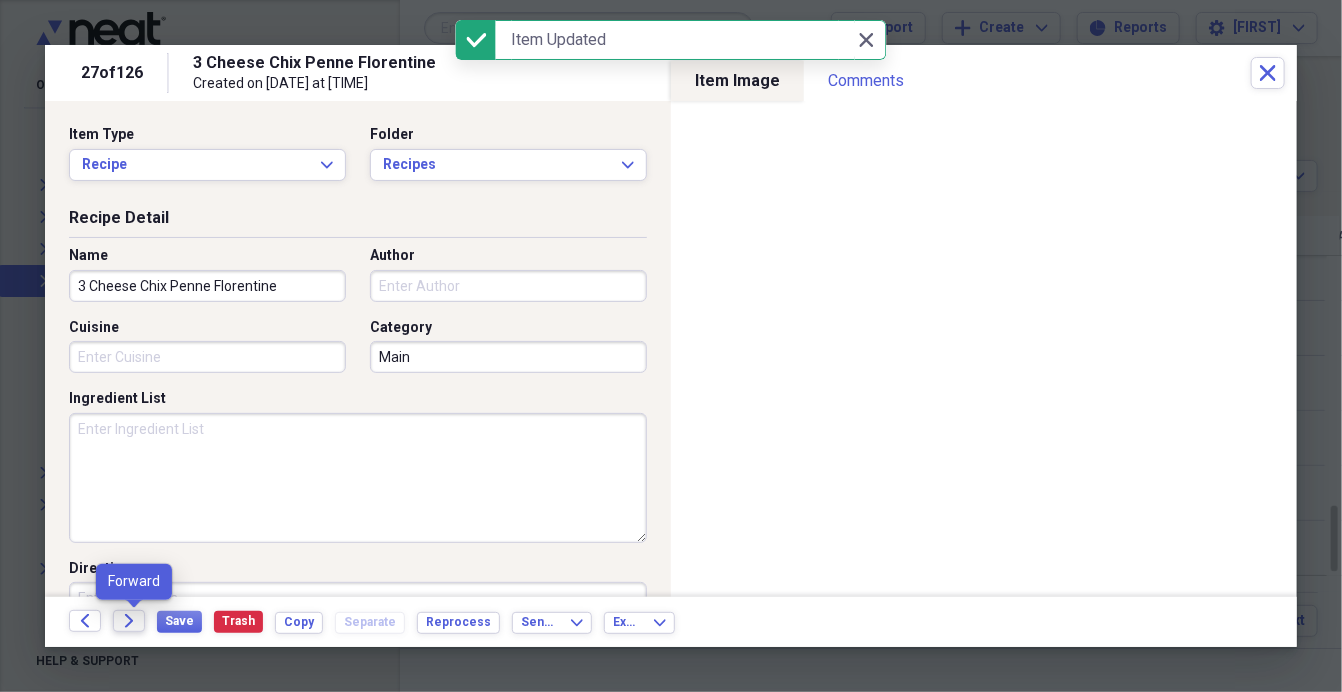 click on "Forward" 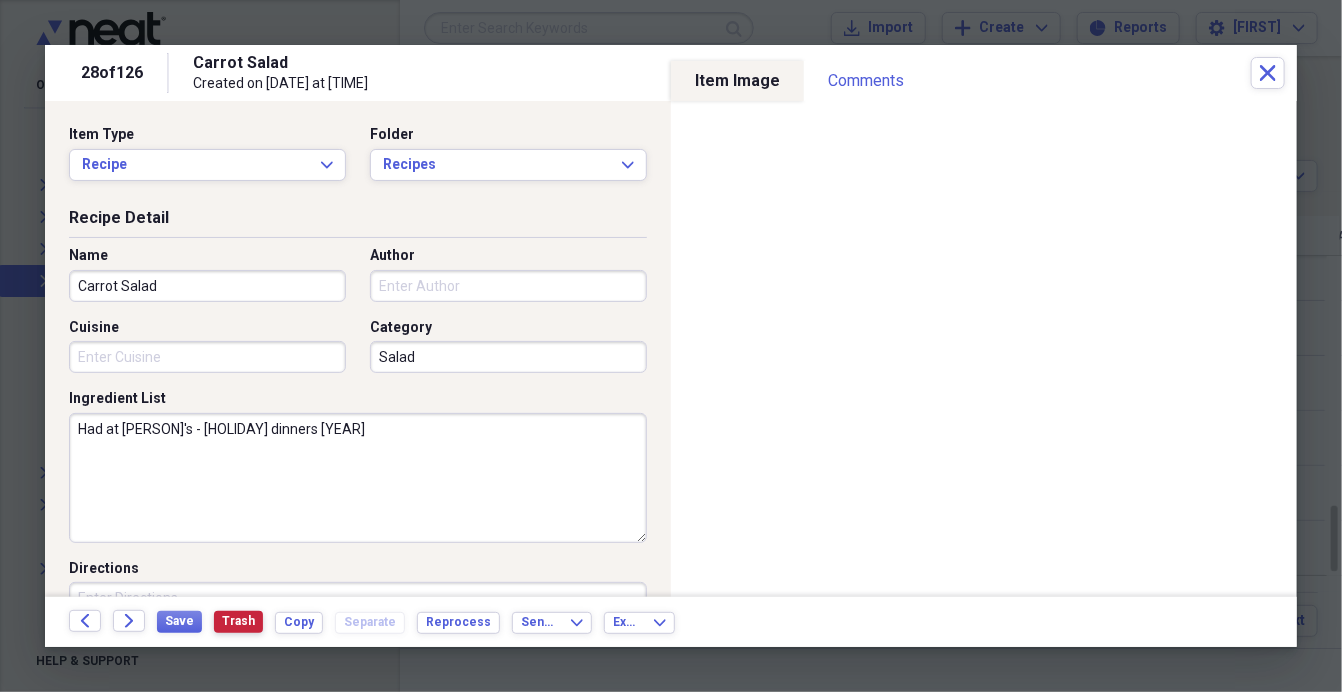 click on "Trash" at bounding box center (238, 621) 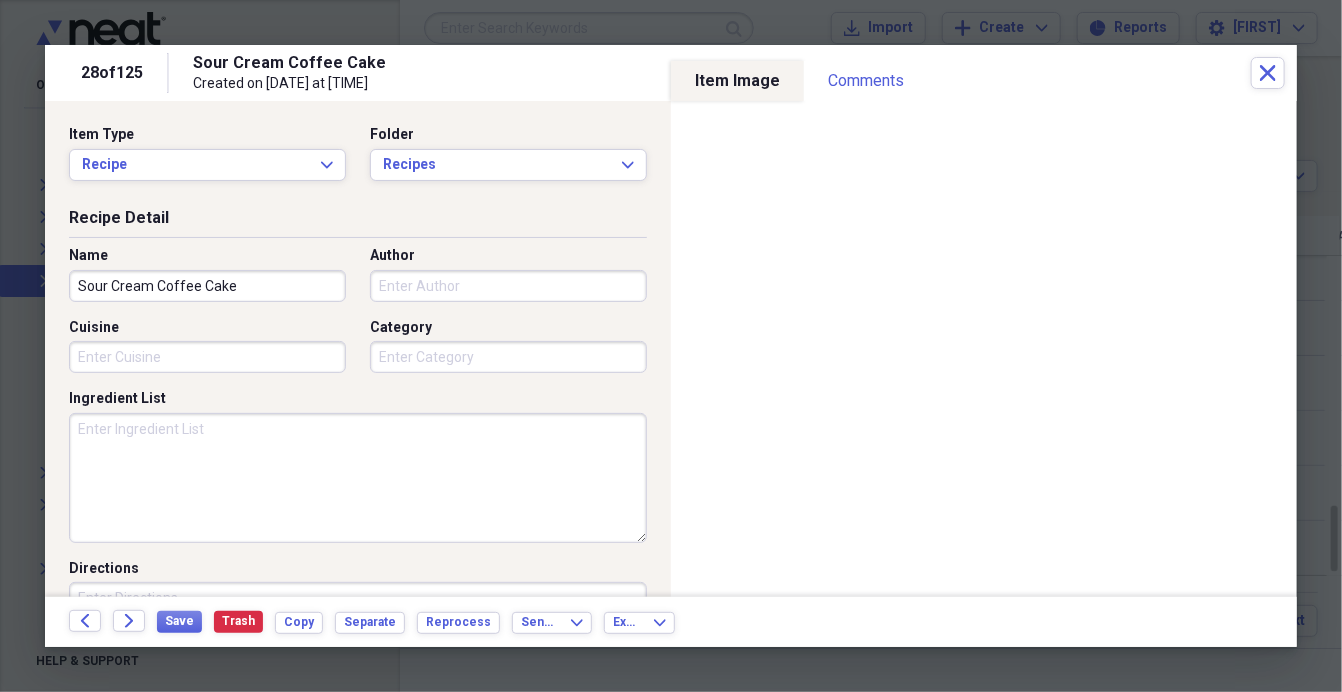 click on "Author" at bounding box center (508, 286) 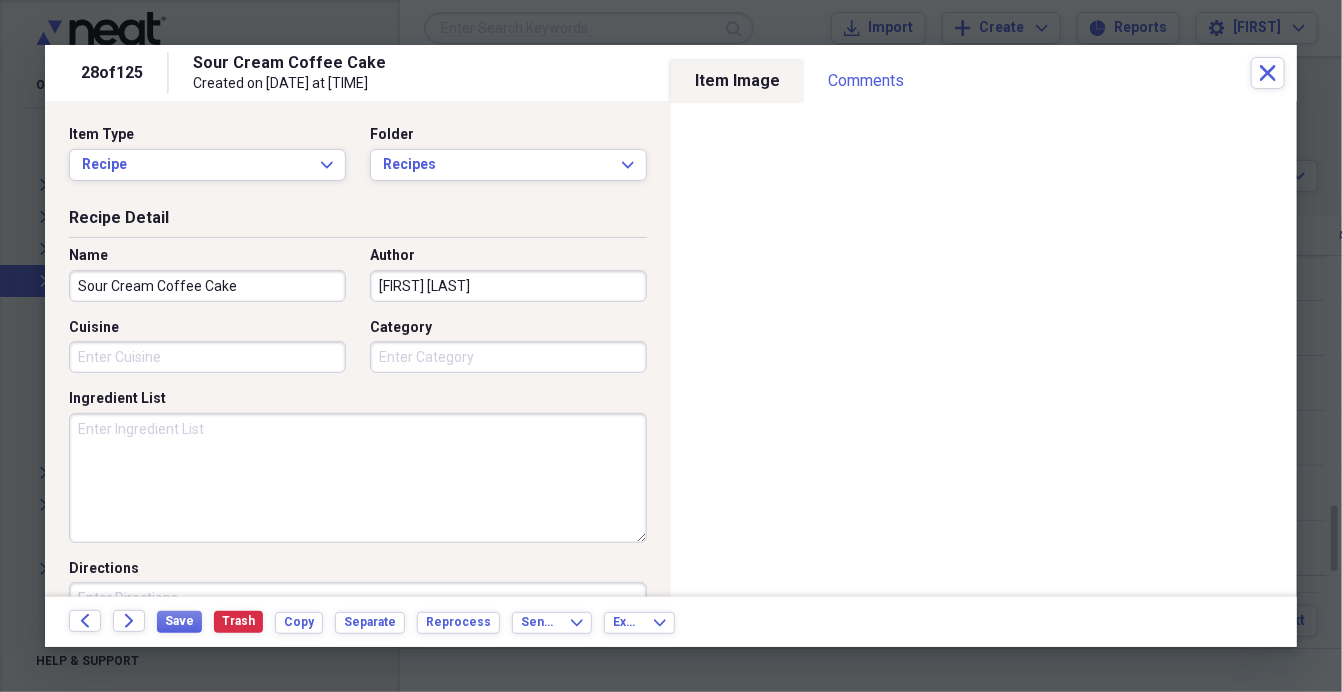 type on "[FIRST] [LAST]" 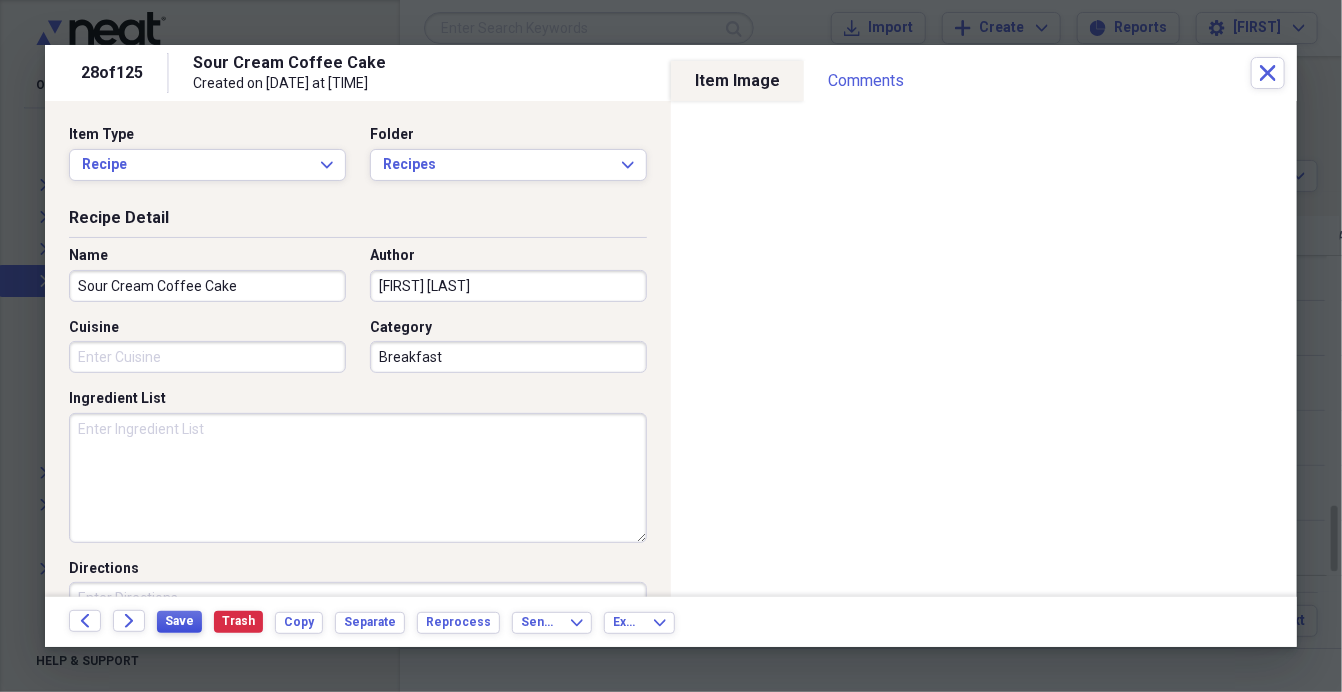 type on "Breakfast" 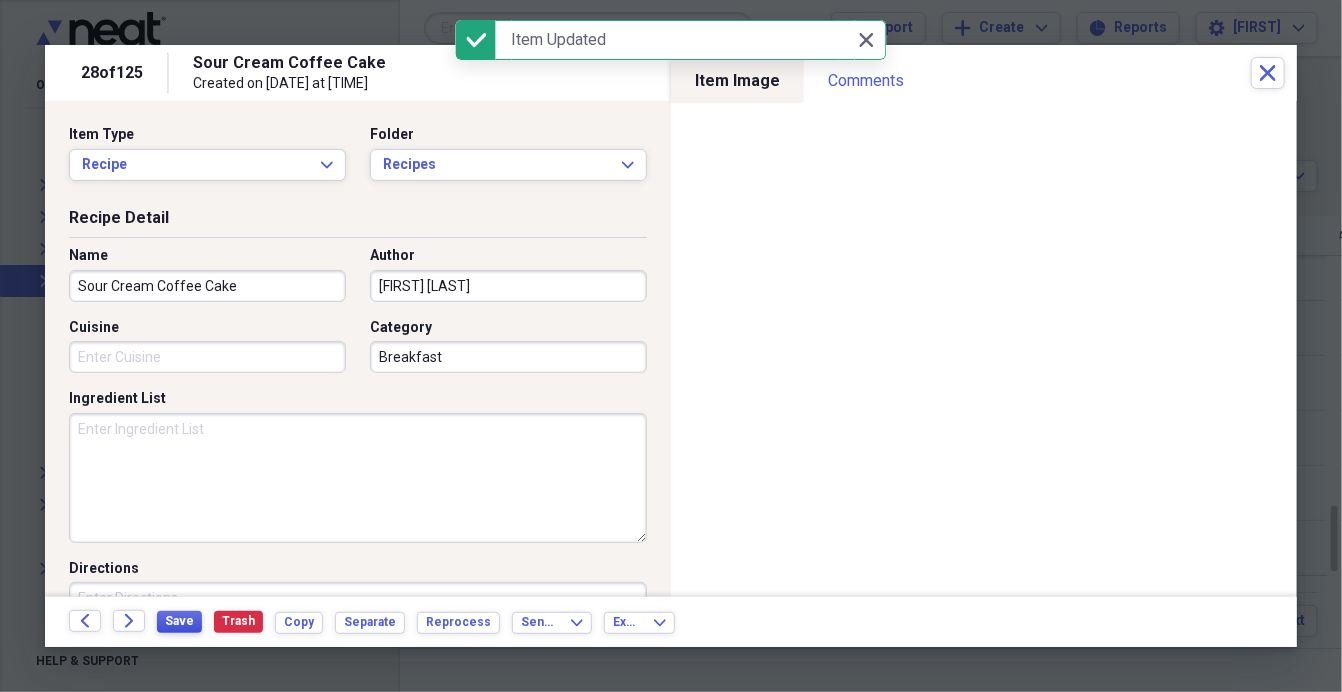 click on "Save" at bounding box center (179, 621) 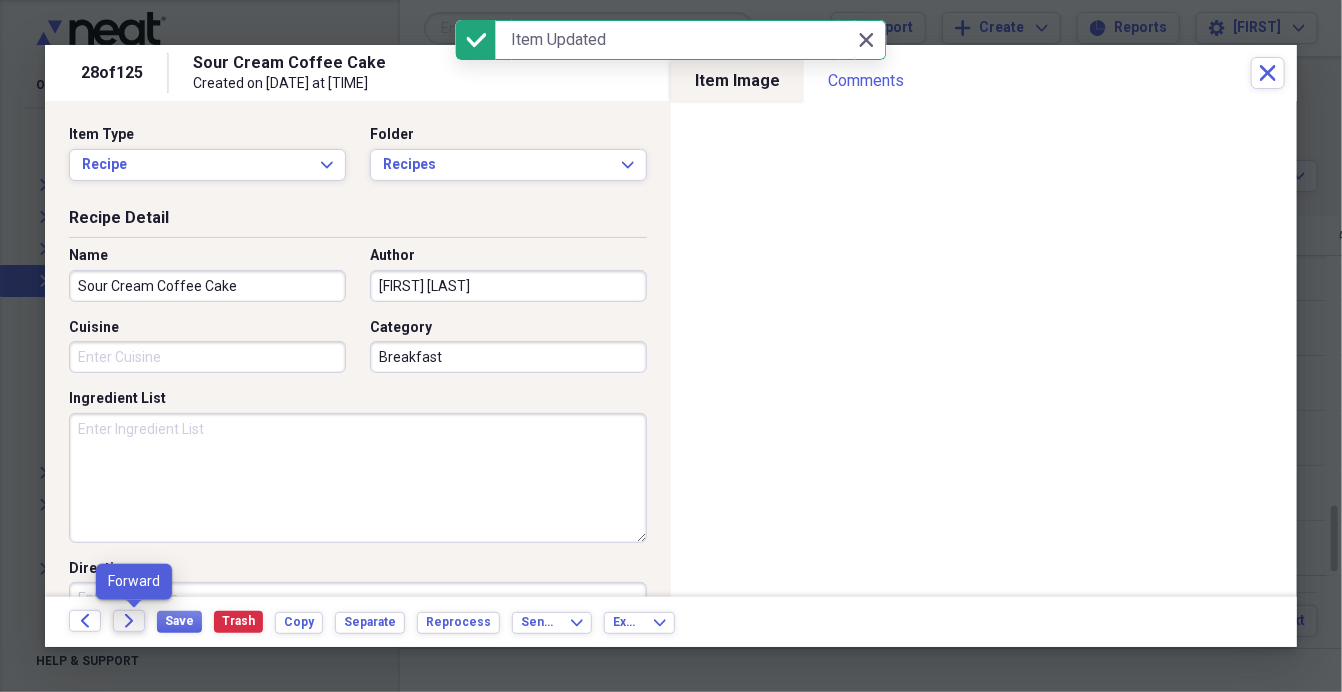 click on "Forward" at bounding box center [129, 621] 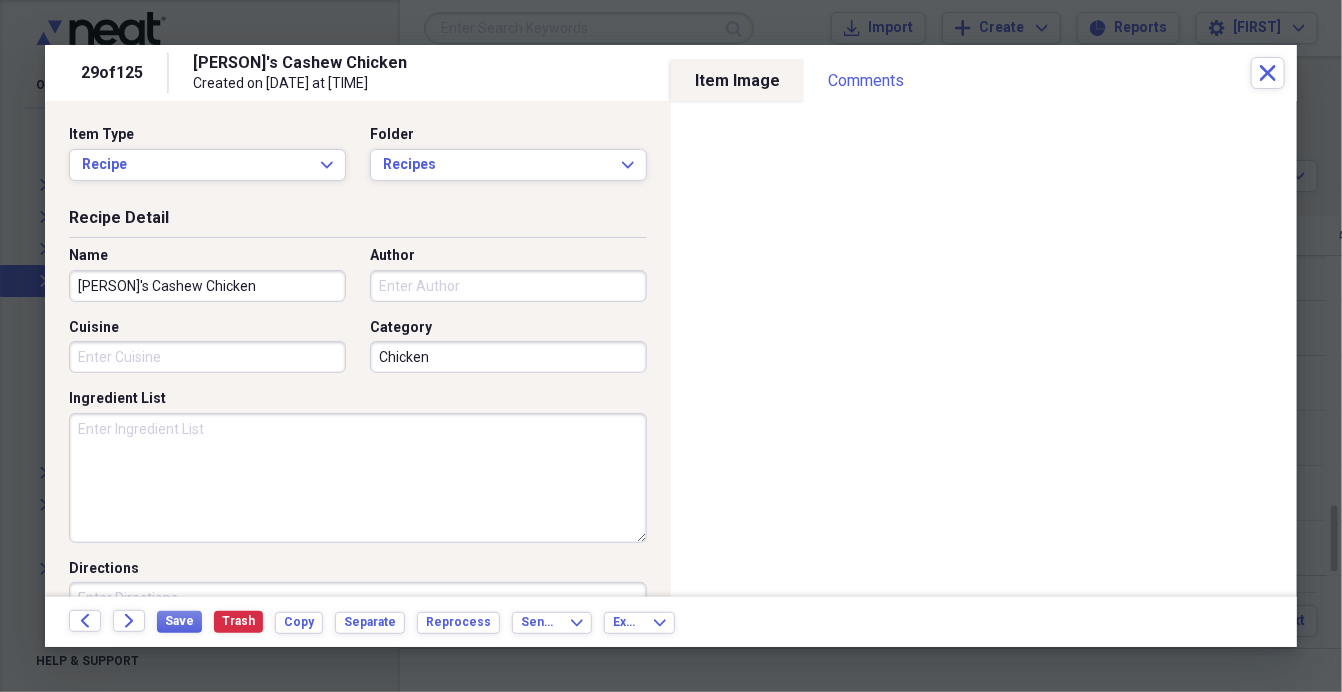 click on "Chicken" at bounding box center (508, 357) 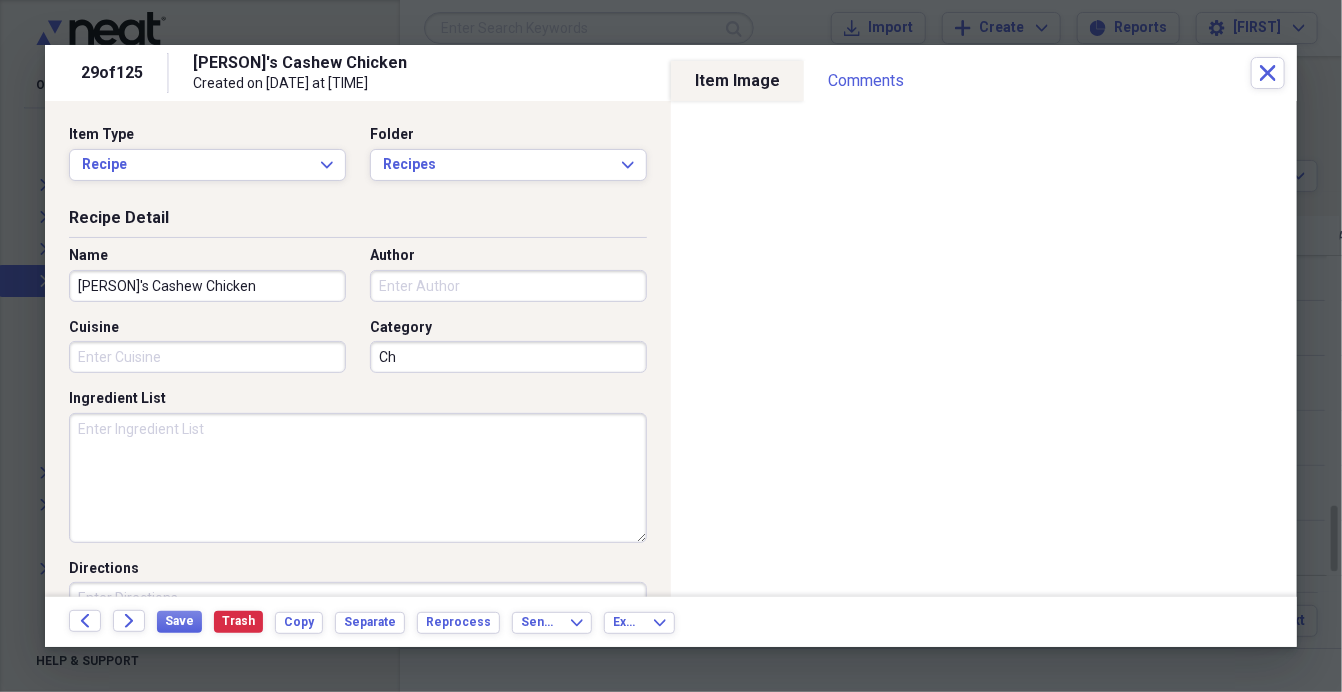 type on "C" 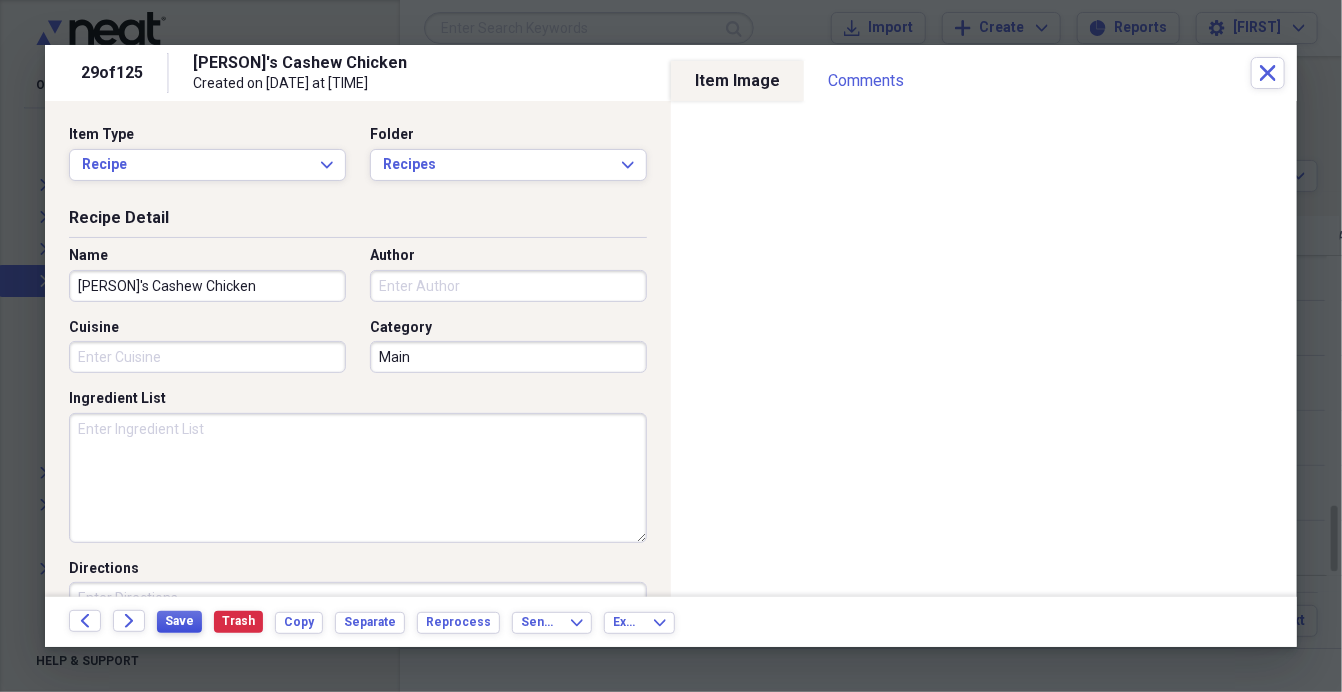 type on "Main" 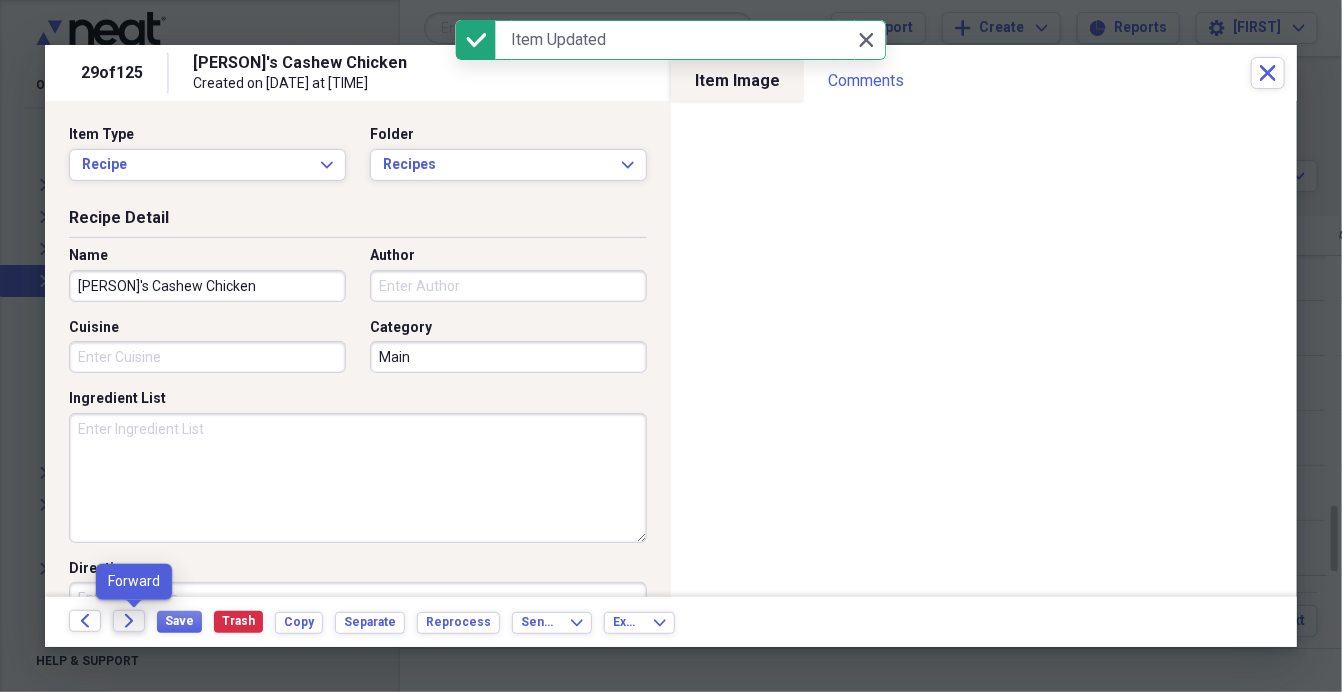 click on "Forward" 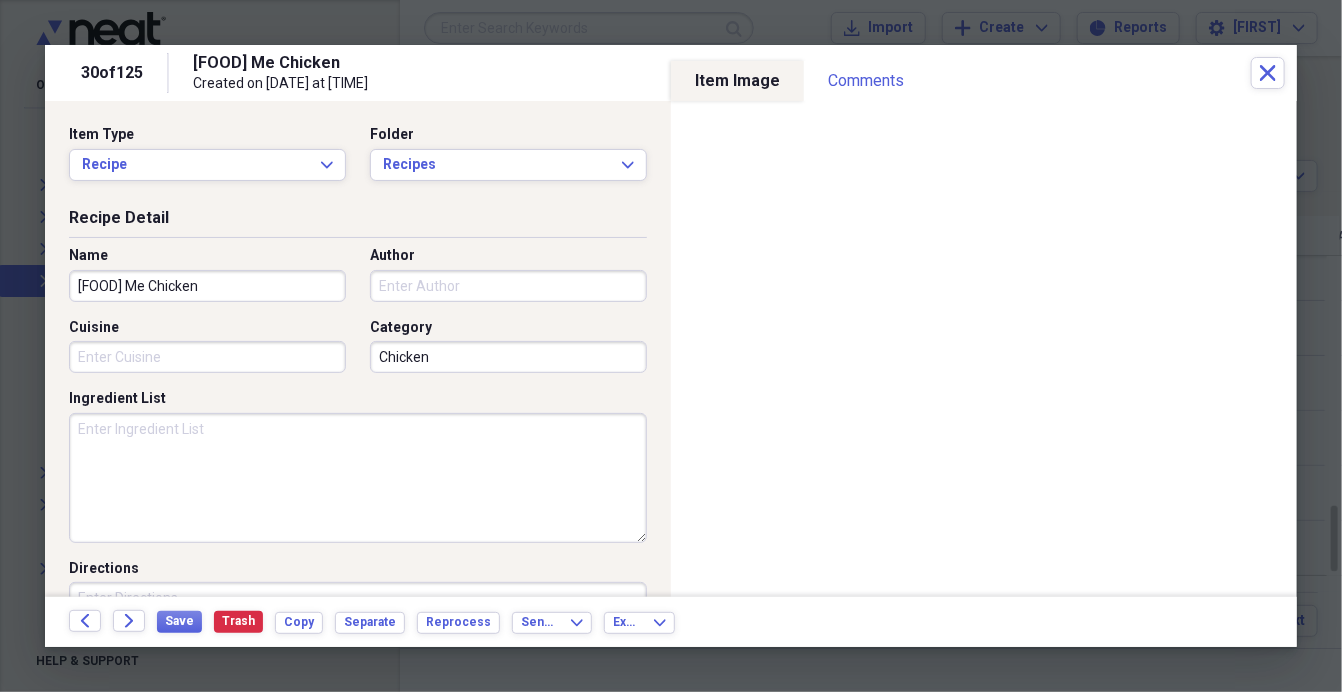 click on "Chicken" at bounding box center [508, 357] 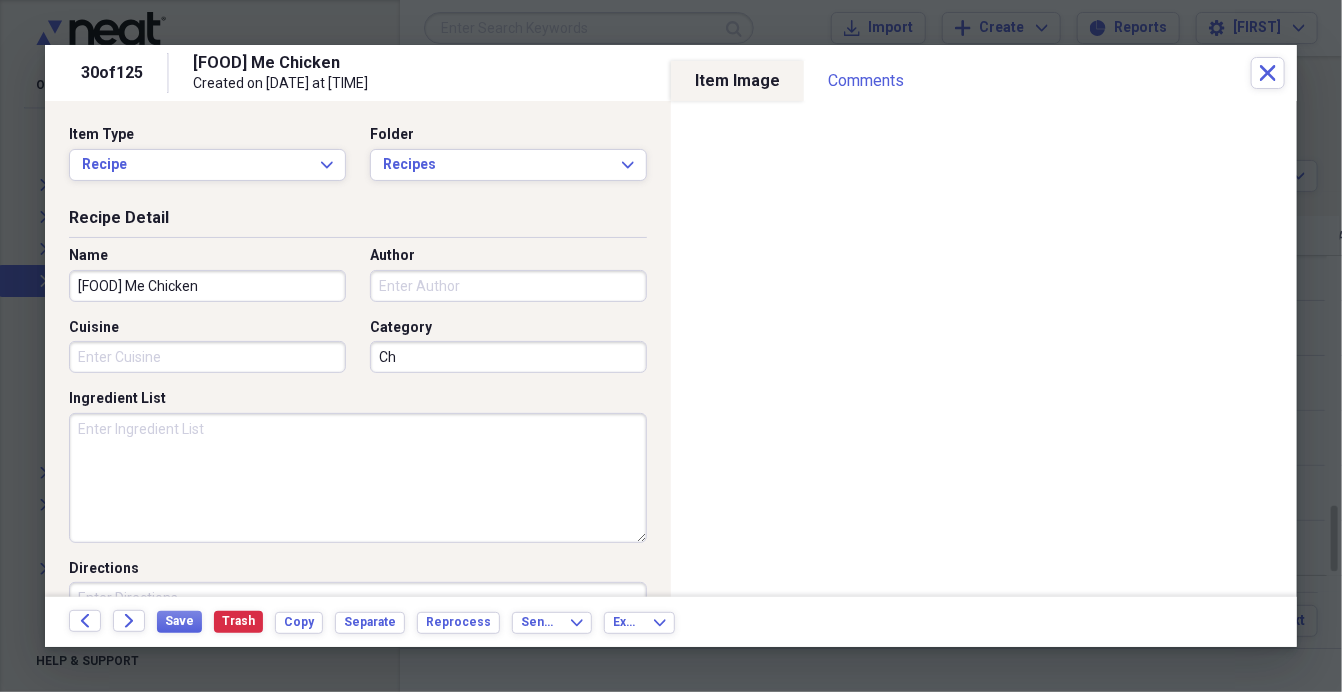 type on "C" 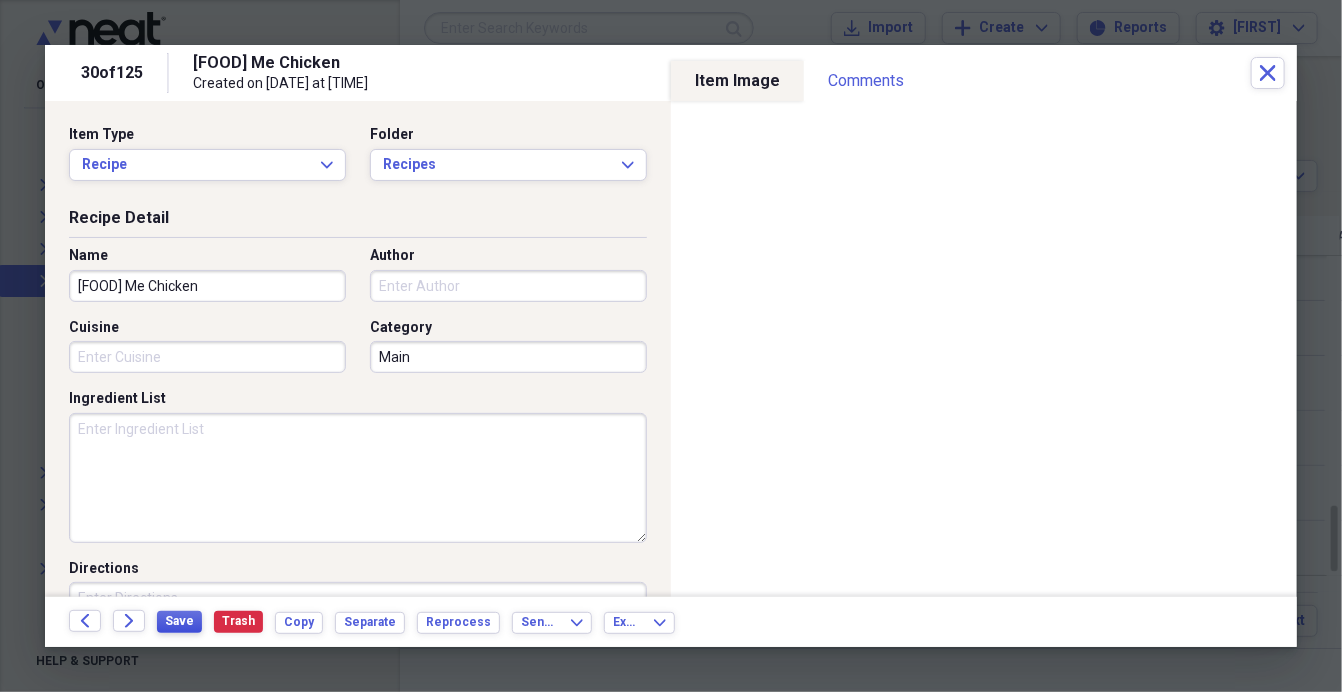 type on "Main" 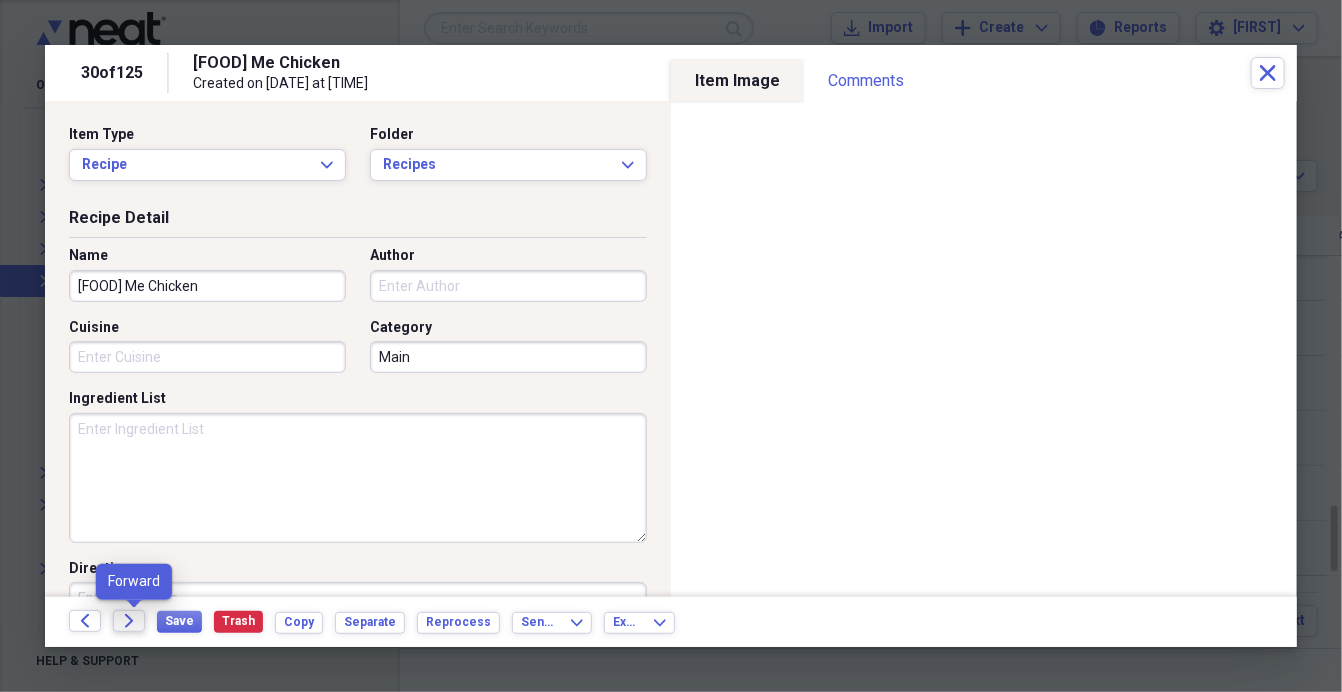click on "Forward" at bounding box center (129, 621) 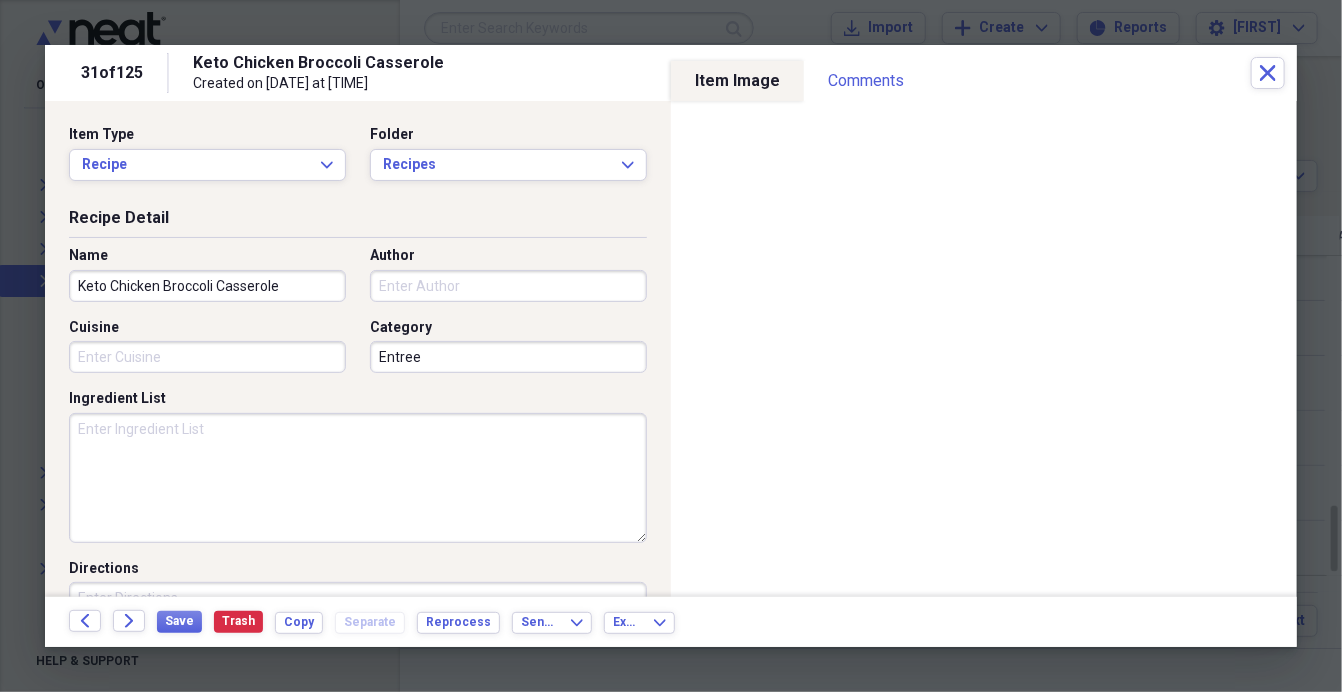 click on "Author" at bounding box center (508, 286) 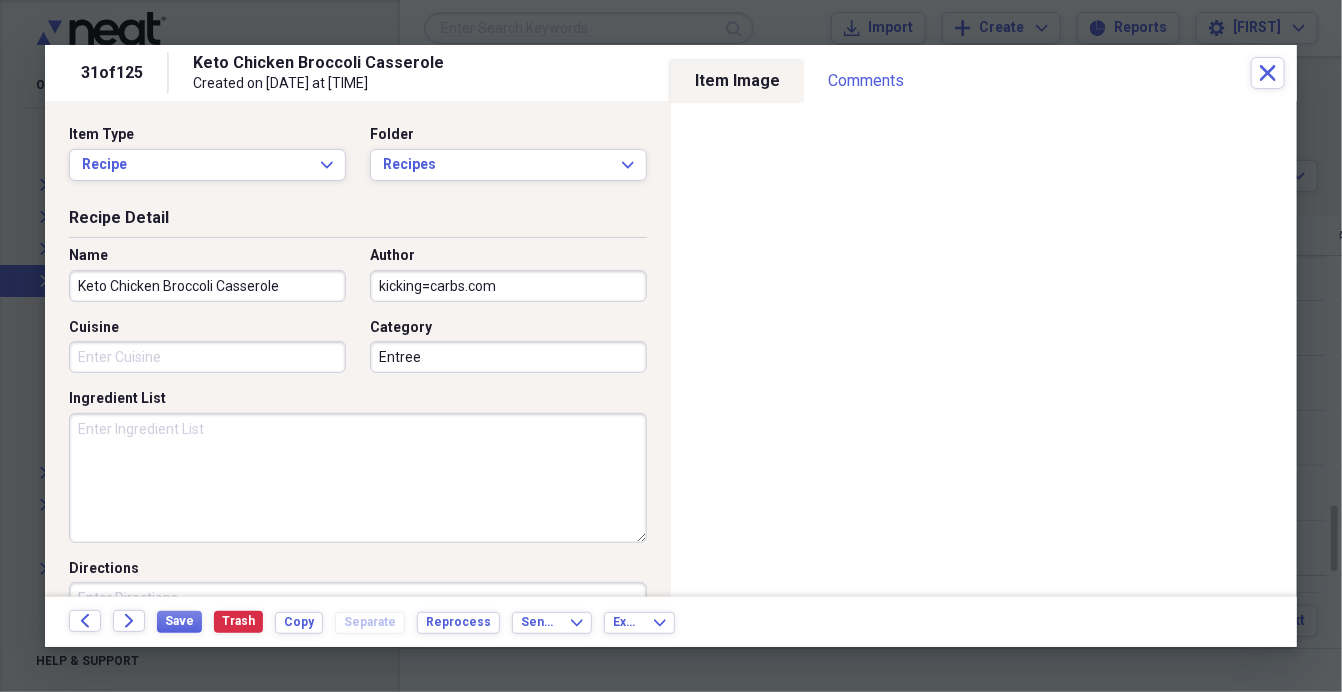 click on "kicking=carbs.com" at bounding box center (508, 286) 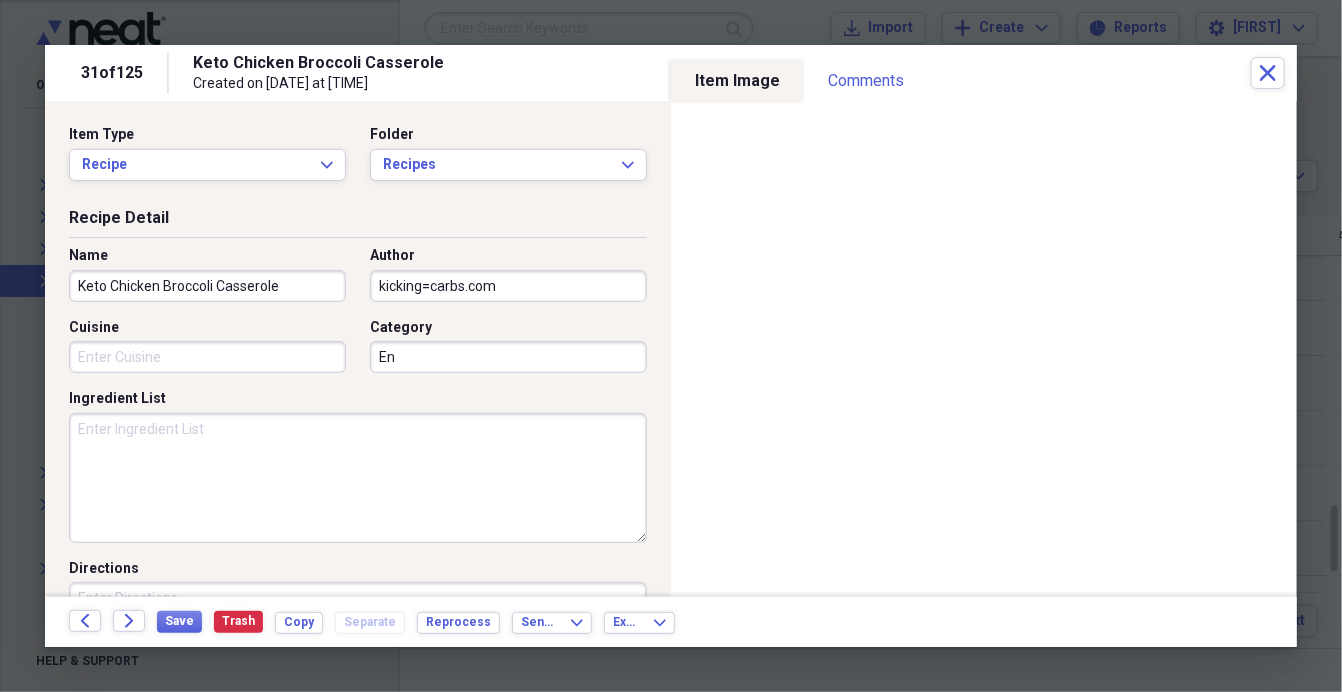 type on "E" 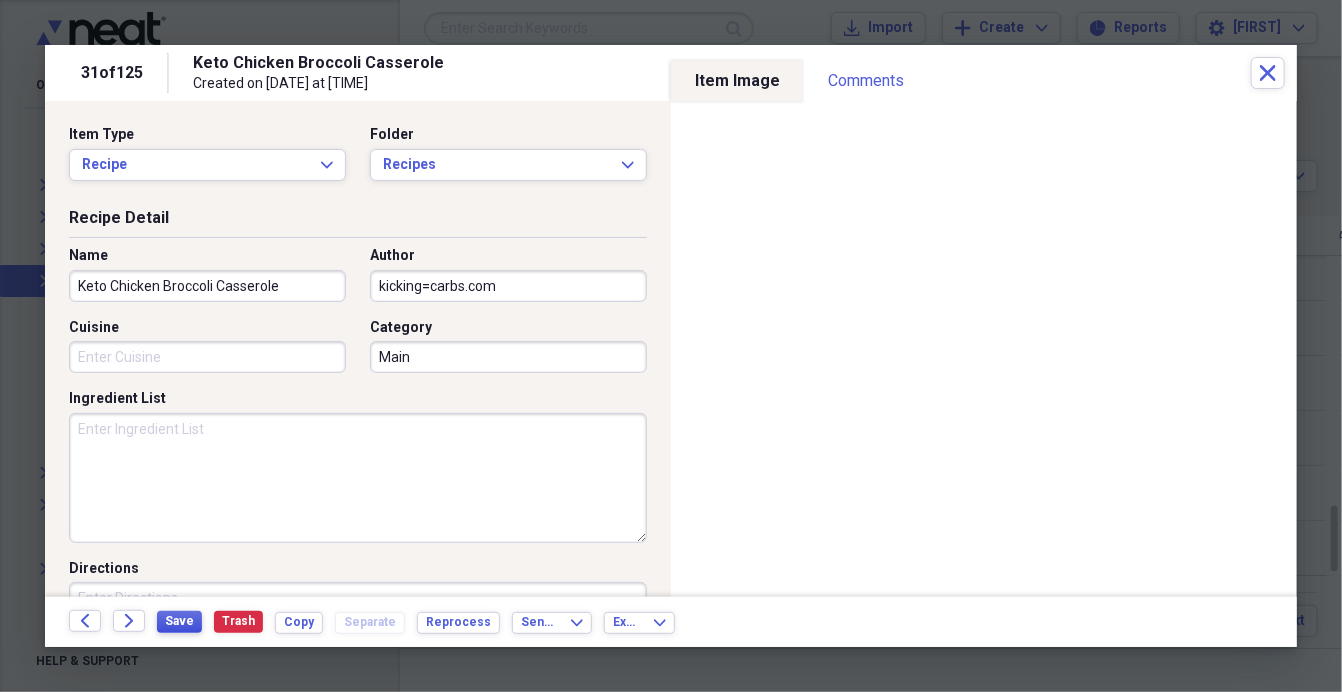 type on "Main" 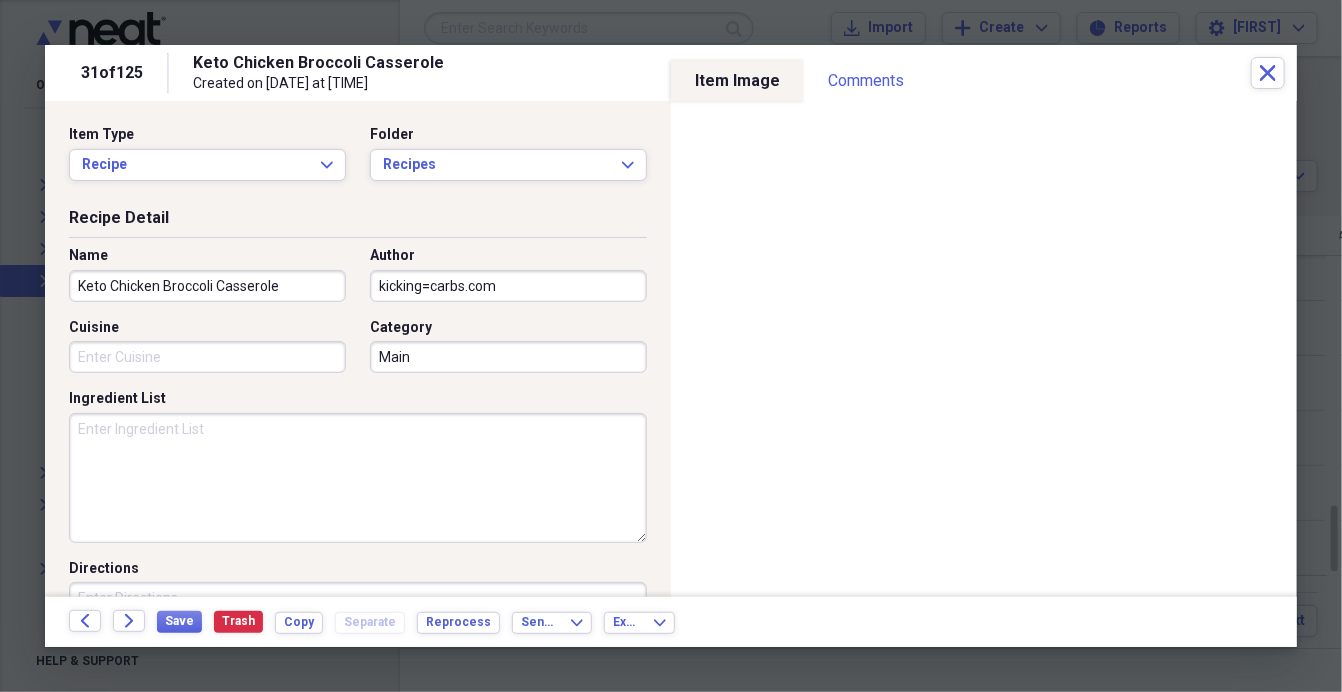 click on "kicking=carbs.com" at bounding box center (508, 286) 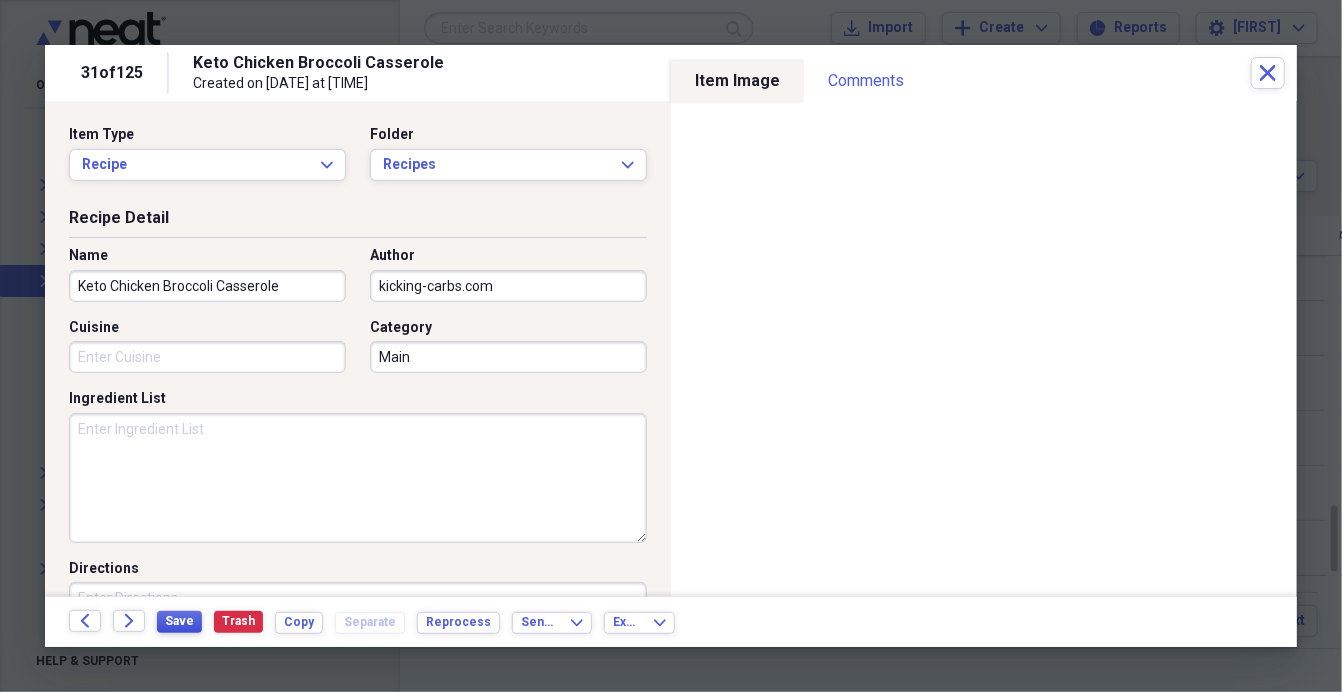 type on "kicking-carbs.com" 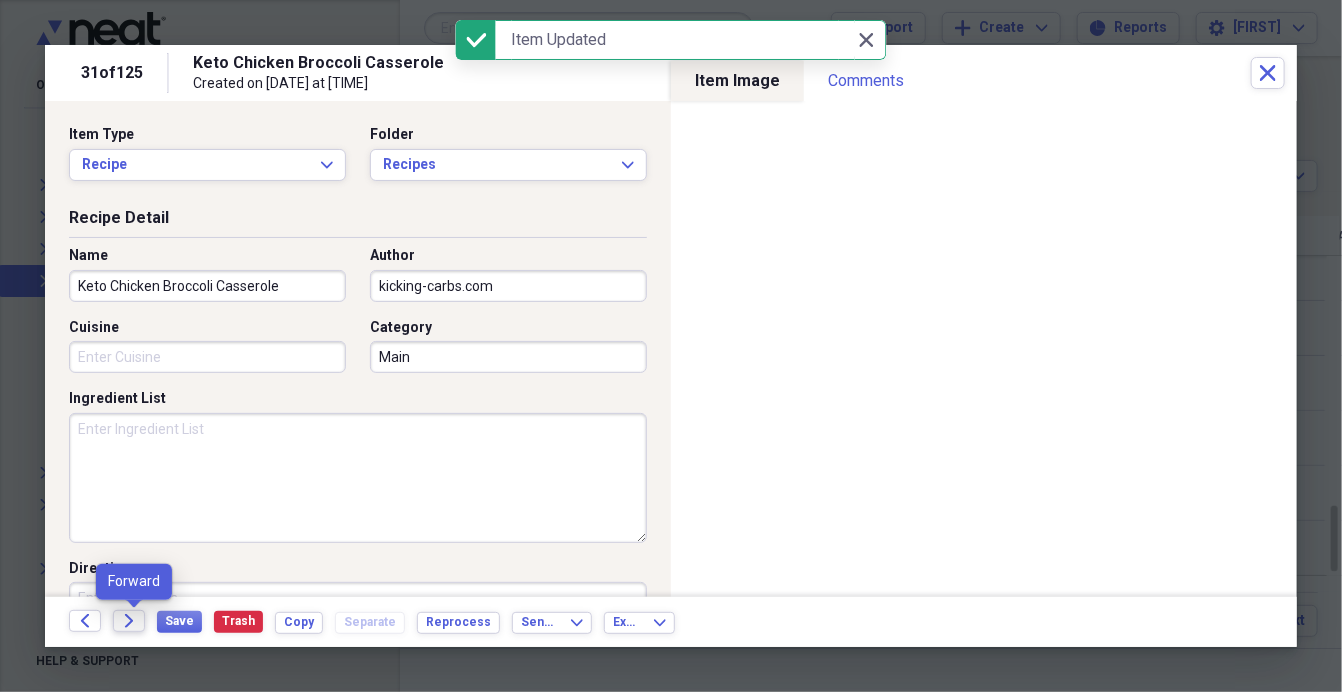 click 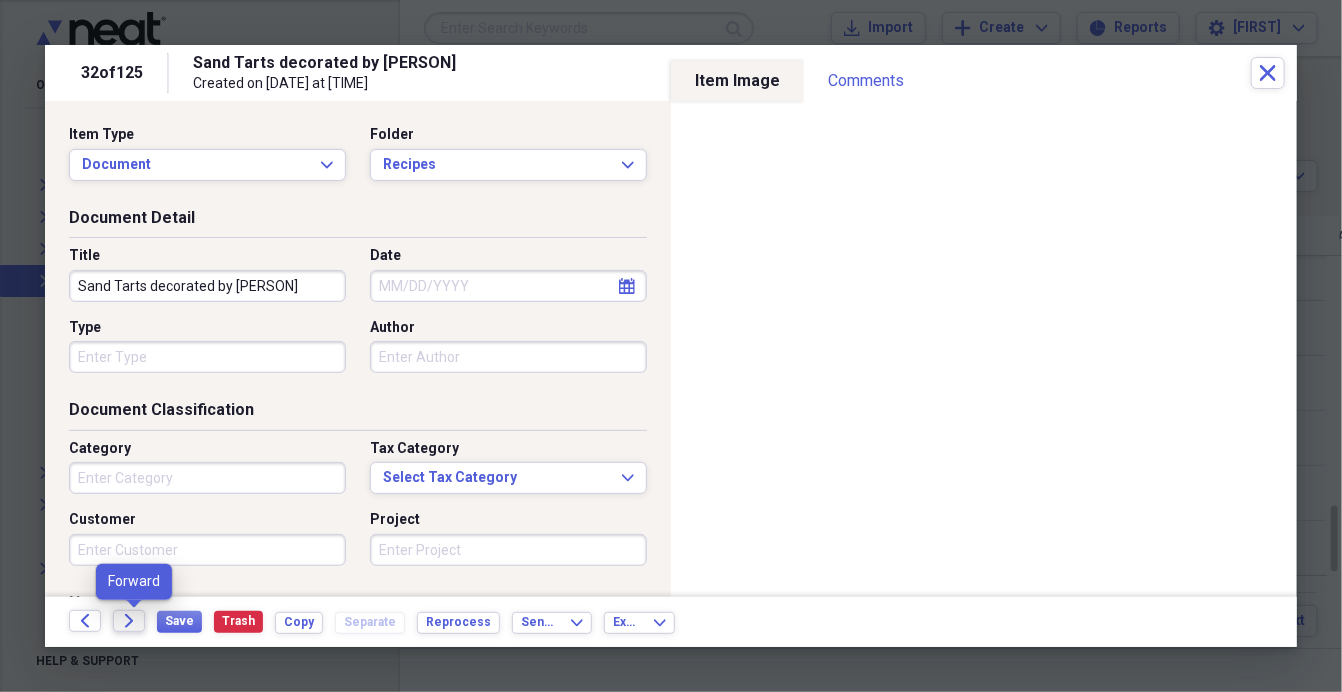 click on "Forward" 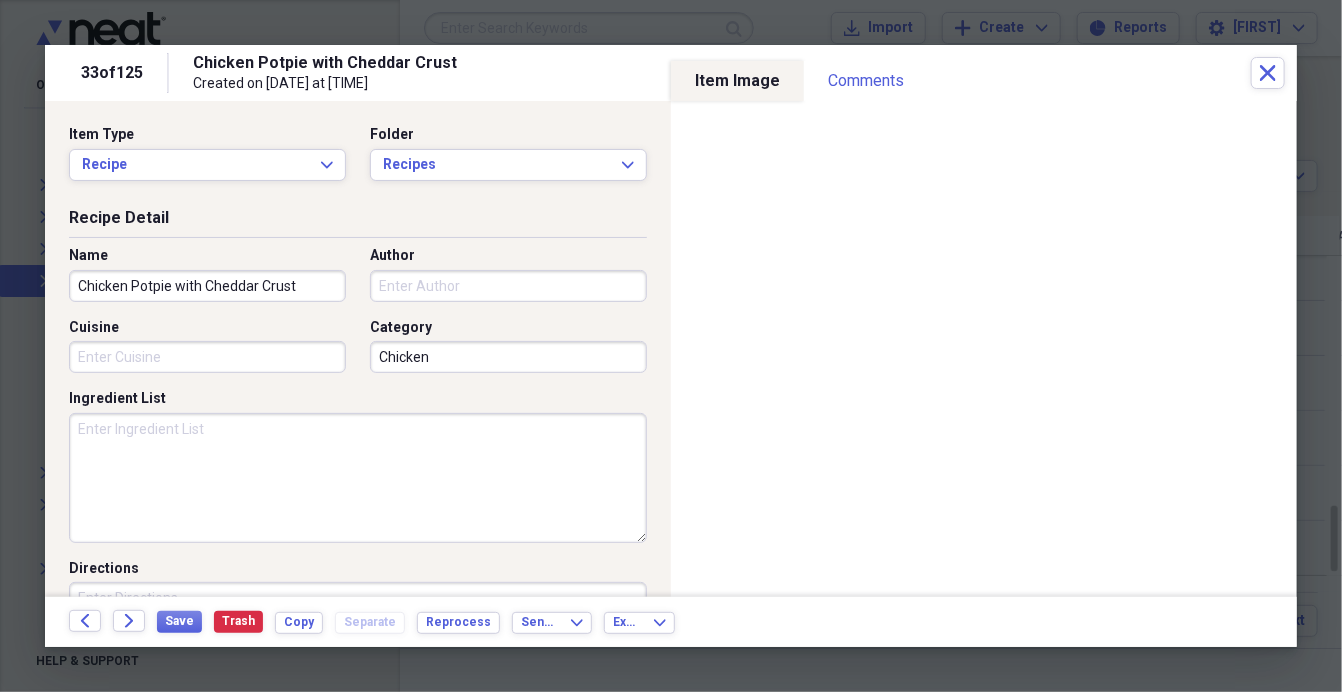 click on "Chicken" at bounding box center [508, 357] 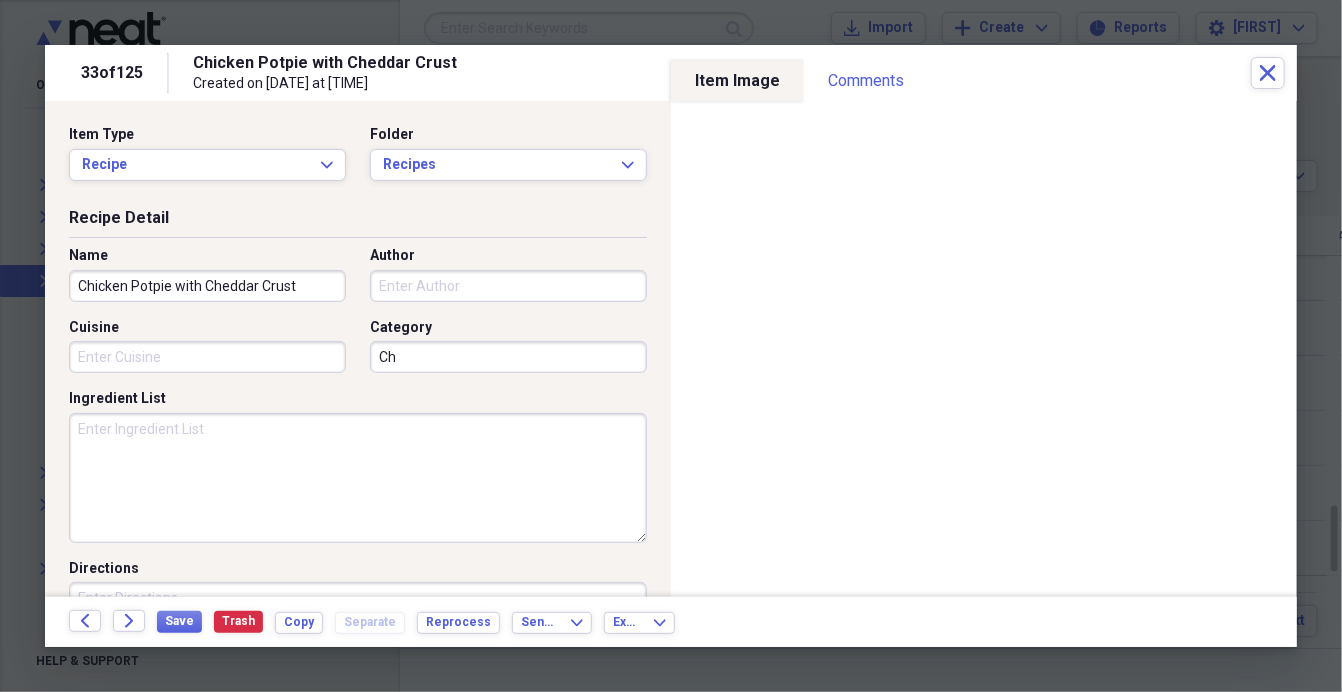 type on "C" 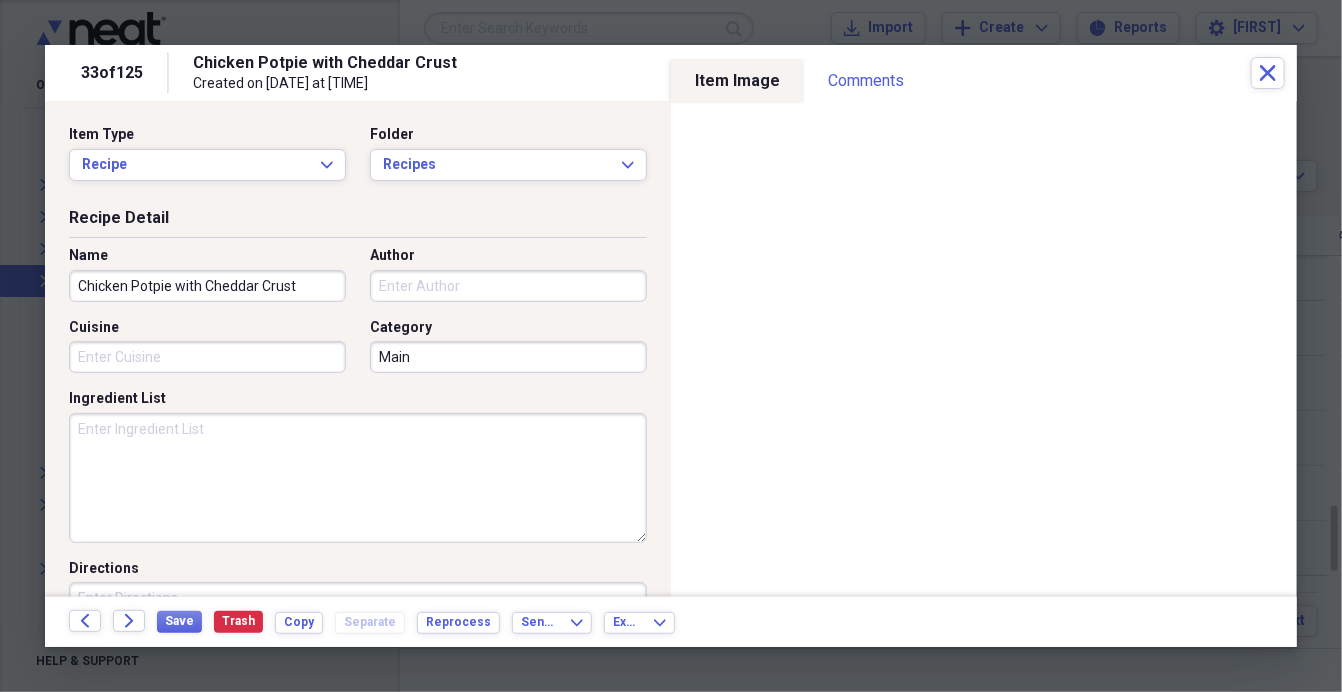 type on "Main" 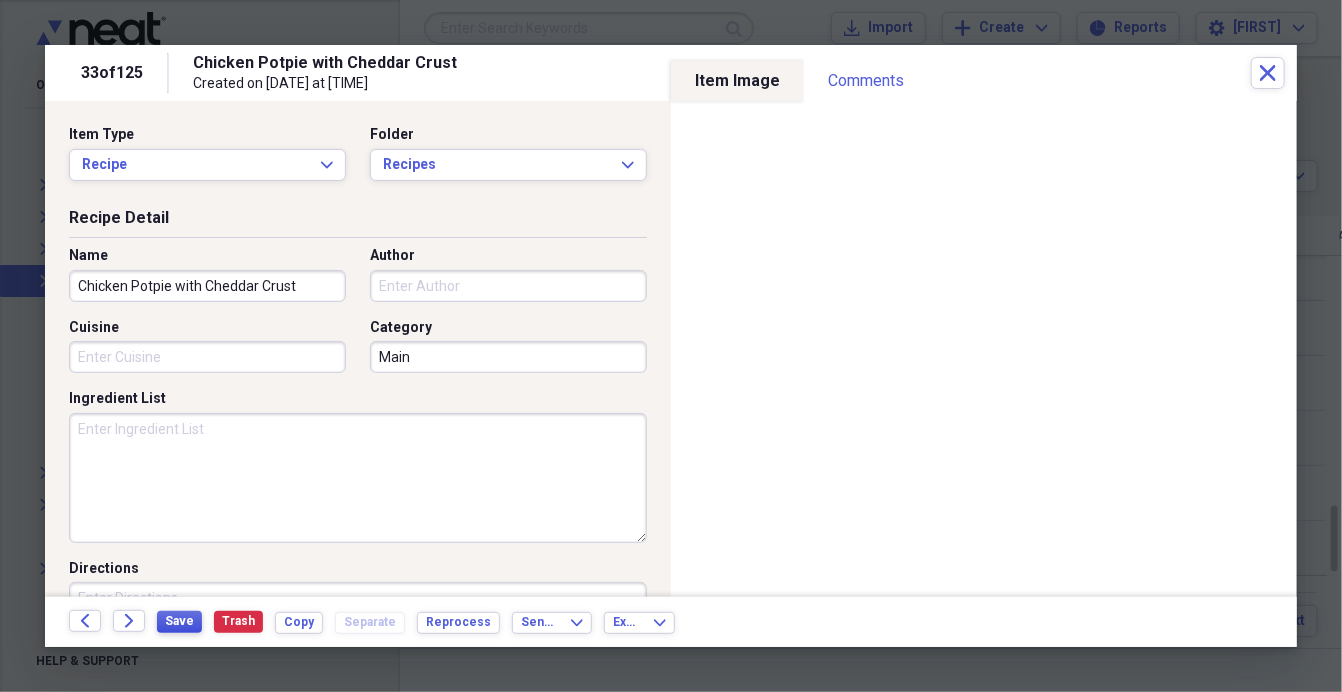 click on "Save" at bounding box center (179, 621) 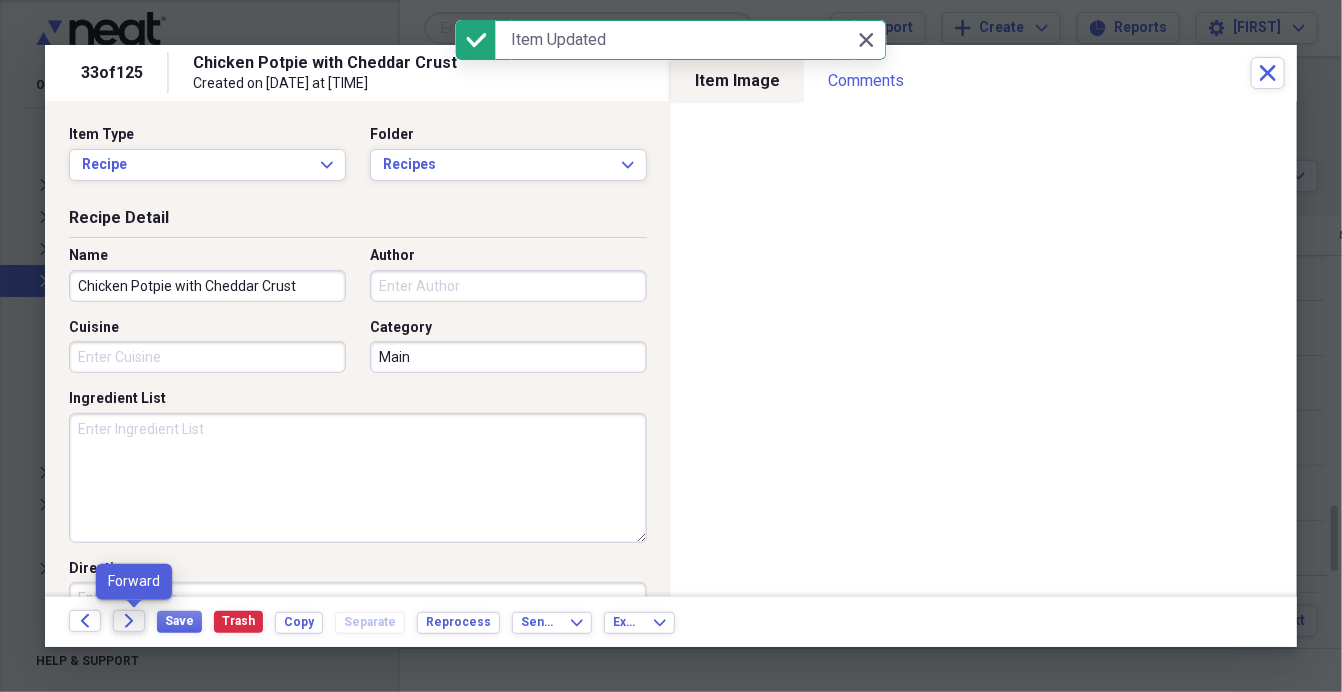 click on "Forward" at bounding box center (129, 621) 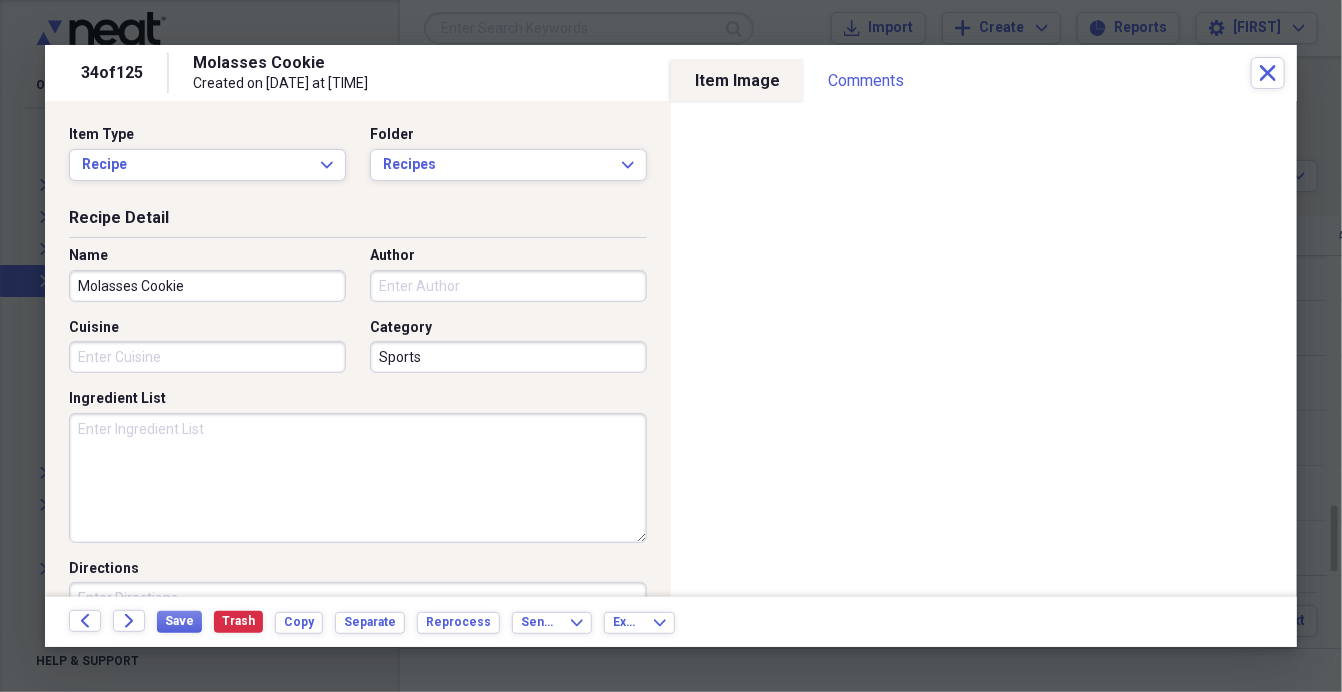 click on "Sports" at bounding box center [508, 357] 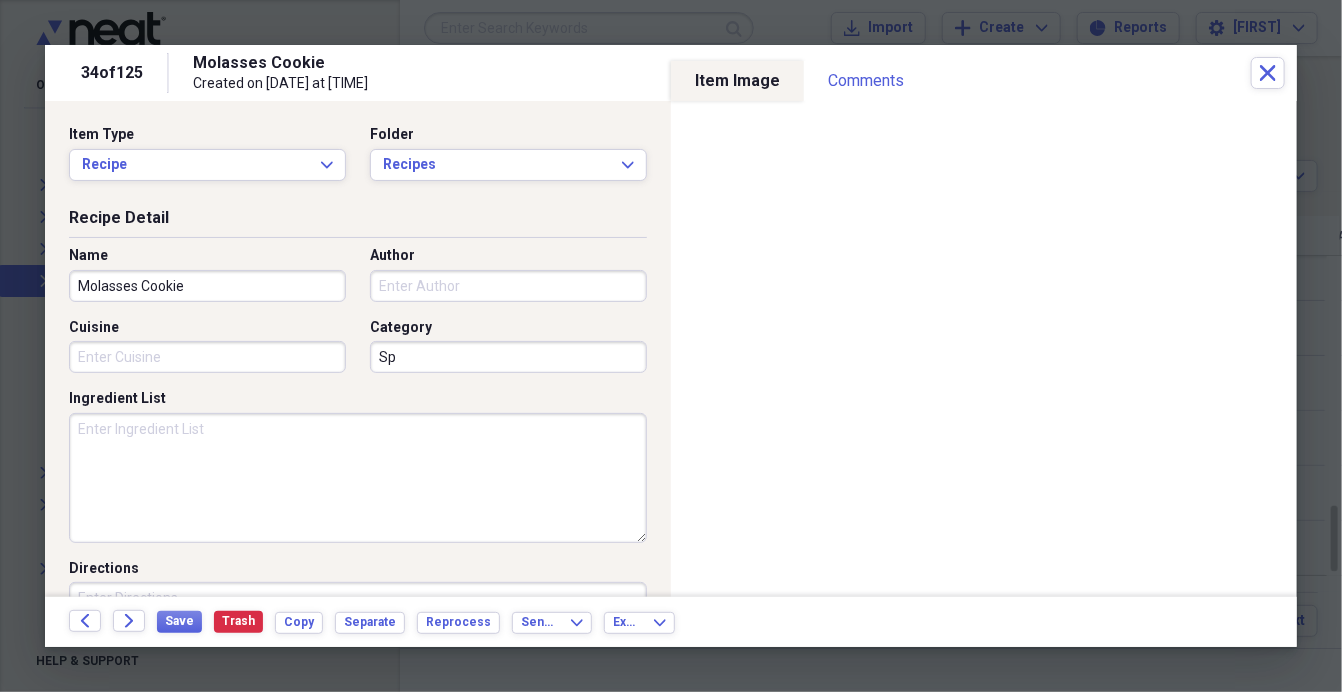 type on "S" 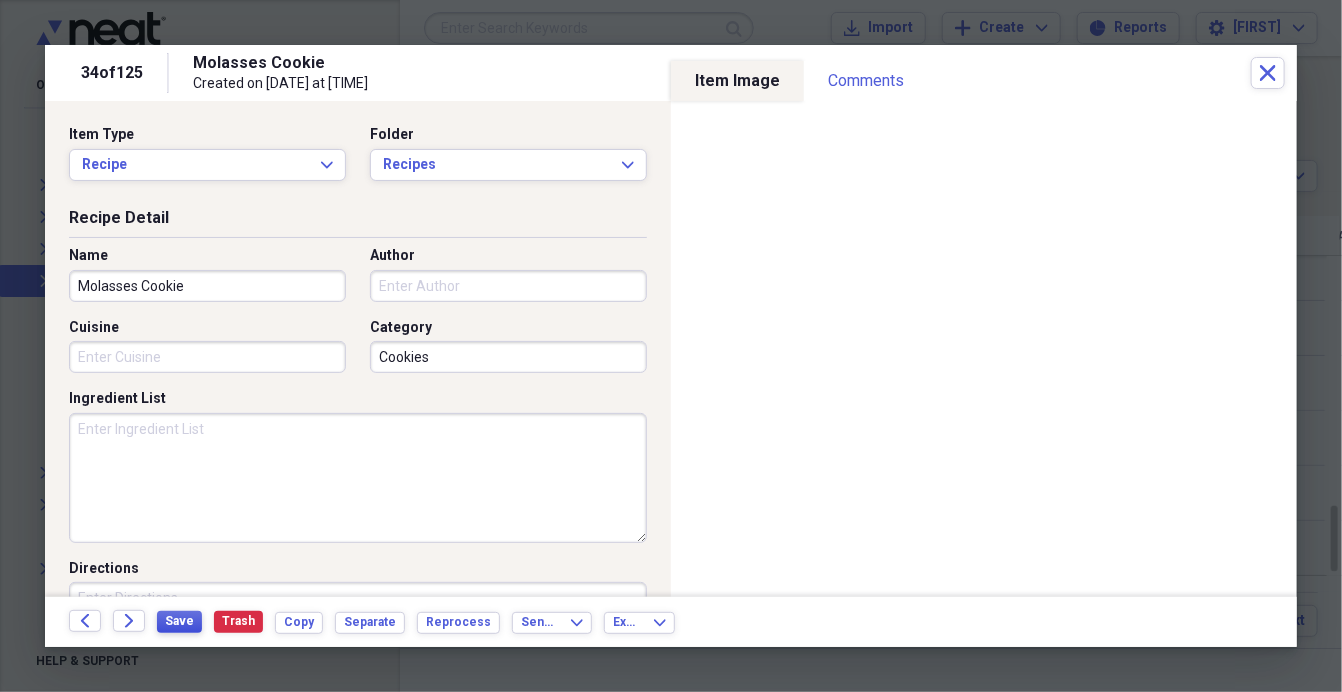 type on "Cookies" 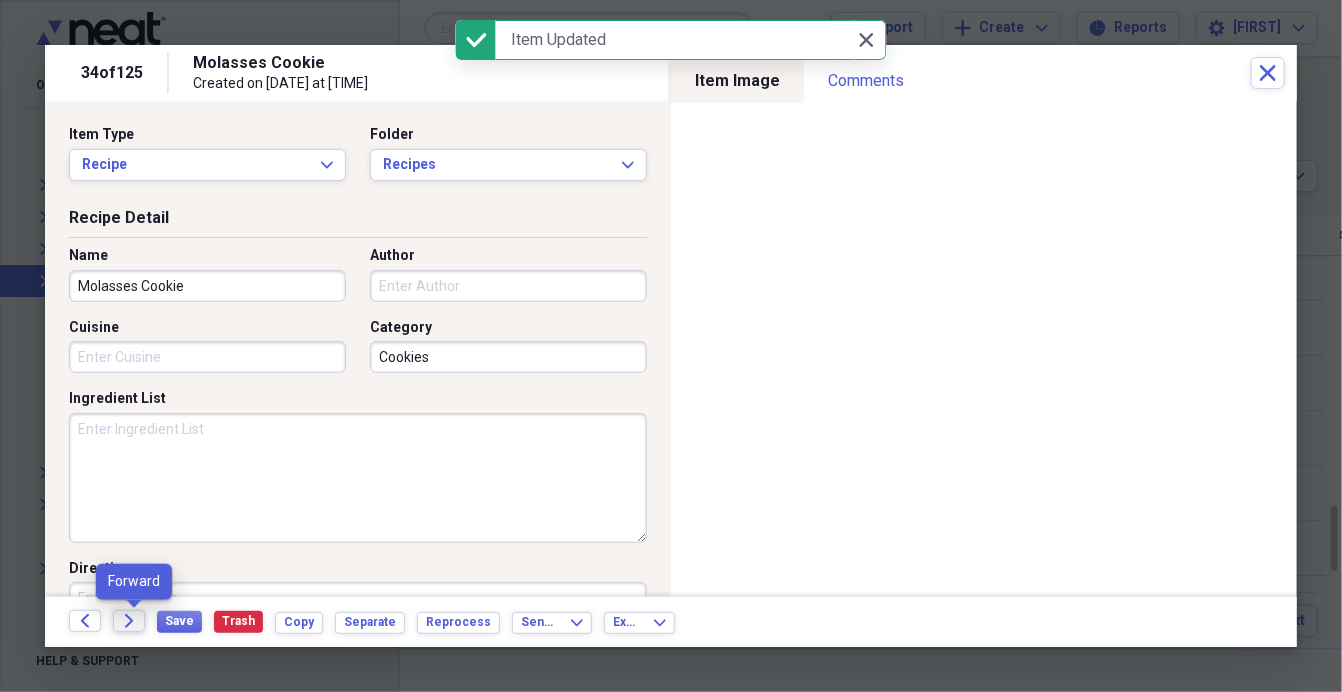 click 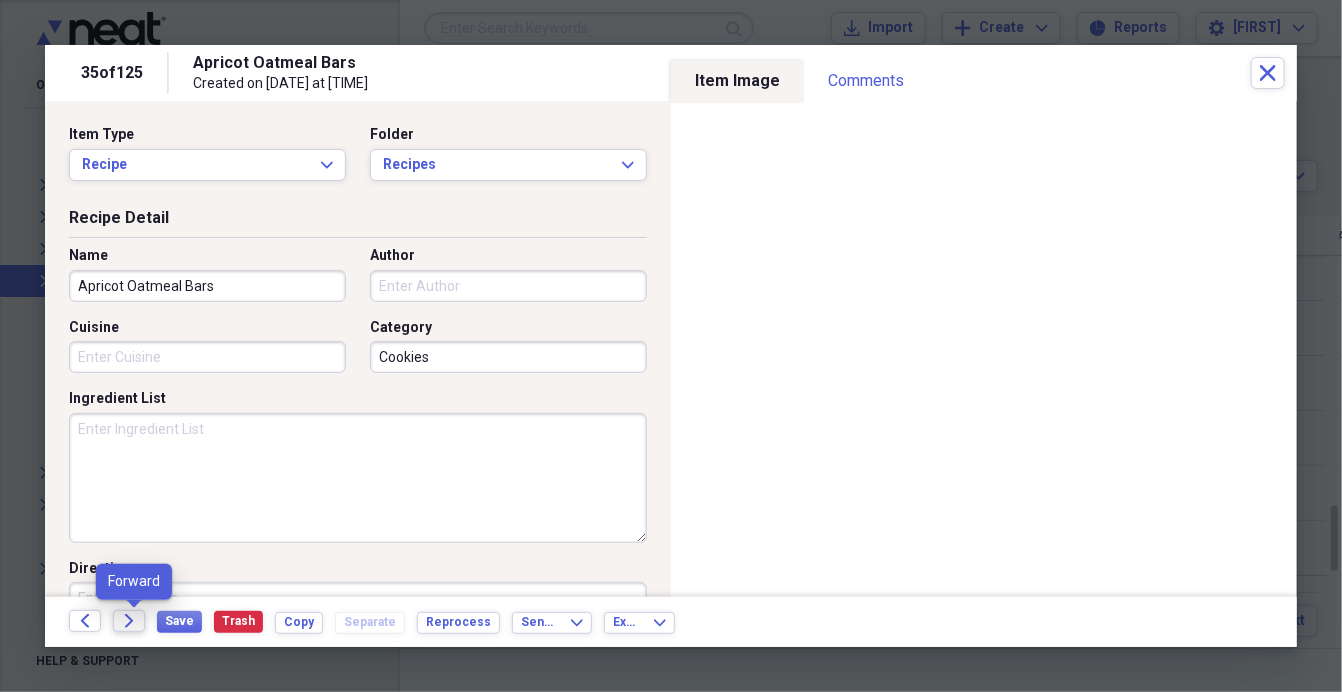 click on "Forward" 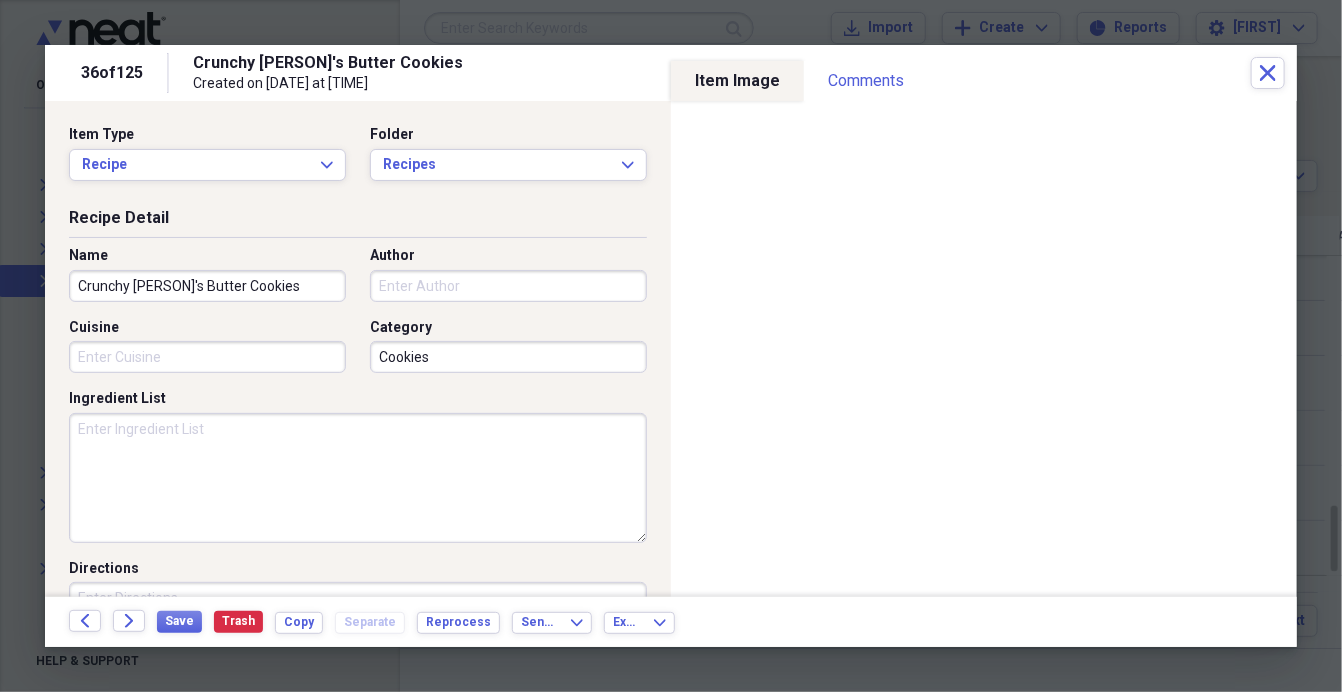 click on "Item Image" at bounding box center [737, 81] 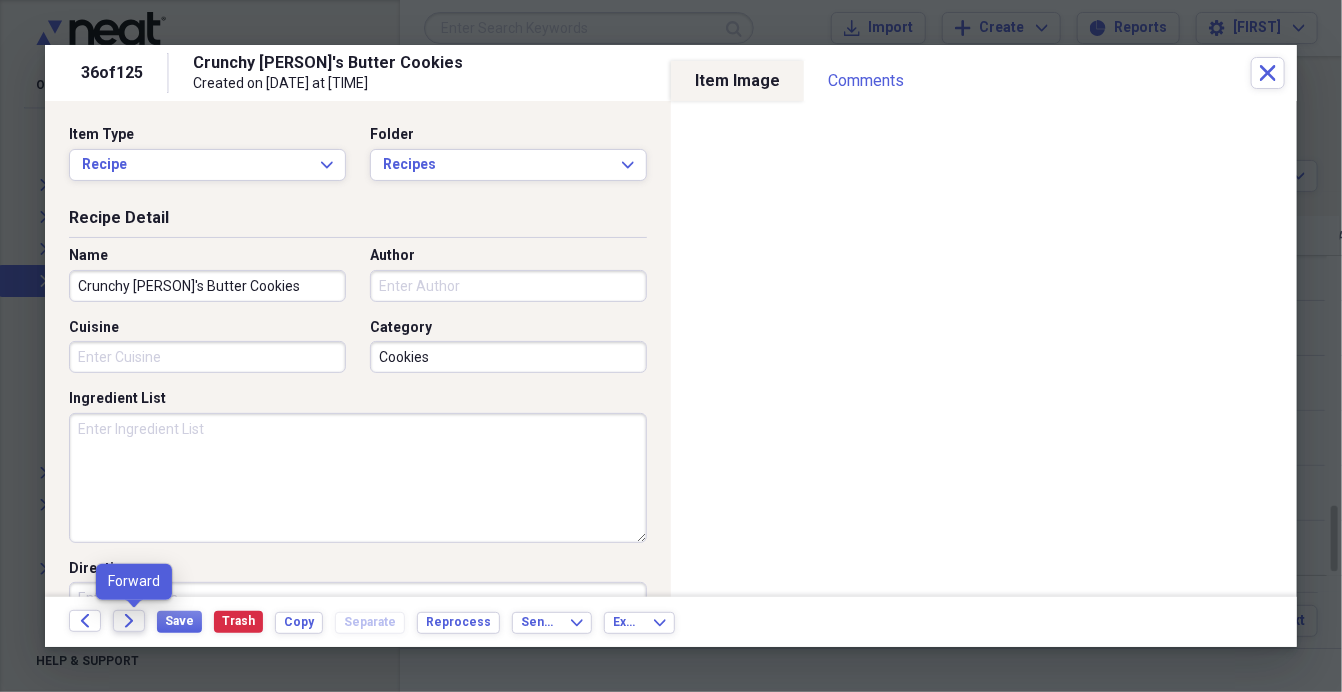 click on "Forward" at bounding box center [129, 621] 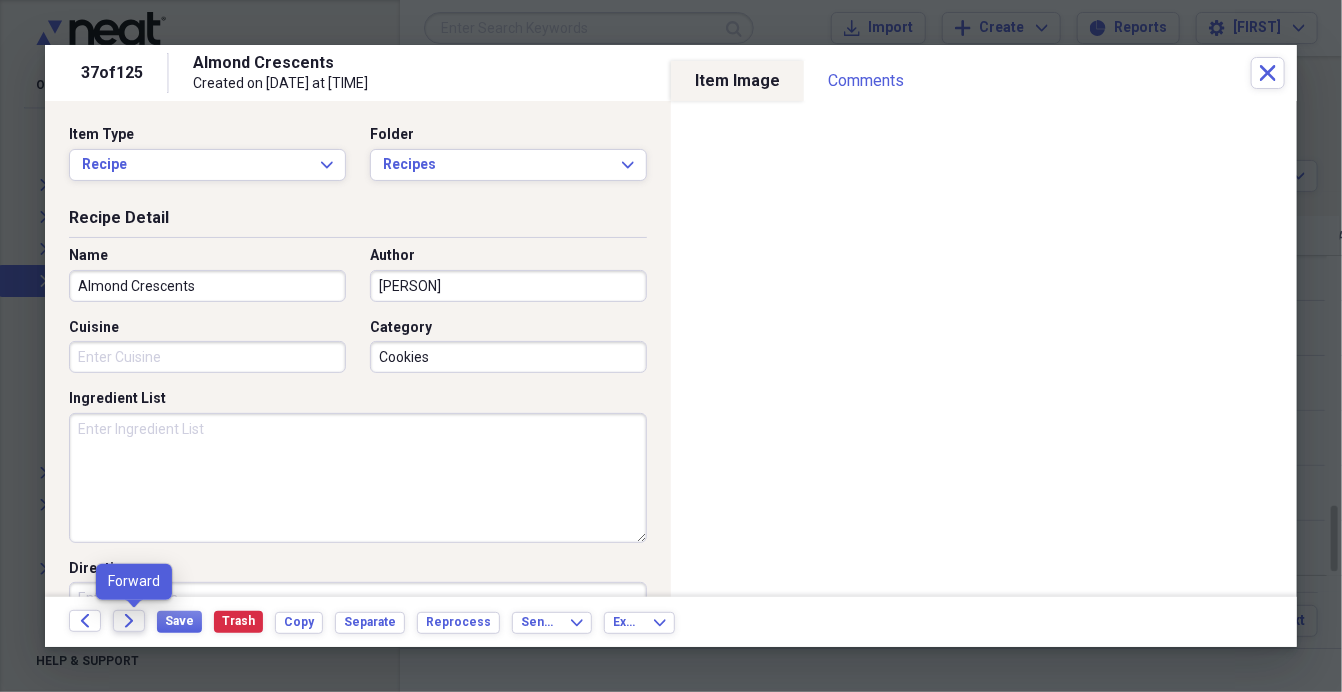 click on "Forward" 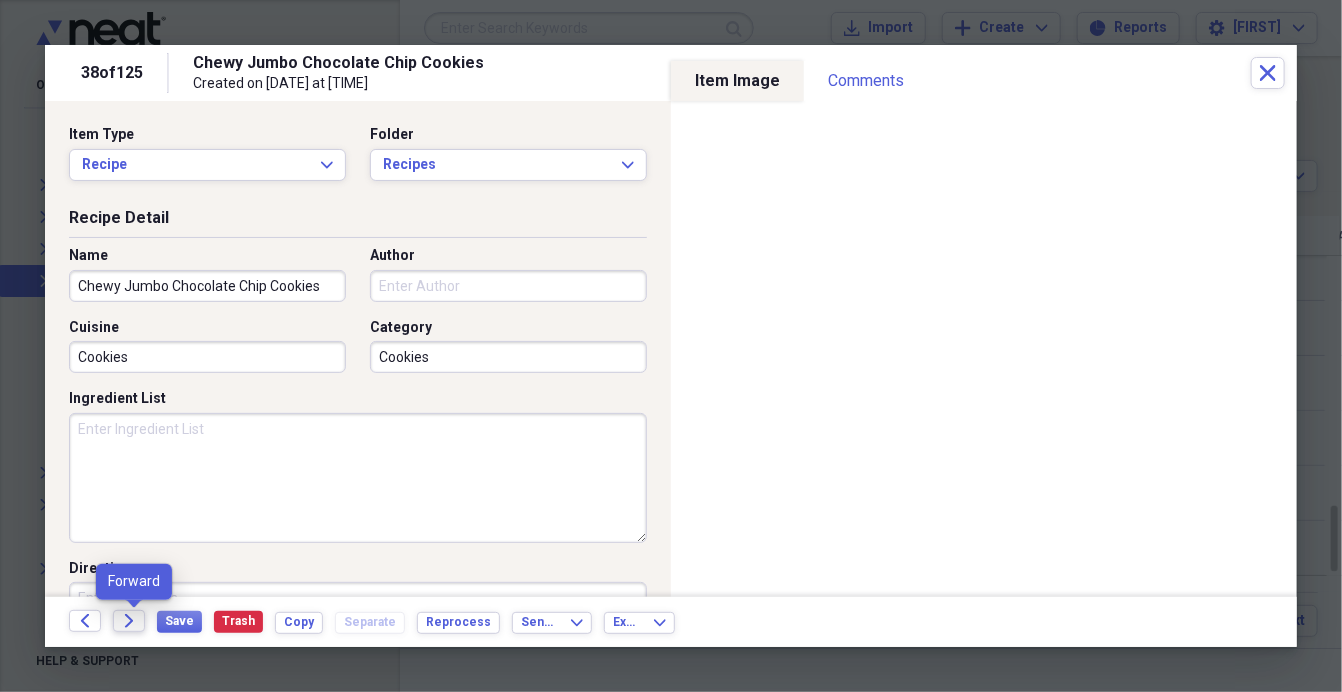 click on "Forward" 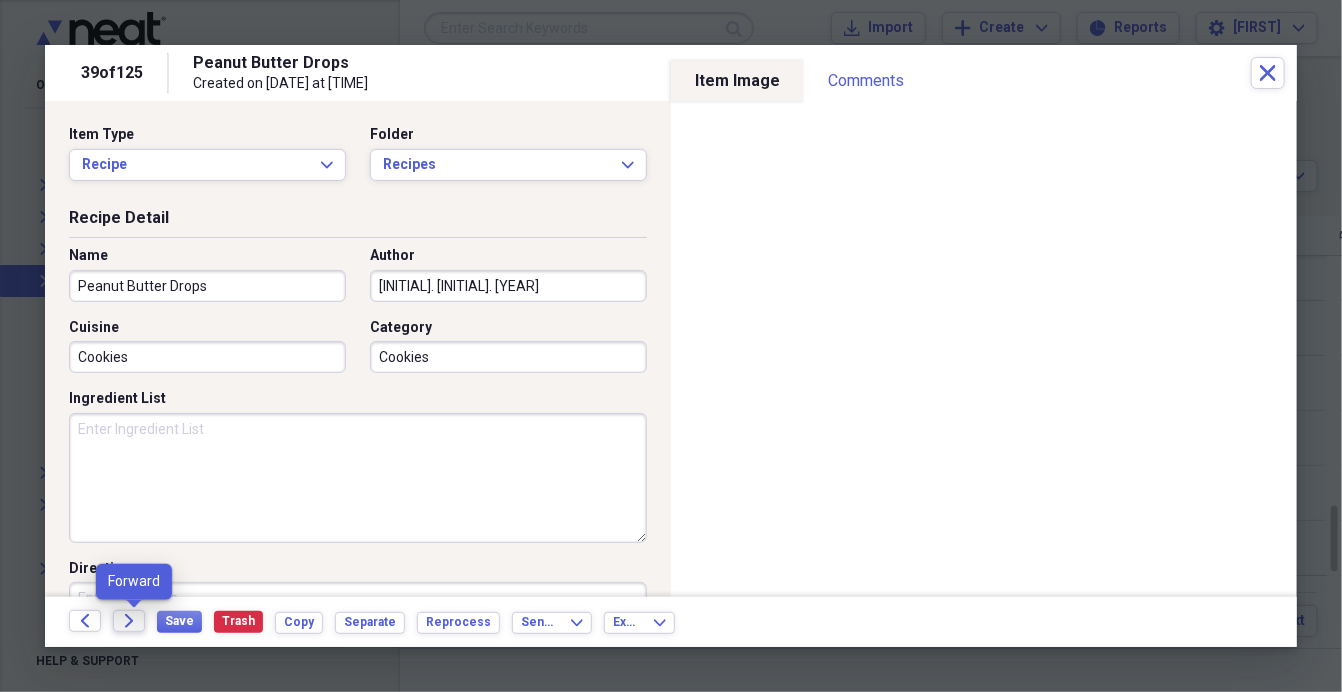 click on "Forward" 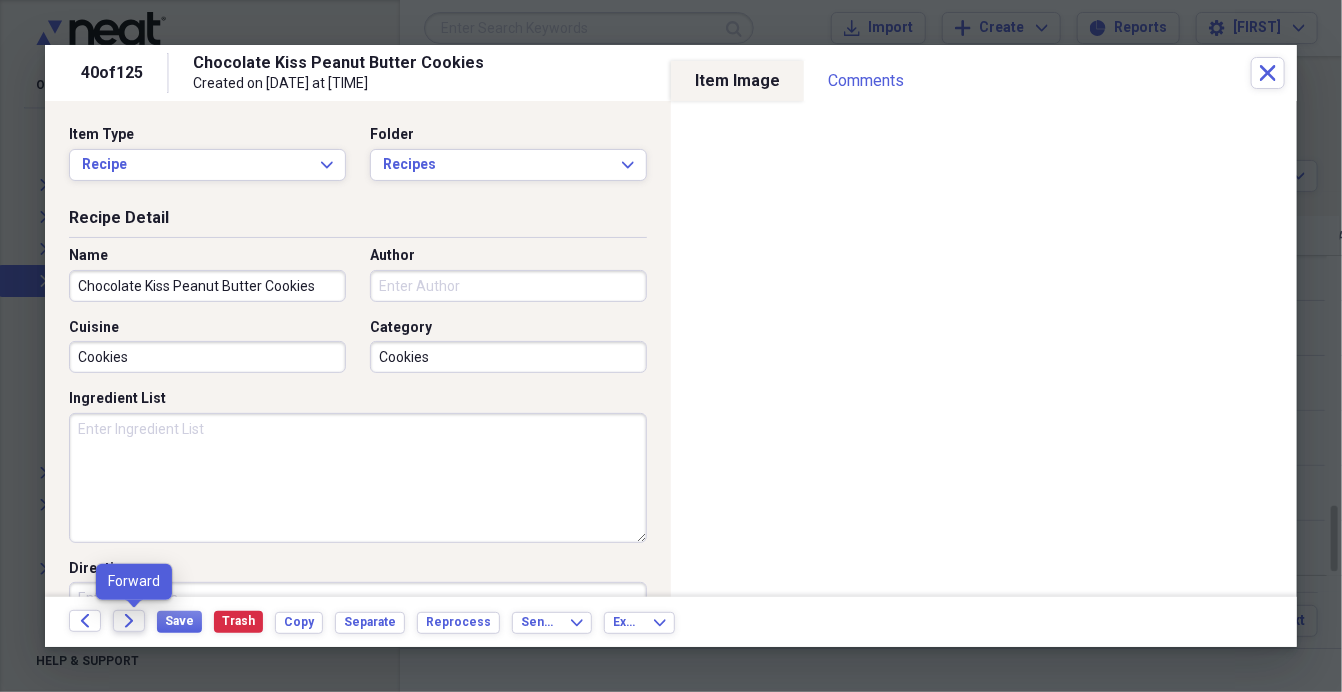 click on "Forward" 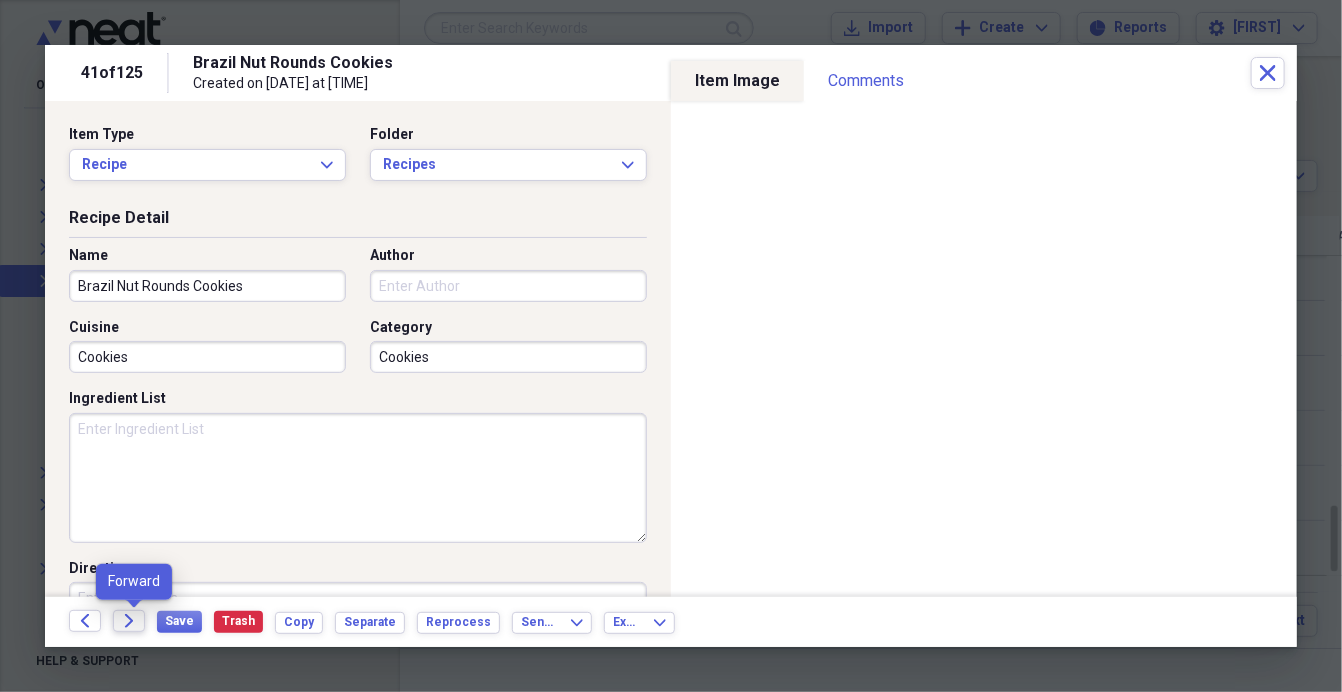 click on "Forward" 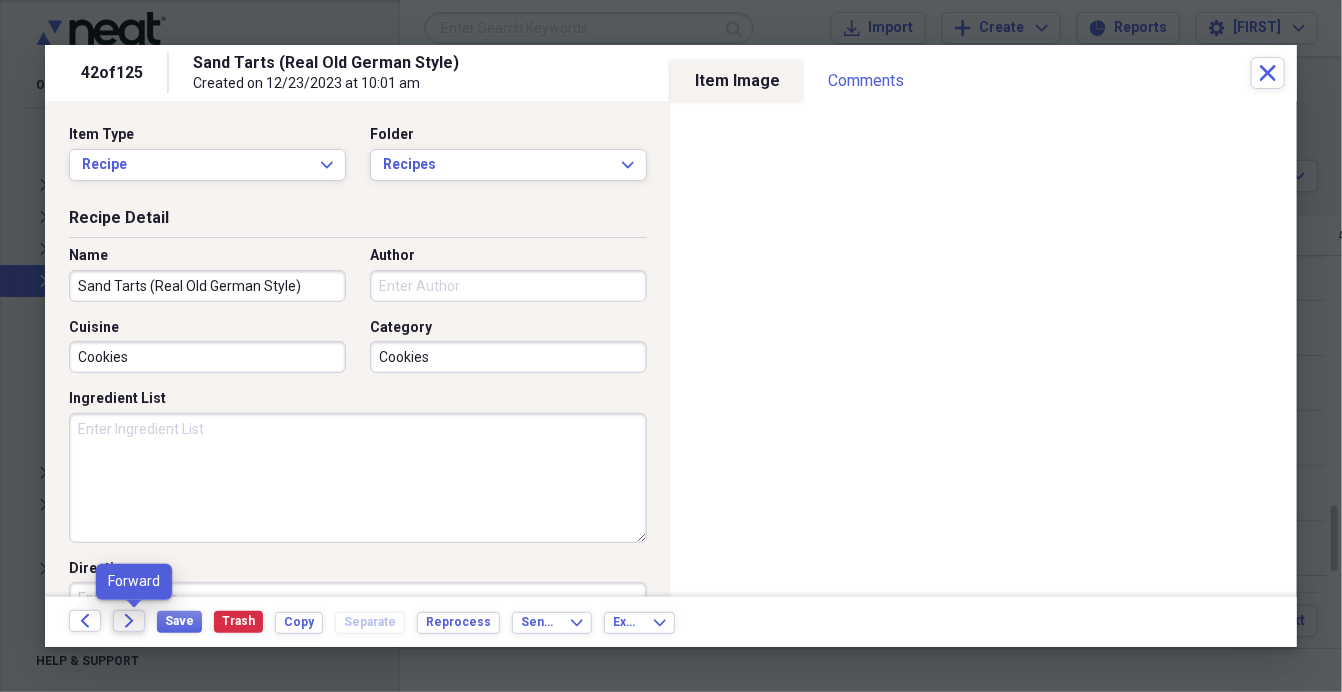 click on "Forward" at bounding box center (129, 621) 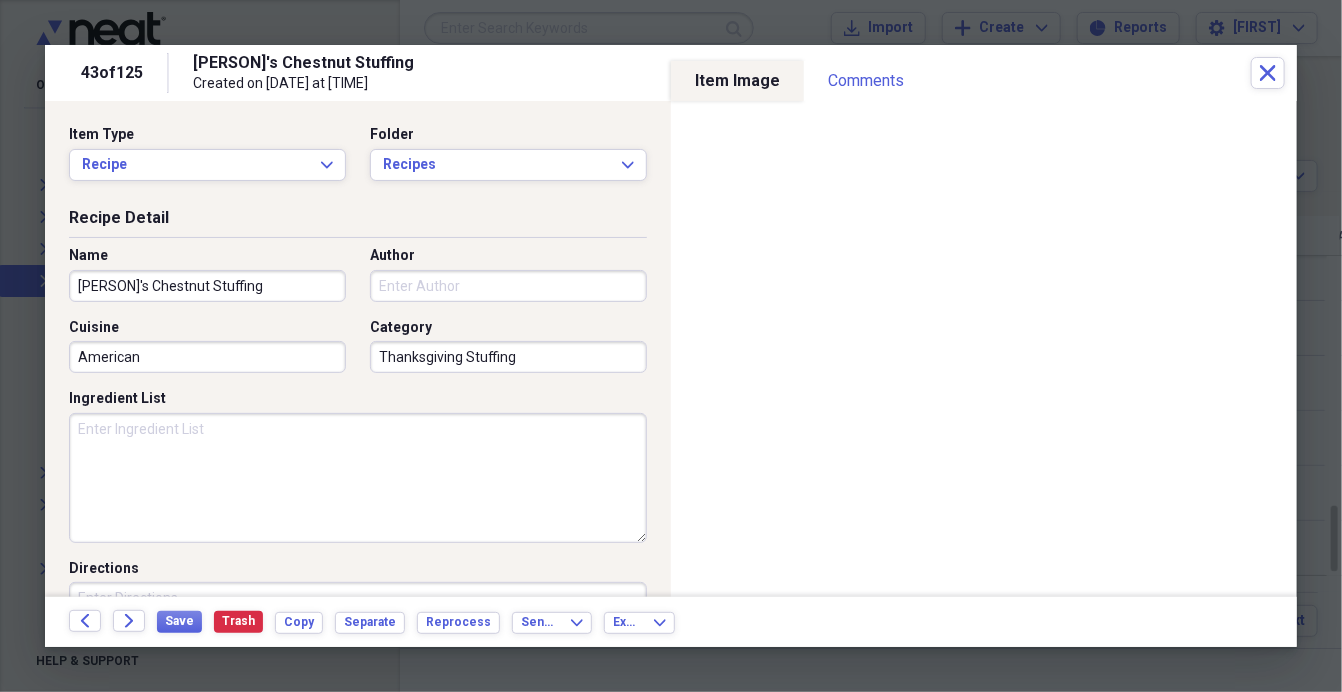 click on "Thanksgiving Stuffing" at bounding box center [508, 357] 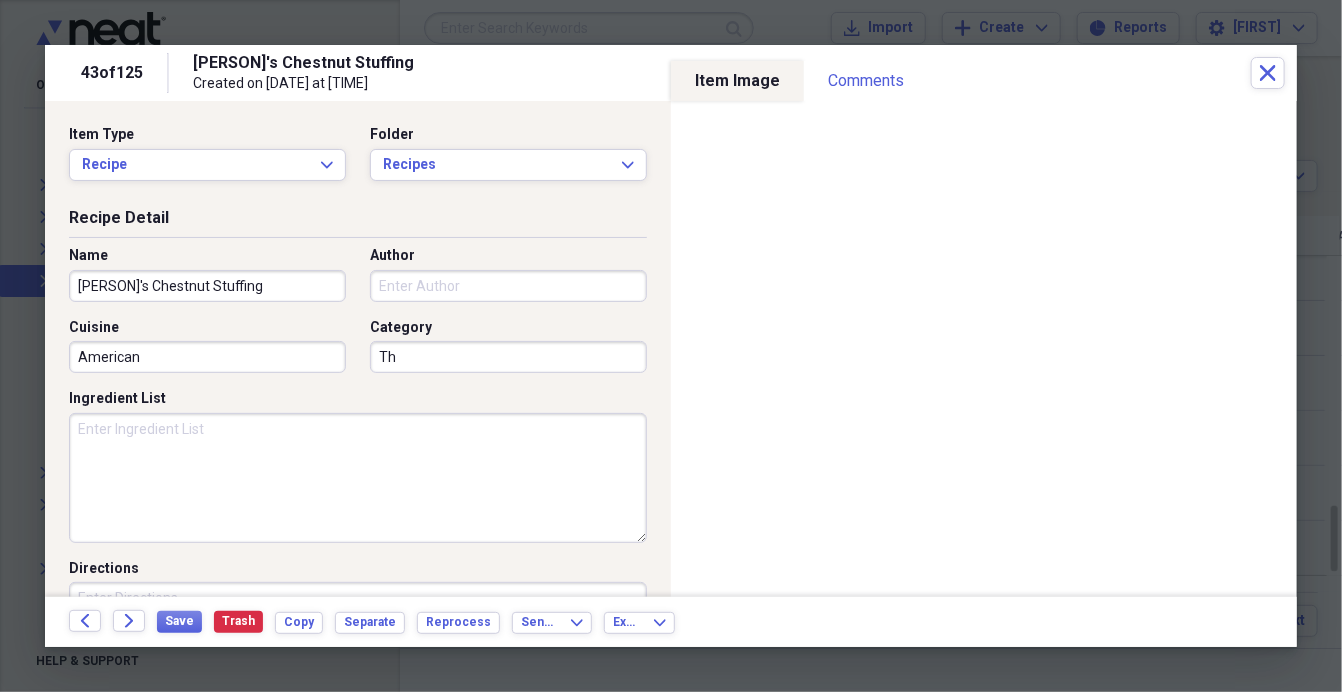 type on "T" 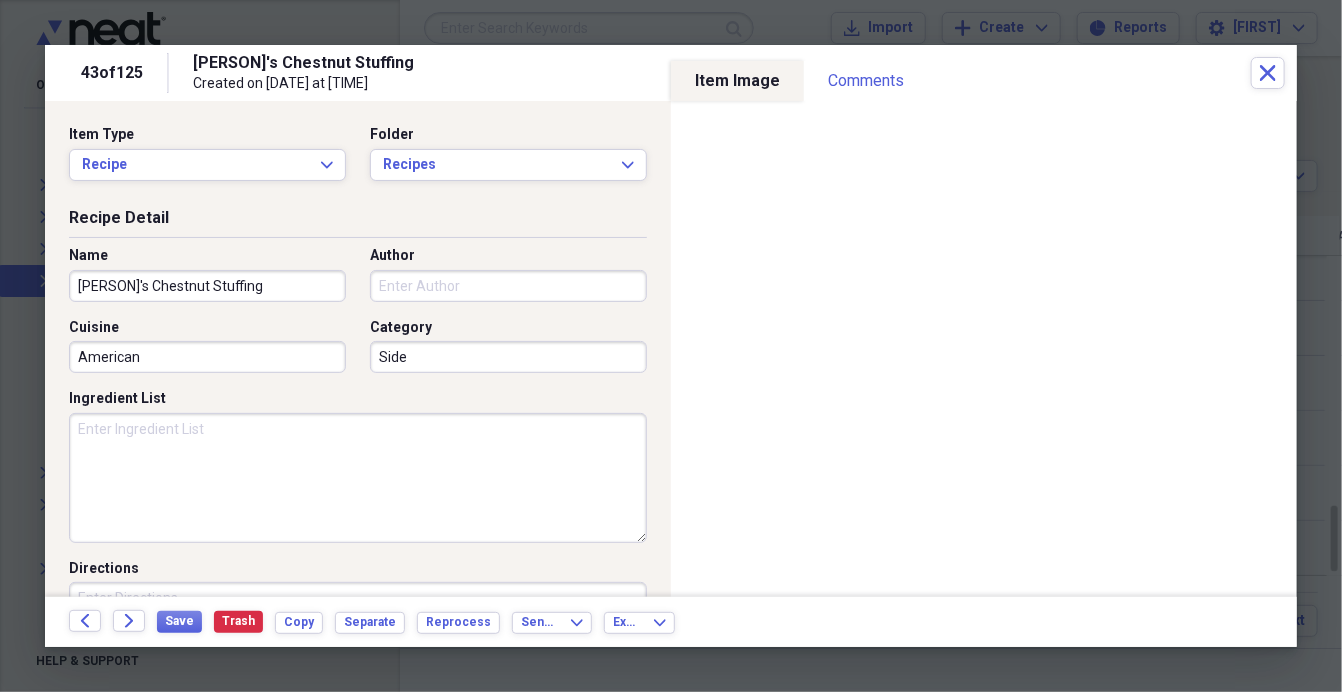 type on "Side" 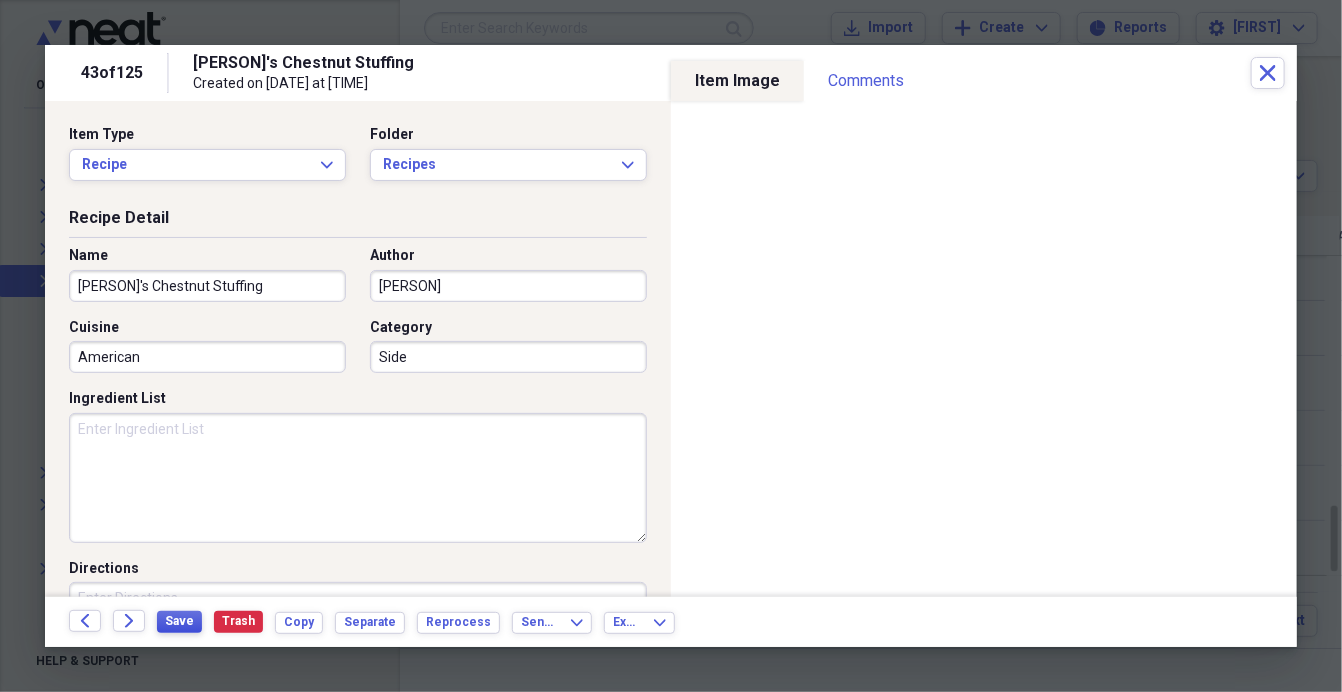type on "[PERSON]" 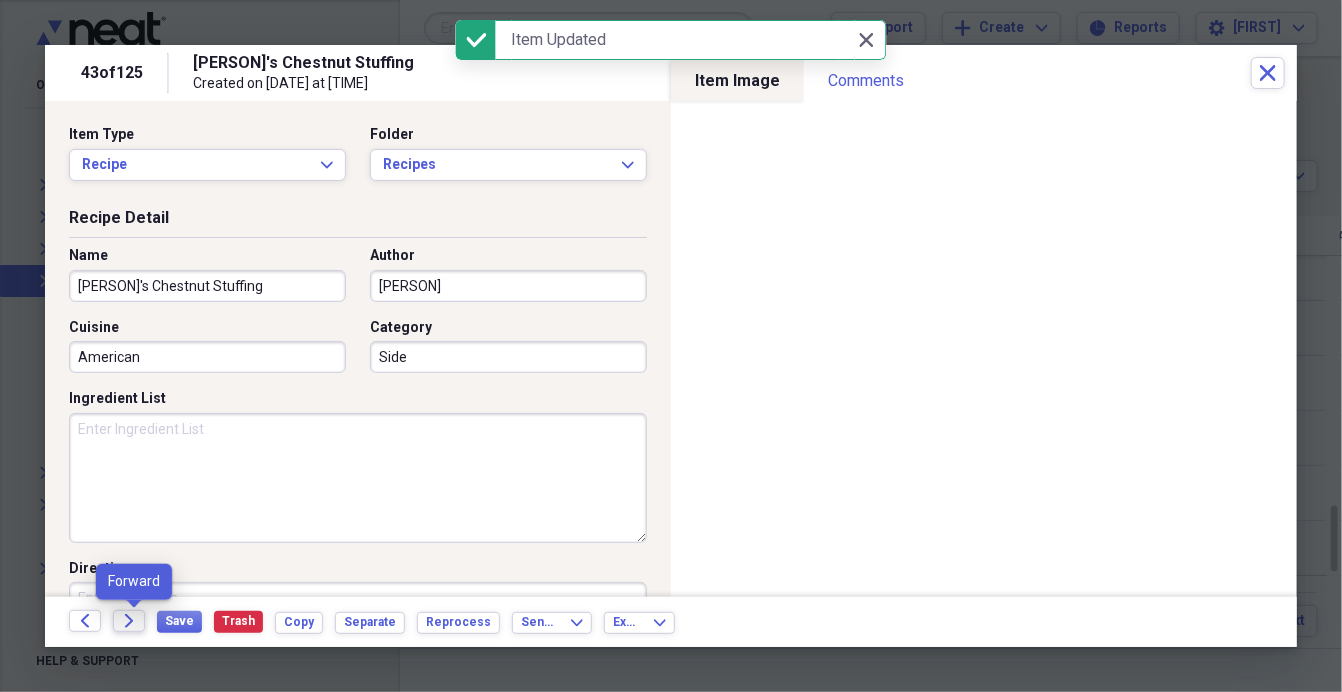 click 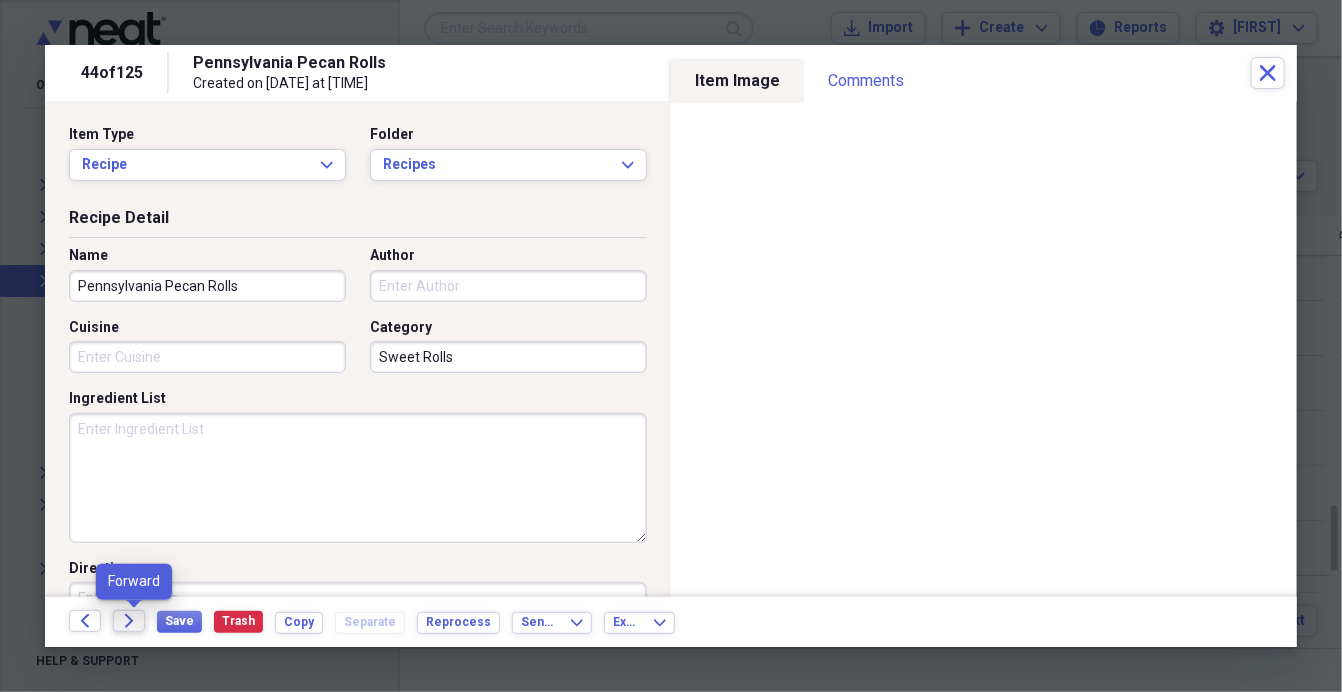 click on "Forward" 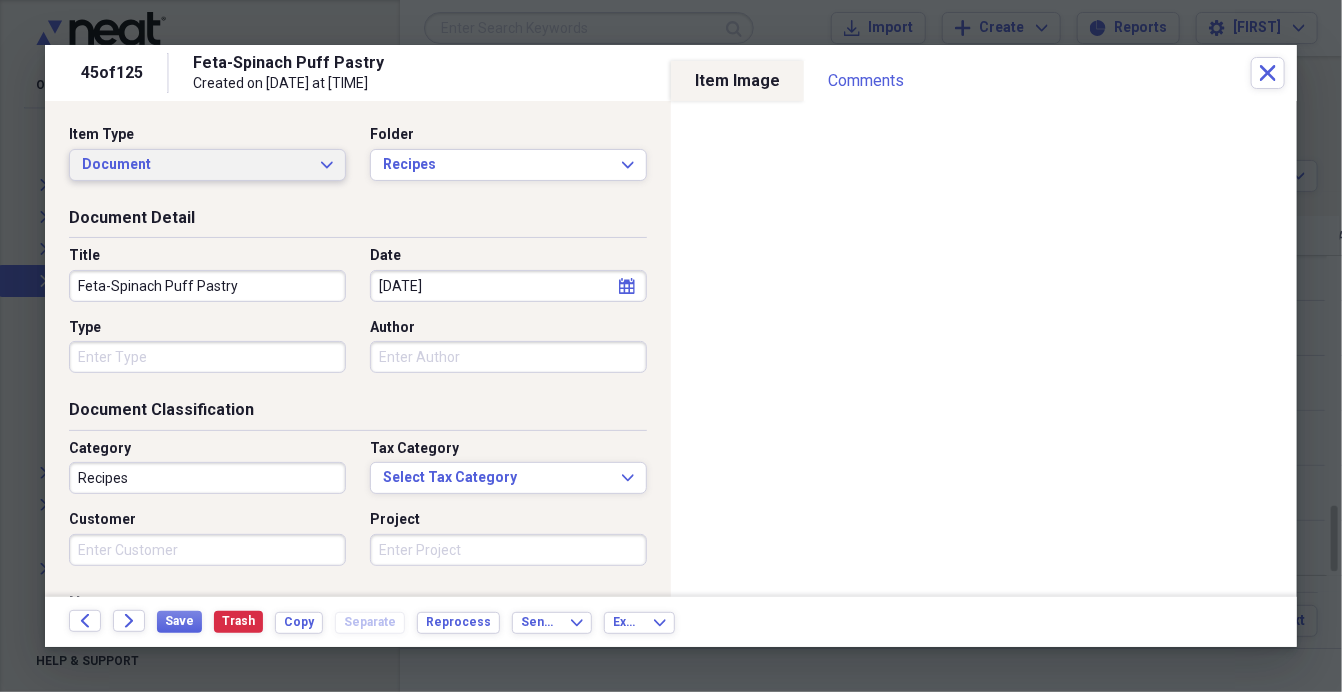 click on "Expand" 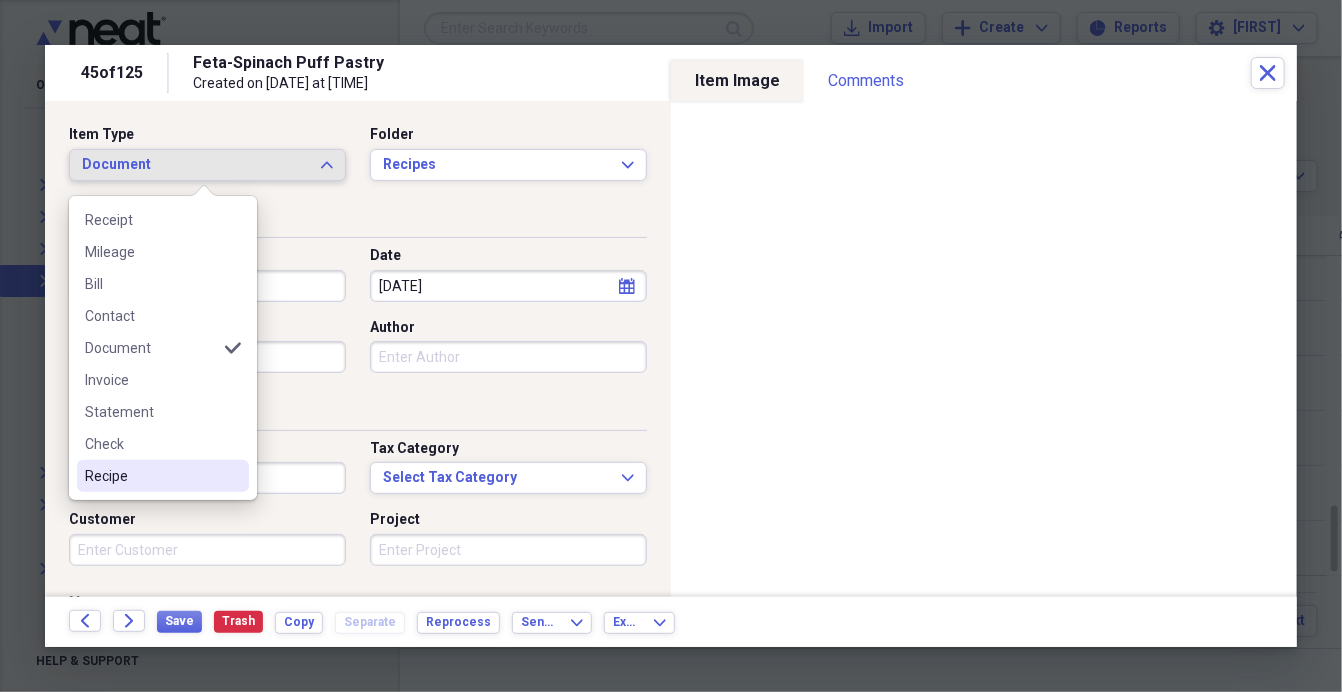 click on "Recipe" at bounding box center (151, 476) 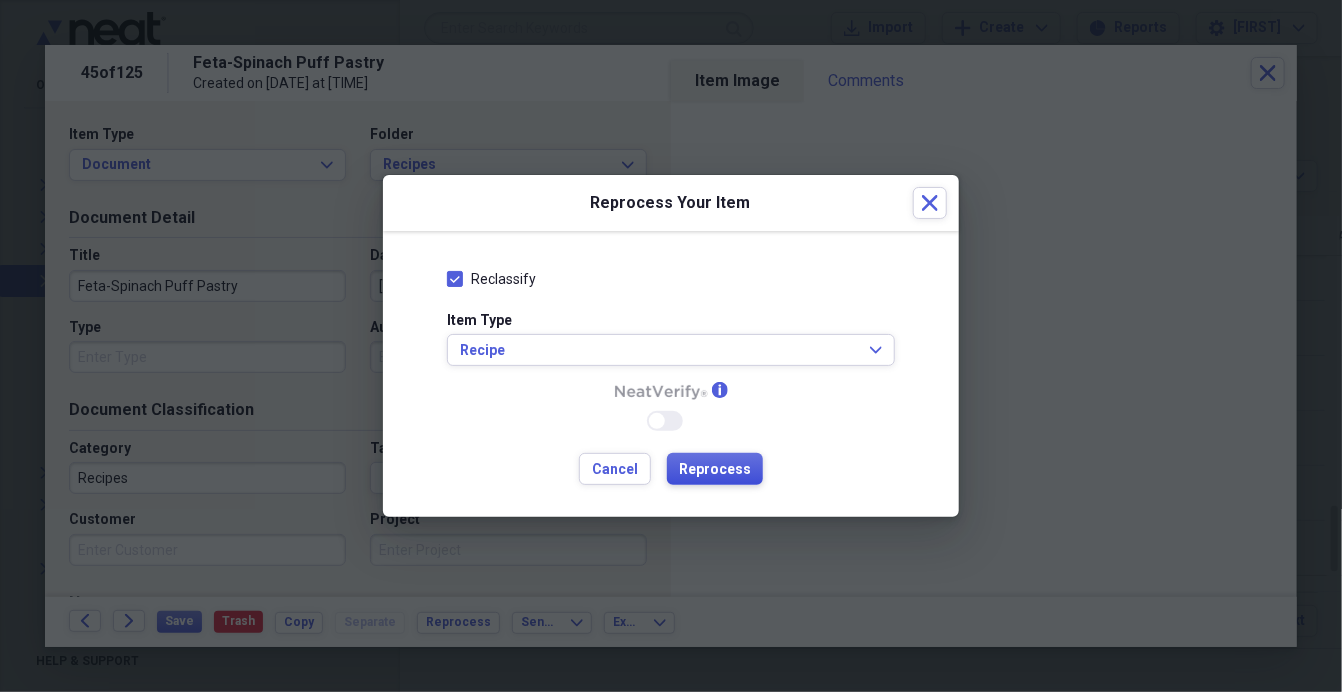click on "Reprocess" at bounding box center (715, 470) 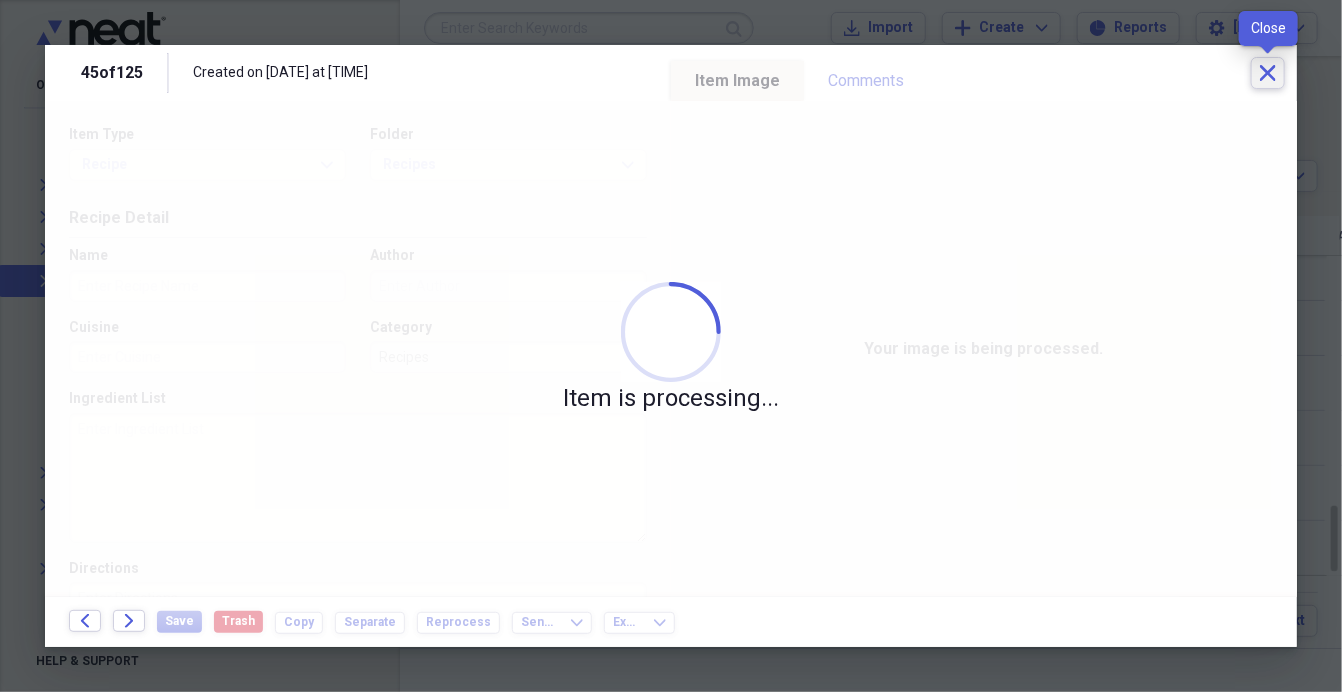 click 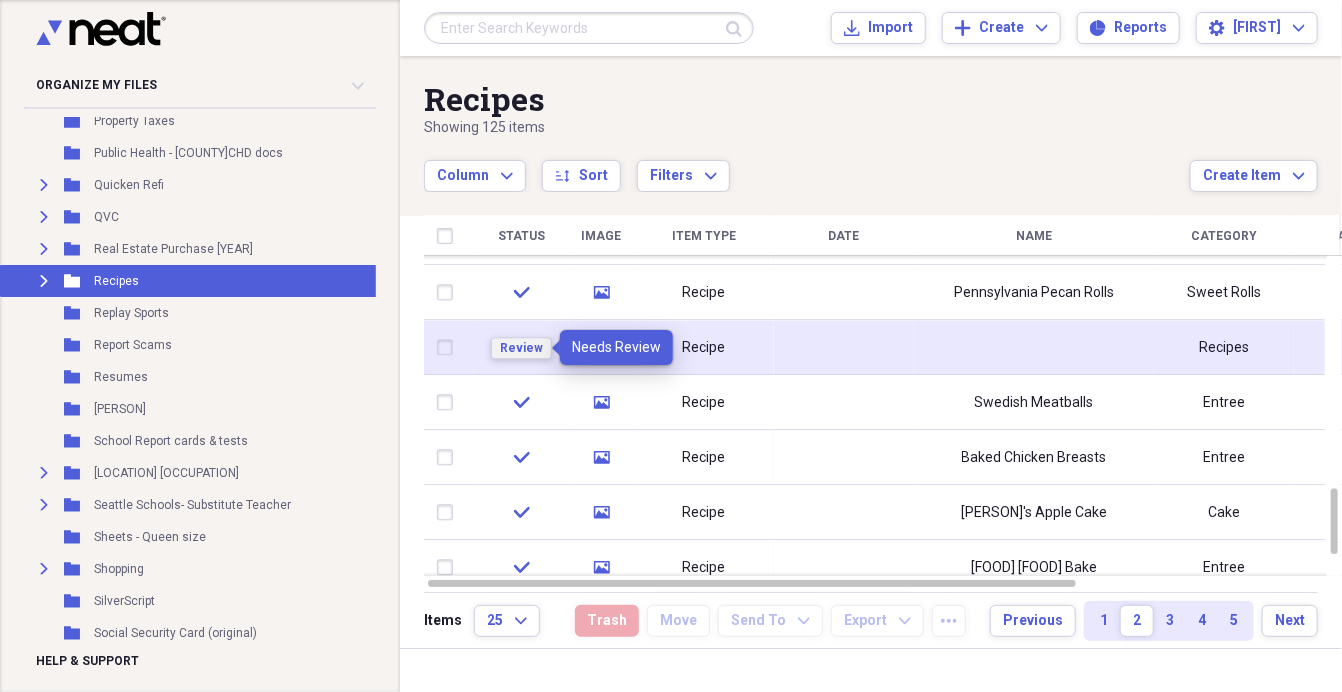 click on "Review" at bounding box center [521, 348] 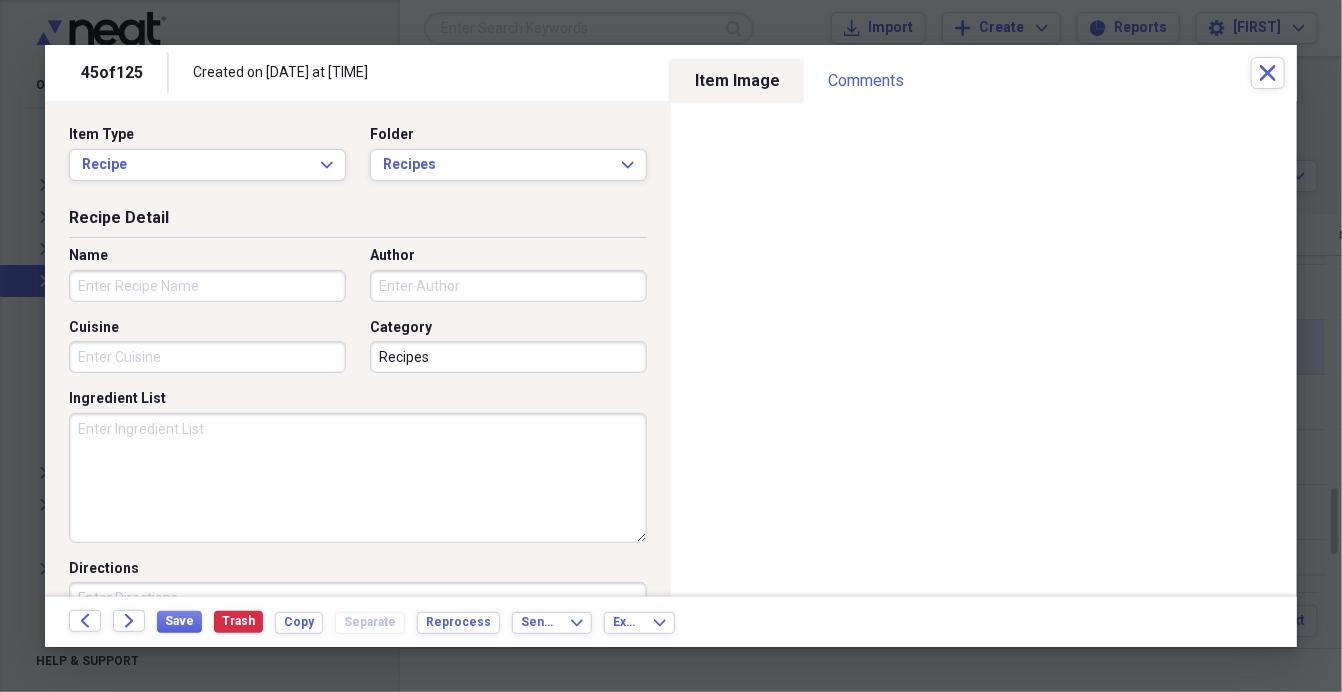 click on "Name" at bounding box center [207, 286] 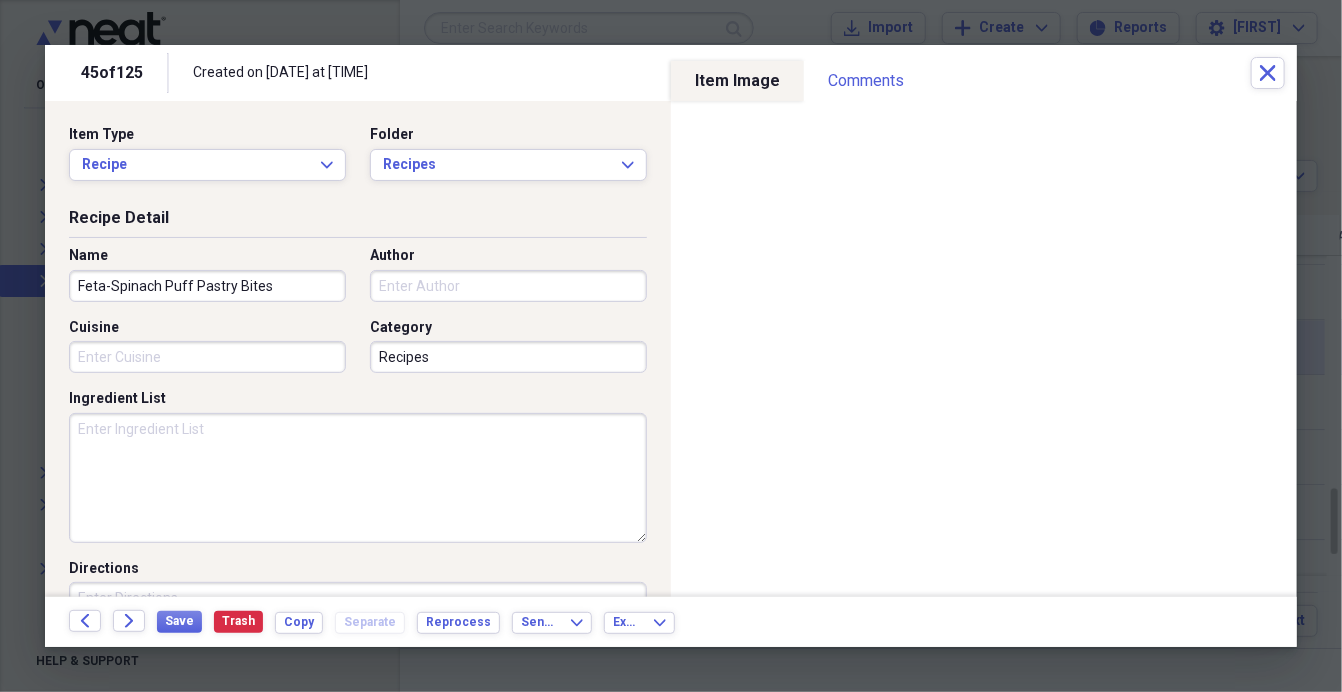type on "Feta-Spinach Puff Pastry Bites" 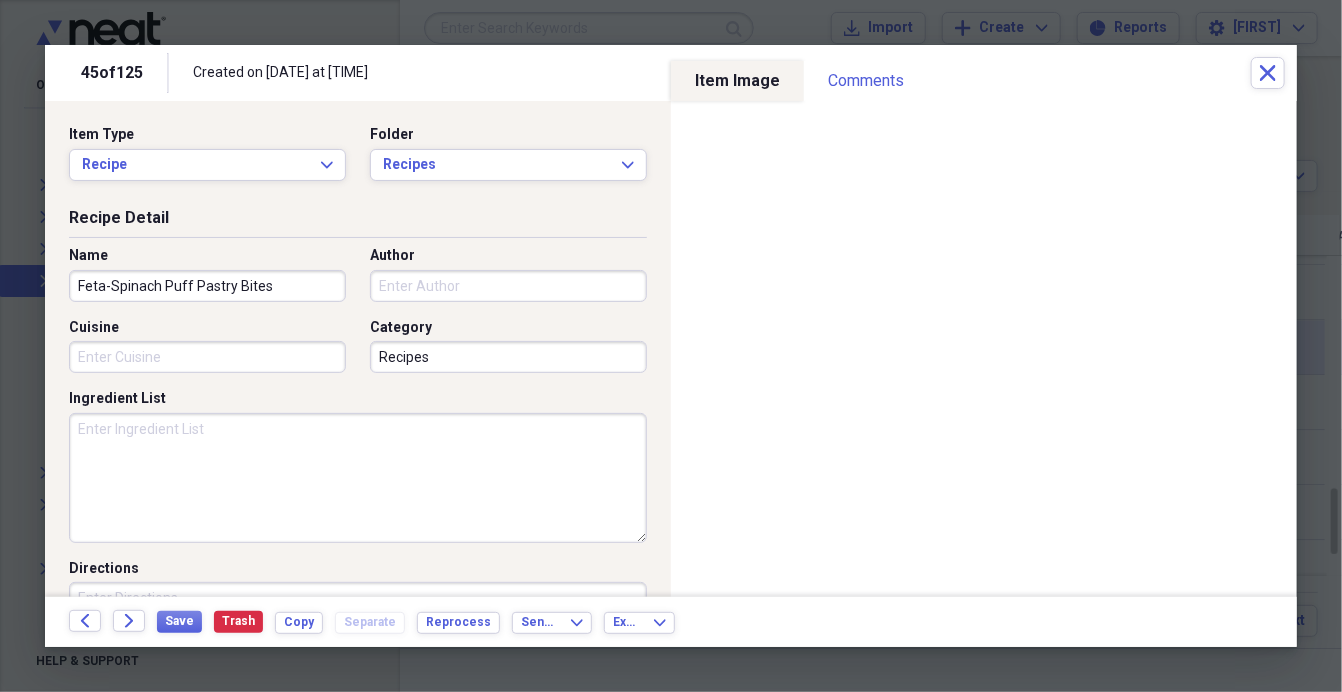 click on "Recipes" at bounding box center [508, 357] 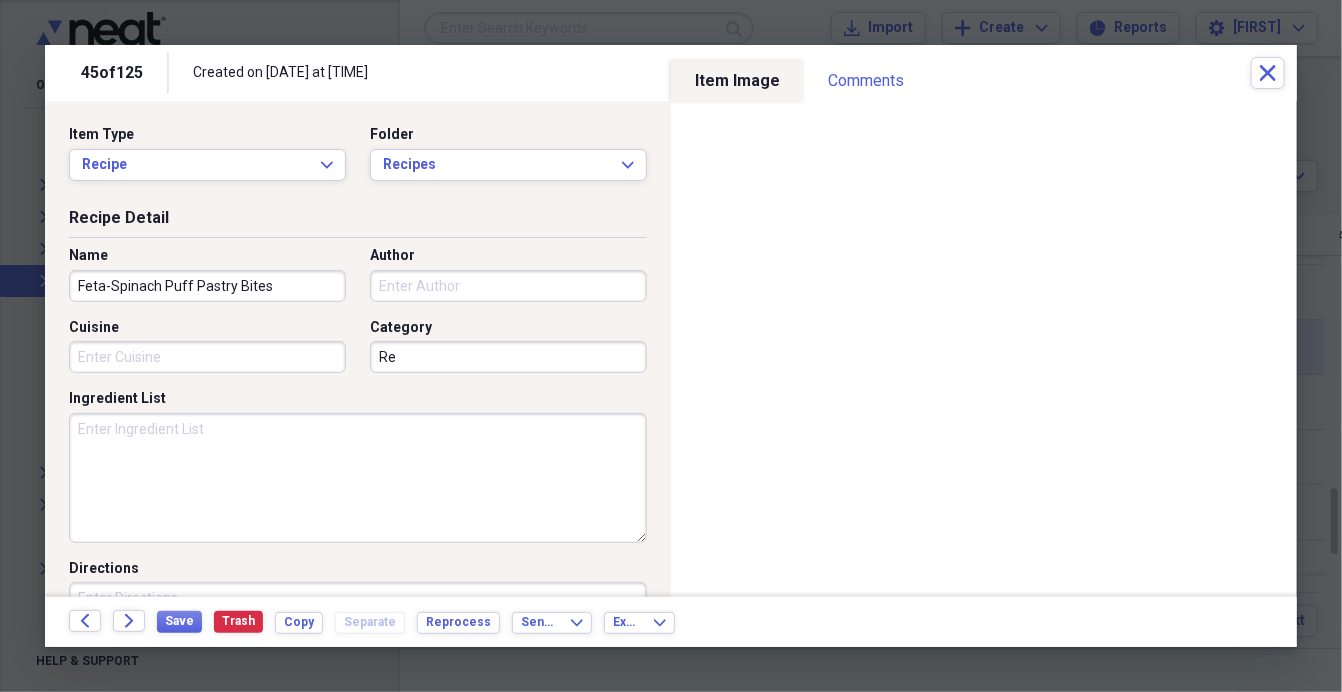 type on "R" 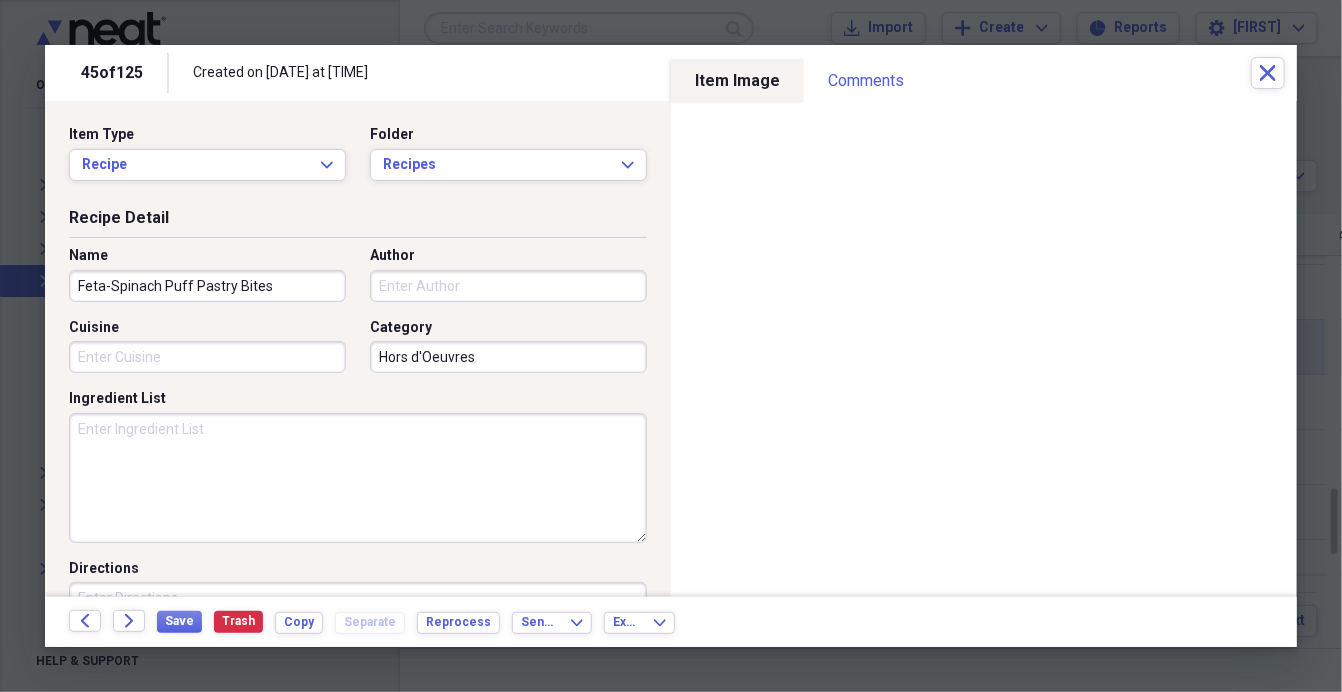 drag, startPoint x: 422, startPoint y: 368, endPoint x: 369, endPoint y: 396, distance: 59.94164 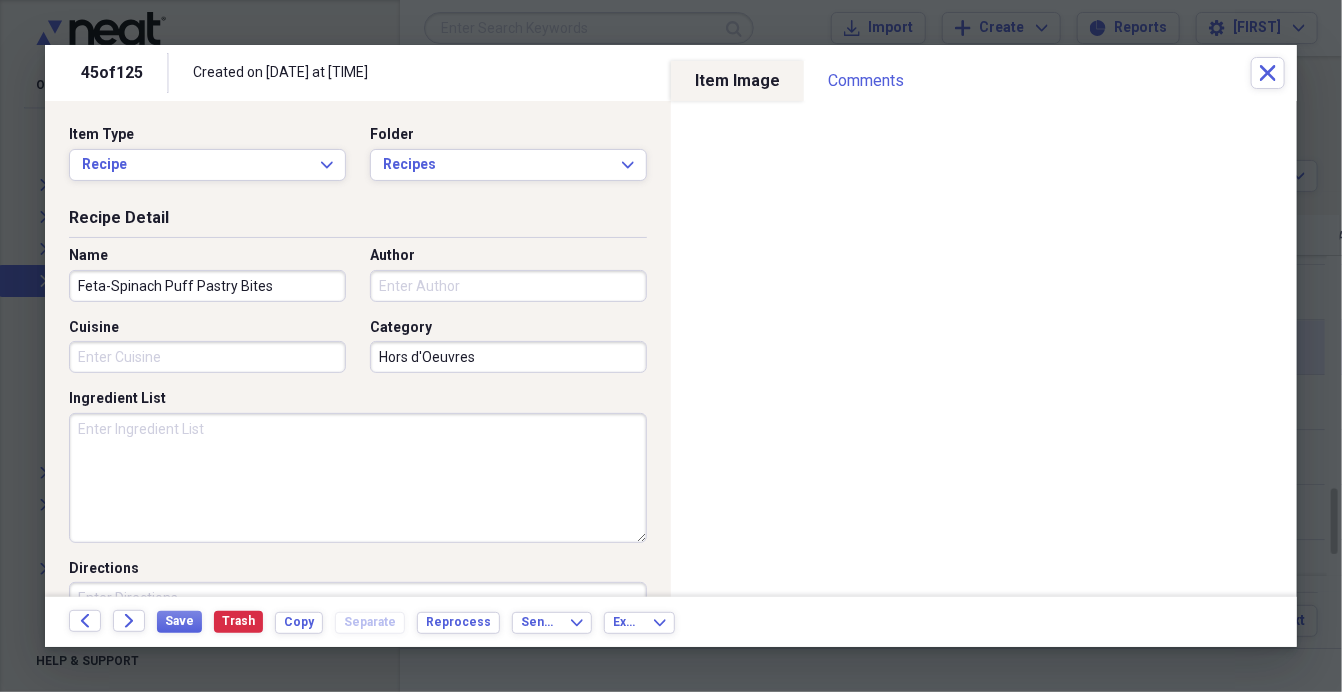 click on "Hors d'Oeuvres" at bounding box center [508, 357] 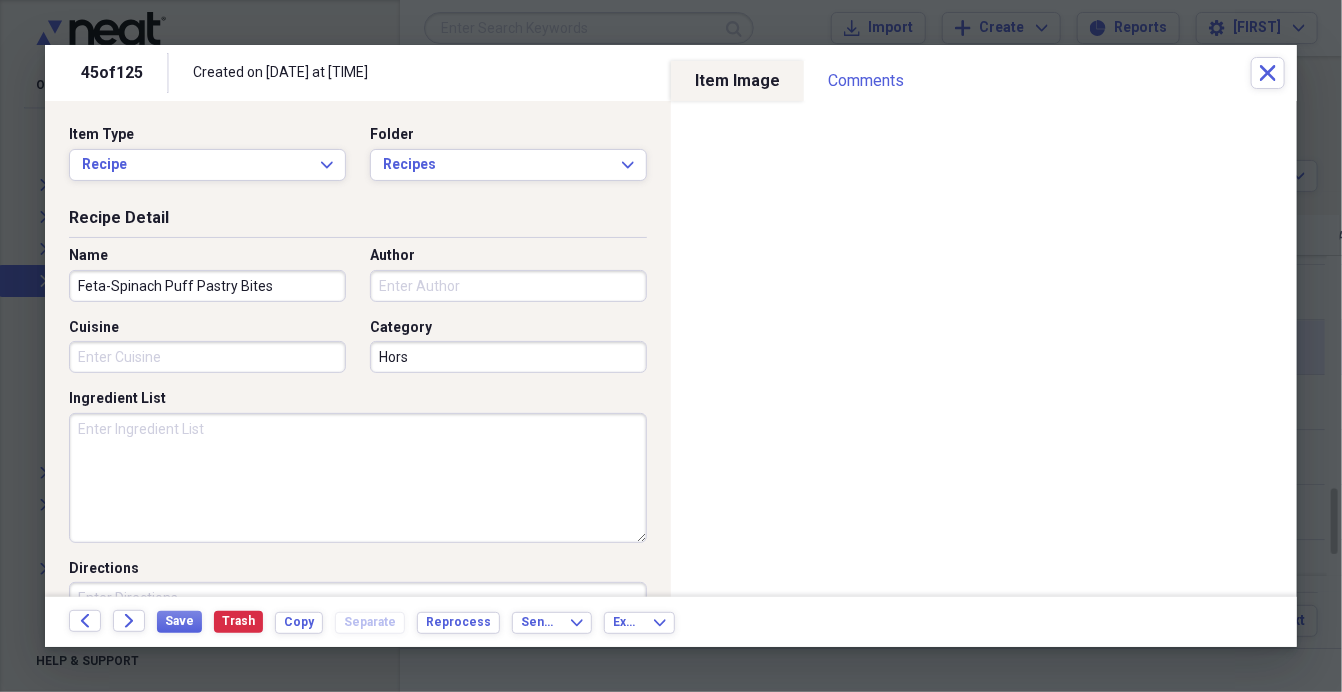 click on "Hors" at bounding box center (508, 357) 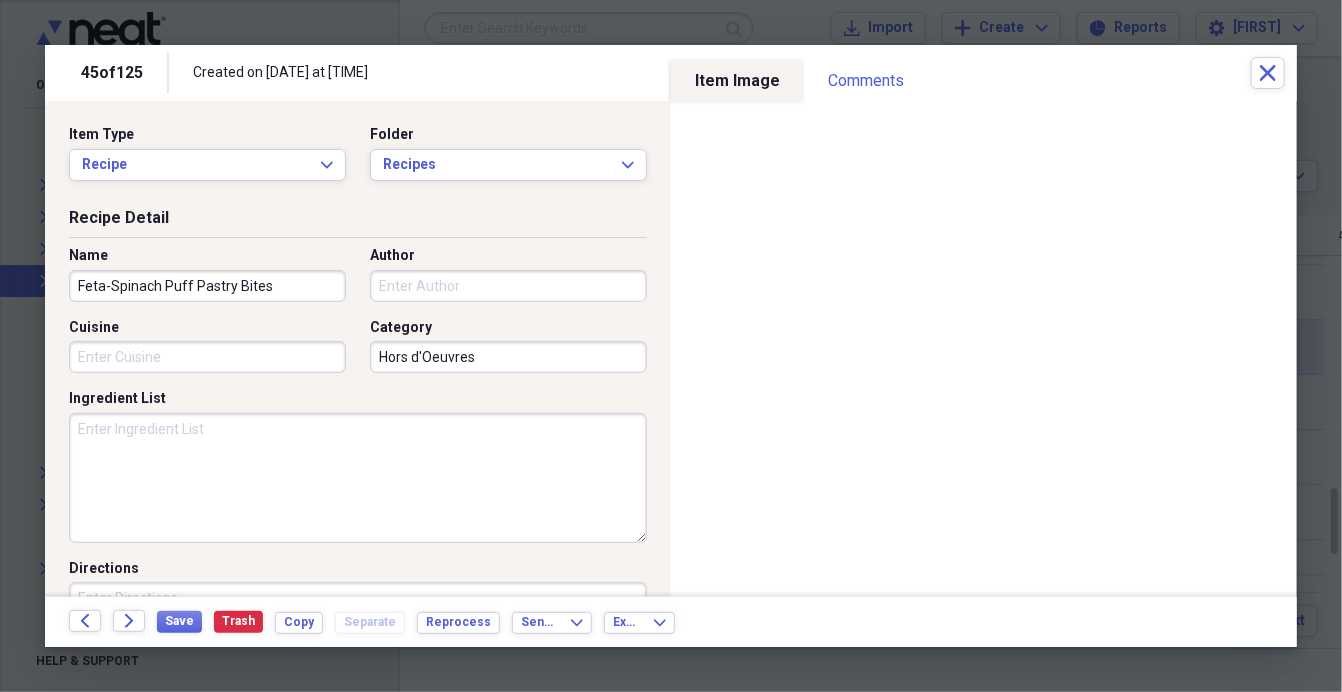 drag, startPoint x: 418, startPoint y: 361, endPoint x: 379, endPoint y: 392, distance: 49.819675 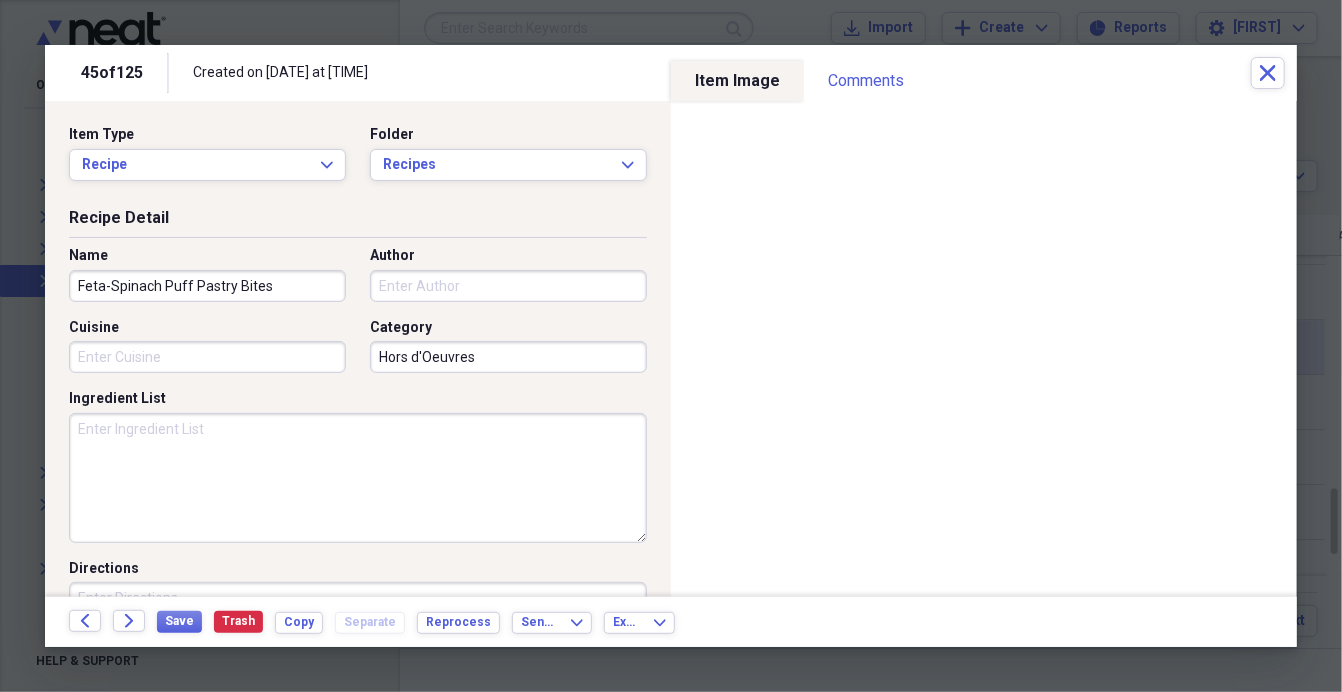 drag, startPoint x: 460, startPoint y: 355, endPoint x: 367, endPoint y: 363, distance: 93.34345 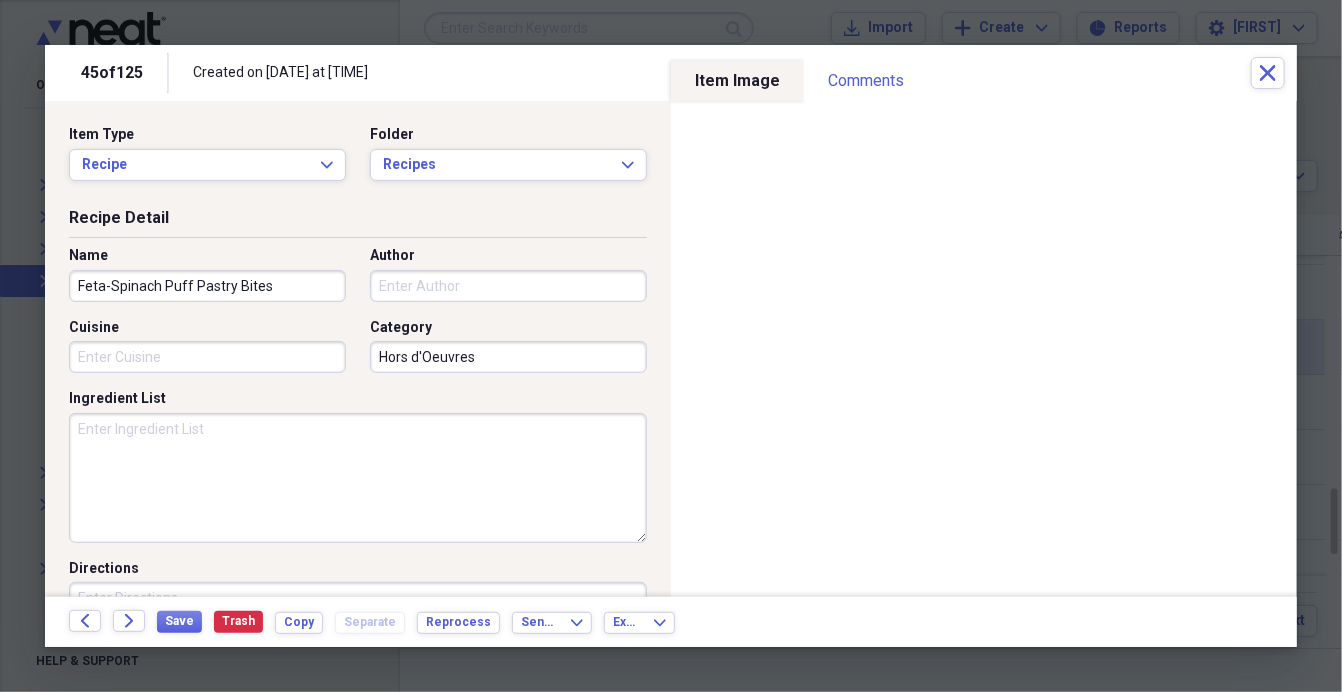 click on "Hors d'Oeuvres" at bounding box center (508, 357) 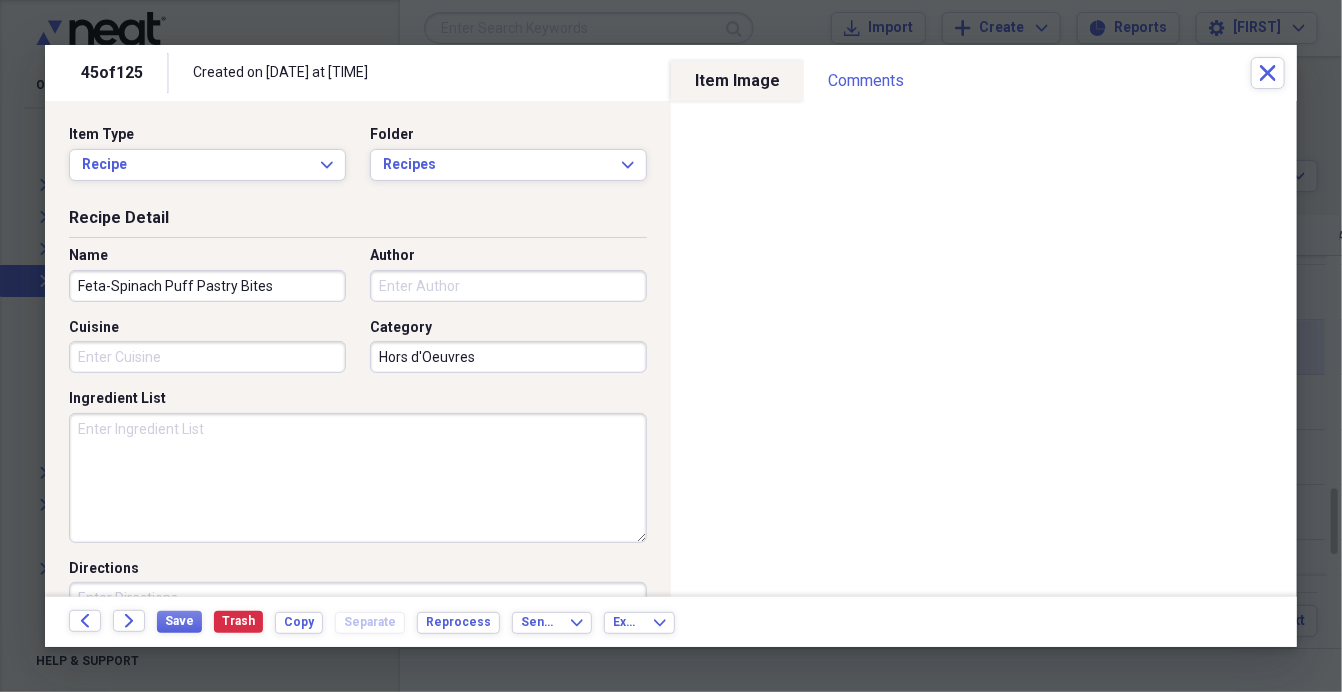 type on "Hors d'Oeuvres" 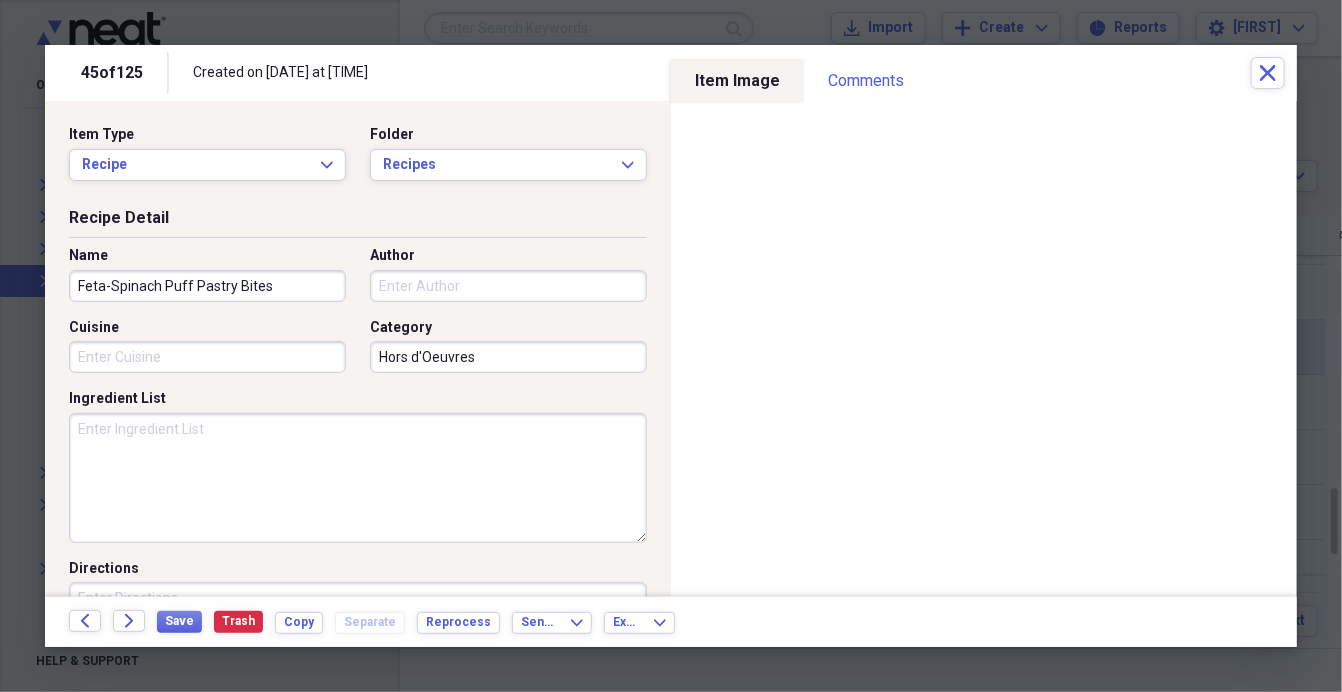 click on "Ingredient List" at bounding box center [358, 399] 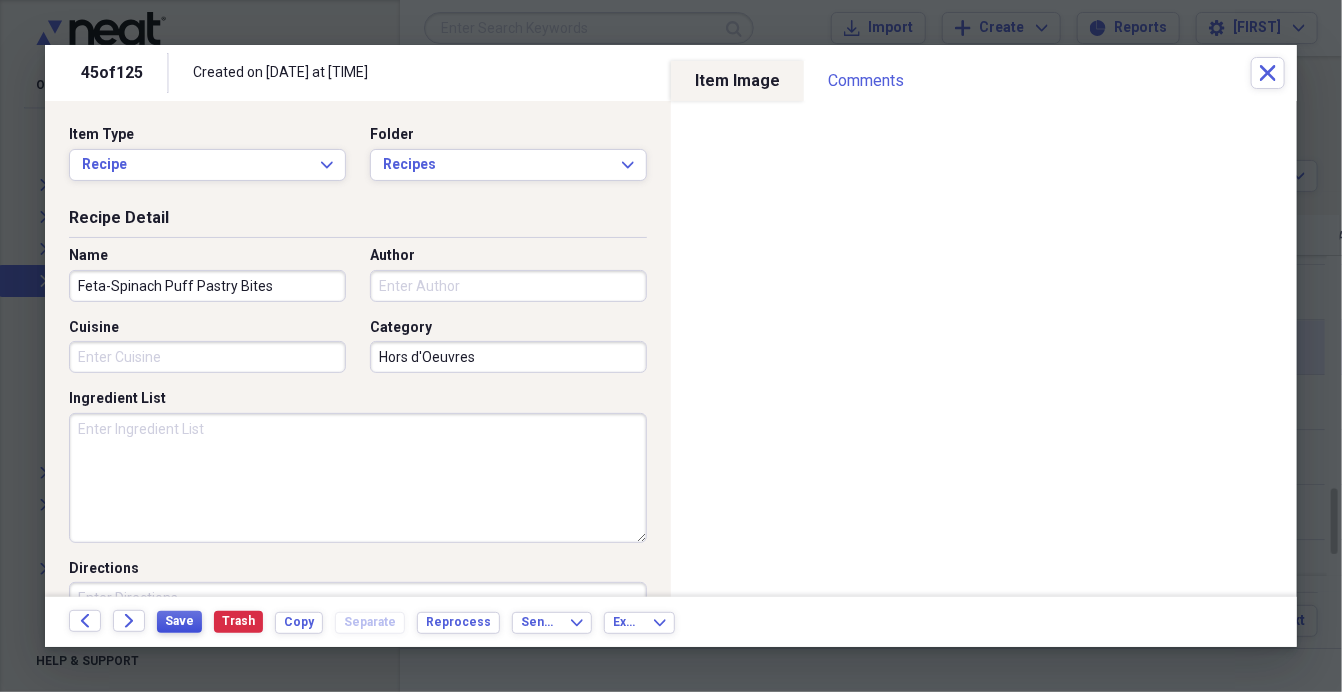 click on "Save" at bounding box center (179, 622) 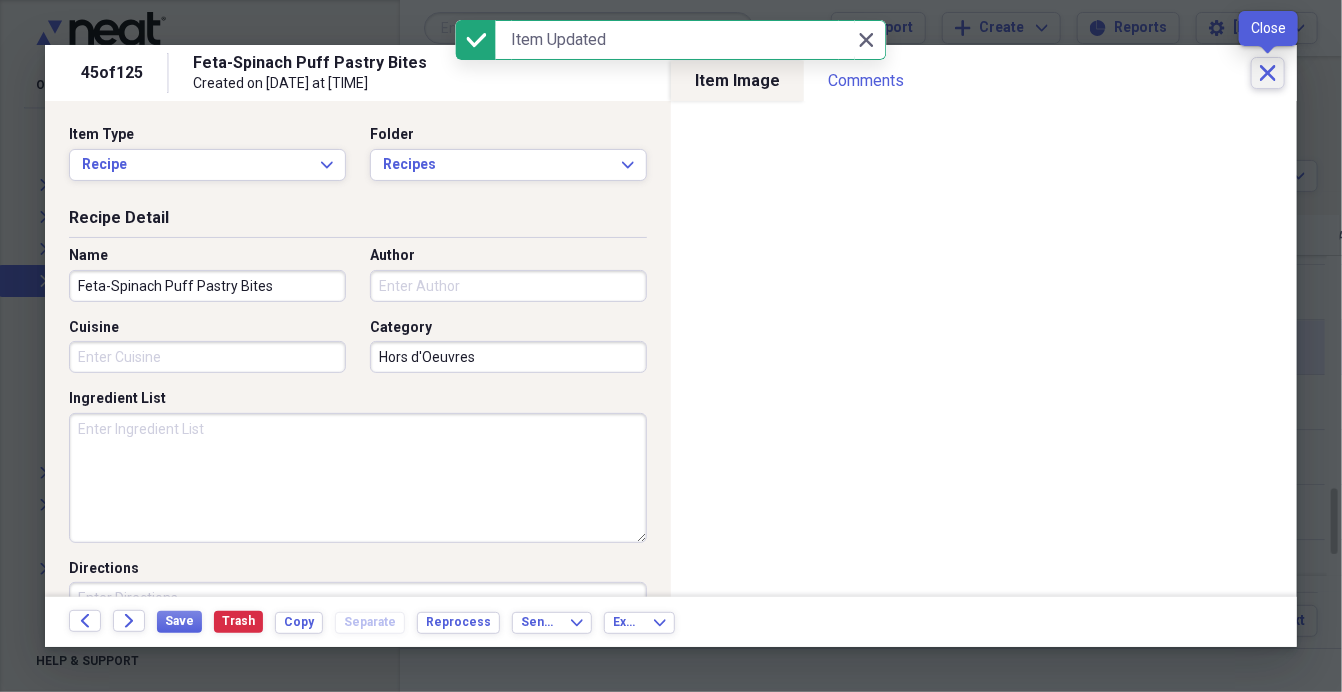 click on "Close" 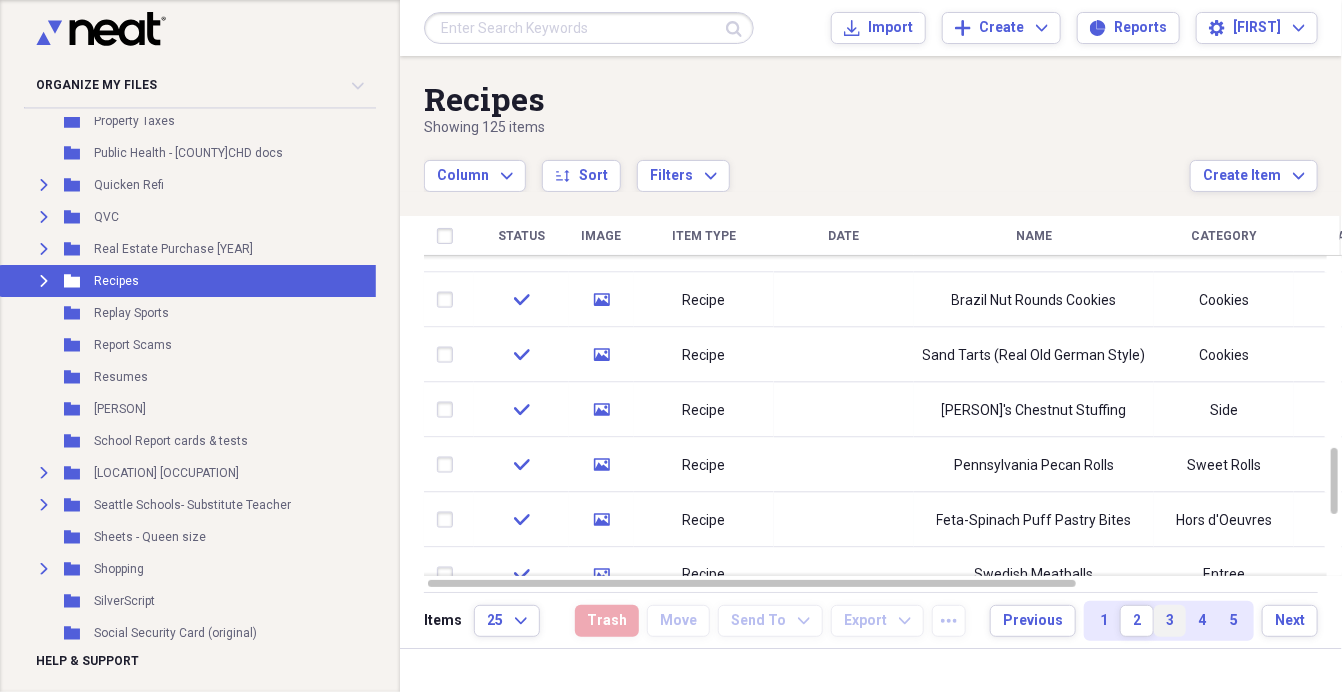 click on "3" at bounding box center [1170, 621] 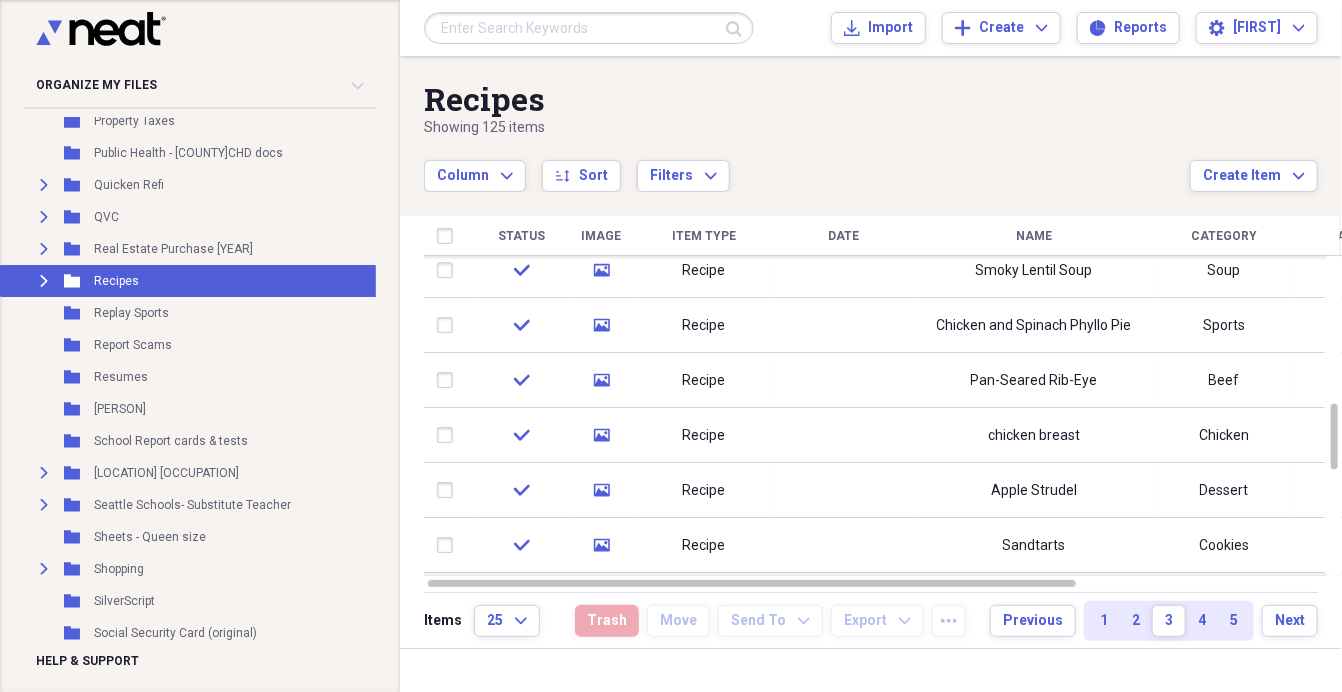 click on "Beef" at bounding box center (1224, 380) 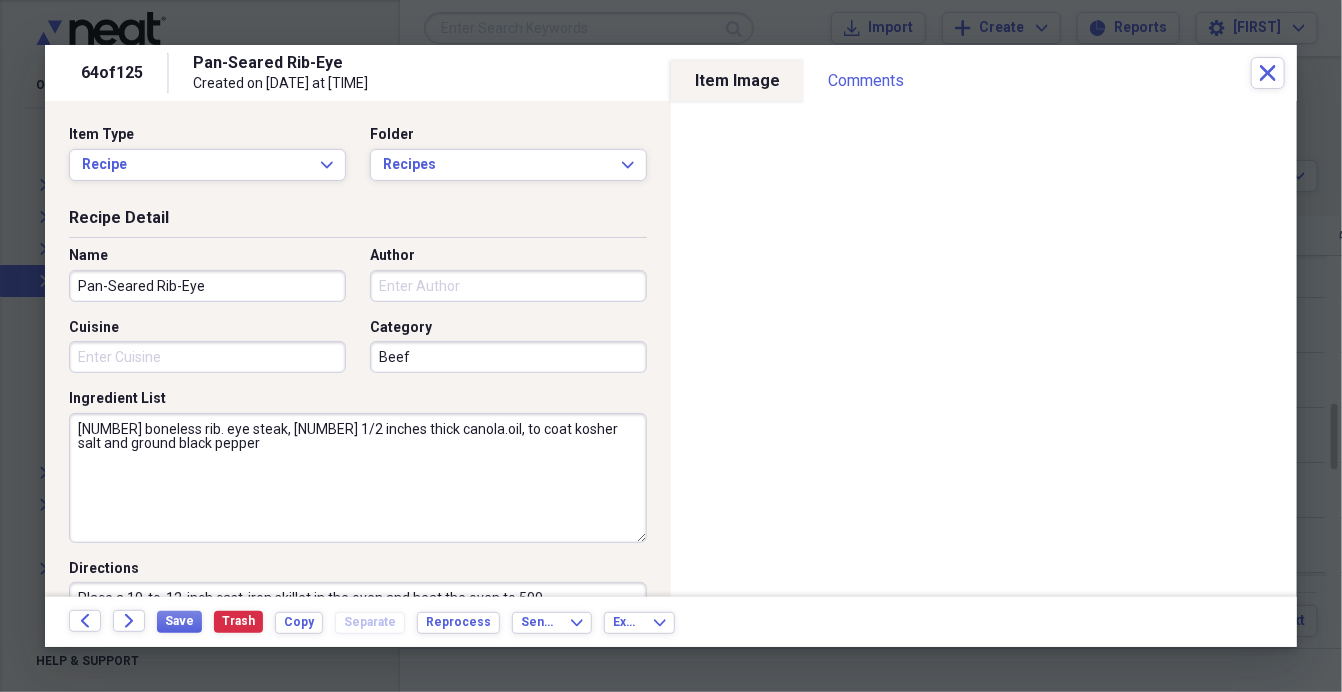 click on "Beef" at bounding box center (508, 357) 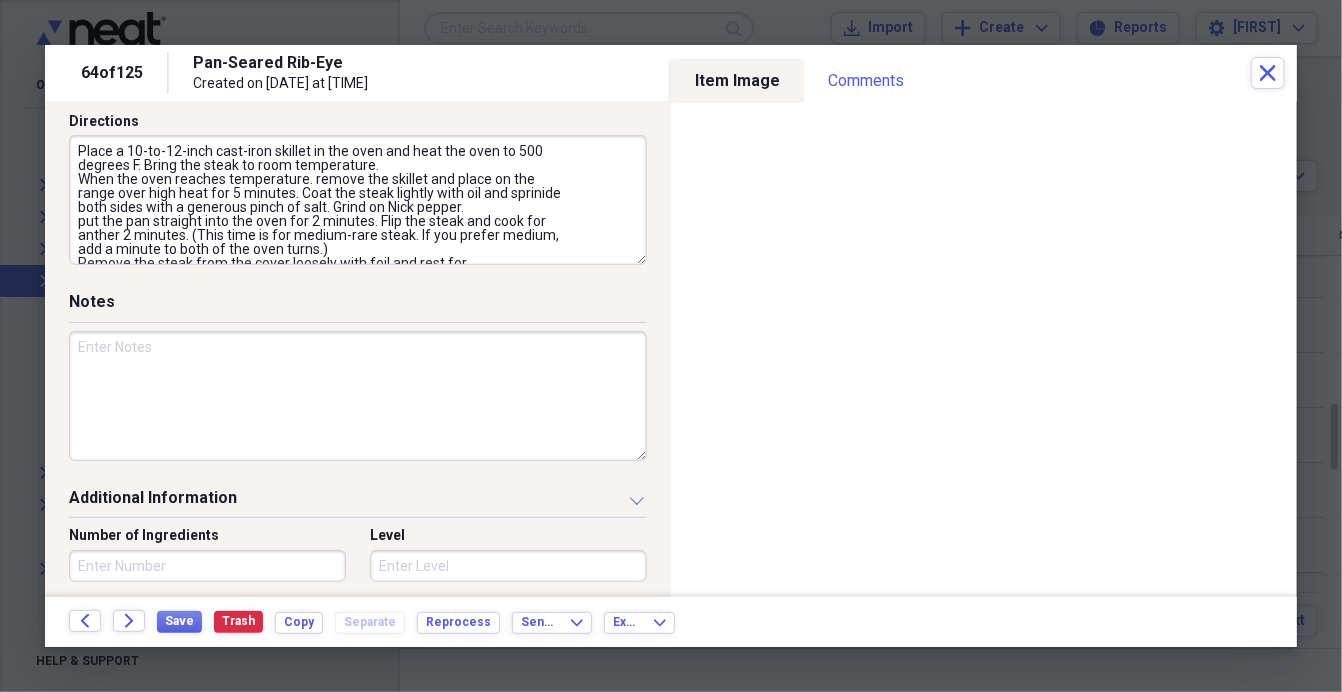 scroll, scrollTop: 446, scrollLeft: 0, axis: vertical 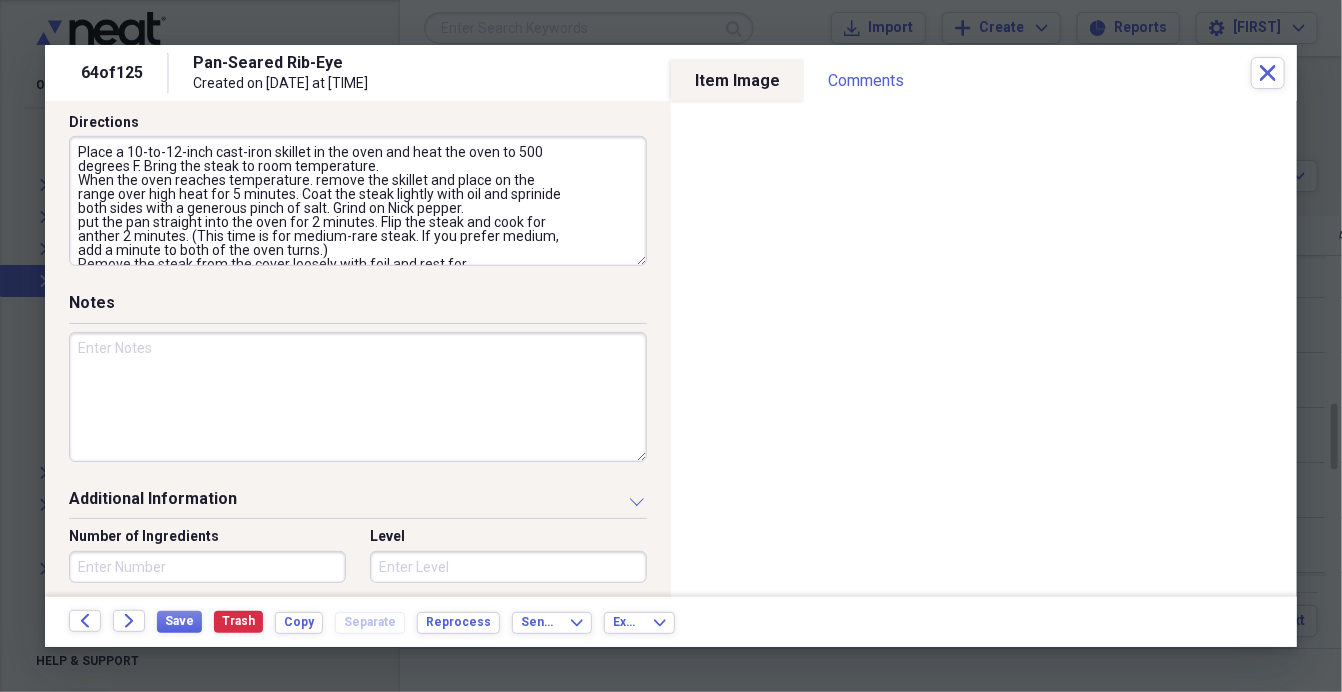 click at bounding box center [358, 397] 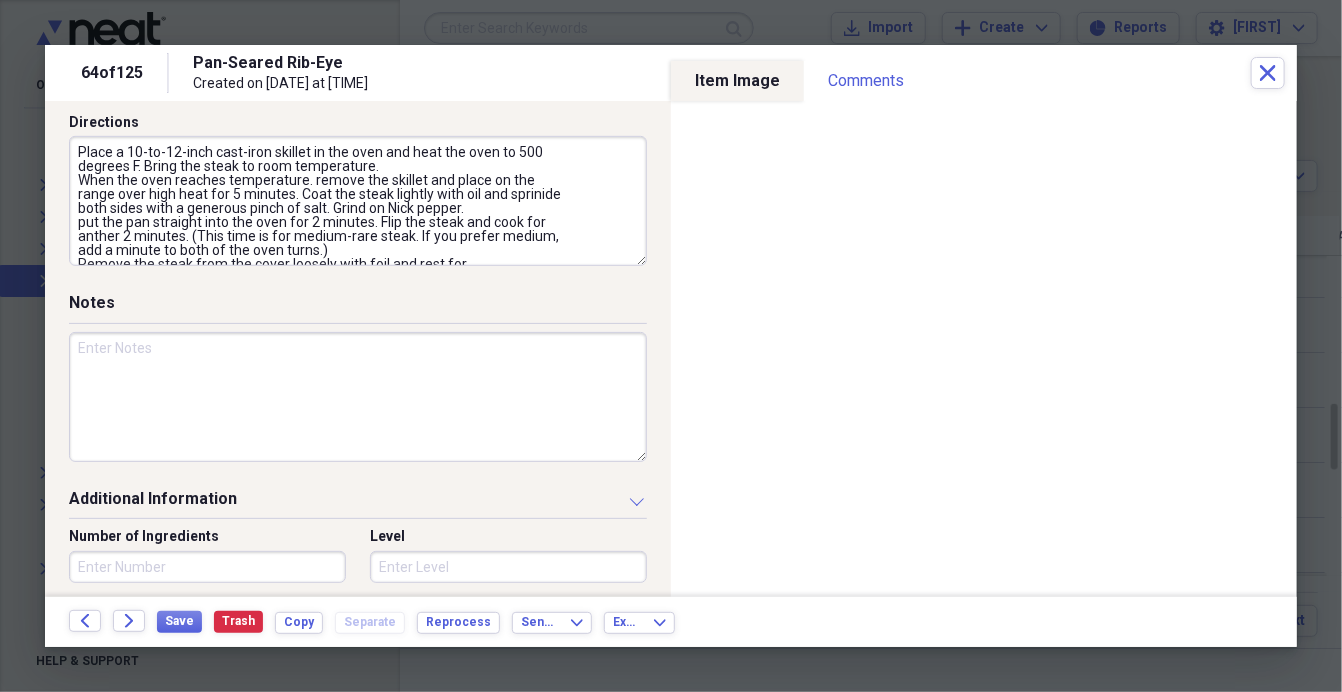 click at bounding box center (358, 397) 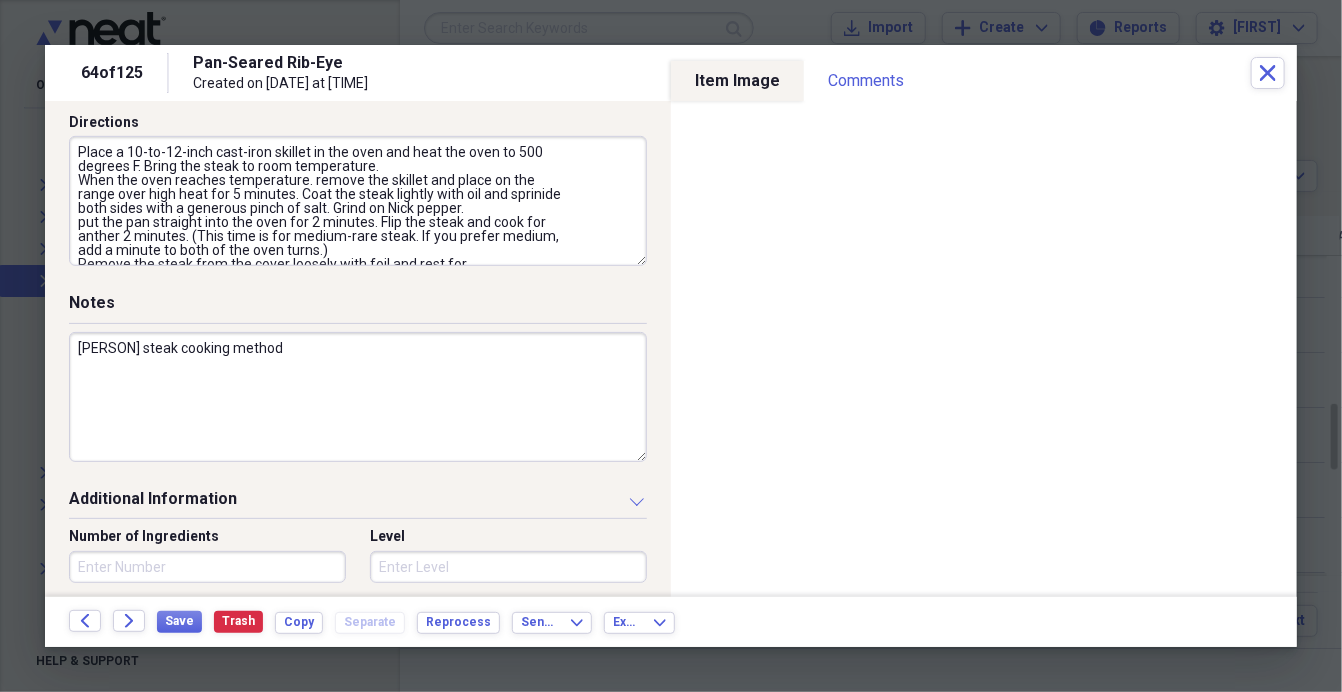 scroll, scrollTop: 0, scrollLeft: 0, axis: both 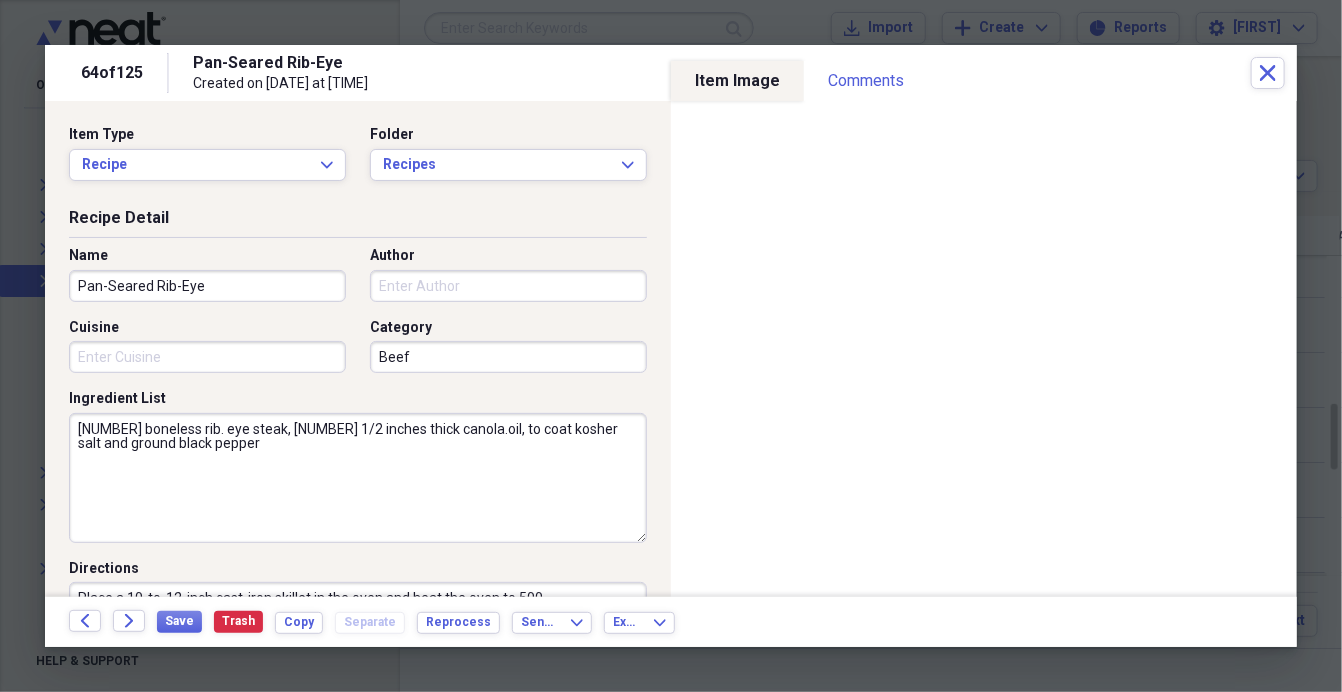 type on "[PERSON] steak cooking method" 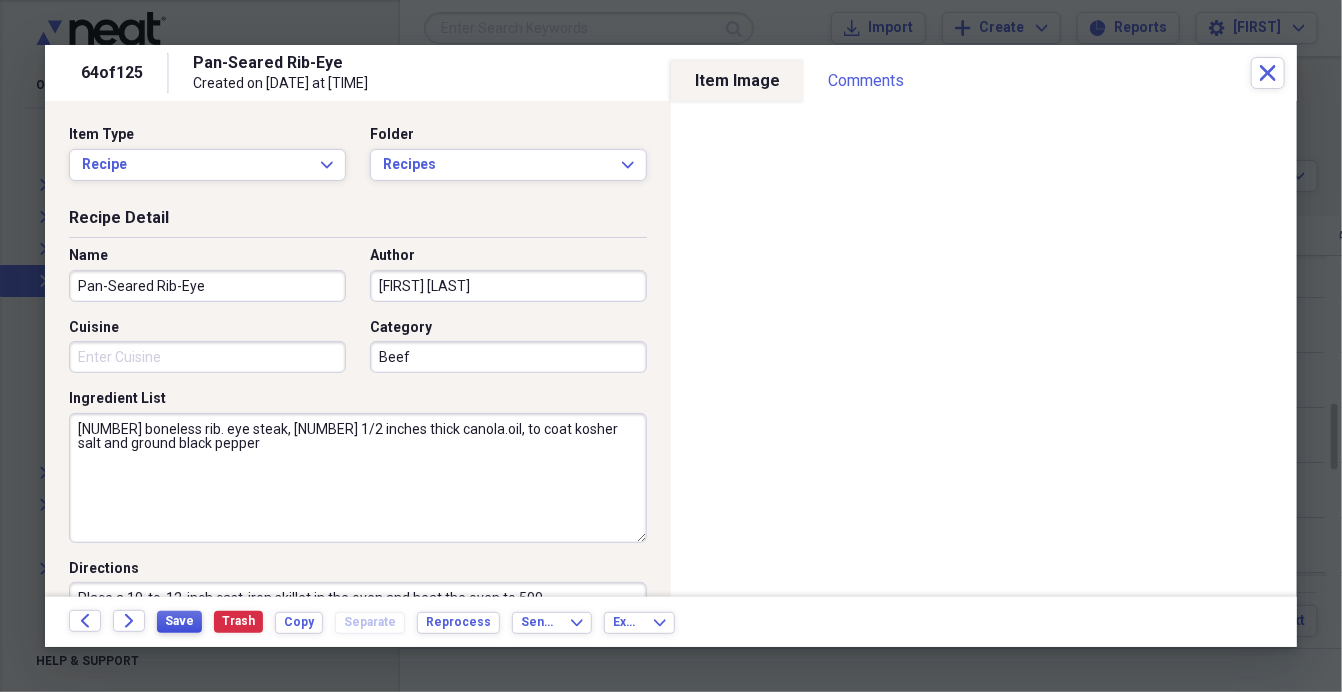 type on "[FIRST] [LAST]" 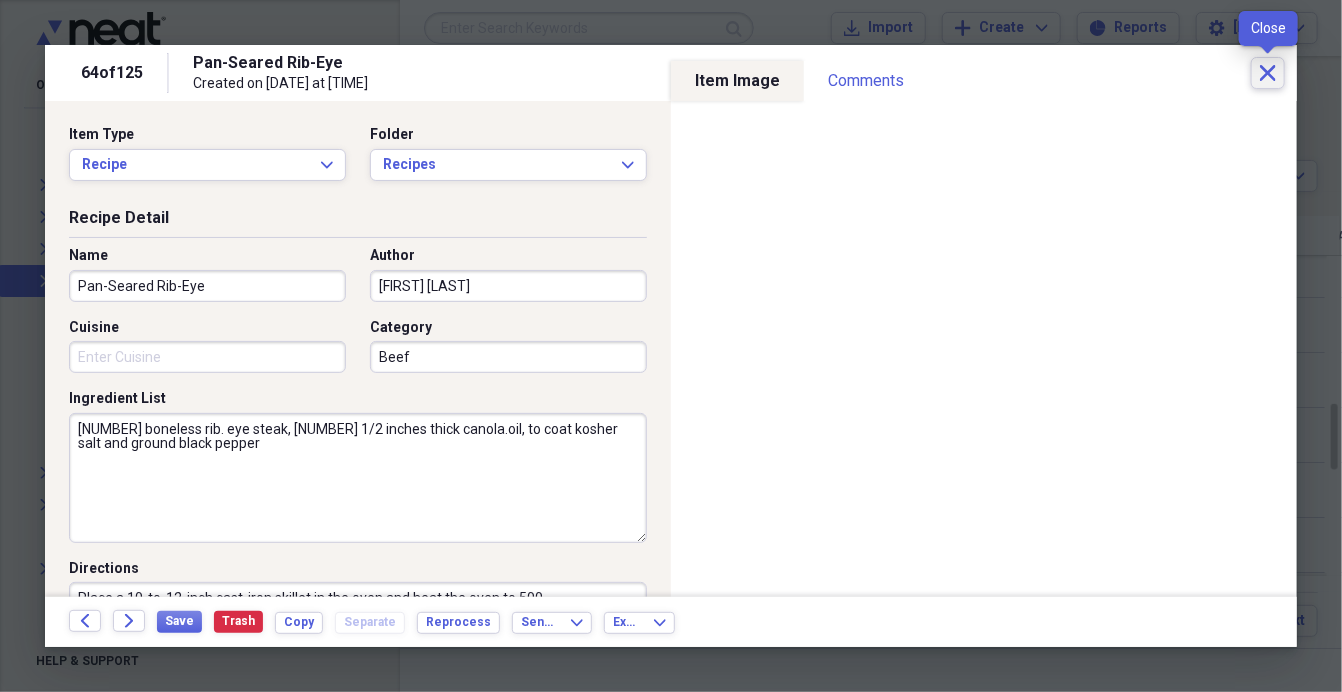 click 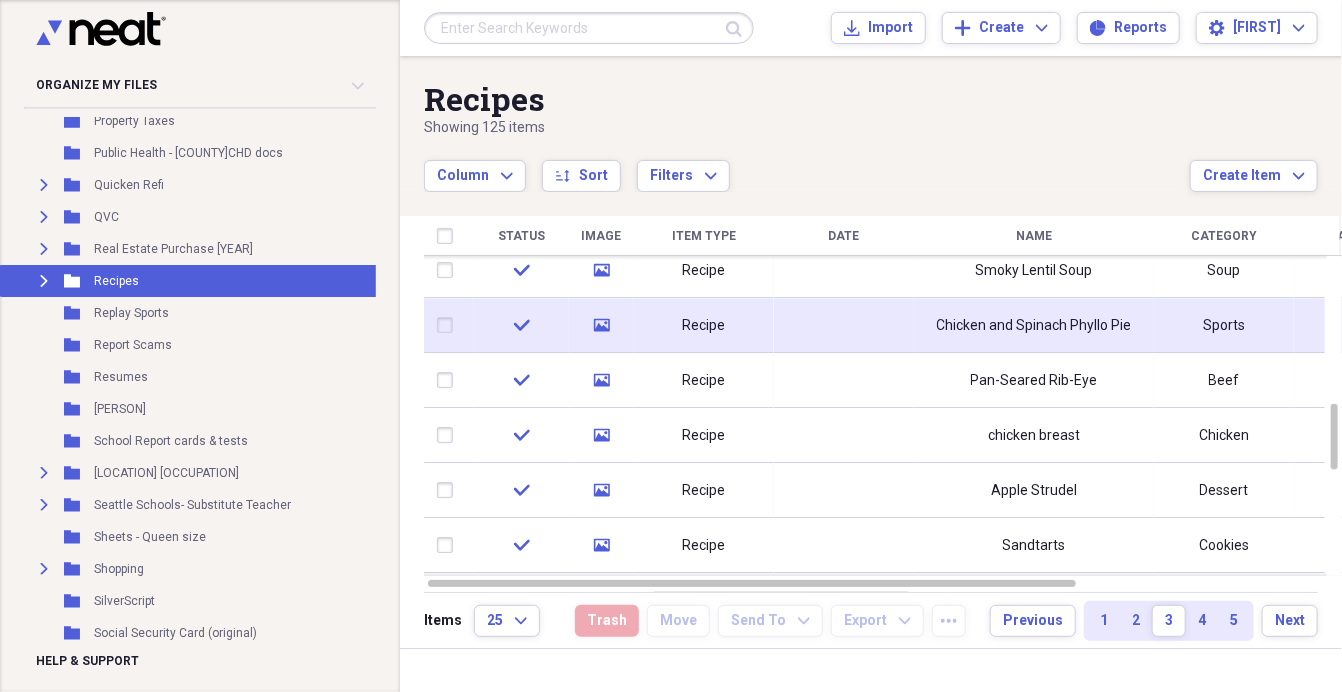 click on "Chicken and Spinach Phyllo Pie" at bounding box center [1034, 326] 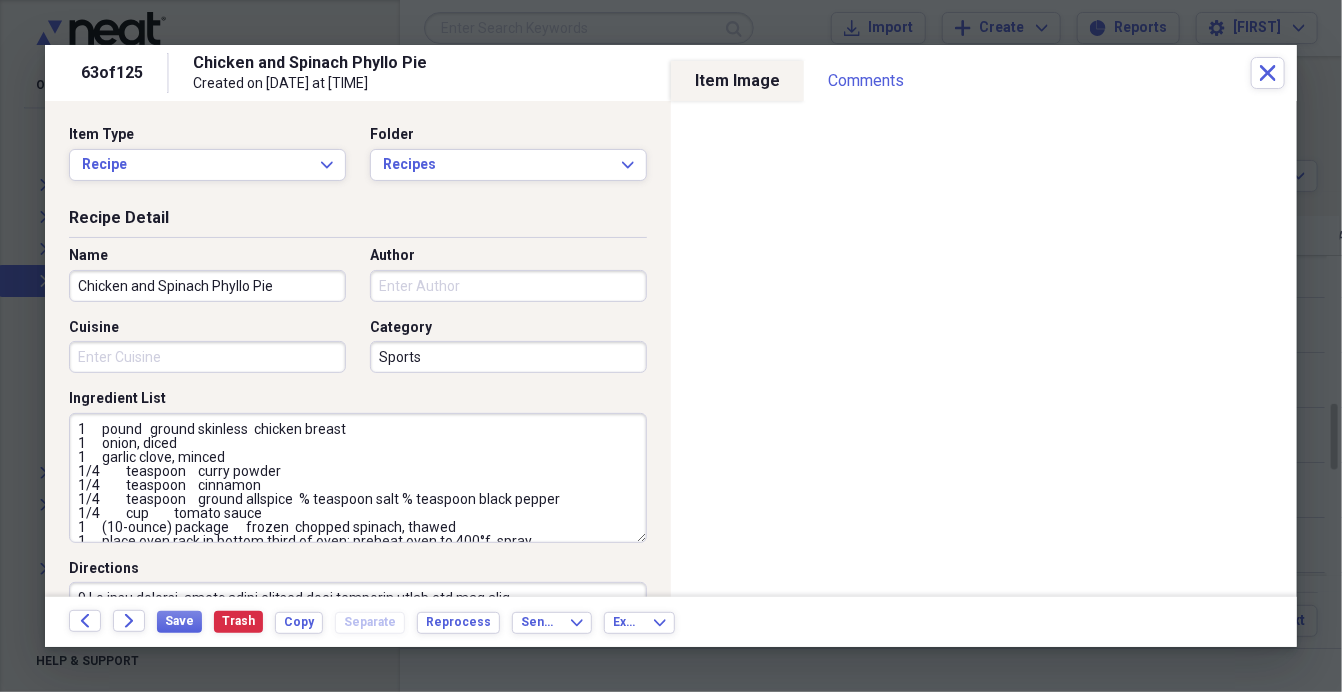 click on "Sports" at bounding box center [508, 357] 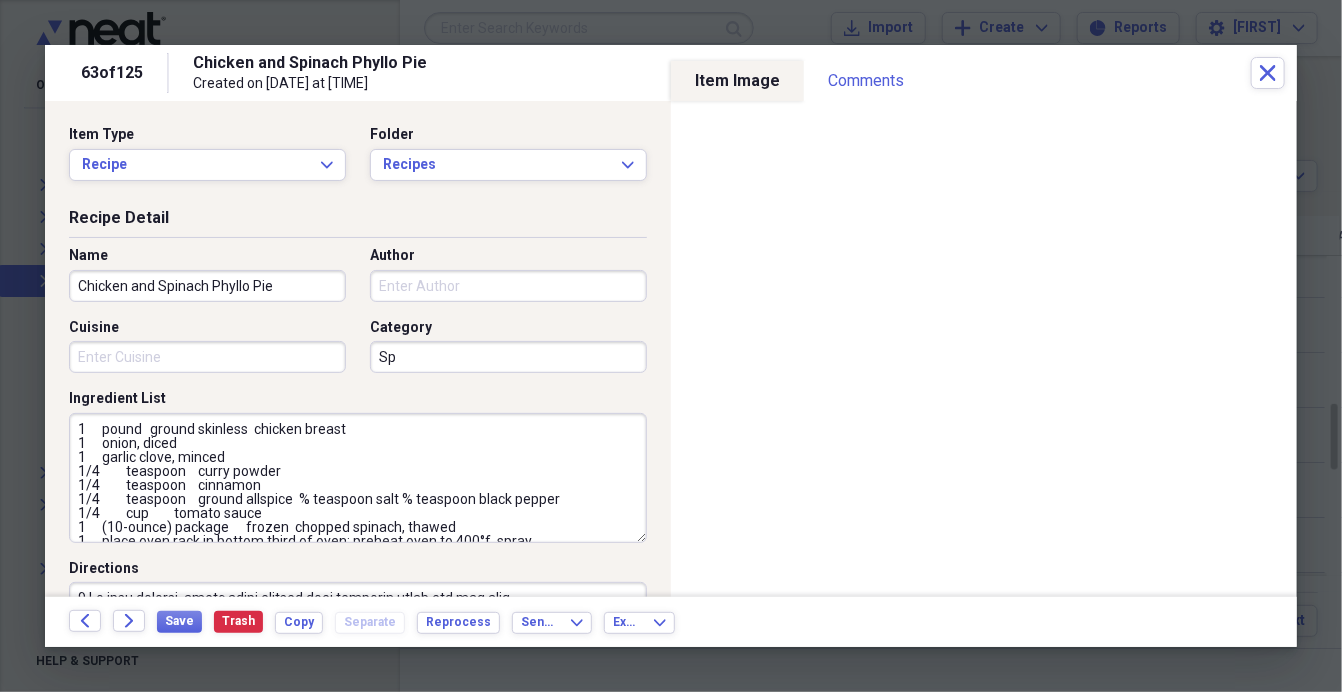 type on "S" 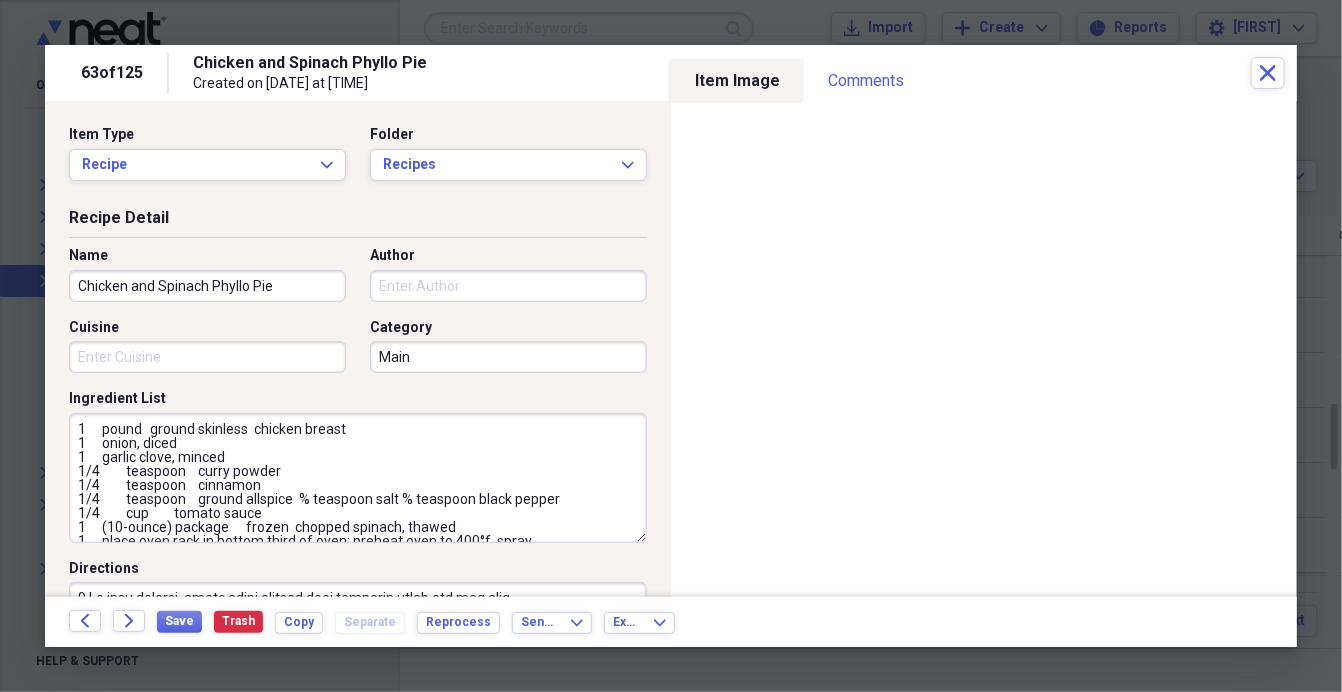 type on "Main" 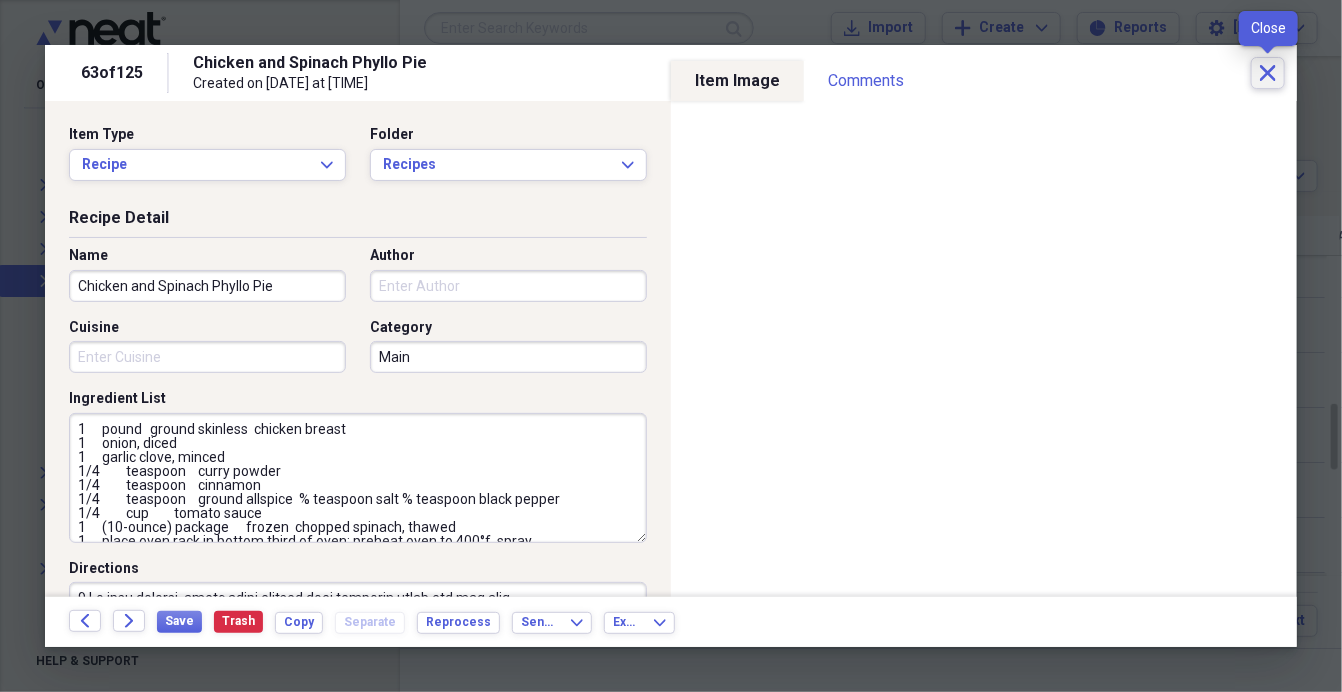 click 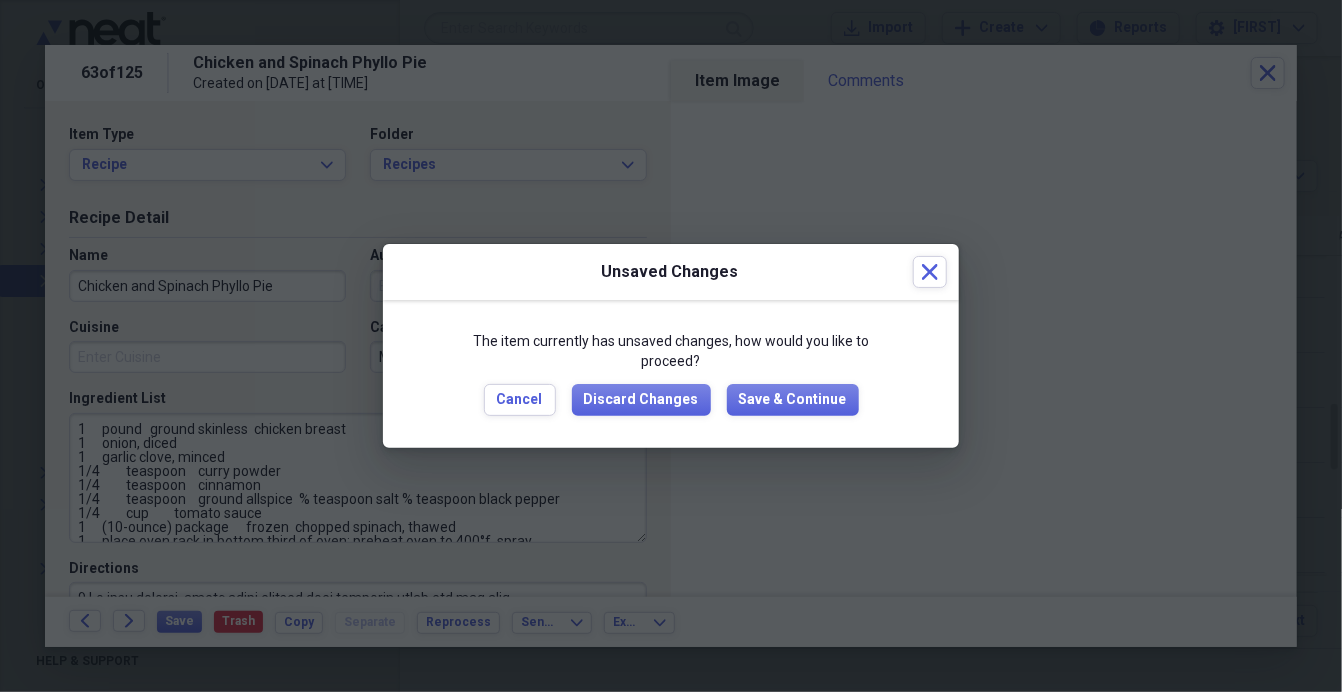 click at bounding box center (671, 346) 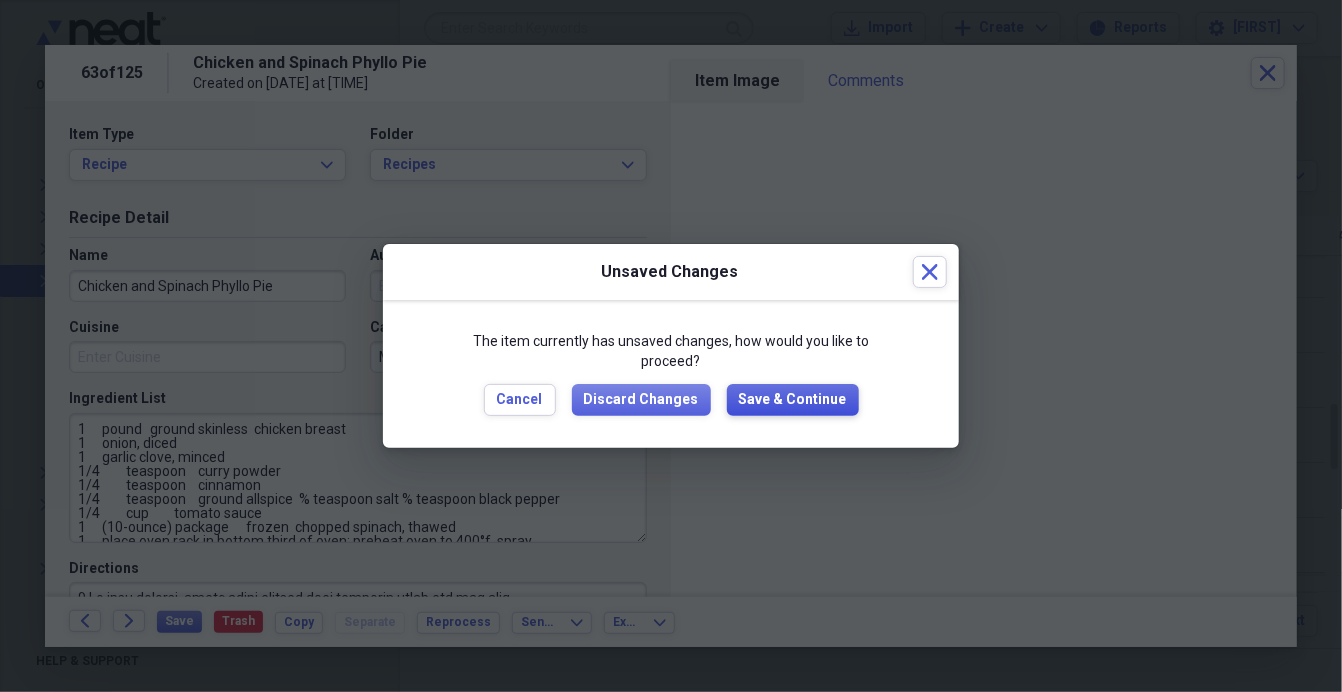 click on "Save & Continue" at bounding box center [793, 400] 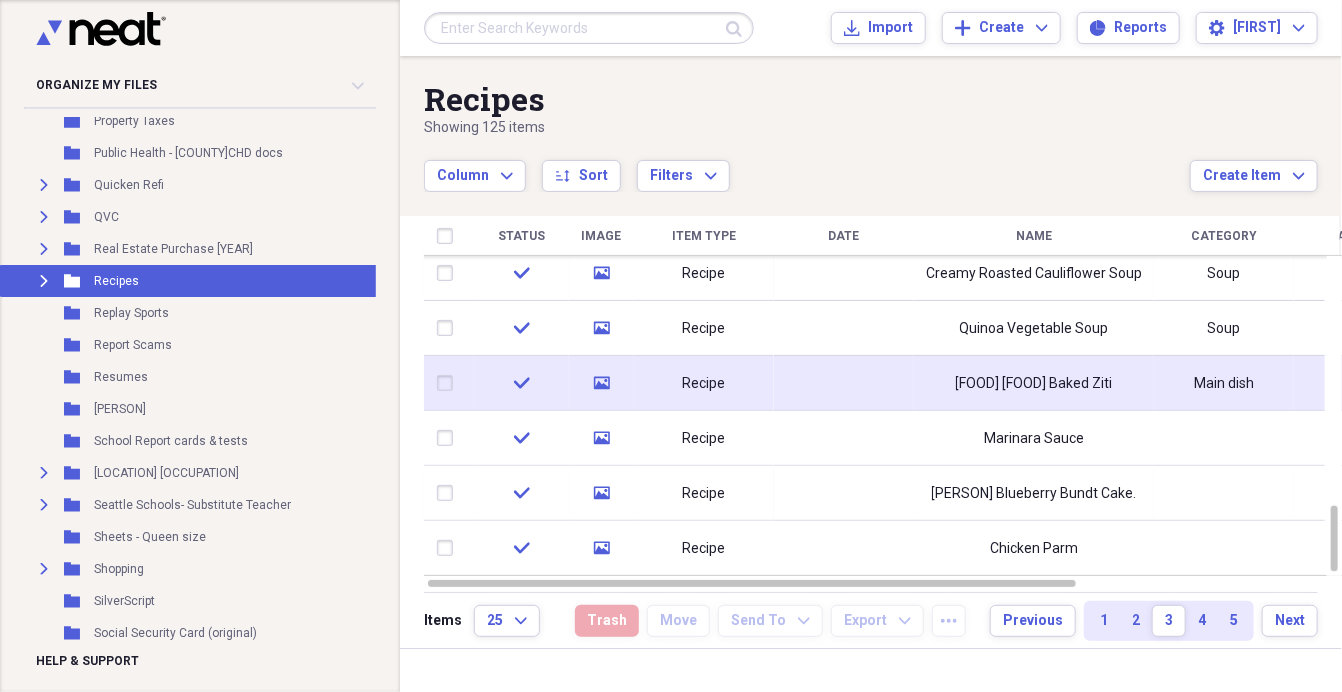 click on "[FOOD] [FOOD] Baked Ziti" at bounding box center [1034, 384] 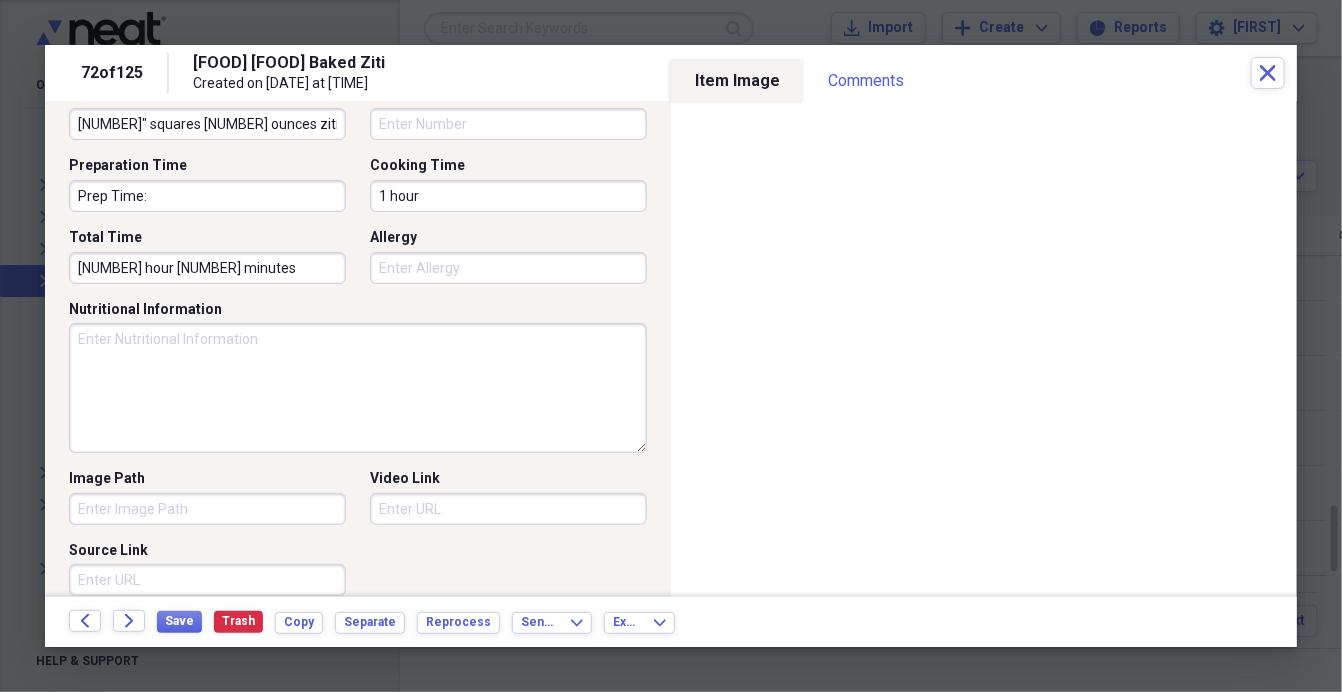 scroll, scrollTop: 981, scrollLeft: 0, axis: vertical 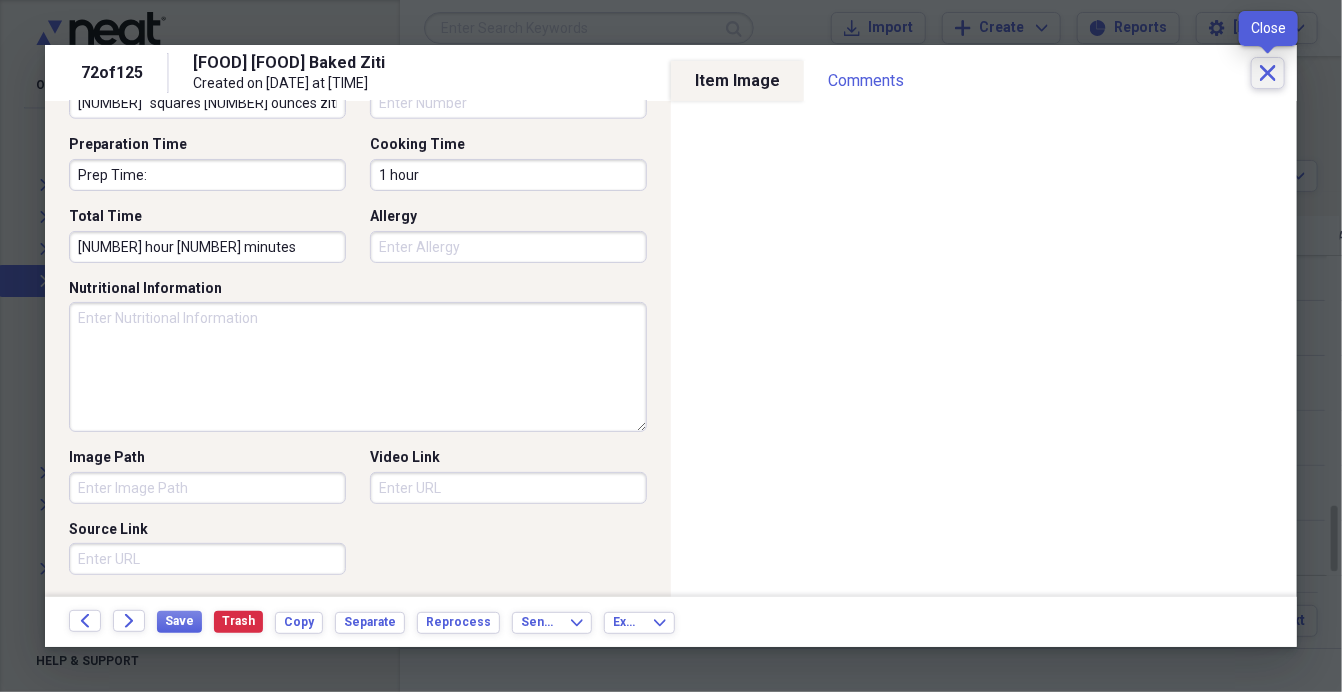 click 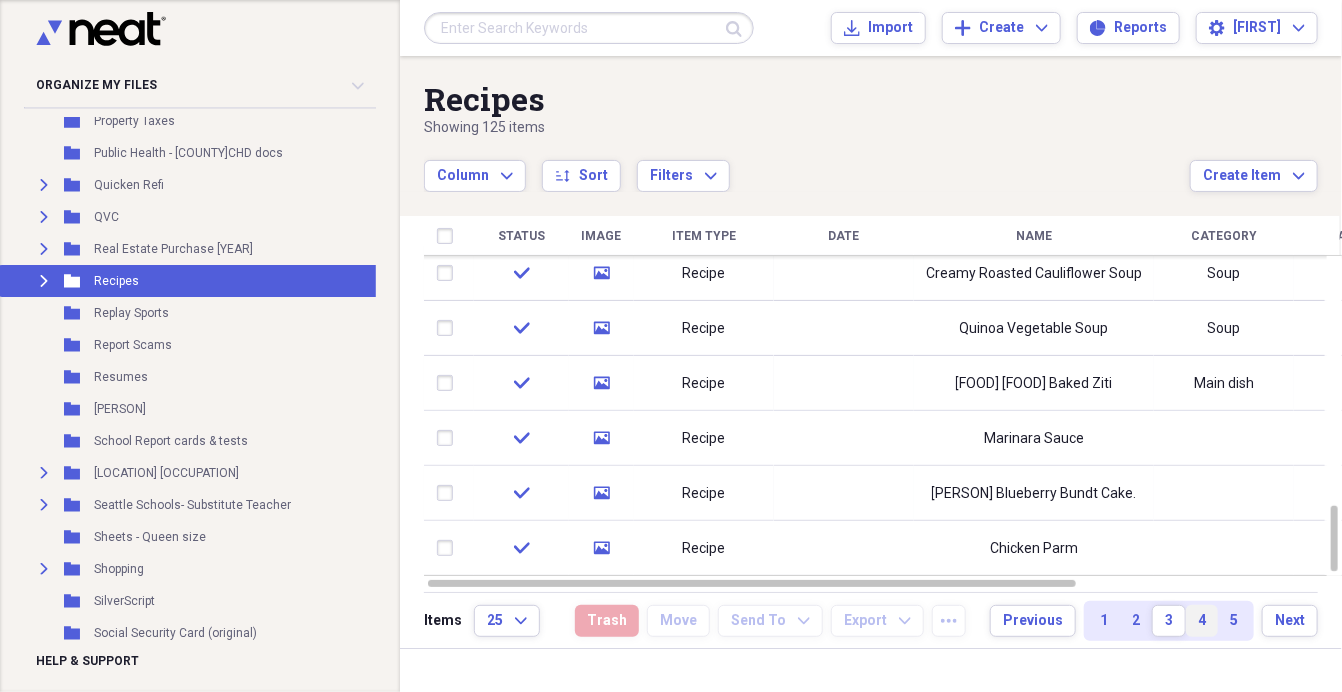 click on "4" at bounding box center (1202, 621) 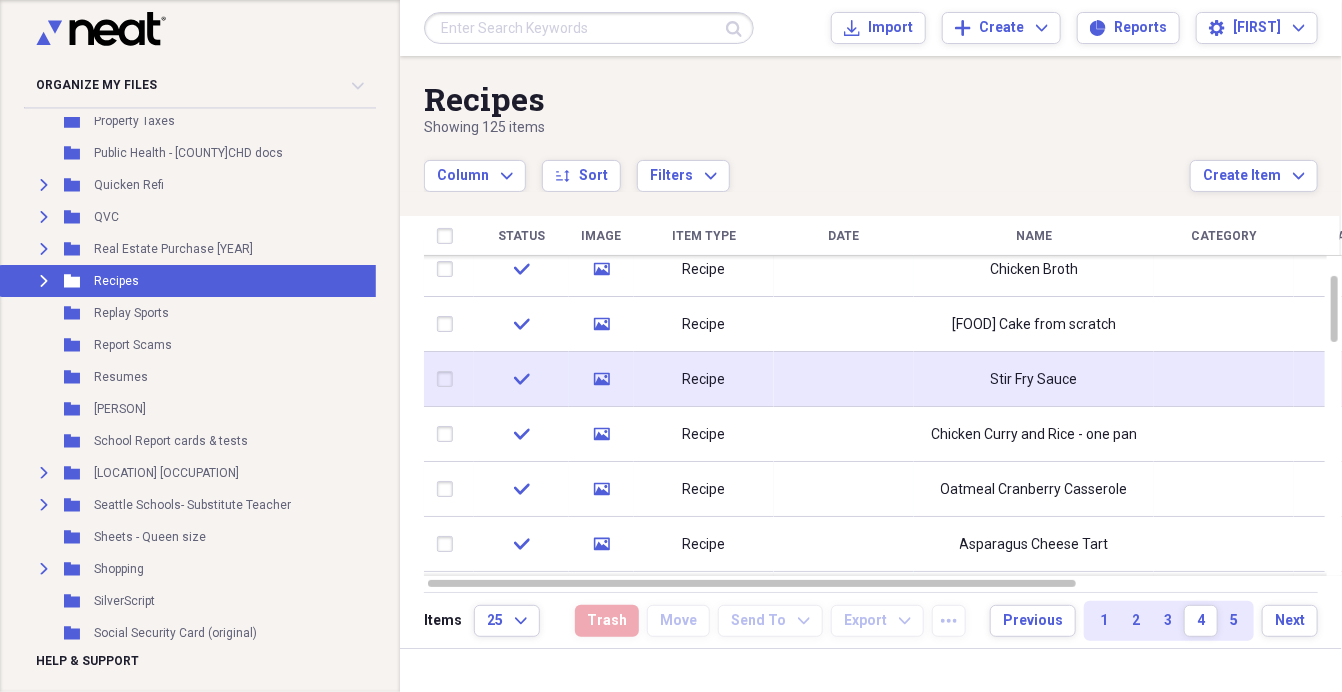 click on "Stir Fry Sauce" at bounding box center (1034, 380) 